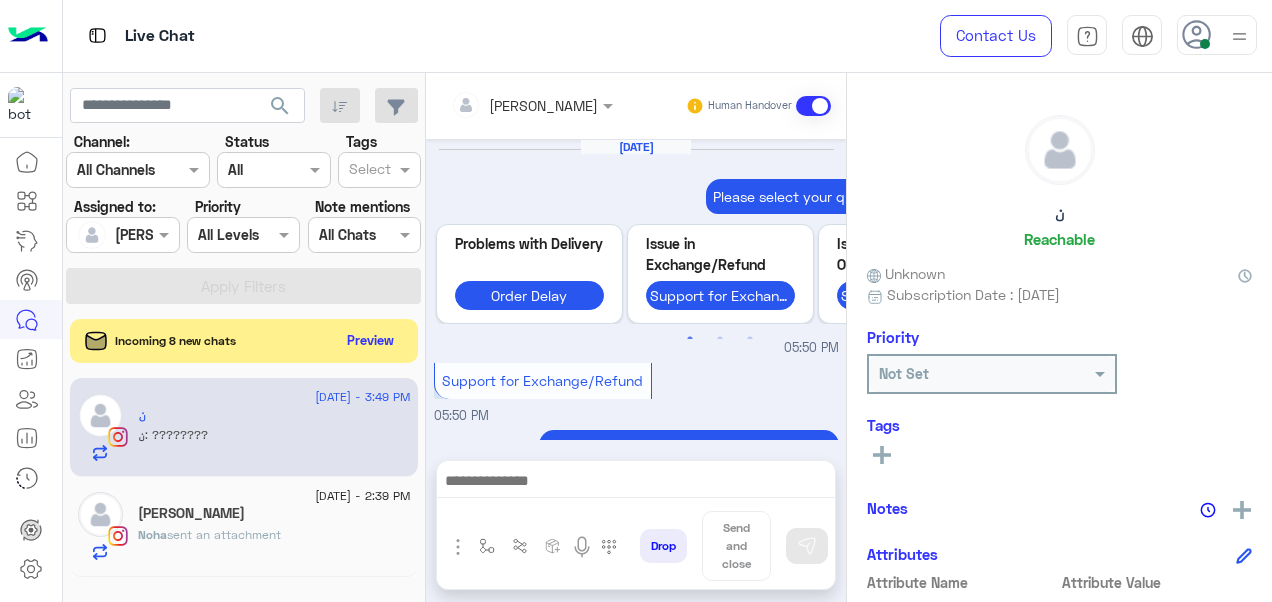 scroll, scrollTop: 0, scrollLeft: 0, axis: both 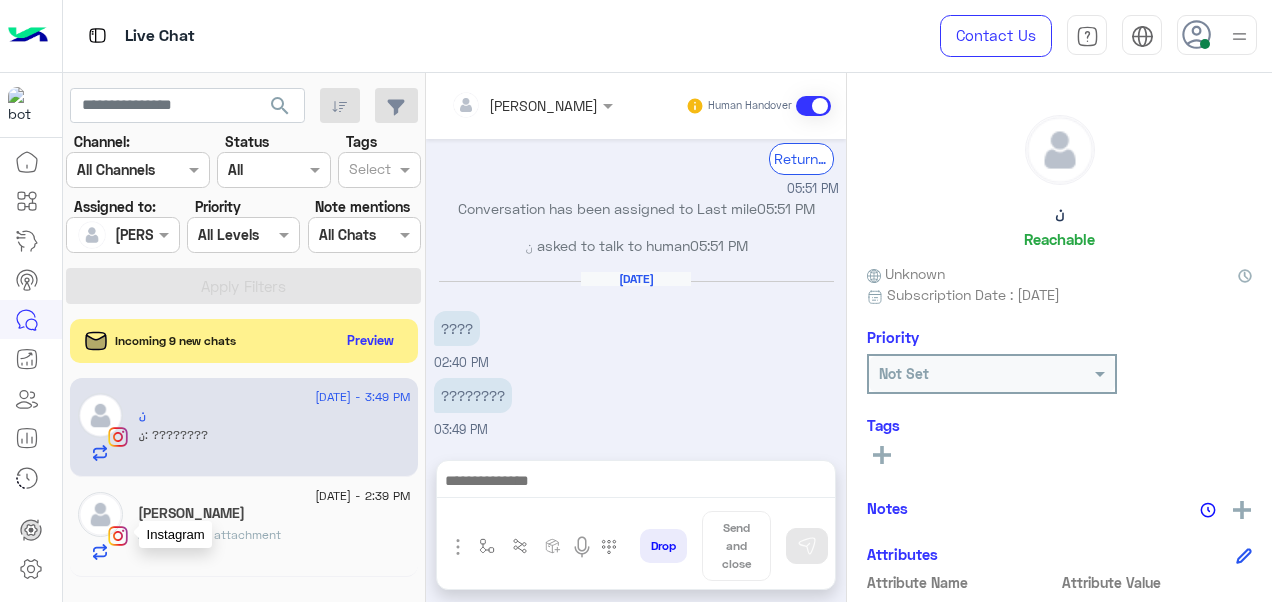 click 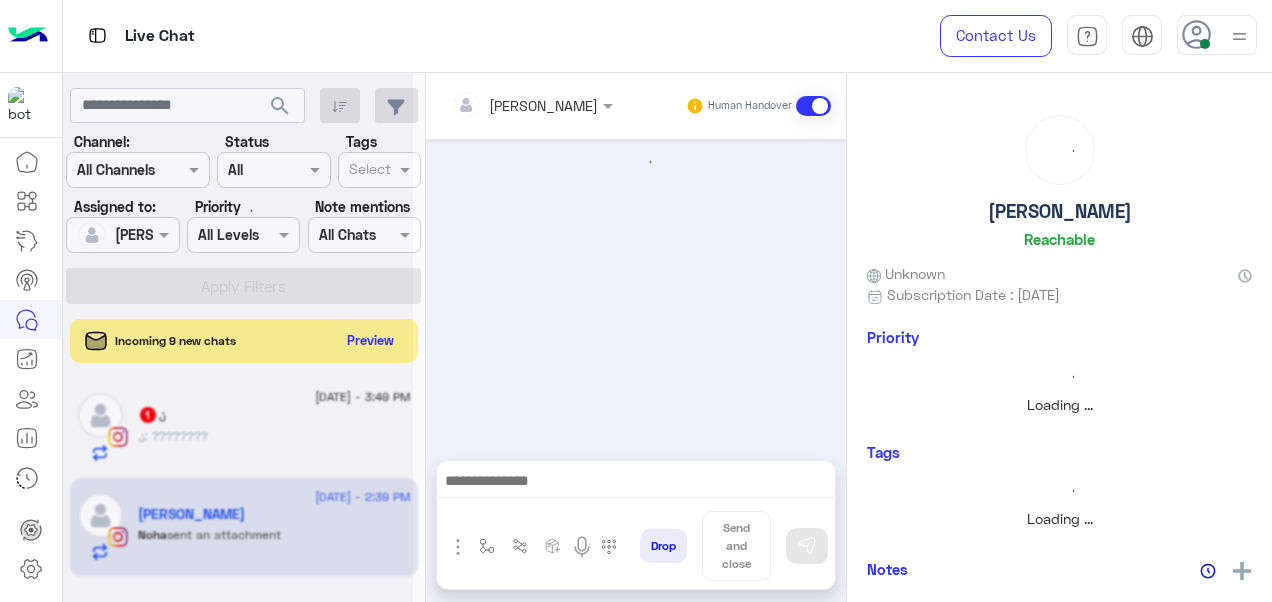 scroll, scrollTop: 0, scrollLeft: 0, axis: both 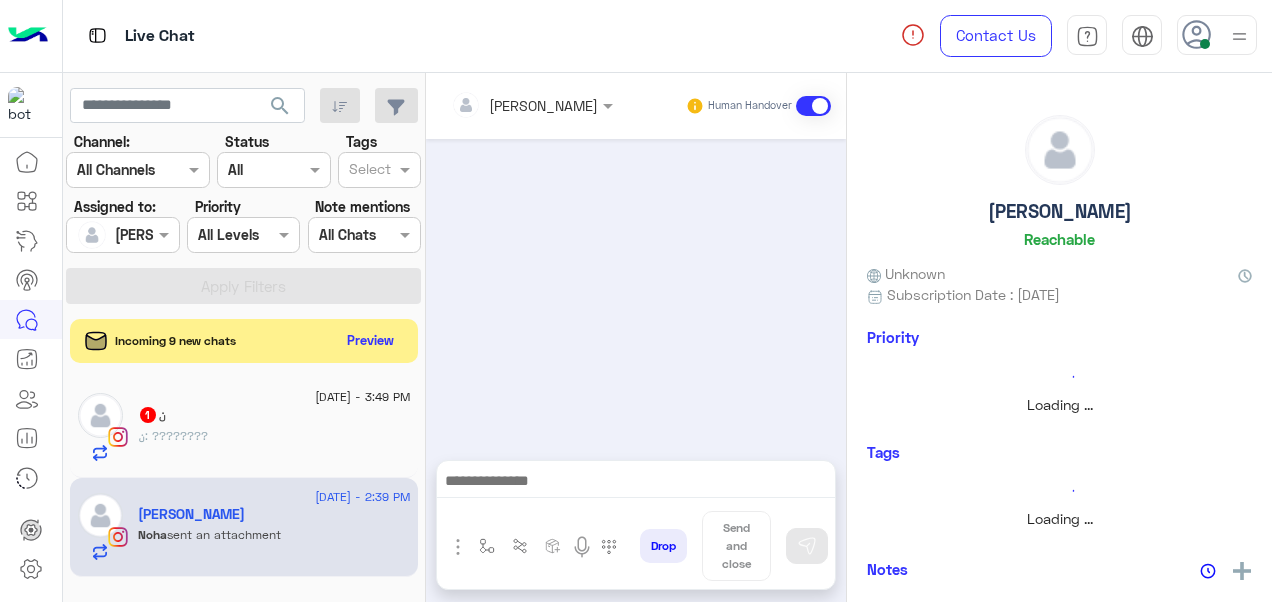 click on "7 July - 3:49 PM" 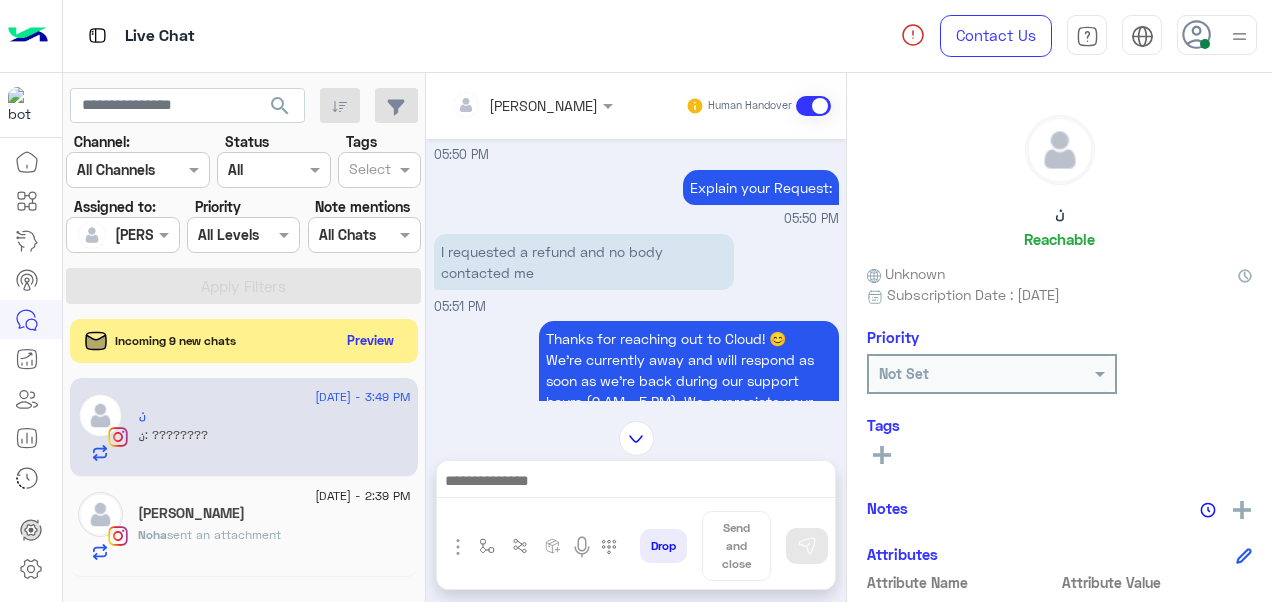 scroll, scrollTop: 208, scrollLeft: 0, axis: vertical 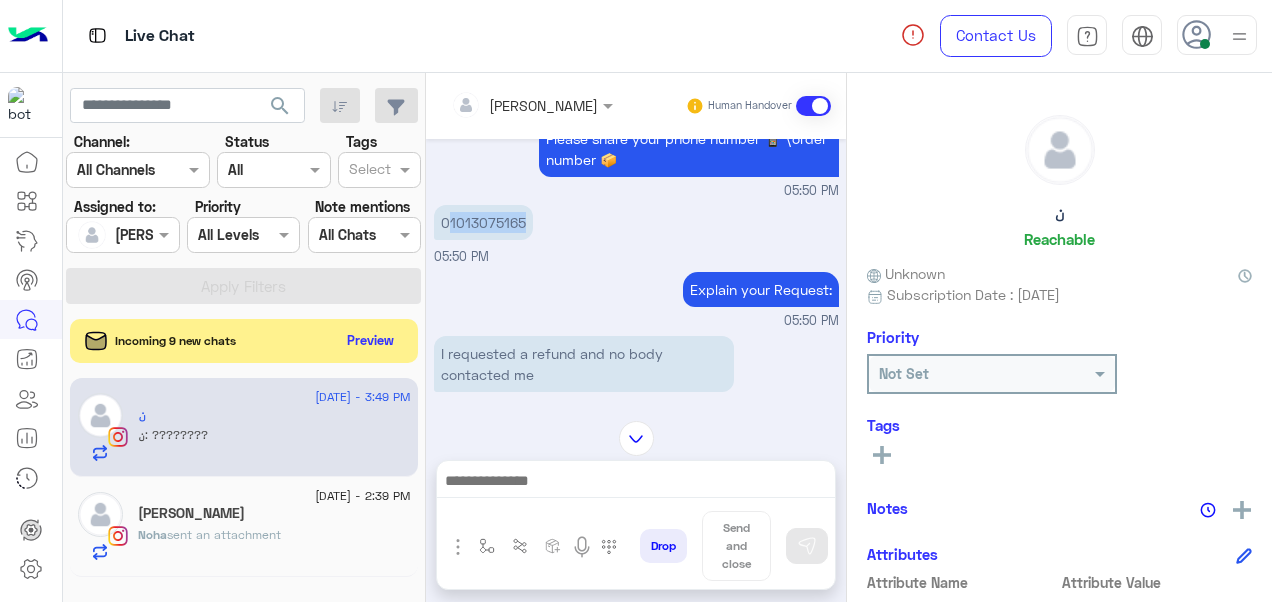 drag, startPoint x: 448, startPoint y: 220, endPoint x: 534, endPoint y: 227, distance: 86.28442 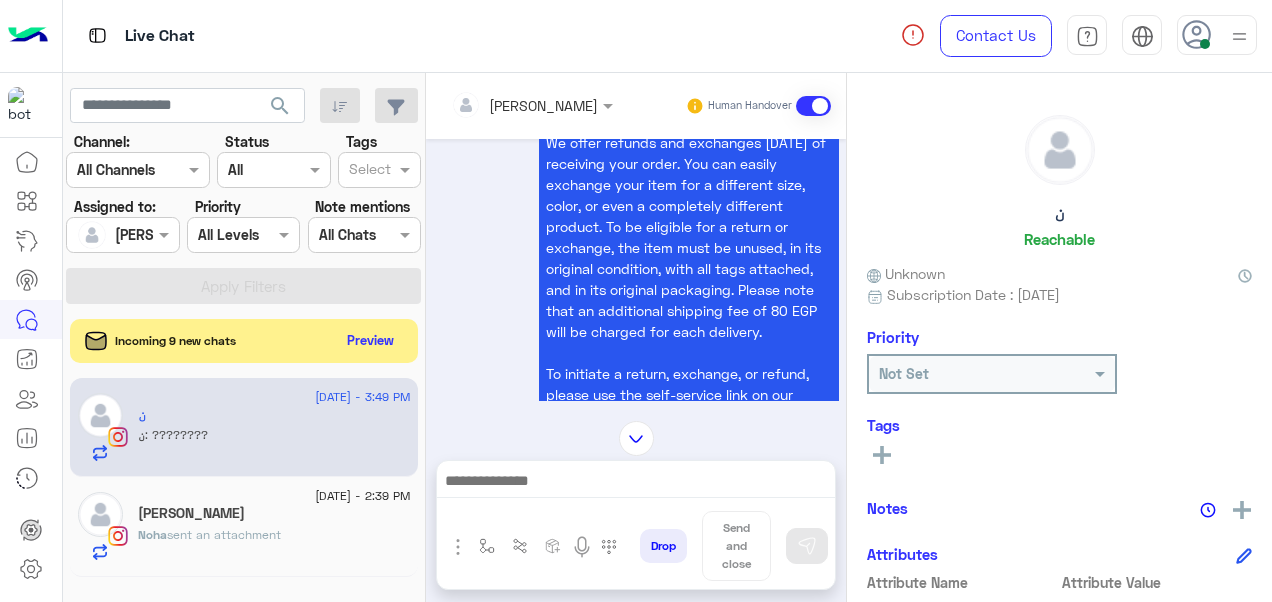 scroll, scrollTop: 489, scrollLeft: 0, axis: vertical 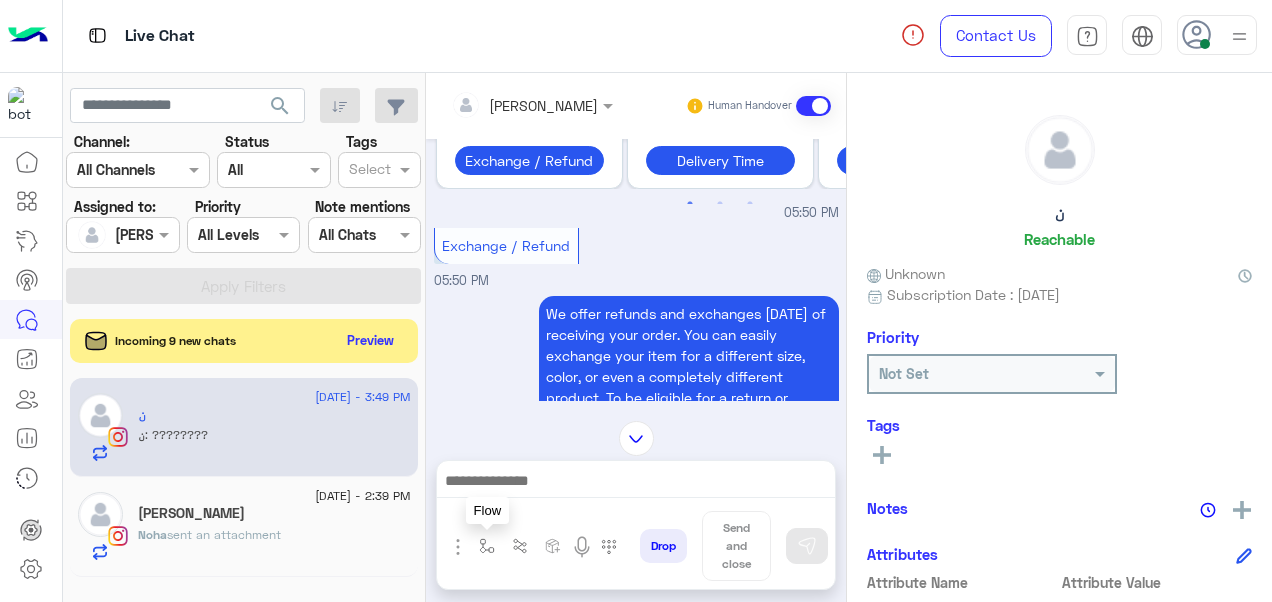 click at bounding box center [487, 546] 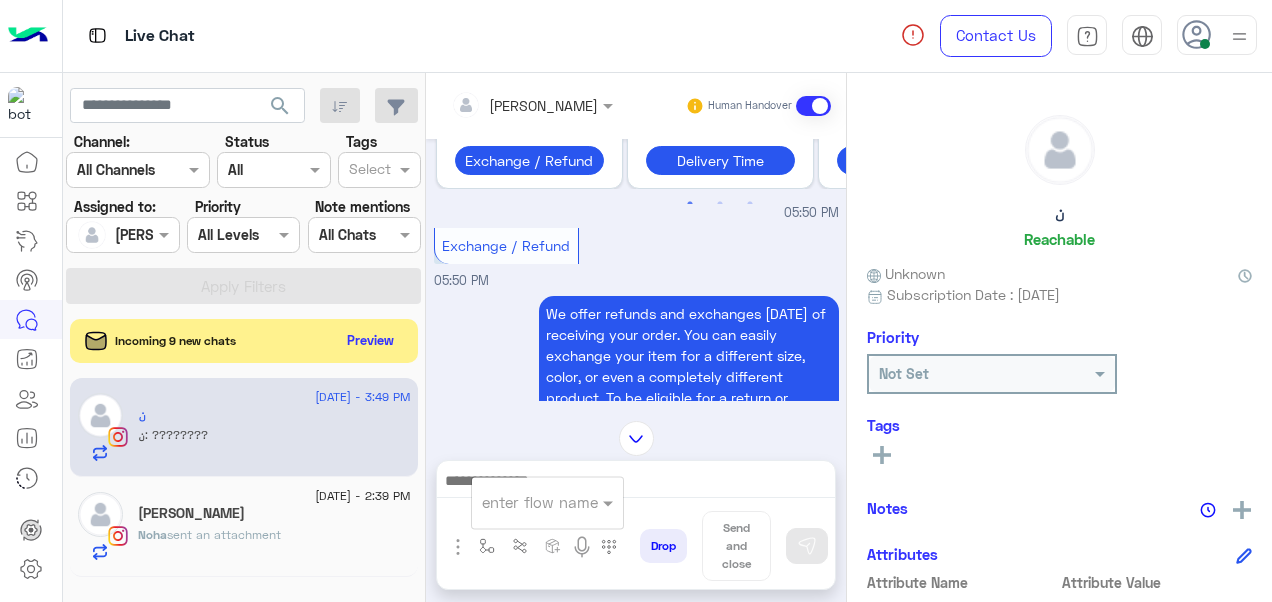 click at bounding box center [547, 501] 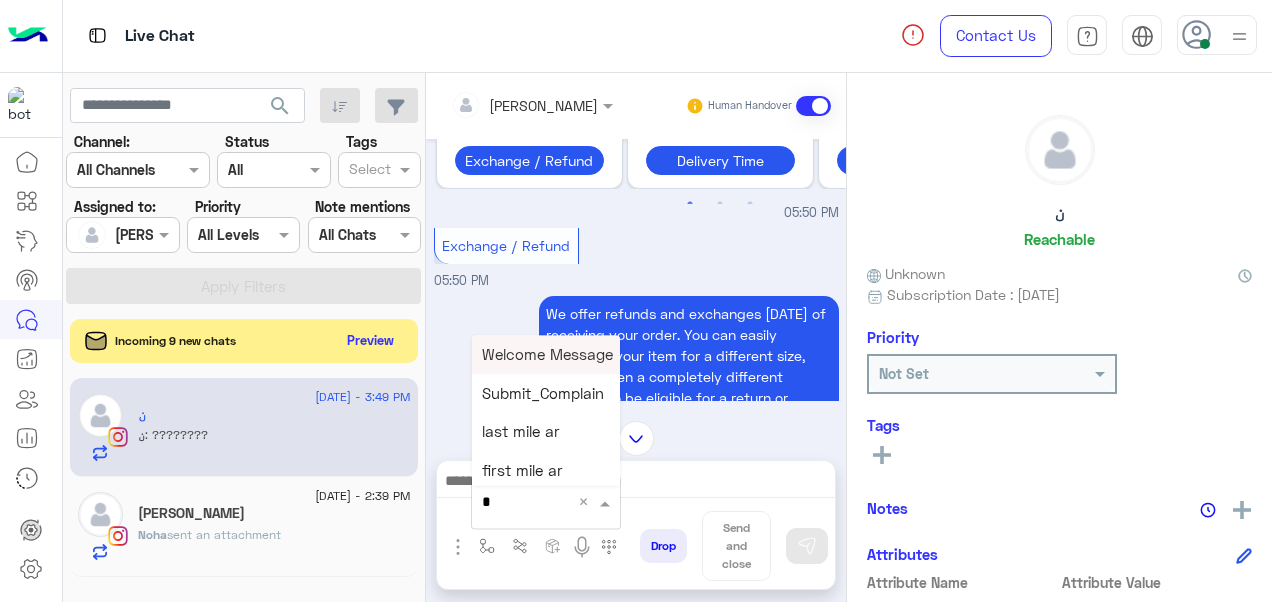 type on "*" 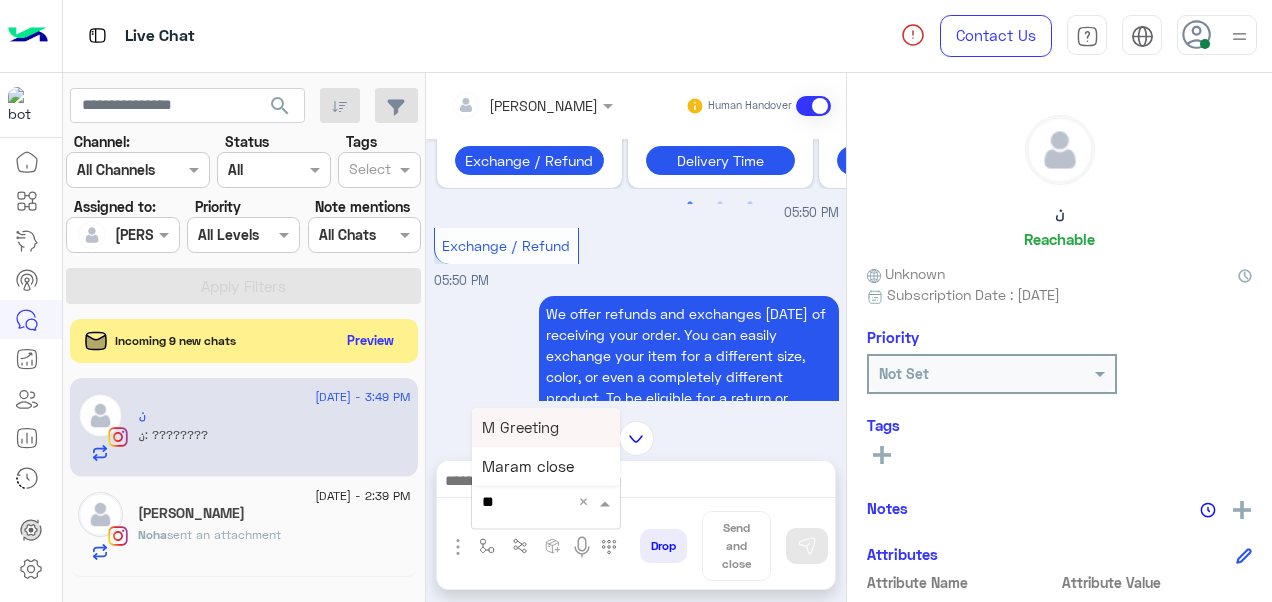 click on "M Greeting" at bounding box center (520, 427) 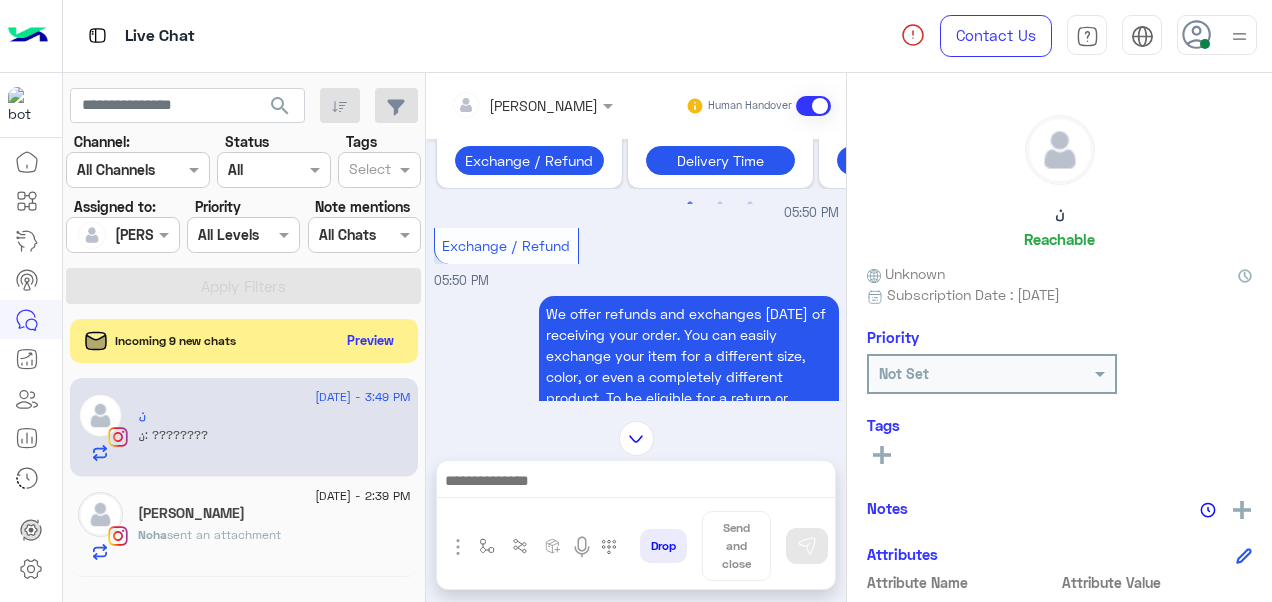 type on "**********" 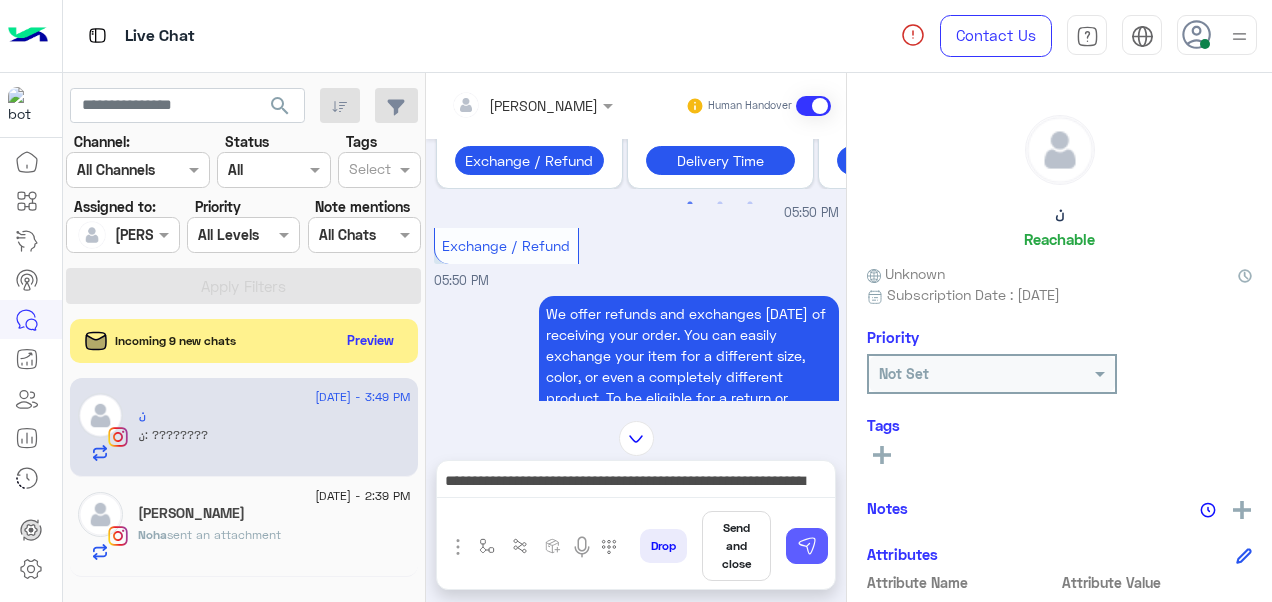 click at bounding box center [807, 546] 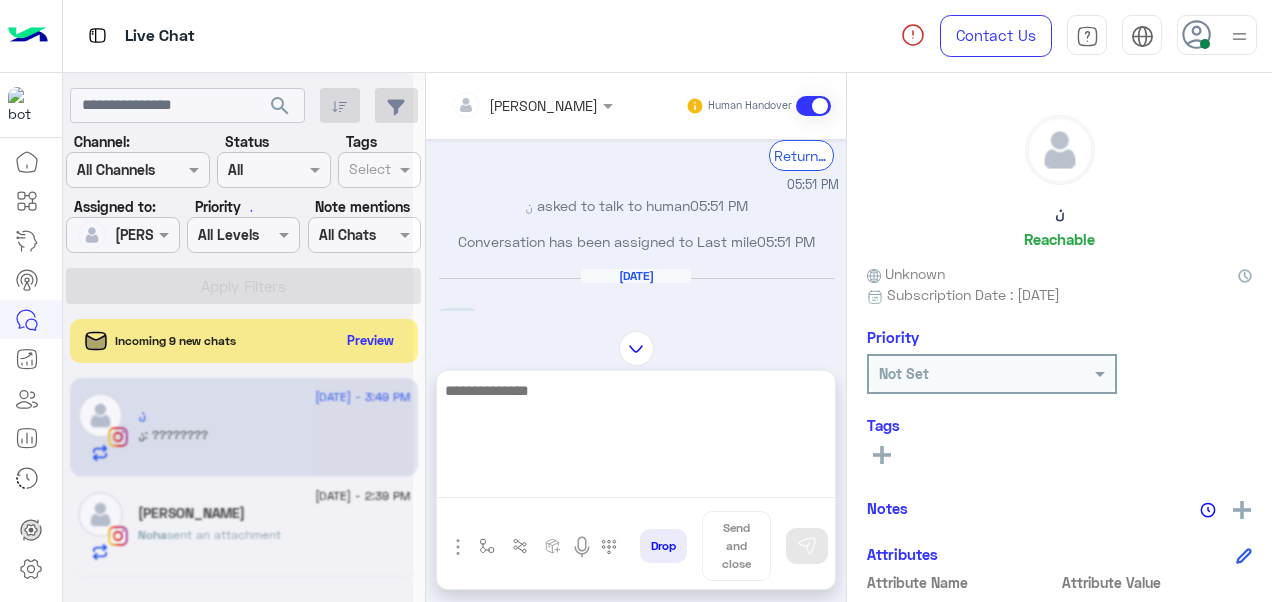 click at bounding box center (636, 438) 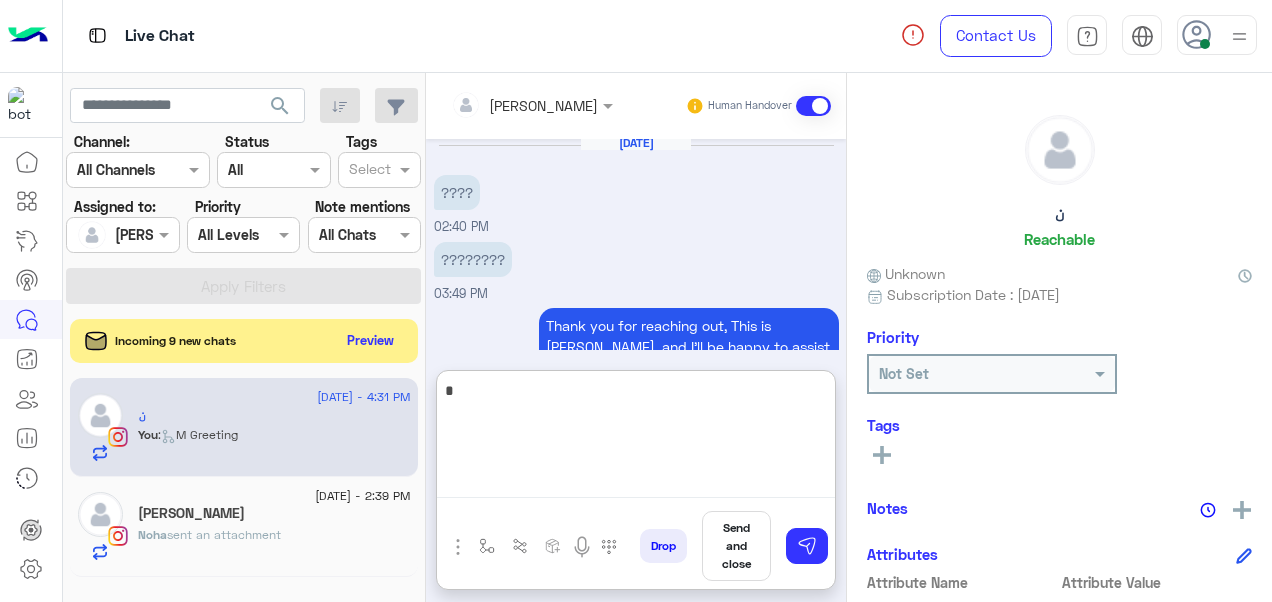 scroll, scrollTop: 2586, scrollLeft: 0, axis: vertical 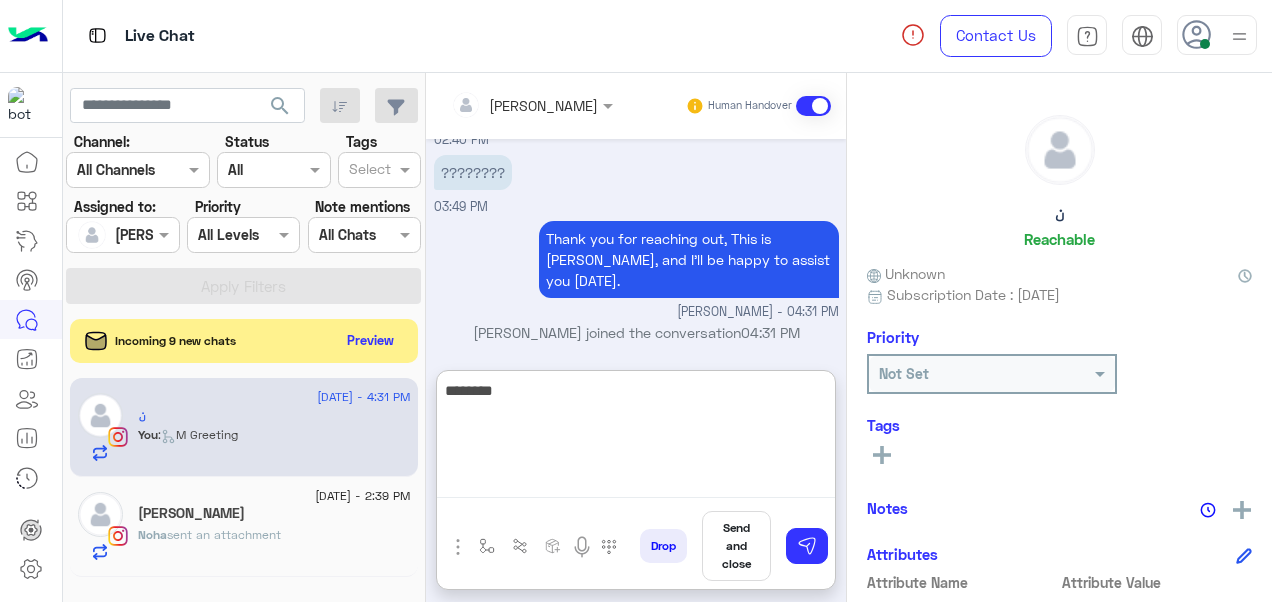 paste on "**********" 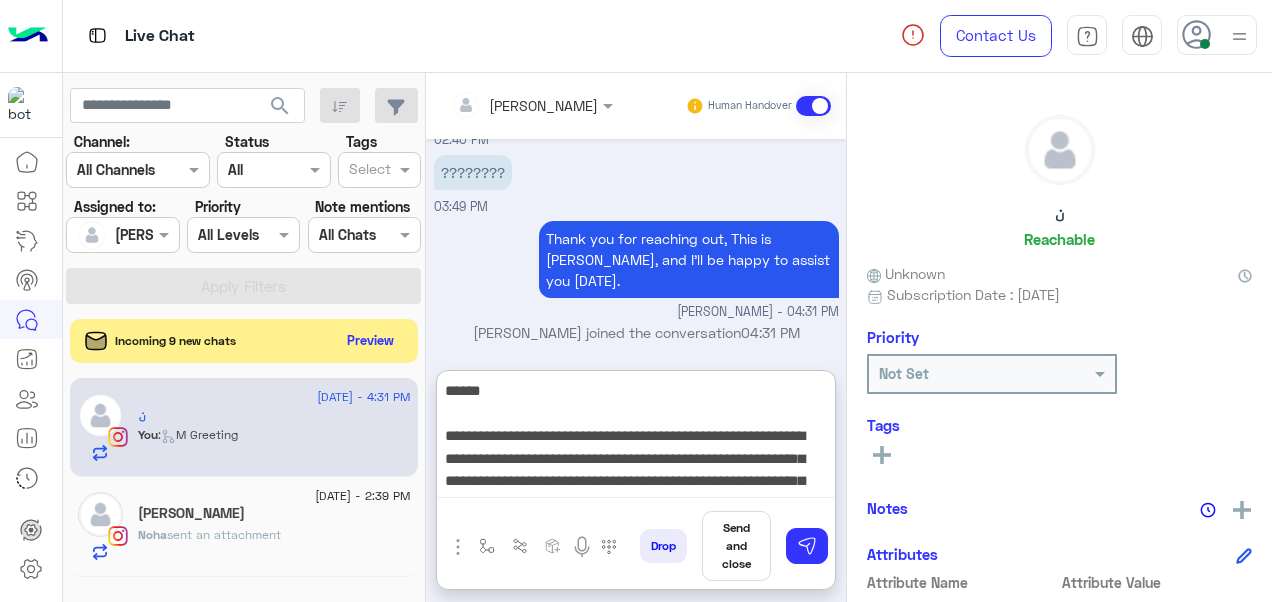 scroll, scrollTop: 15, scrollLeft: 0, axis: vertical 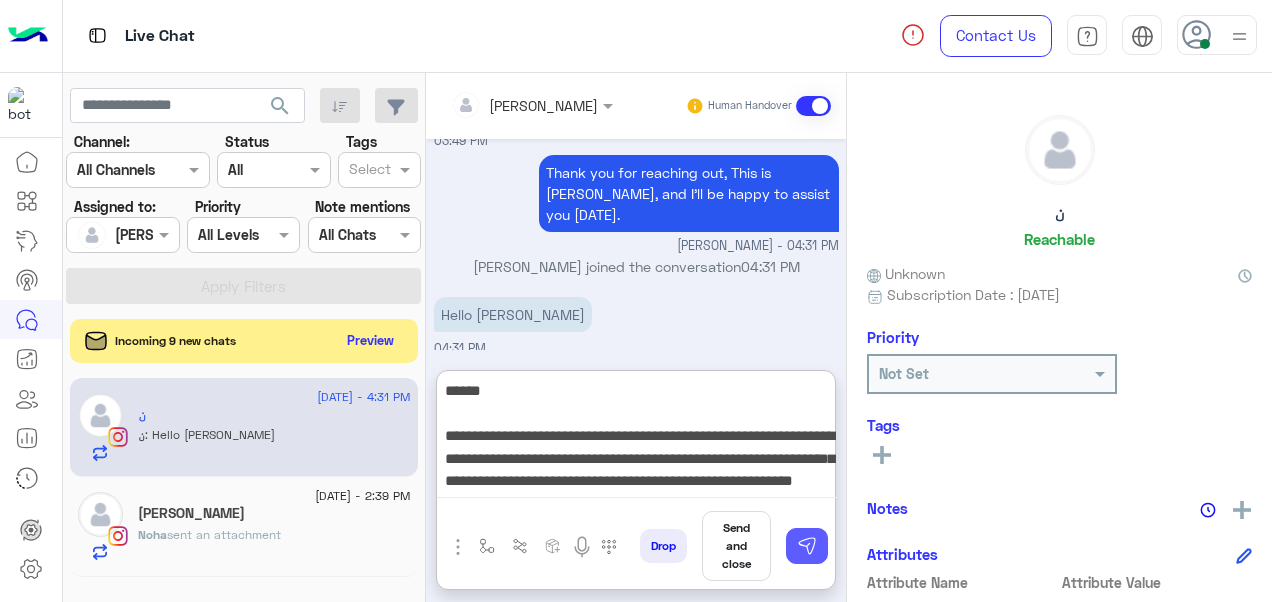 type on "**********" 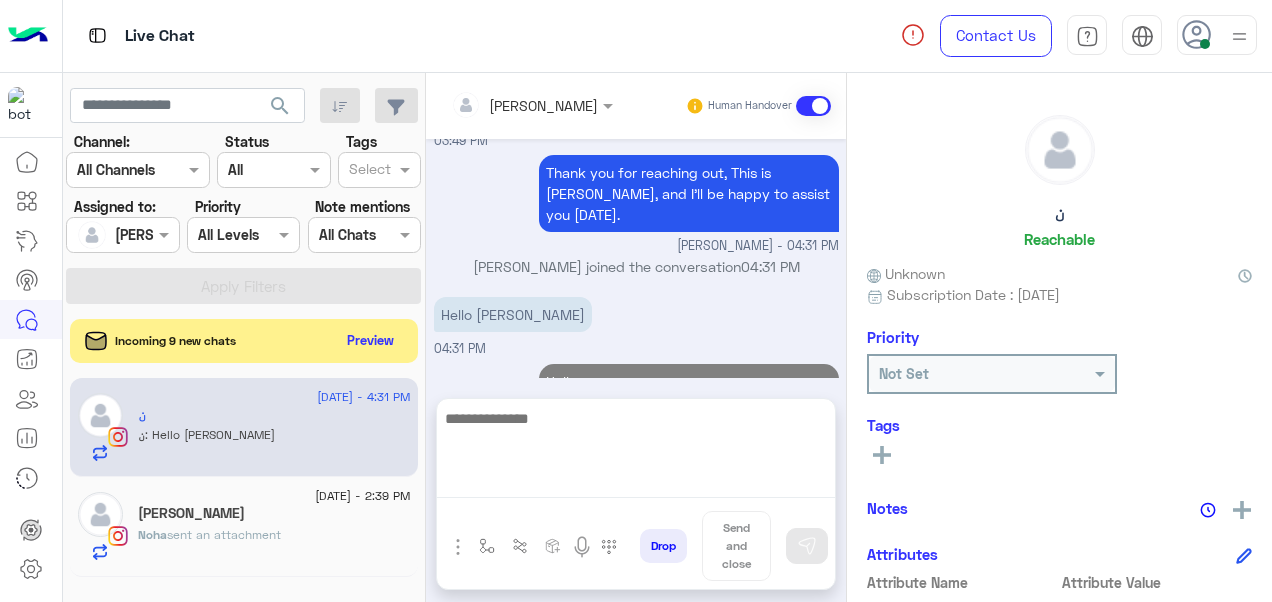 scroll, scrollTop: 2752, scrollLeft: 0, axis: vertical 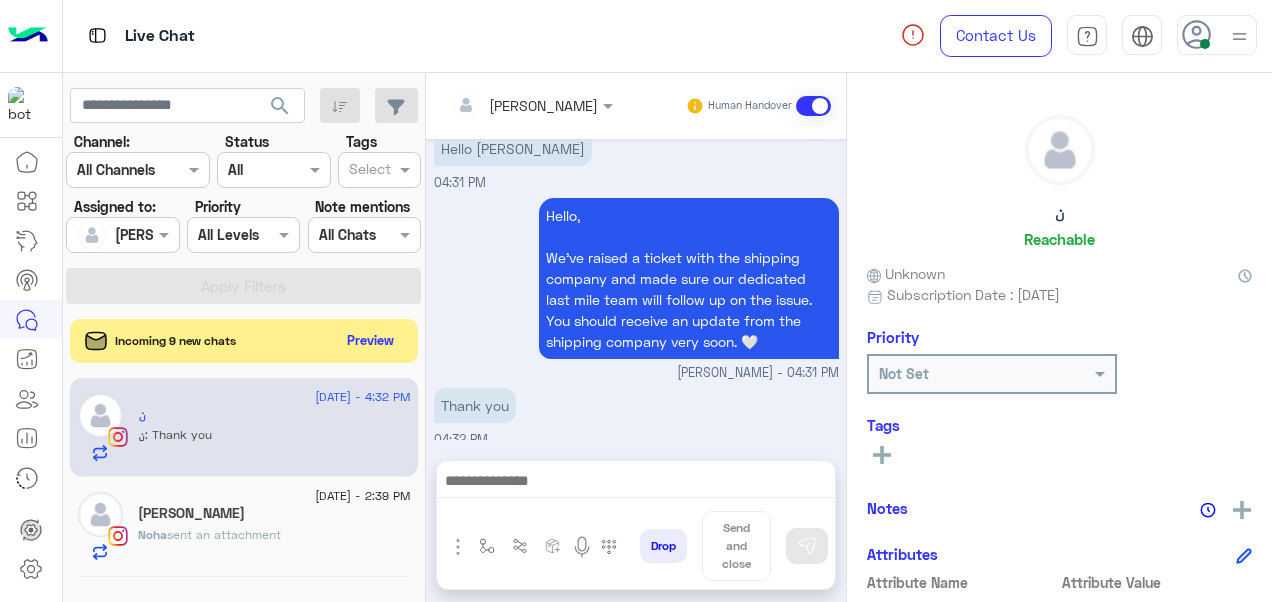 click at bounding box center (636, 483) 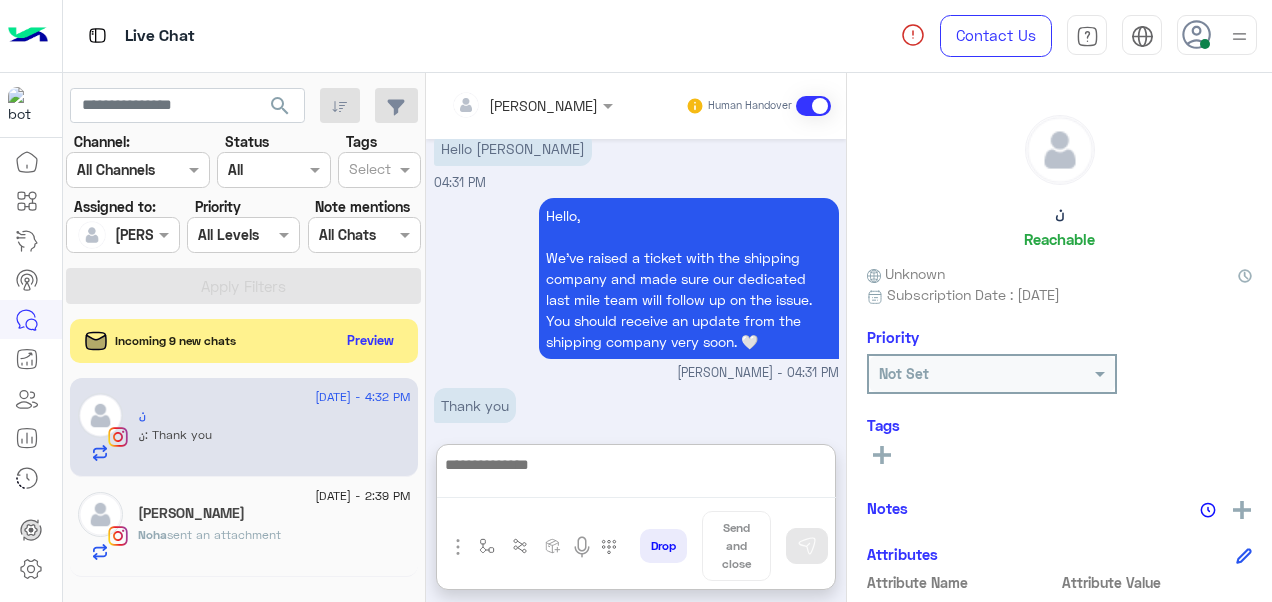 scroll, scrollTop: 2866, scrollLeft: 0, axis: vertical 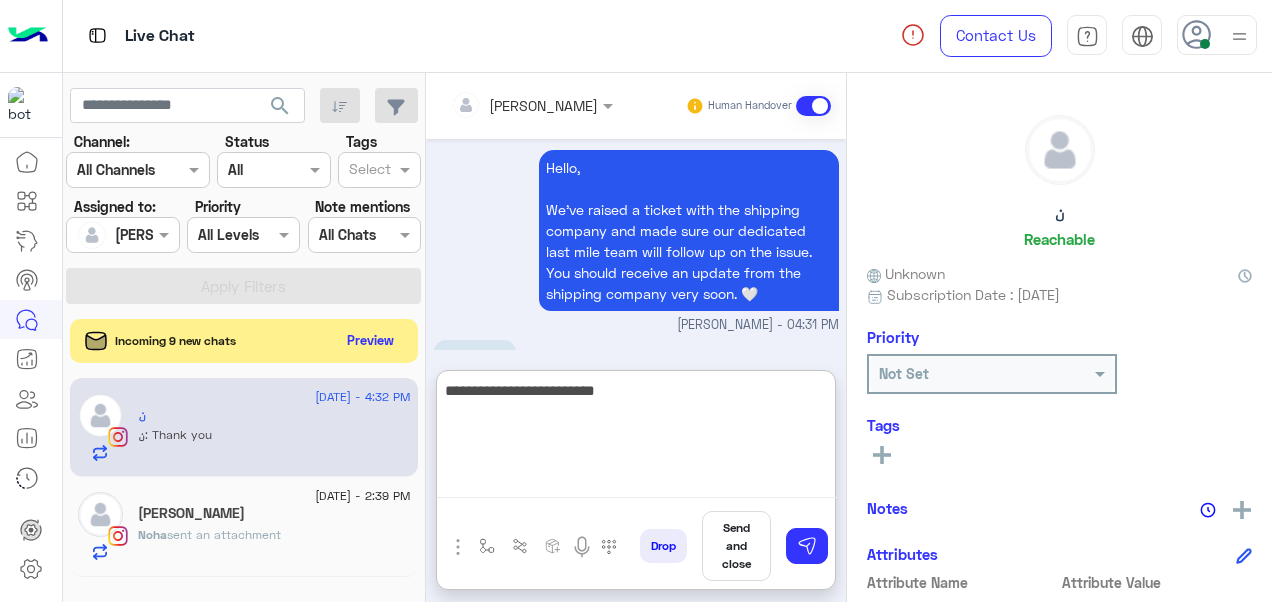 type on "**********" 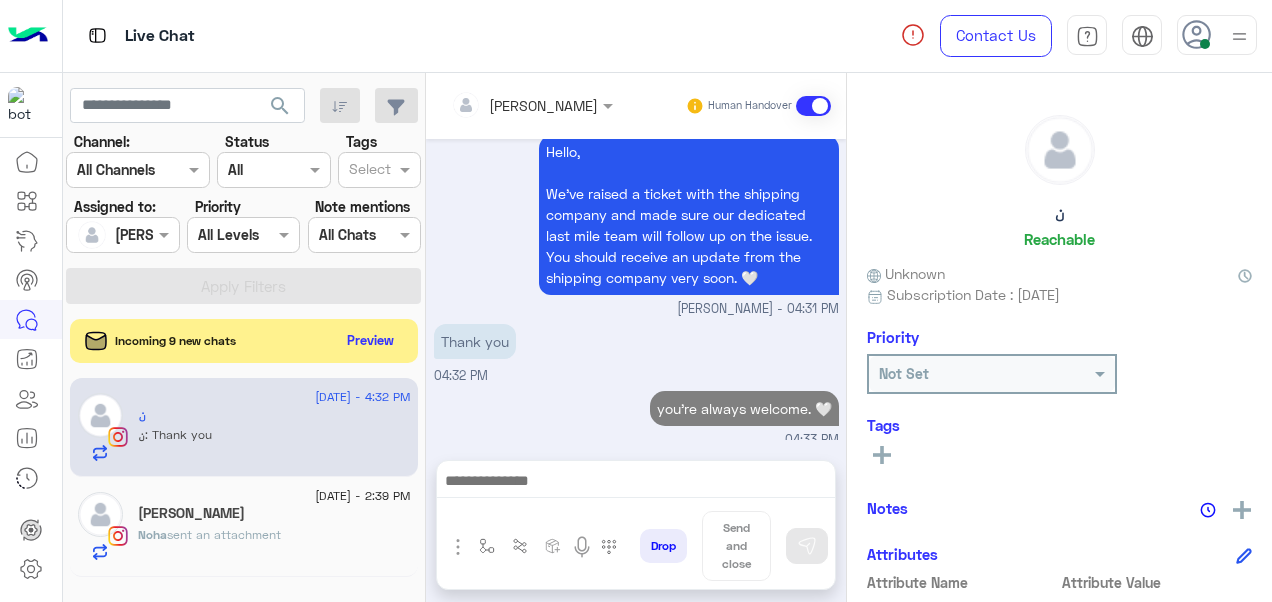 scroll, scrollTop: 2885, scrollLeft: 0, axis: vertical 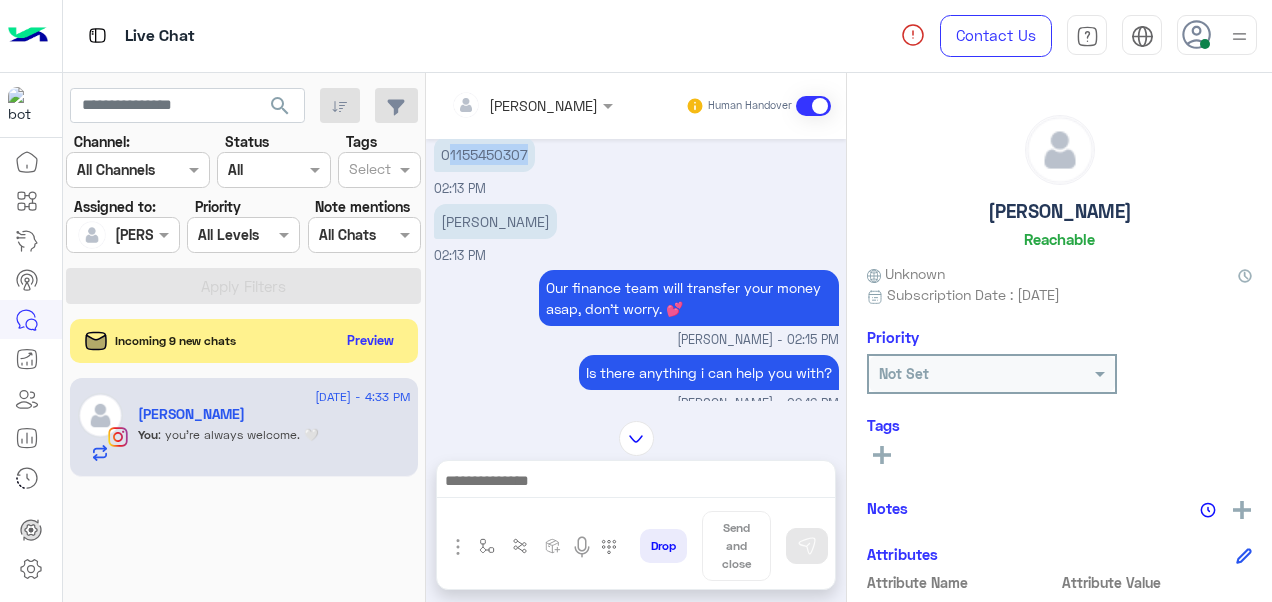 drag, startPoint x: 523, startPoint y: 158, endPoint x: 448, endPoint y: 155, distance: 75.059975 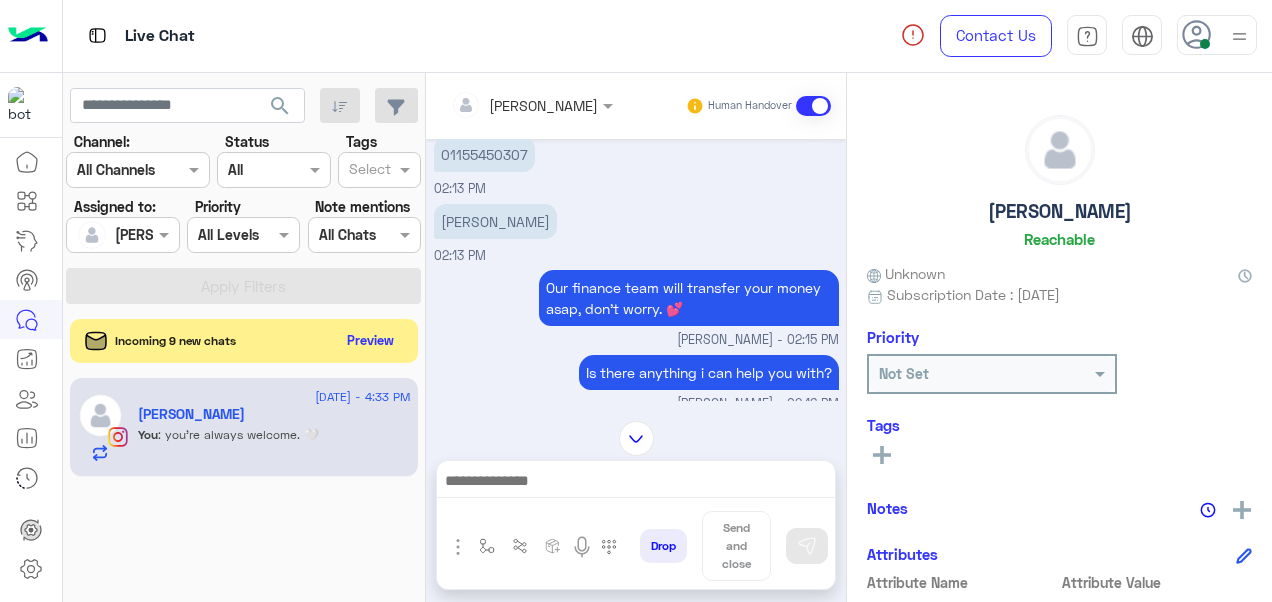 drag, startPoint x: 448, startPoint y: 155, endPoint x: 592, endPoint y: 212, distance: 154.87091 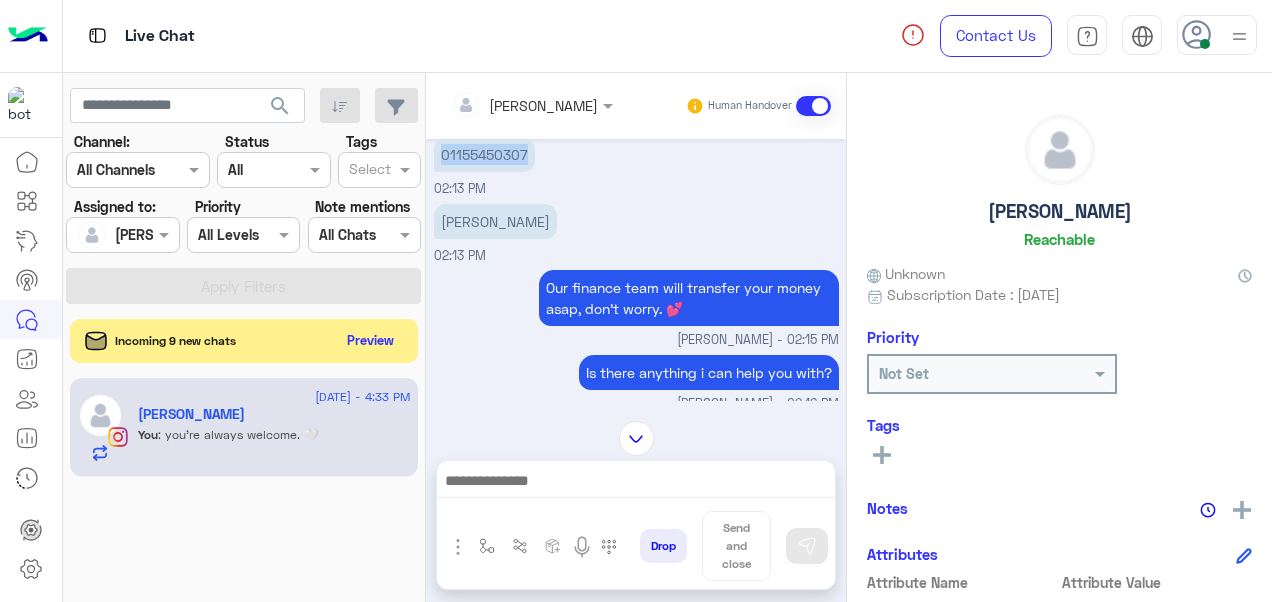 drag, startPoint x: 528, startPoint y: 162, endPoint x: 442, endPoint y: 156, distance: 86.209045 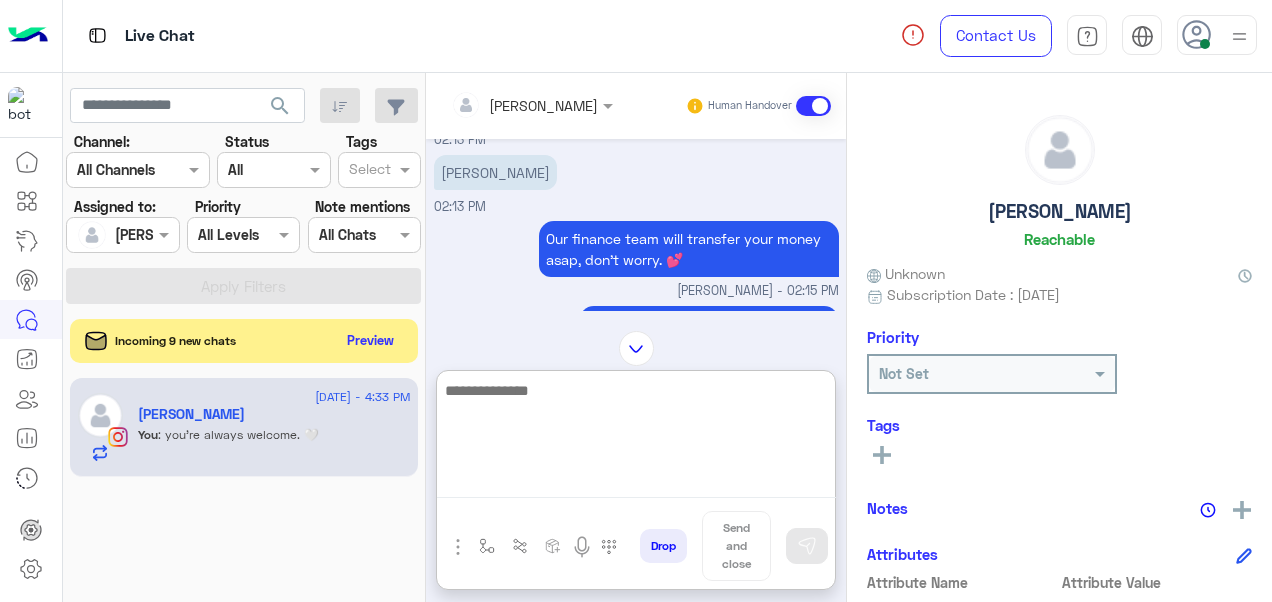 scroll, scrollTop: 92, scrollLeft: 0, axis: vertical 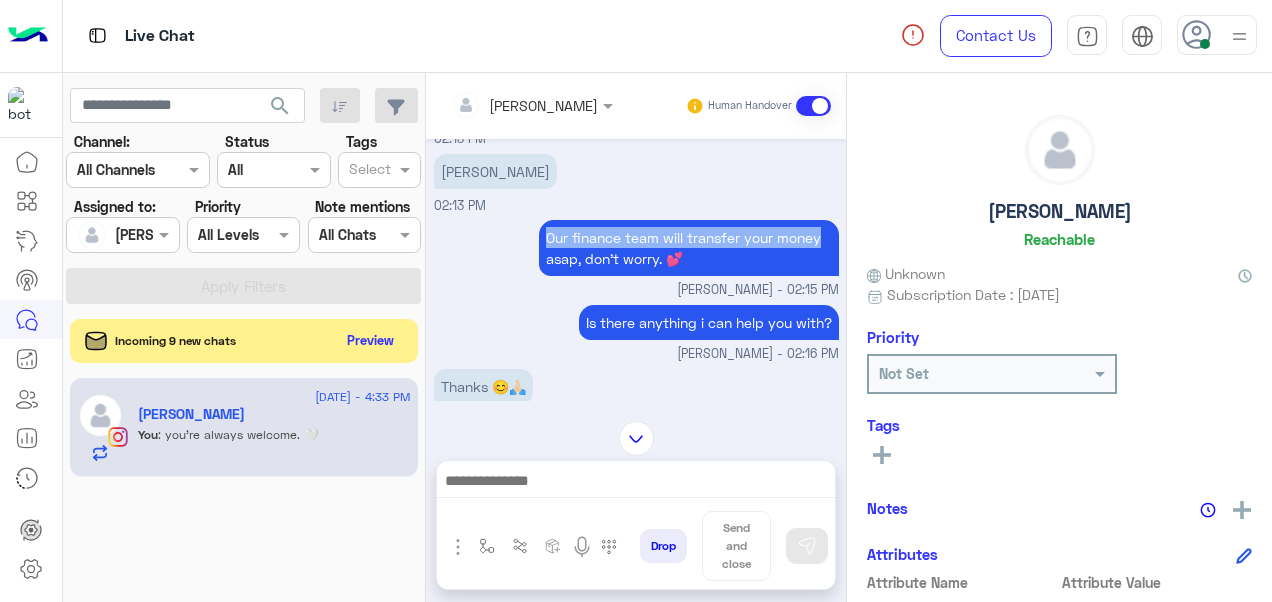 drag, startPoint x: 537, startPoint y: 233, endPoint x: 816, endPoint y: 242, distance: 279.1451 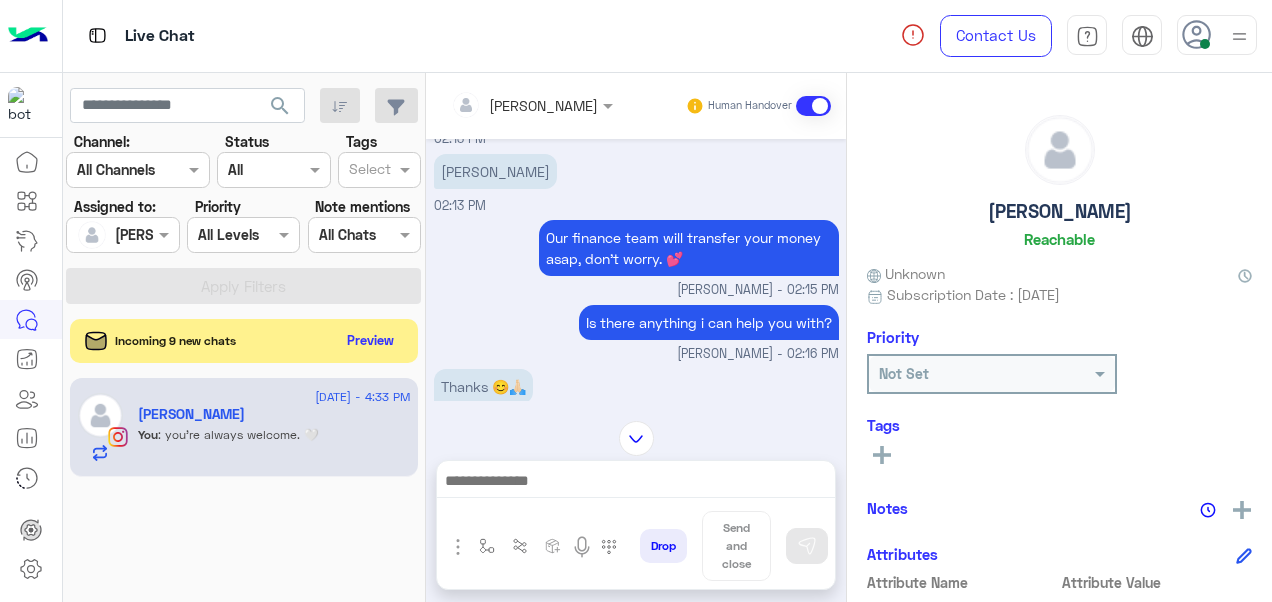 click at bounding box center [636, 483] 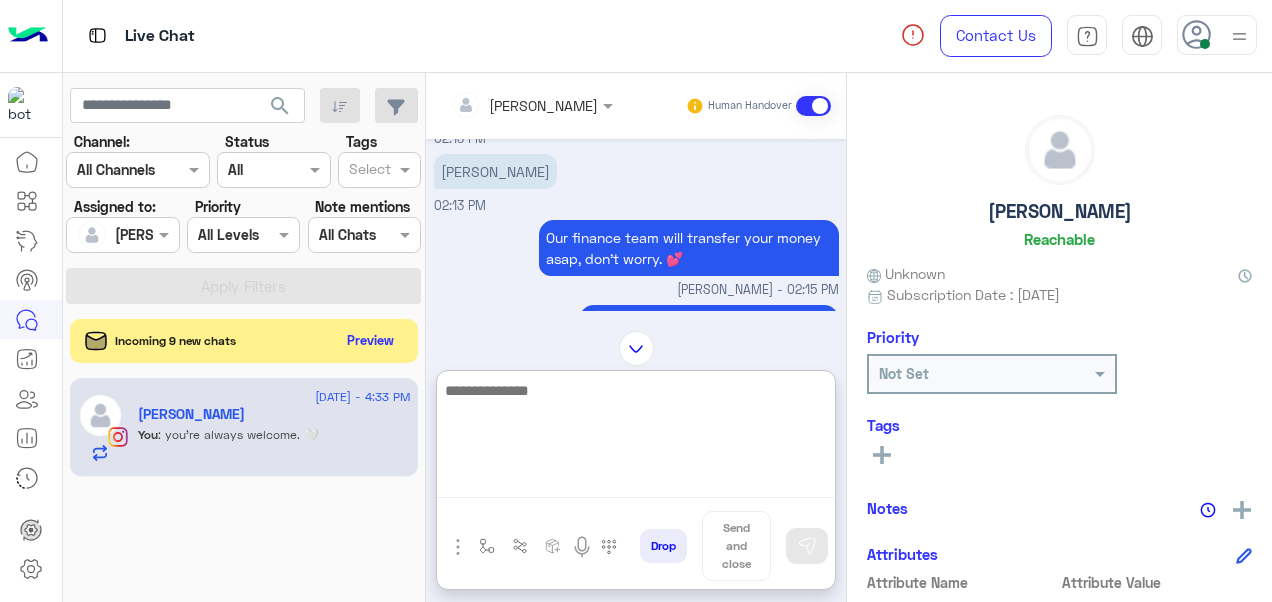 paste on "**********" 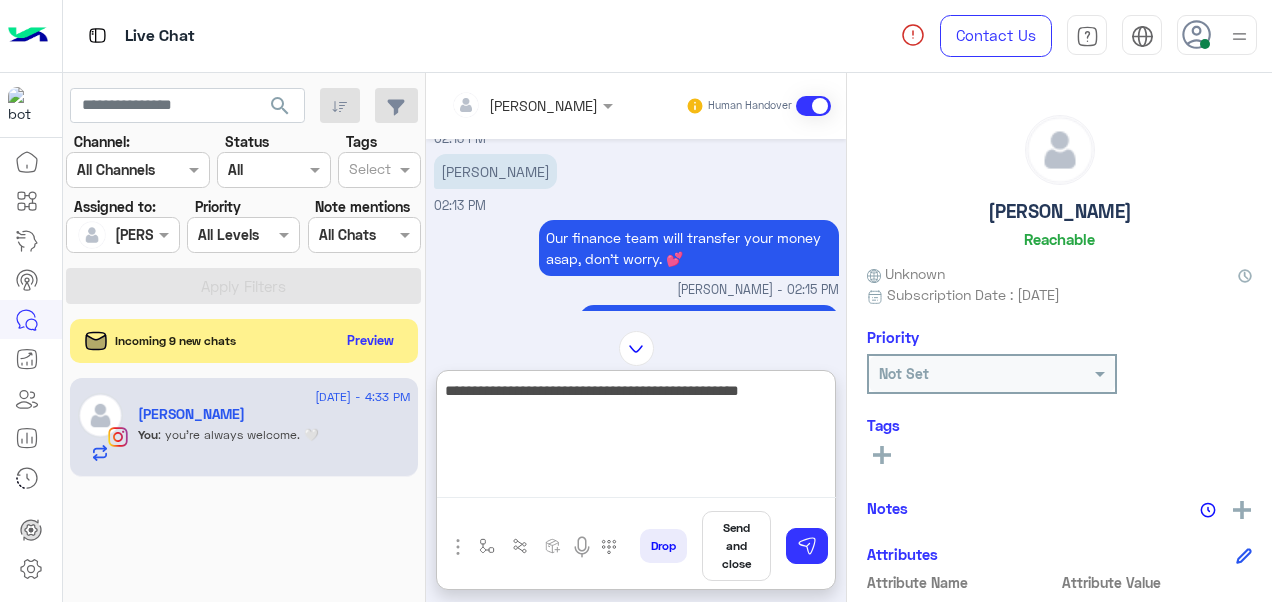 type on "**********" 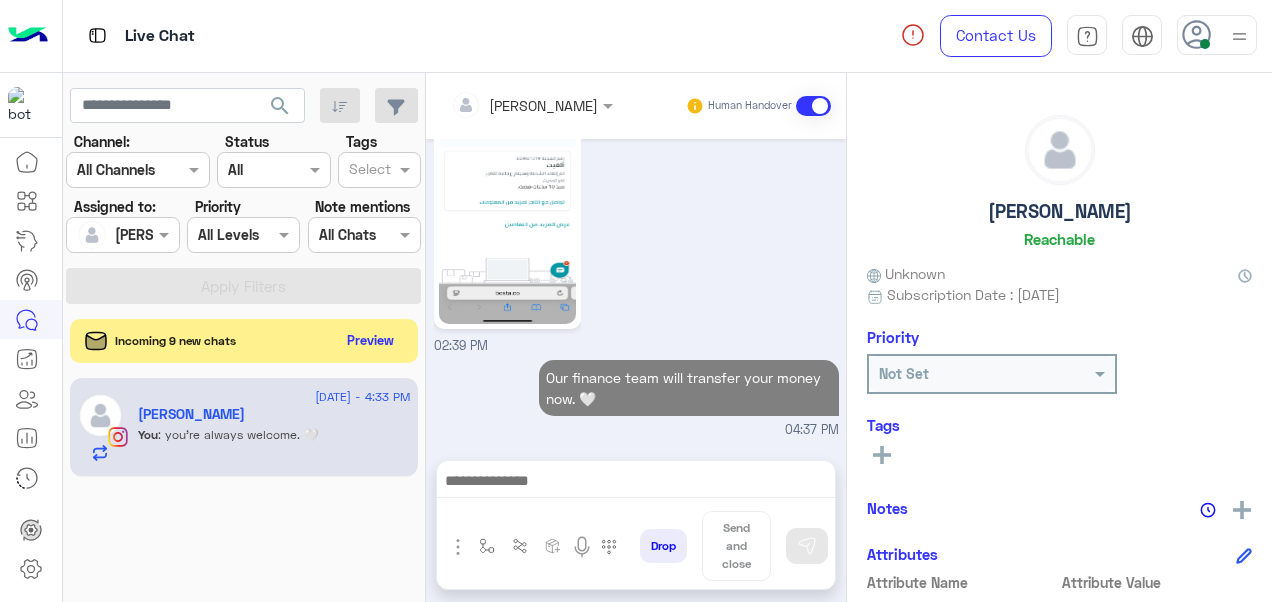 scroll, scrollTop: 2253, scrollLeft: 0, axis: vertical 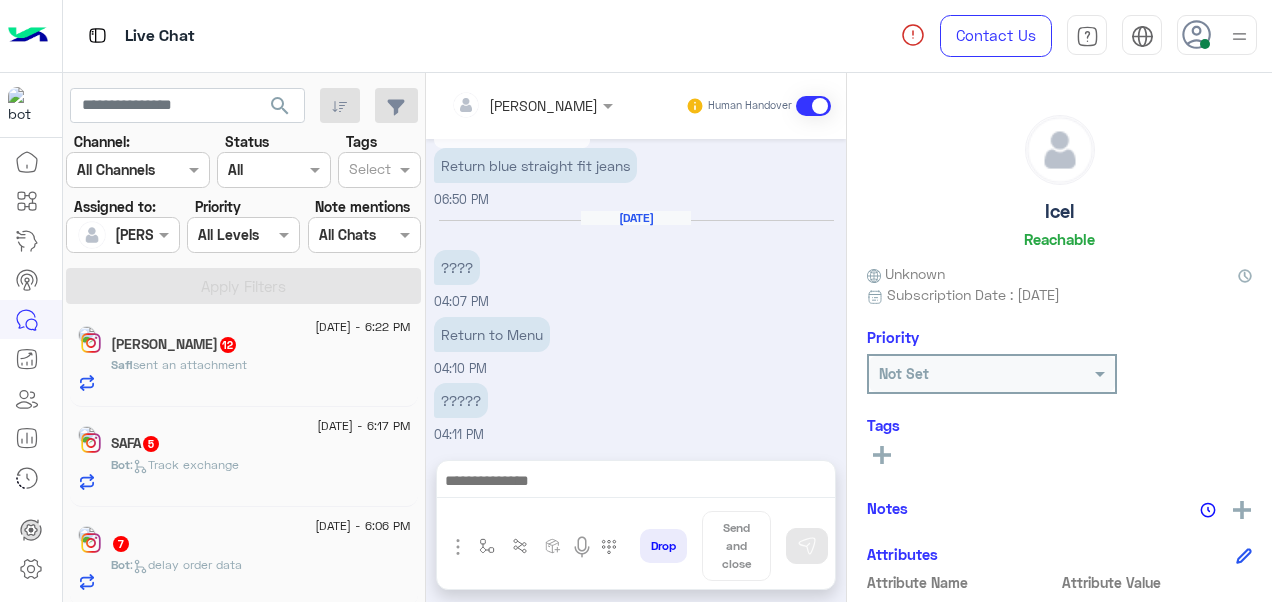 click on "Bot :   delay order data" 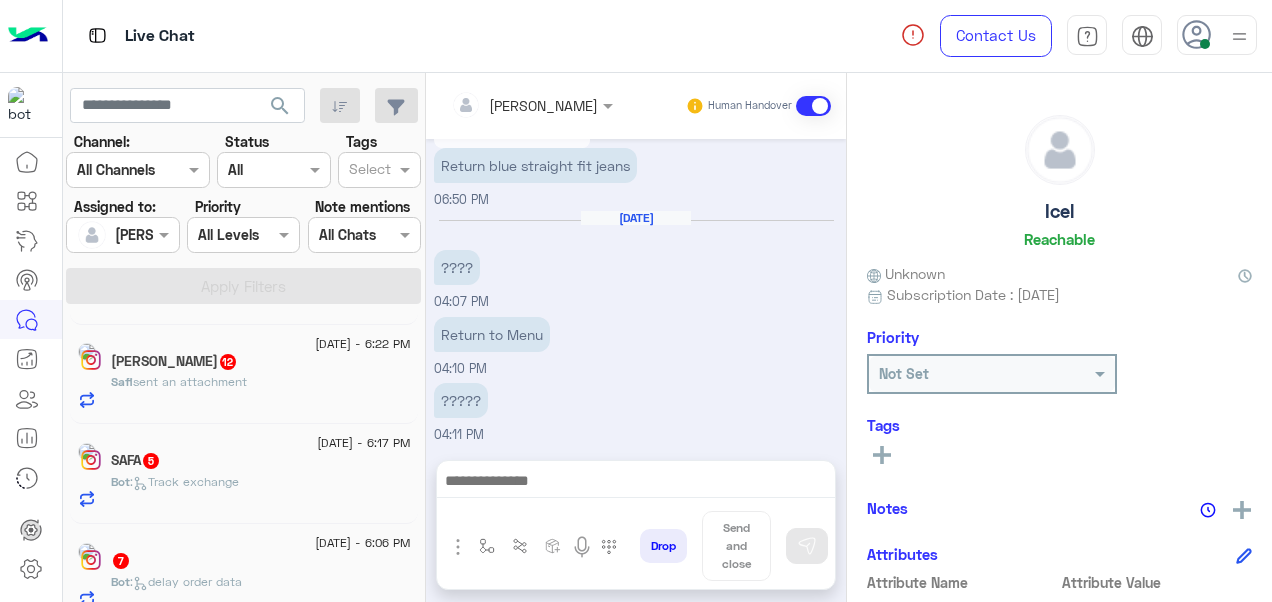 scroll, scrollTop: 0, scrollLeft: 0, axis: both 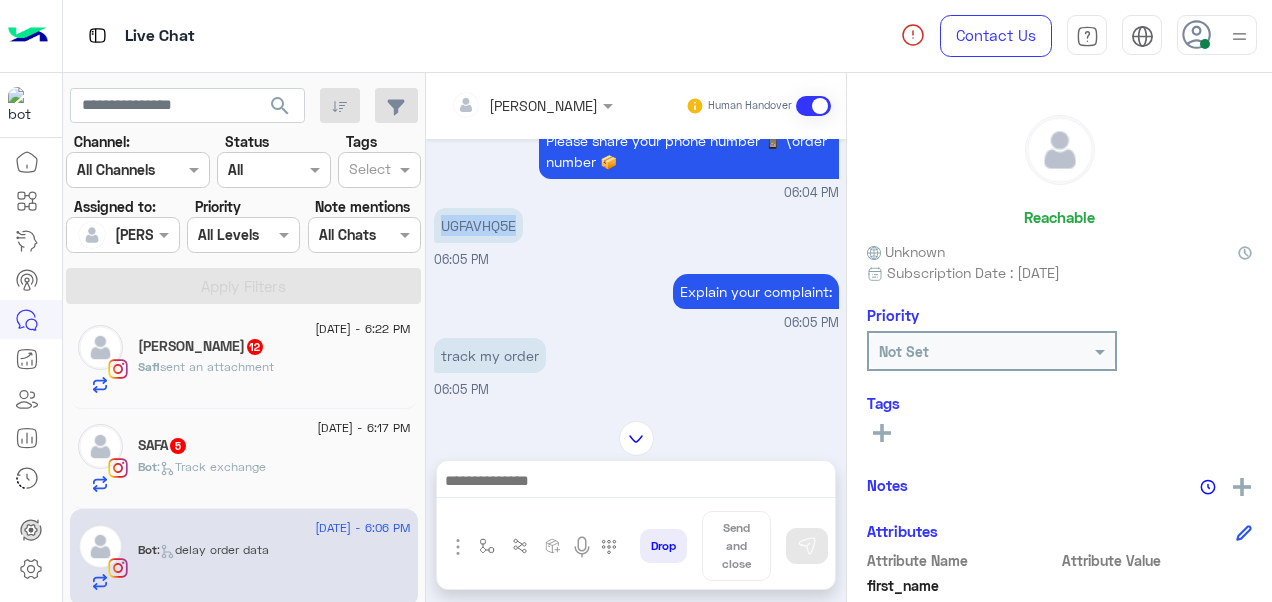 drag, startPoint x: 518, startPoint y: 222, endPoint x: 440, endPoint y: 216, distance: 78.23043 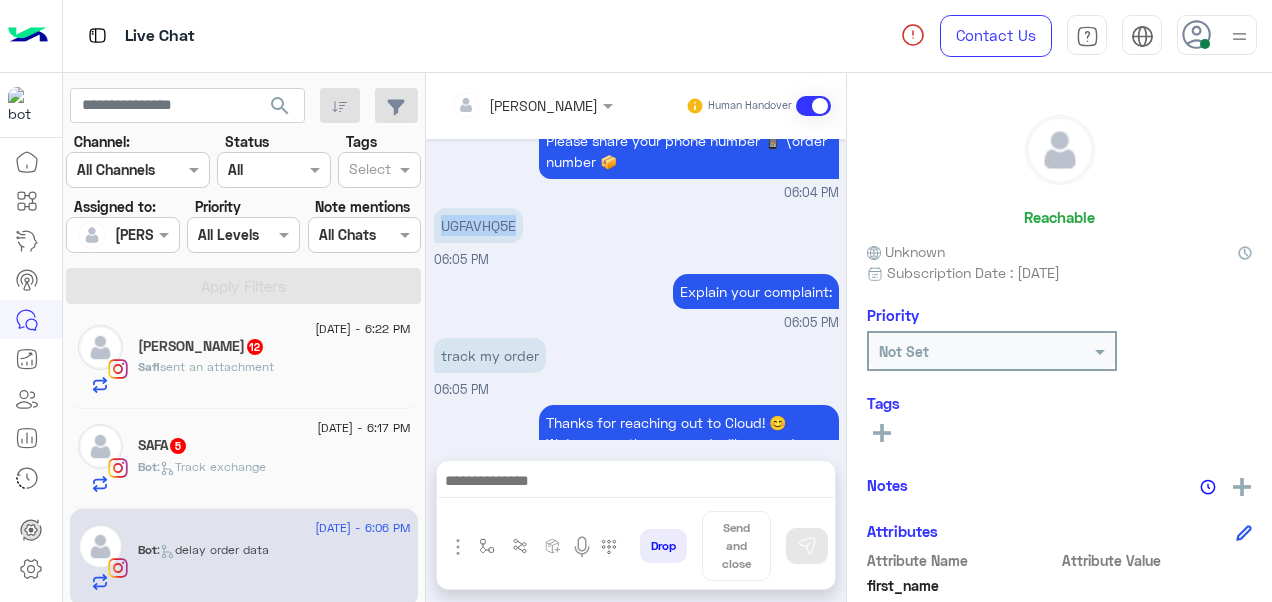 scroll, scrollTop: 909, scrollLeft: 0, axis: vertical 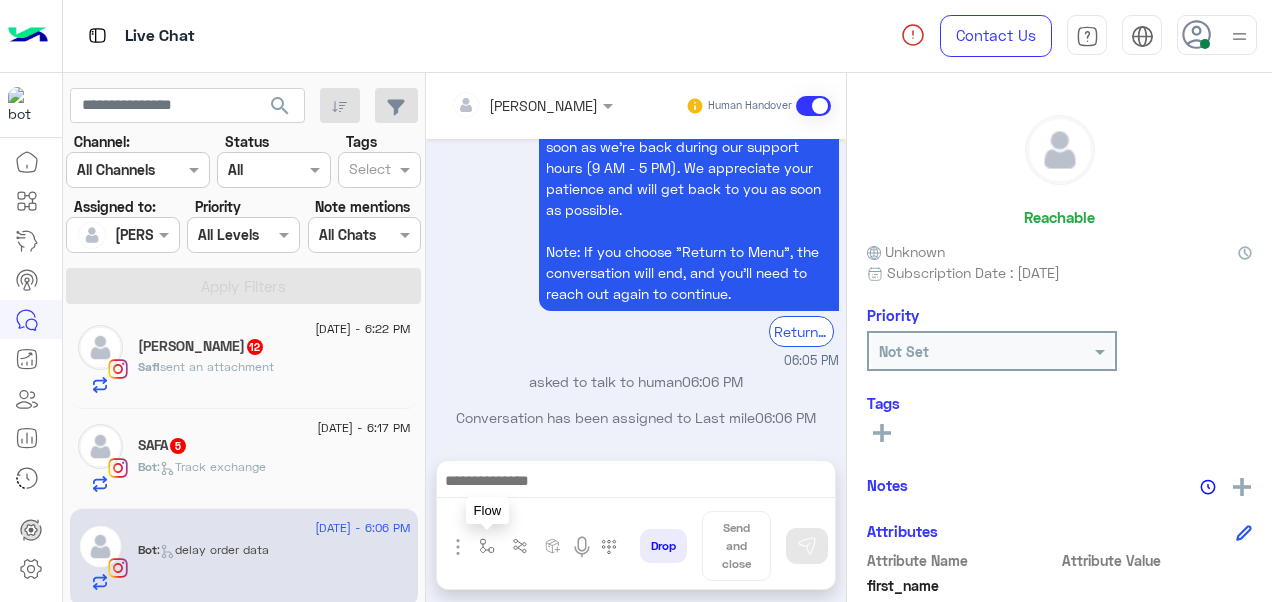 drag, startPoint x: 482, startPoint y: 554, endPoint x: 500, endPoint y: 532, distance: 28.42534 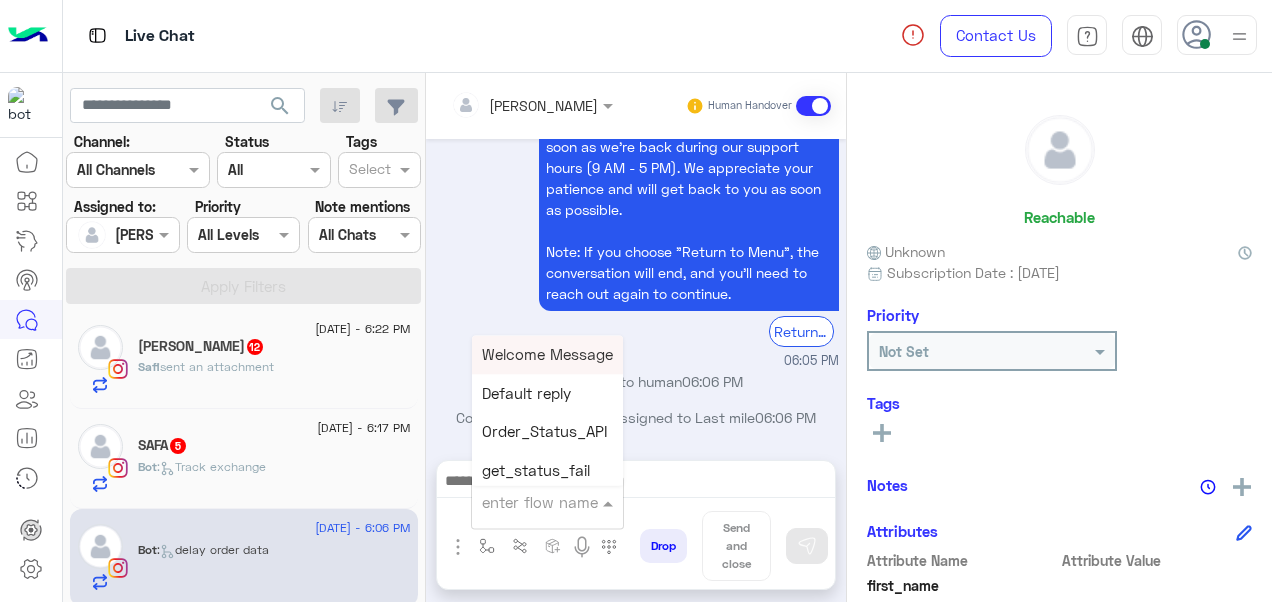 click on "enter flow name" at bounding box center [547, 502] 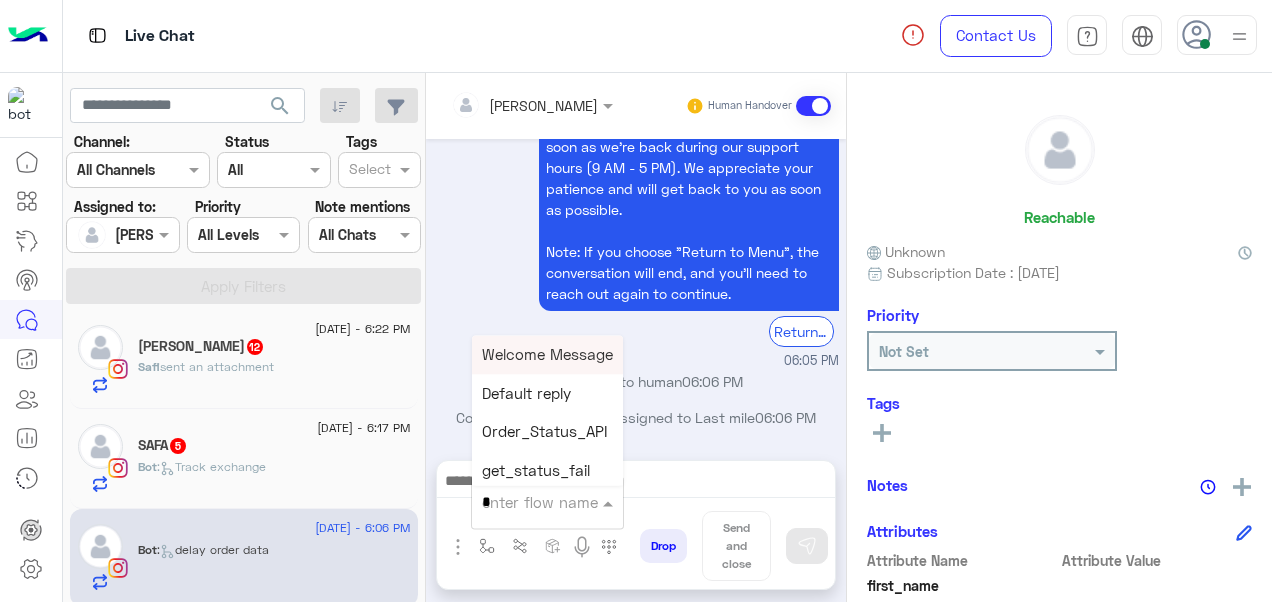 type on "*" 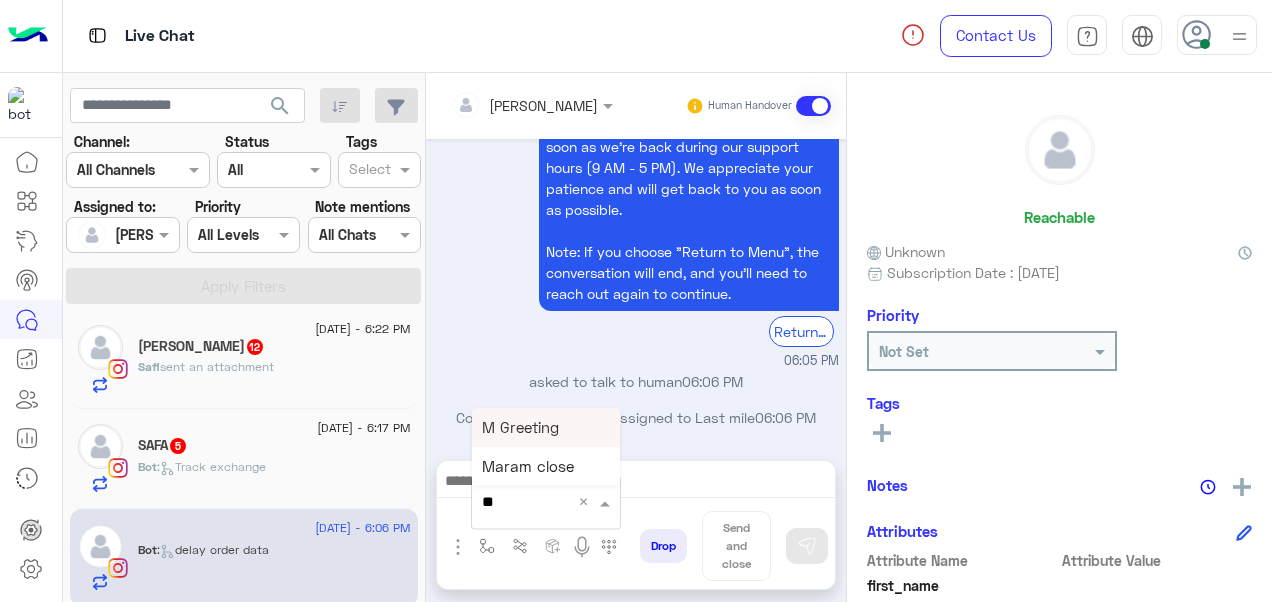 click on "M Greeting" at bounding box center [520, 427] 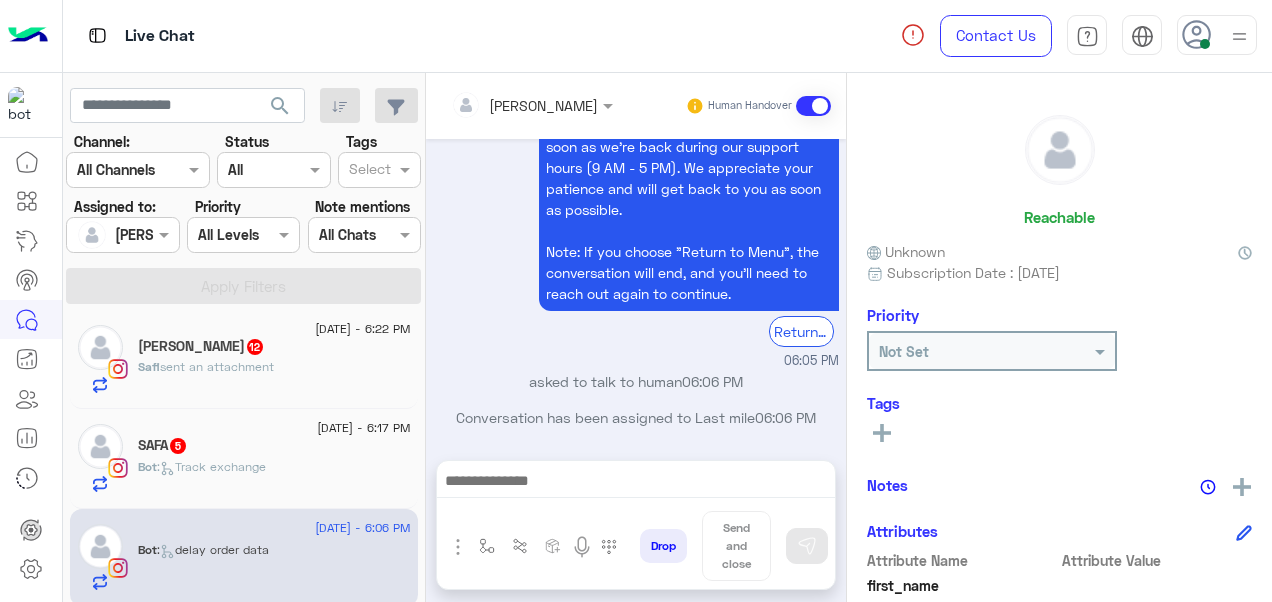 type on "**********" 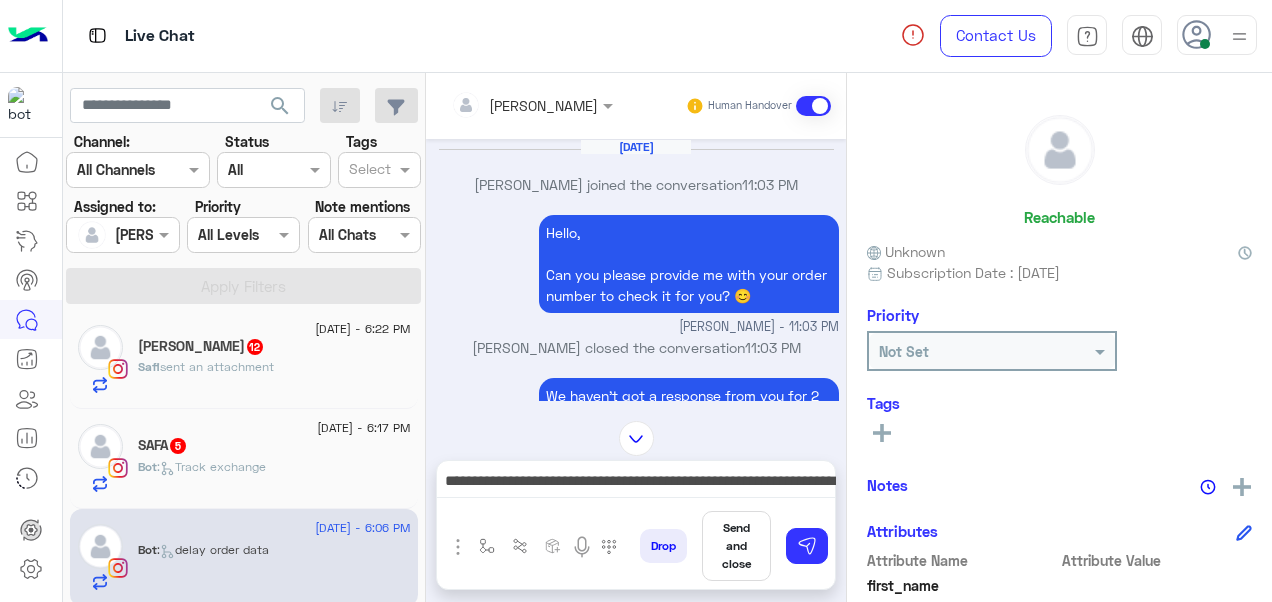 scroll, scrollTop: 1548, scrollLeft: 0, axis: vertical 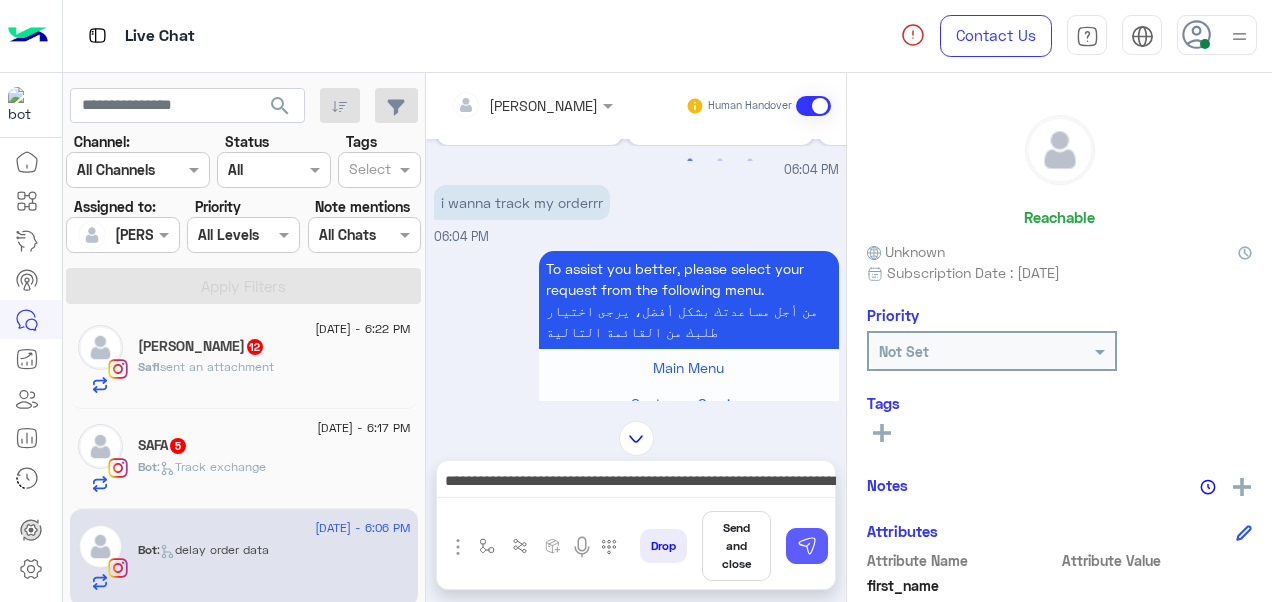 click at bounding box center (807, 546) 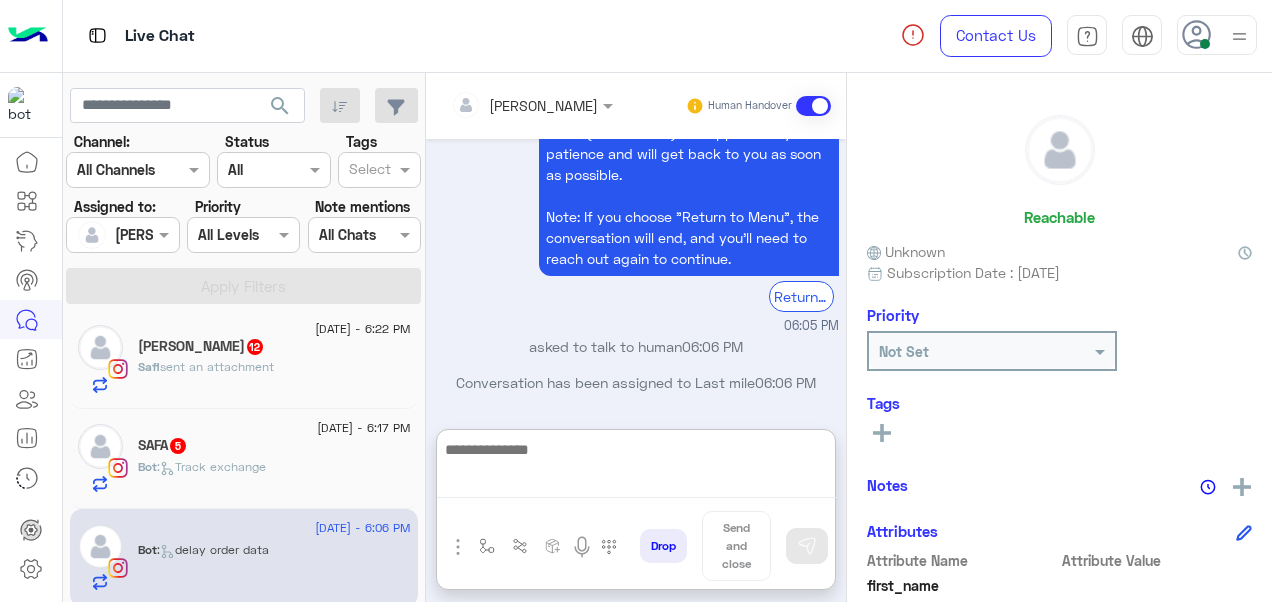 click at bounding box center (636, 467) 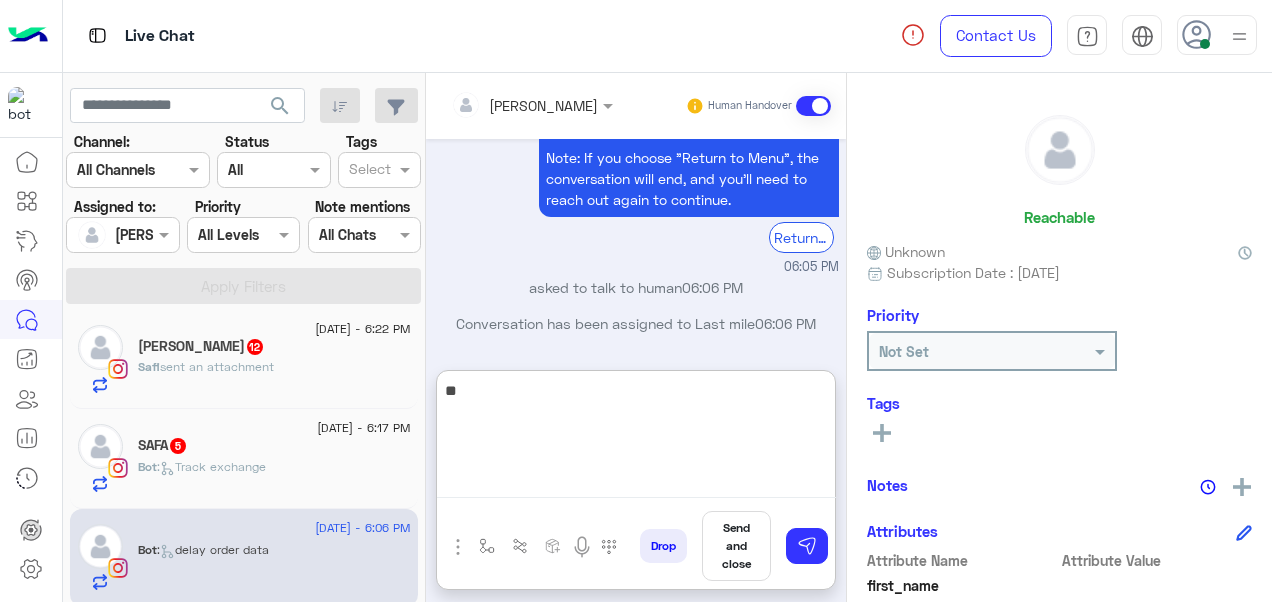 scroll, scrollTop: 2748, scrollLeft: 0, axis: vertical 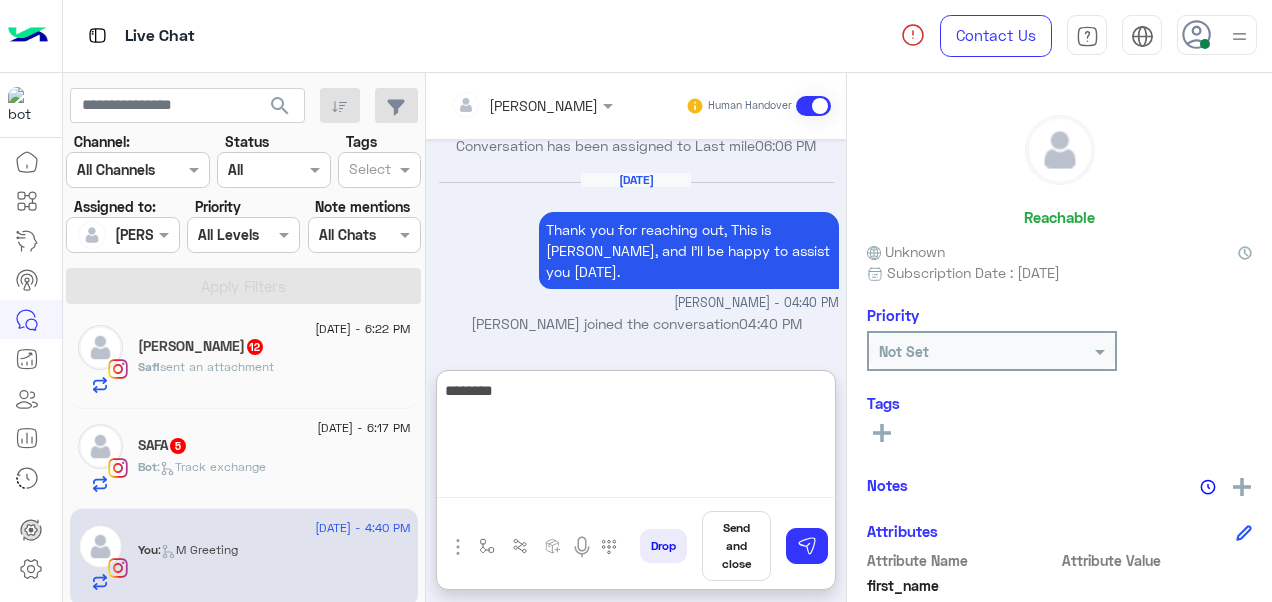 paste on "**********" 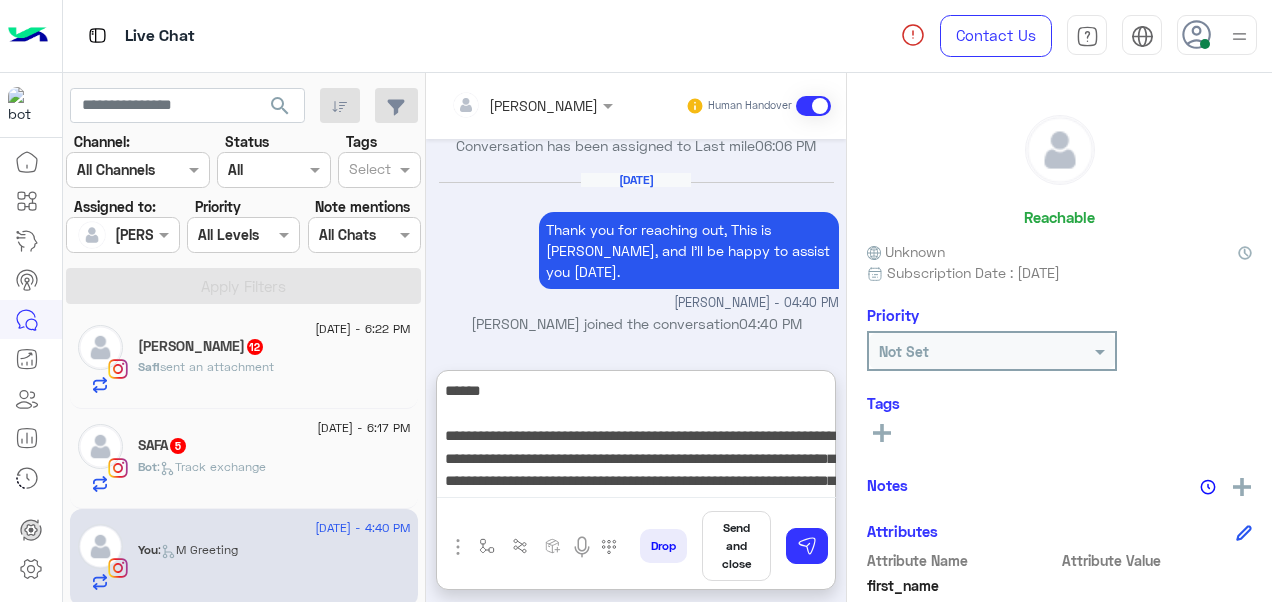 scroll, scrollTop: 60, scrollLeft: 0, axis: vertical 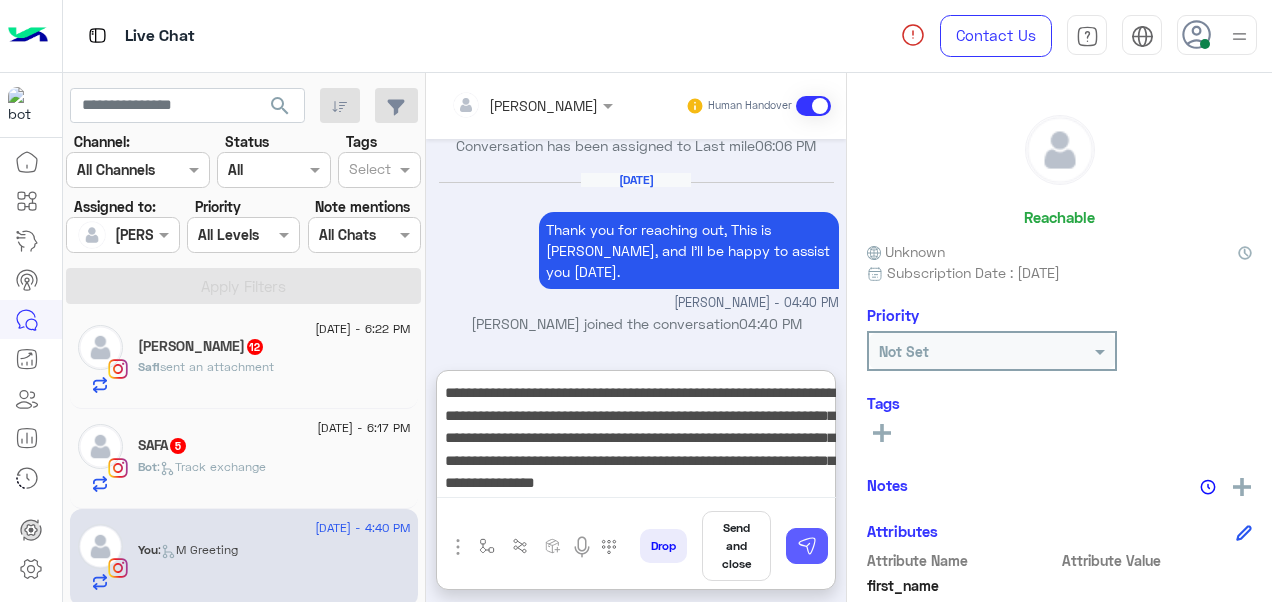 type on "**********" 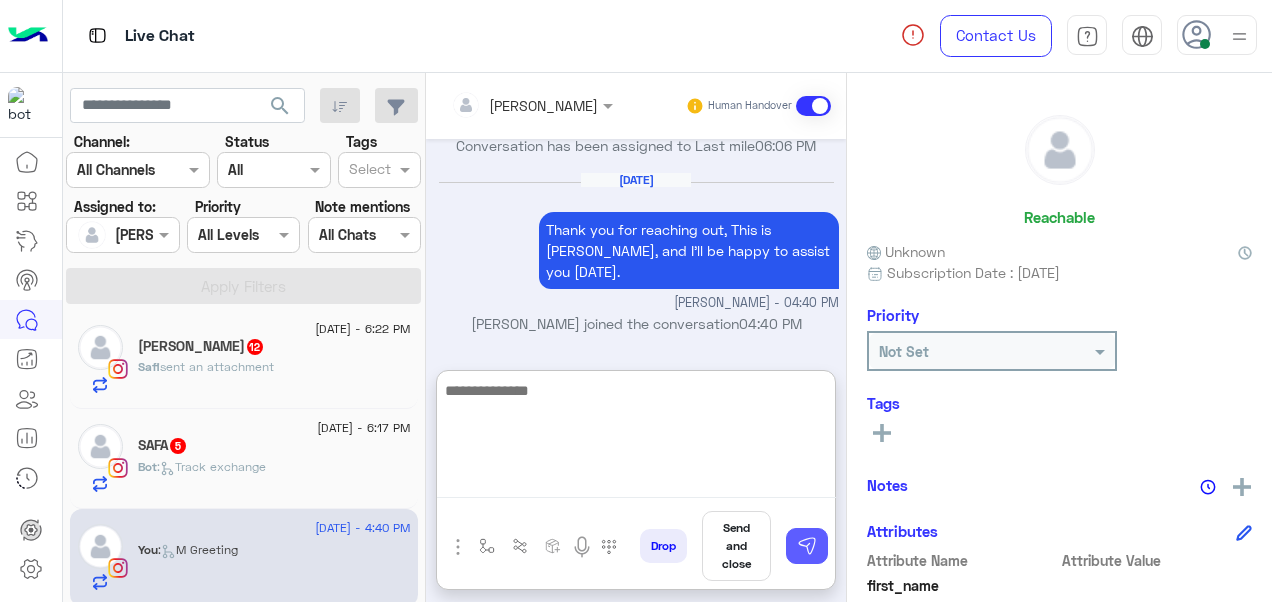 scroll, scrollTop: 2934, scrollLeft: 0, axis: vertical 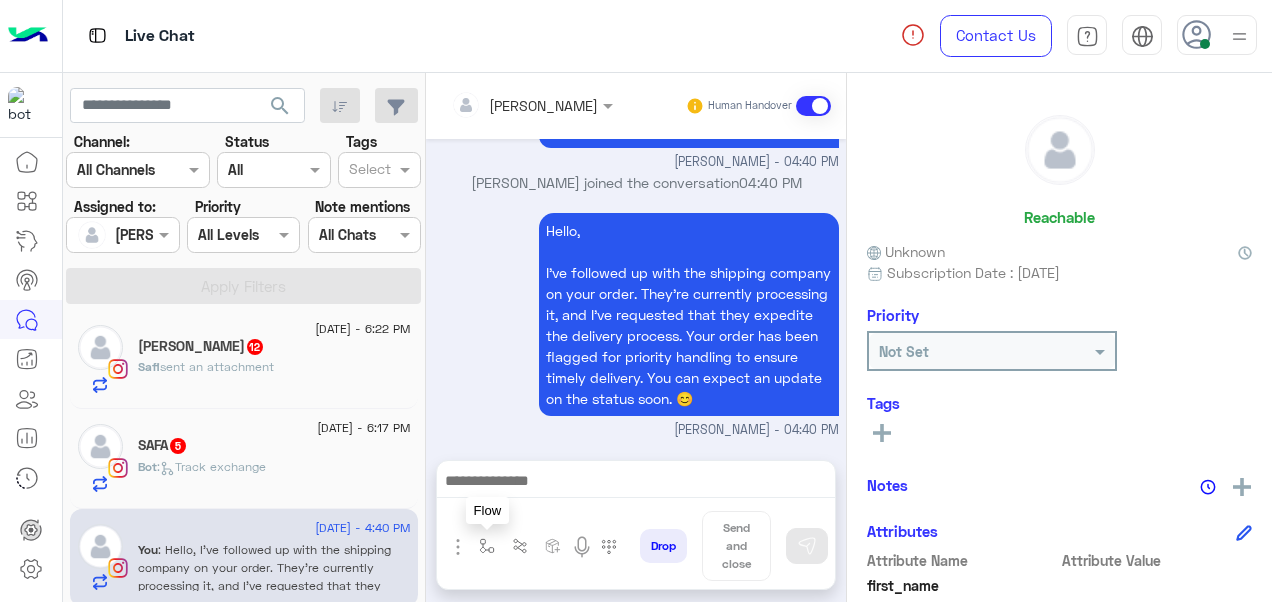 click at bounding box center (487, 546) 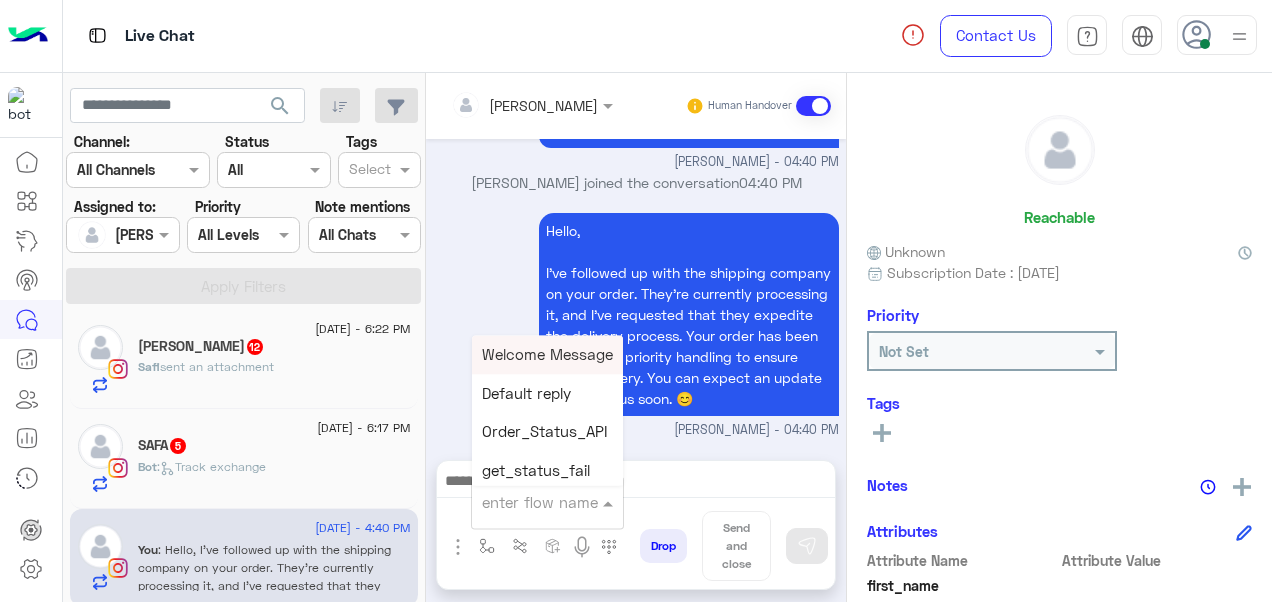 click at bounding box center [610, 502] 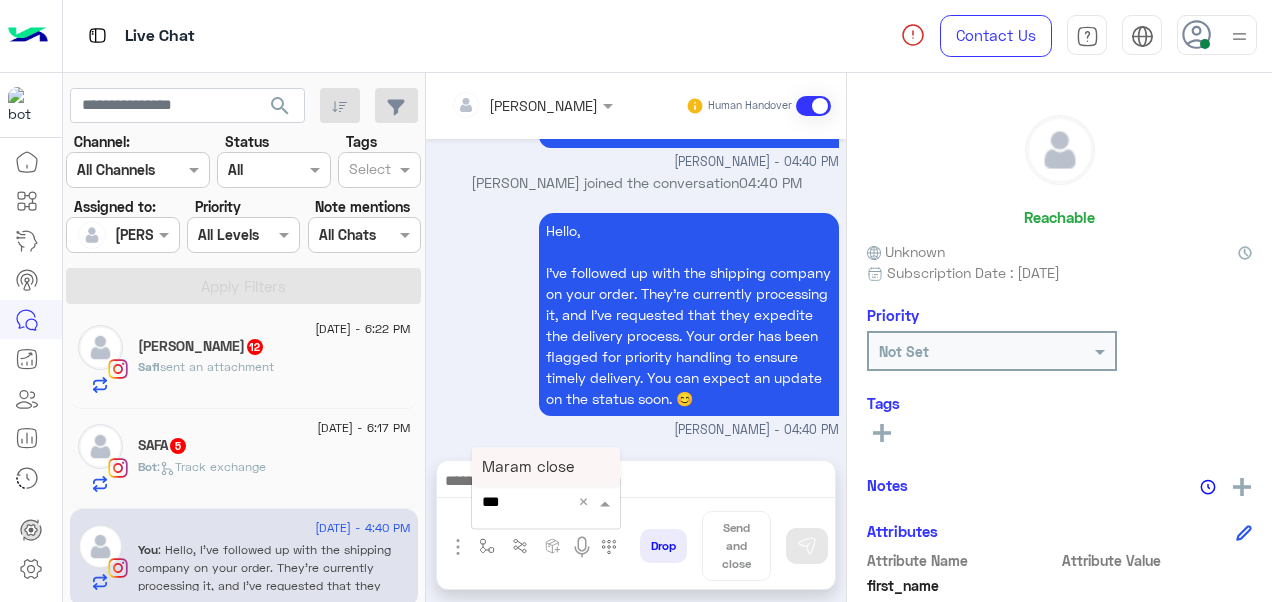 type on "****" 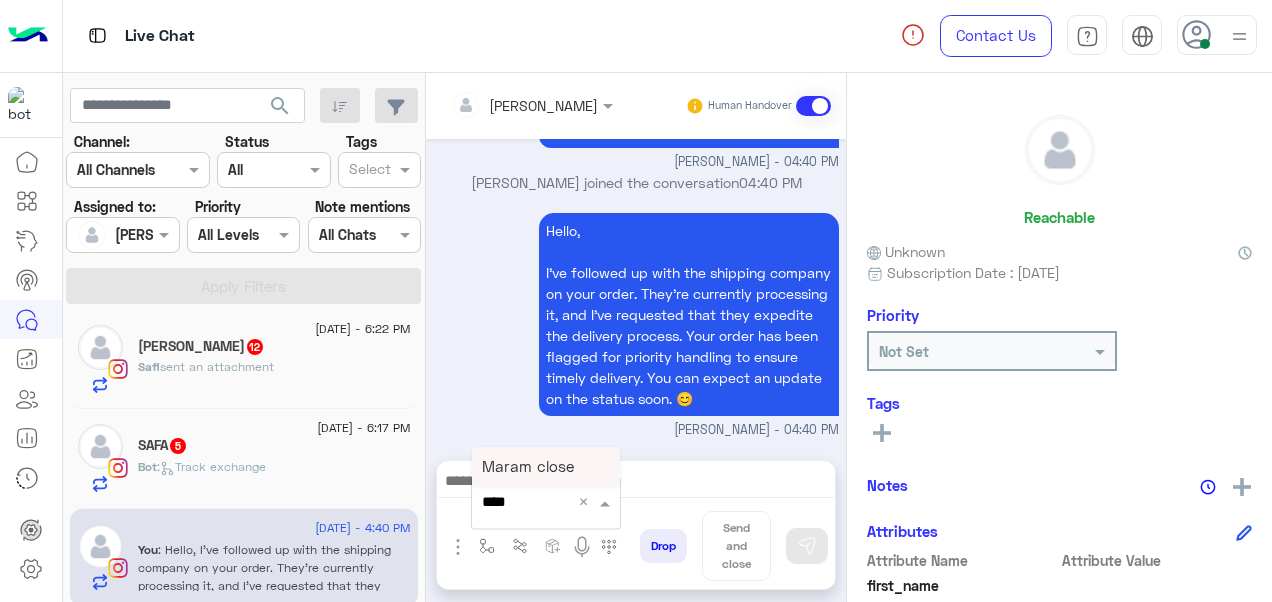 click on "Maram close" at bounding box center (528, 466) 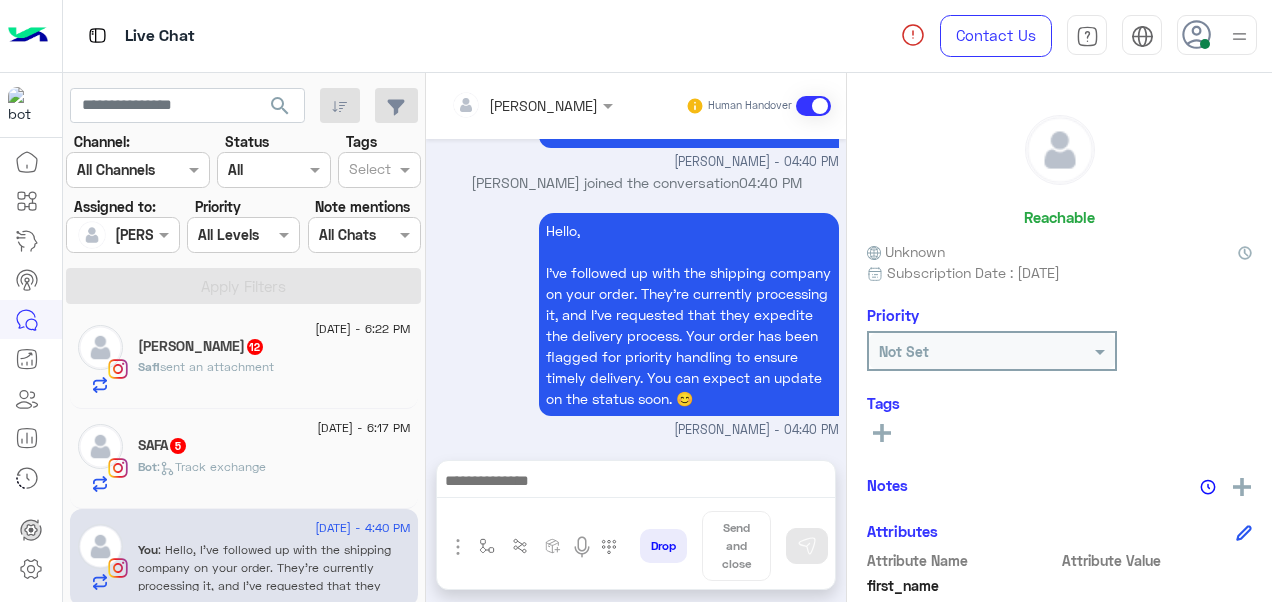 type on "**********" 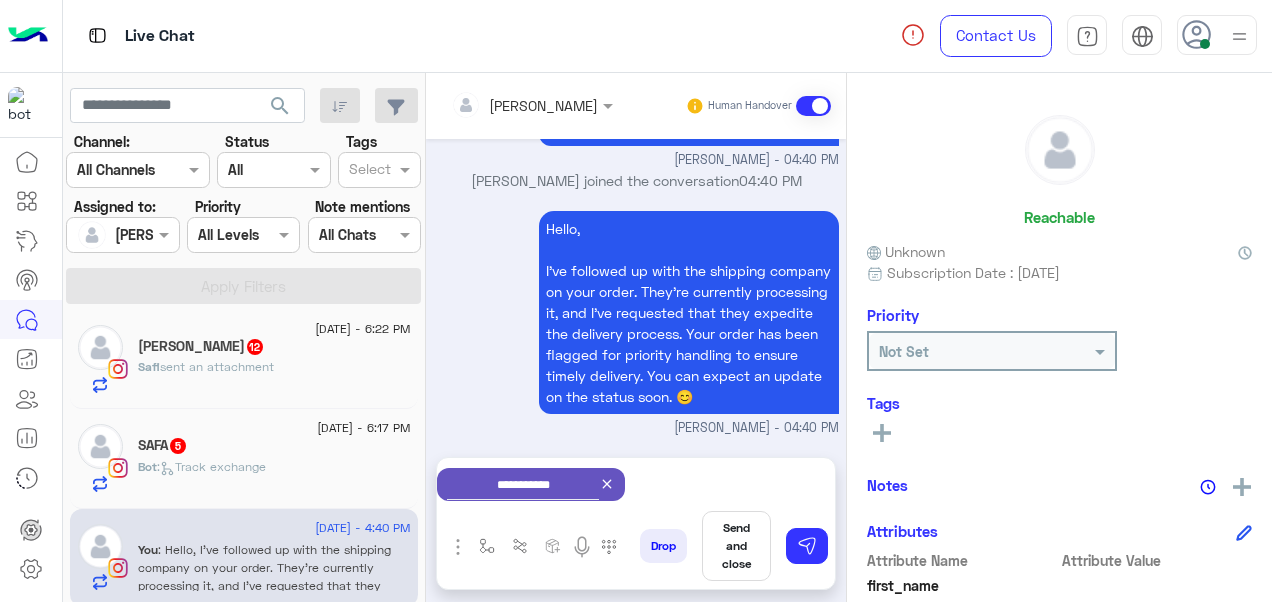 click on "Send and close" at bounding box center (736, 546) 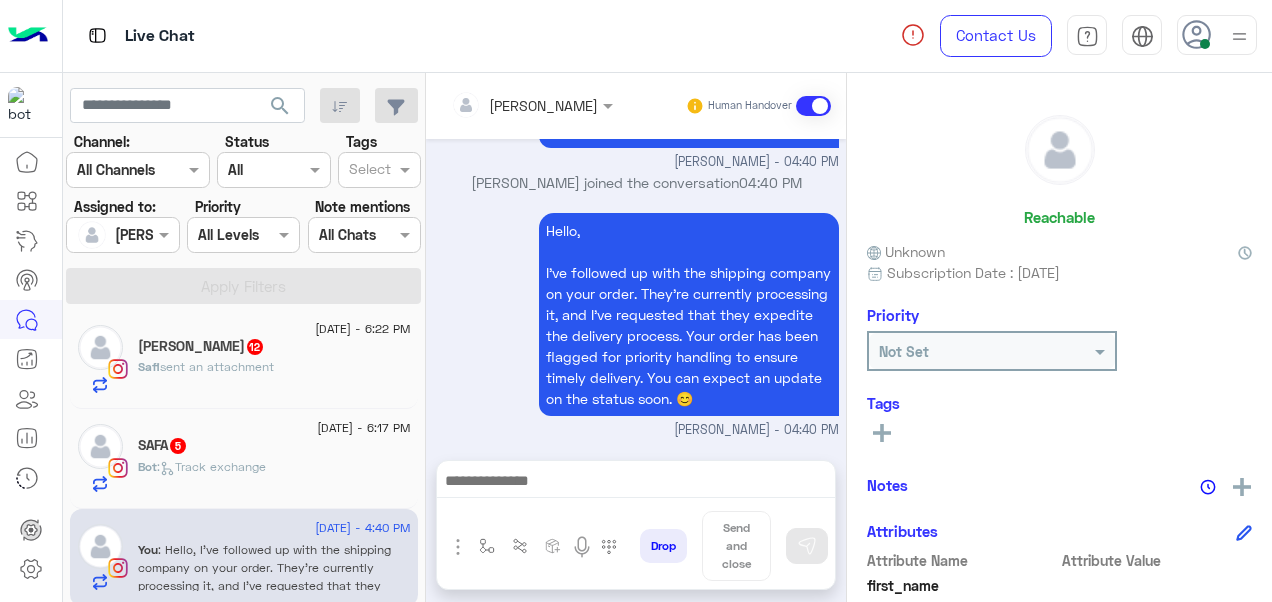 scroll, scrollTop: 2893, scrollLeft: 0, axis: vertical 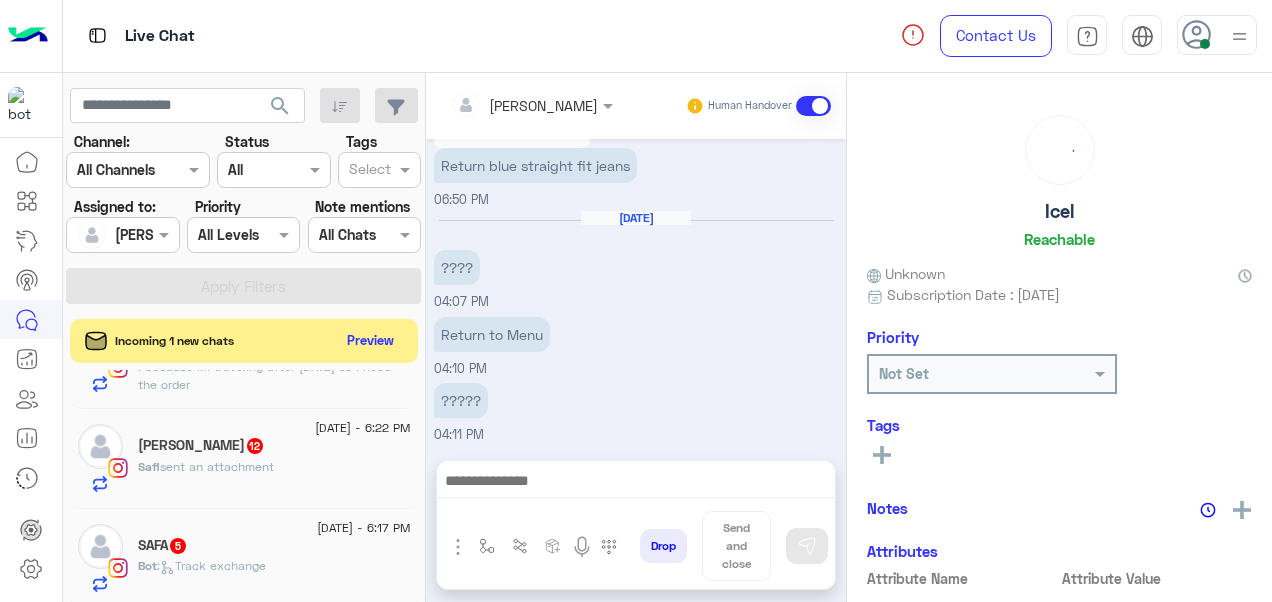 click on "SAFA   5" 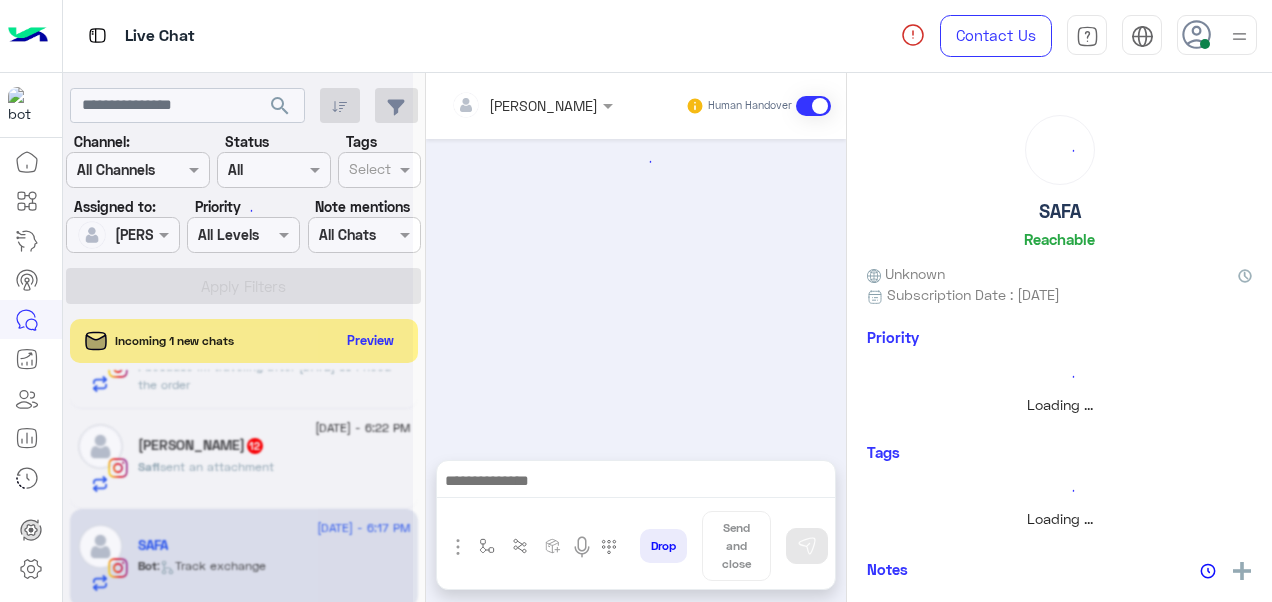 scroll, scrollTop: 1612, scrollLeft: 0, axis: vertical 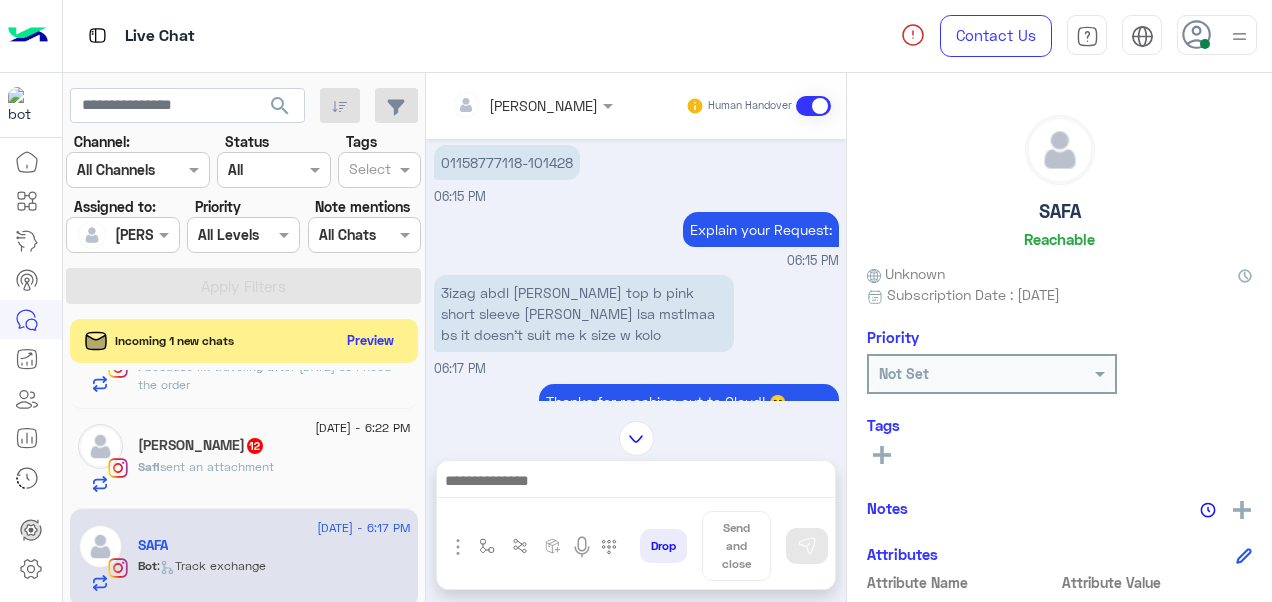 click on "[PERSON_NAME]" at bounding box center (524, 105) 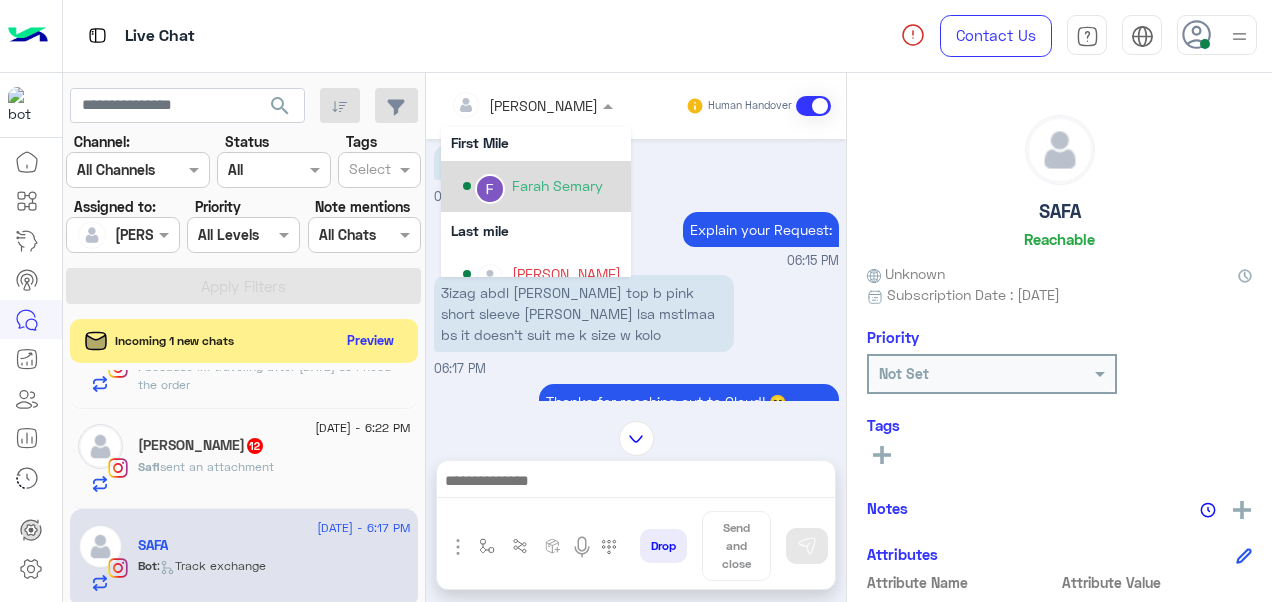 scroll, scrollTop: 334, scrollLeft: 0, axis: vertical 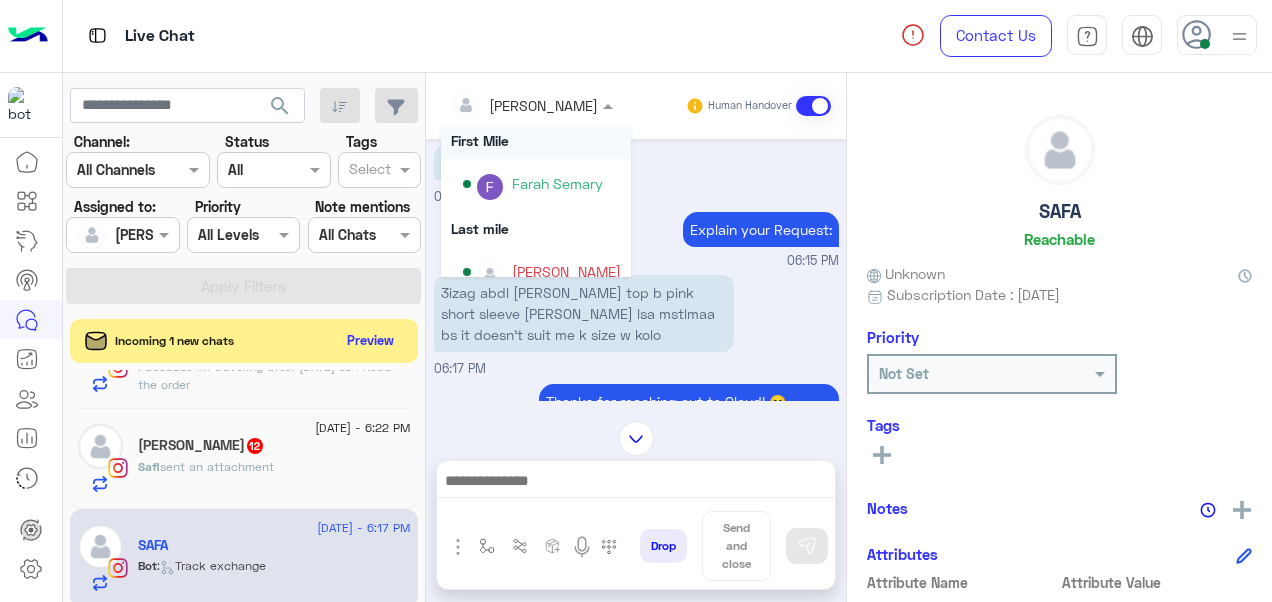 click on "First Mile" at bounding box center [536, 140] 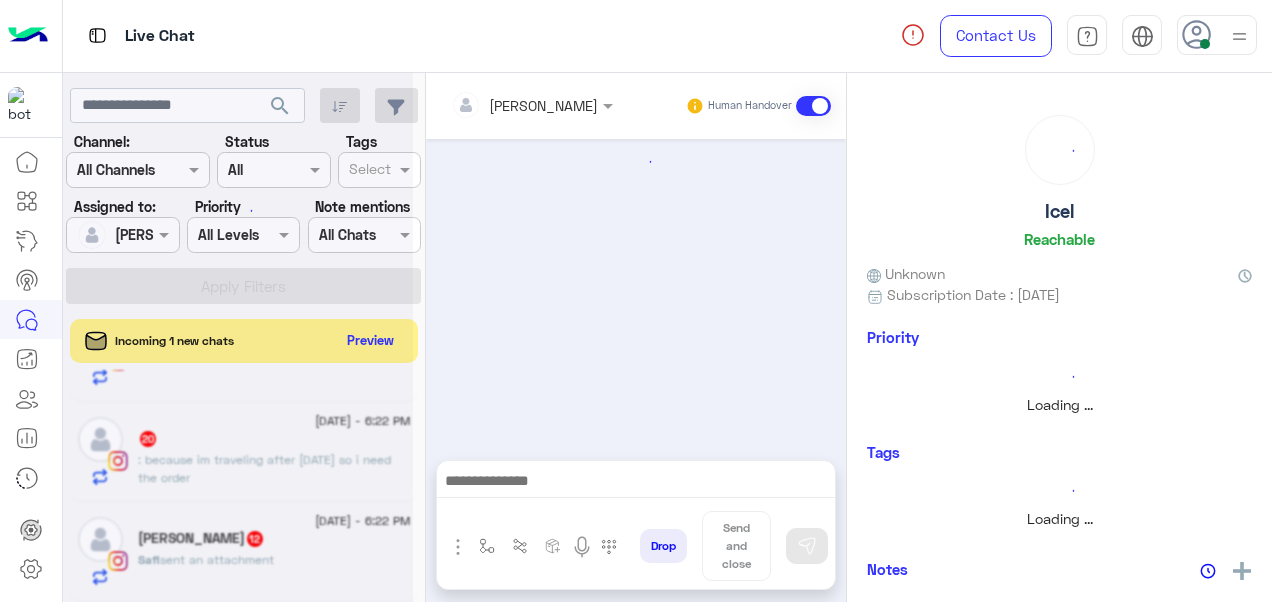 scroll, scrollTop: 1512, scrollLeft: 0, axis: vertical 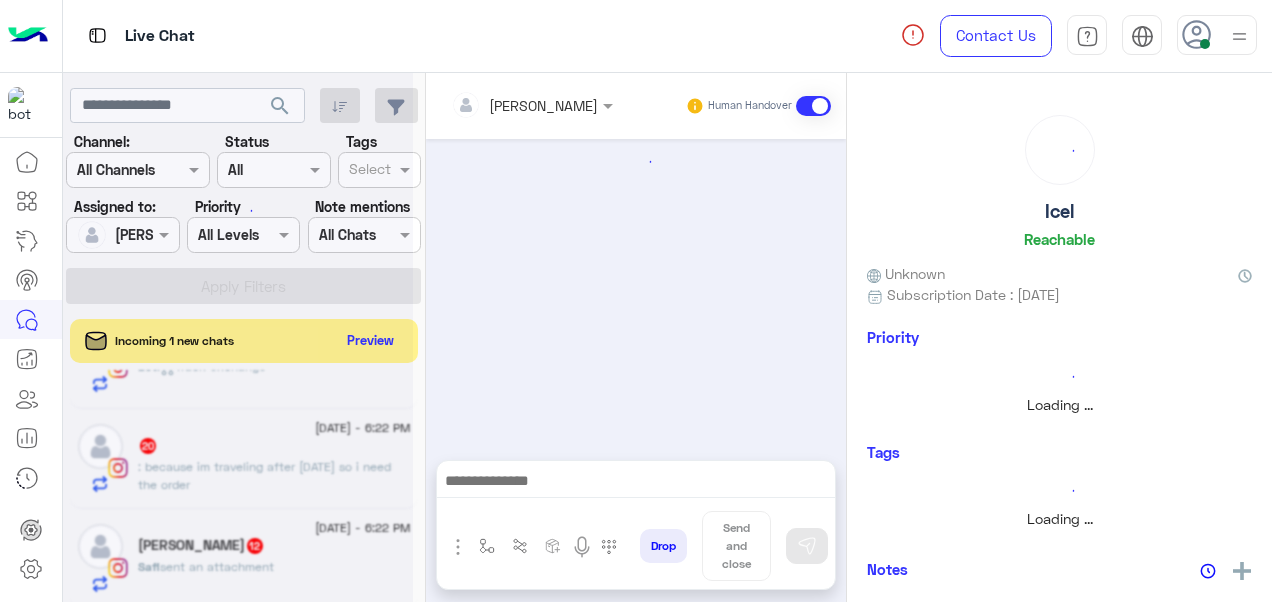 click 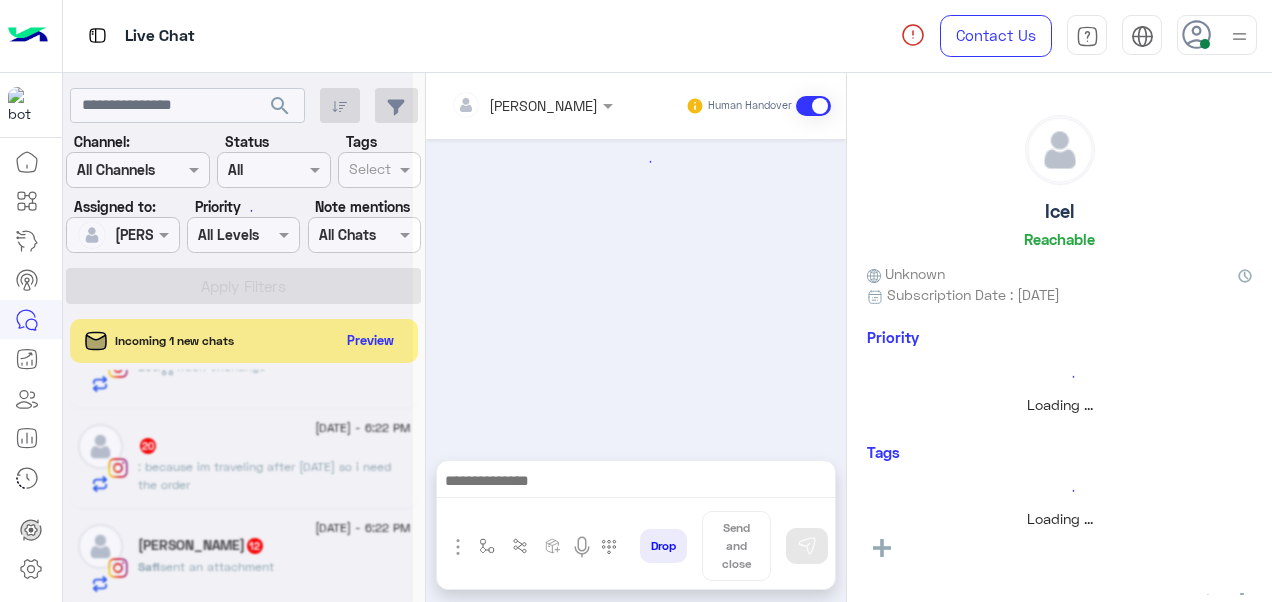 scroll, scrollTop: 625, scrollLeft: 0, axis: vertical 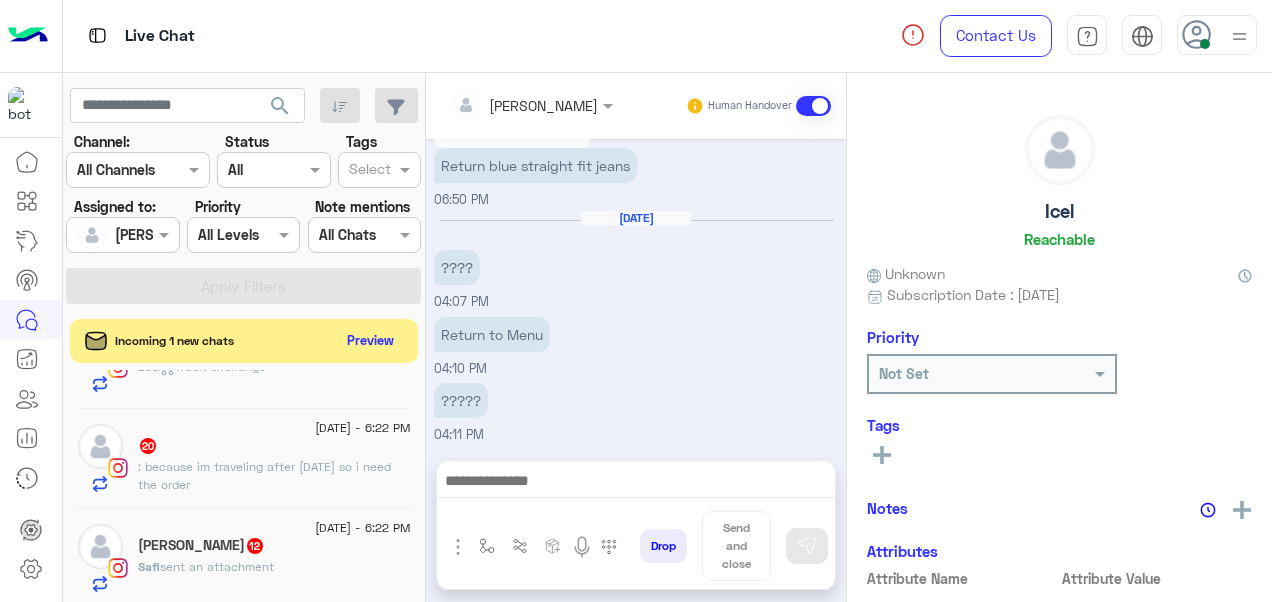 click on "Safi  sent an attachment" 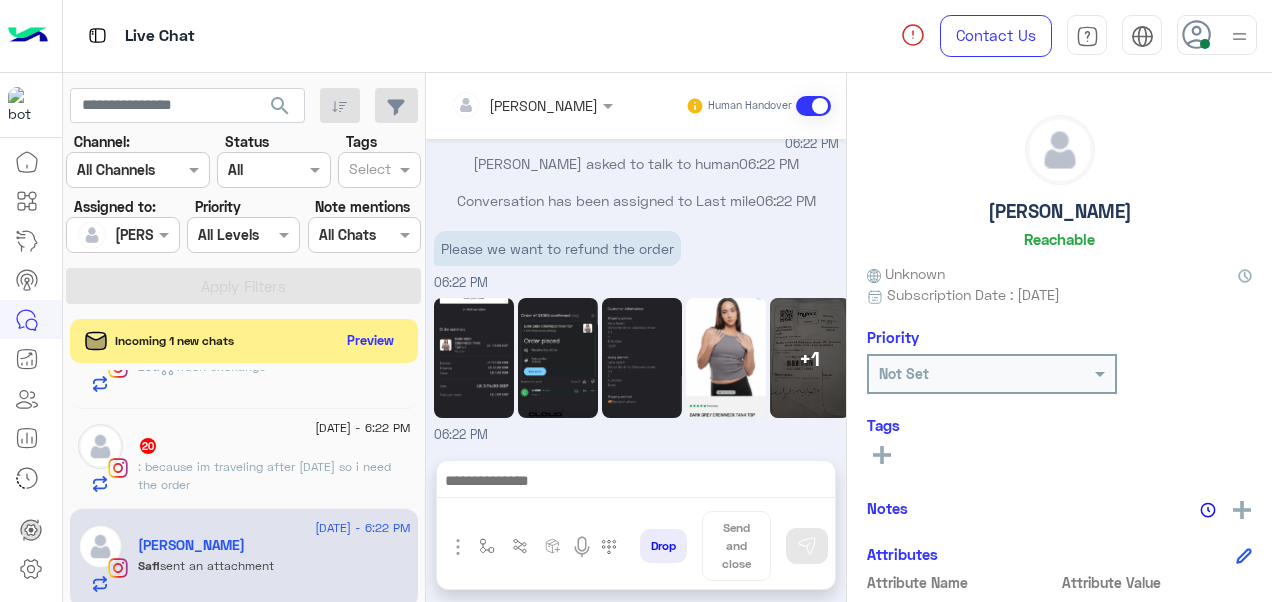 scroll, scrollTop: 754, scrollLeft: 0, axis: vertical 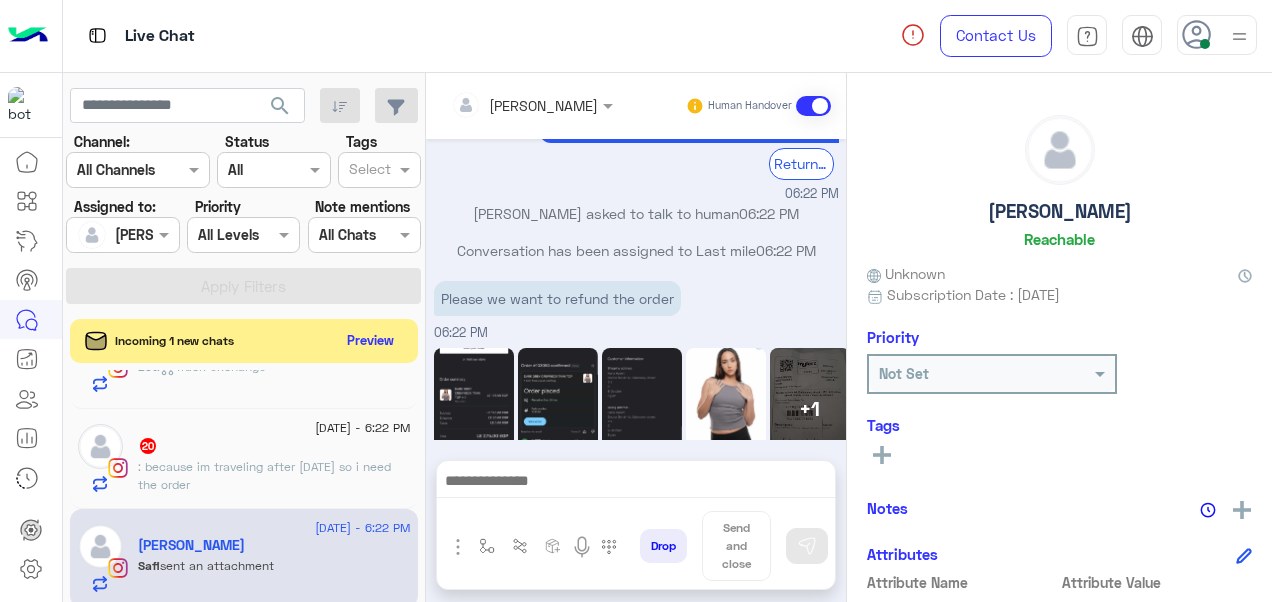 click at bounding box center (505, 105) 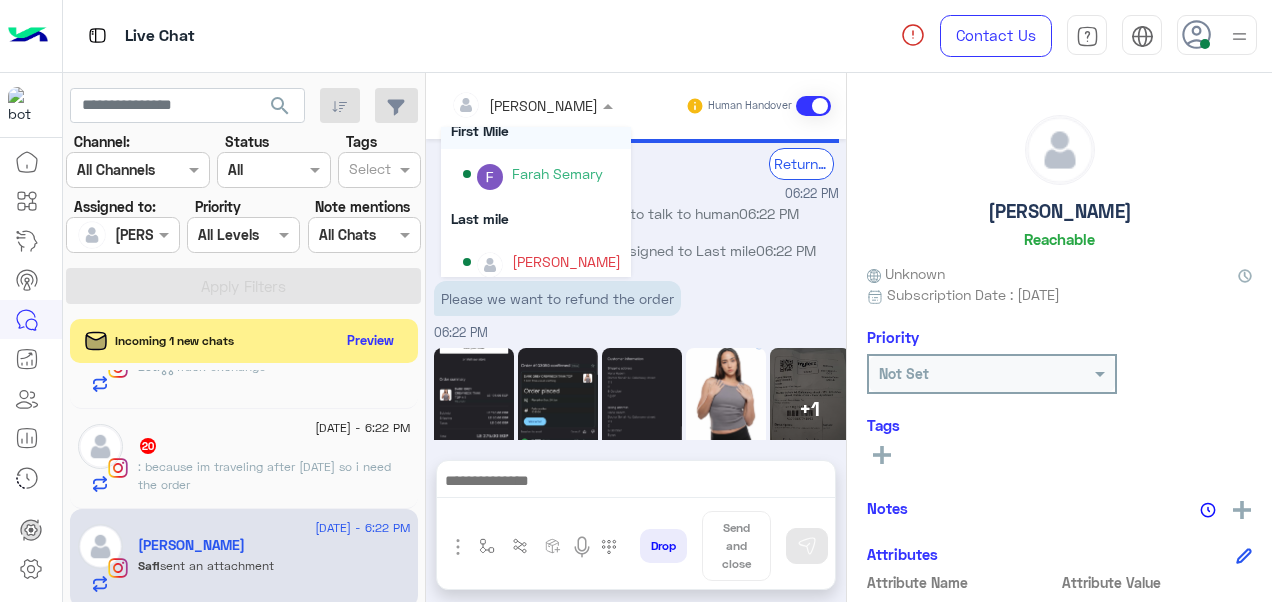 scroll, scrollTop: 340, scrollLeft: 0, axis: vertical 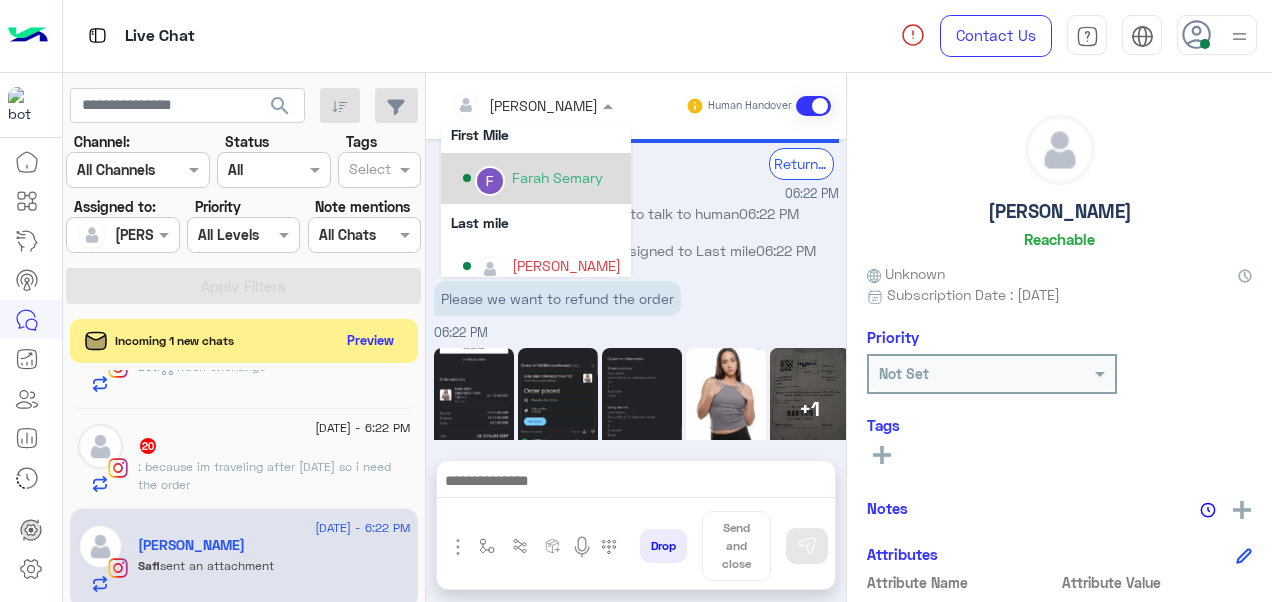 click on "Safi Hussein asked to talk to human   06:22 PM" at bounding box center (636, 221) 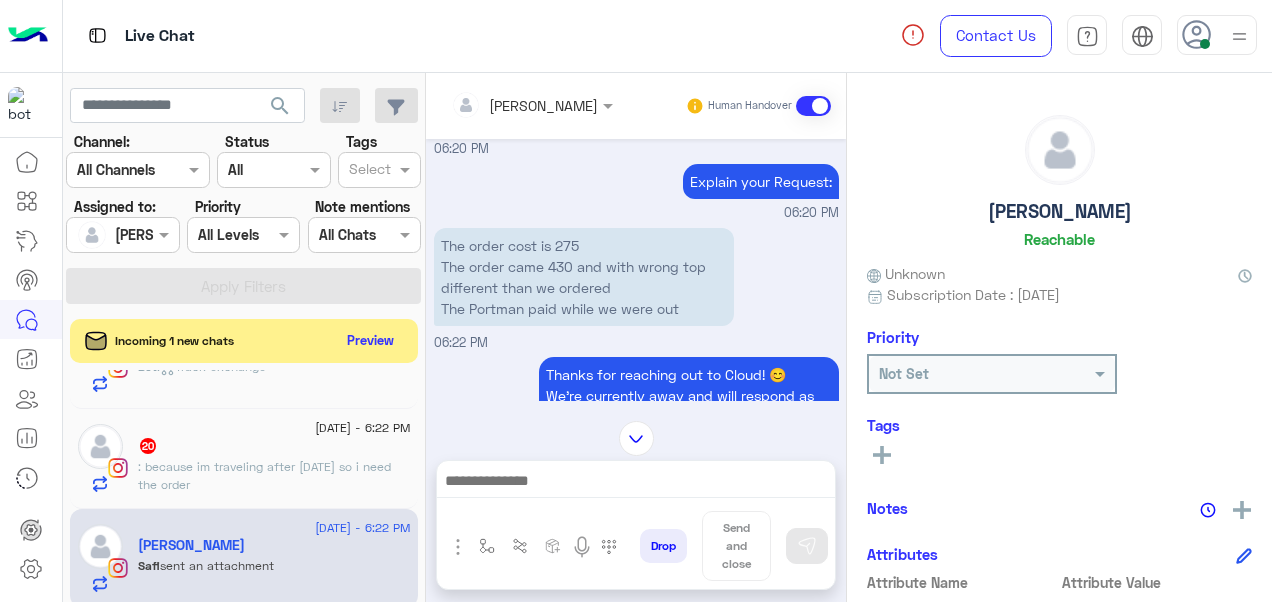 scroll, scrollTop: 316, scrollLeft: 0, axis: vertical 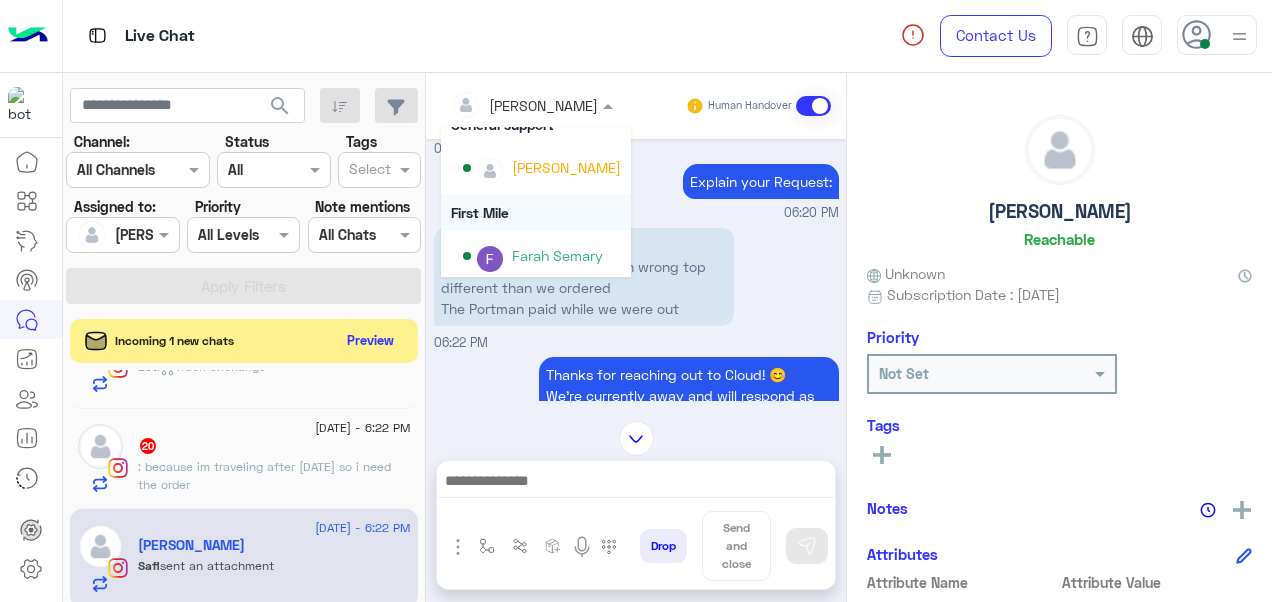 click on "First Mile" at bounding box center (536, 212) 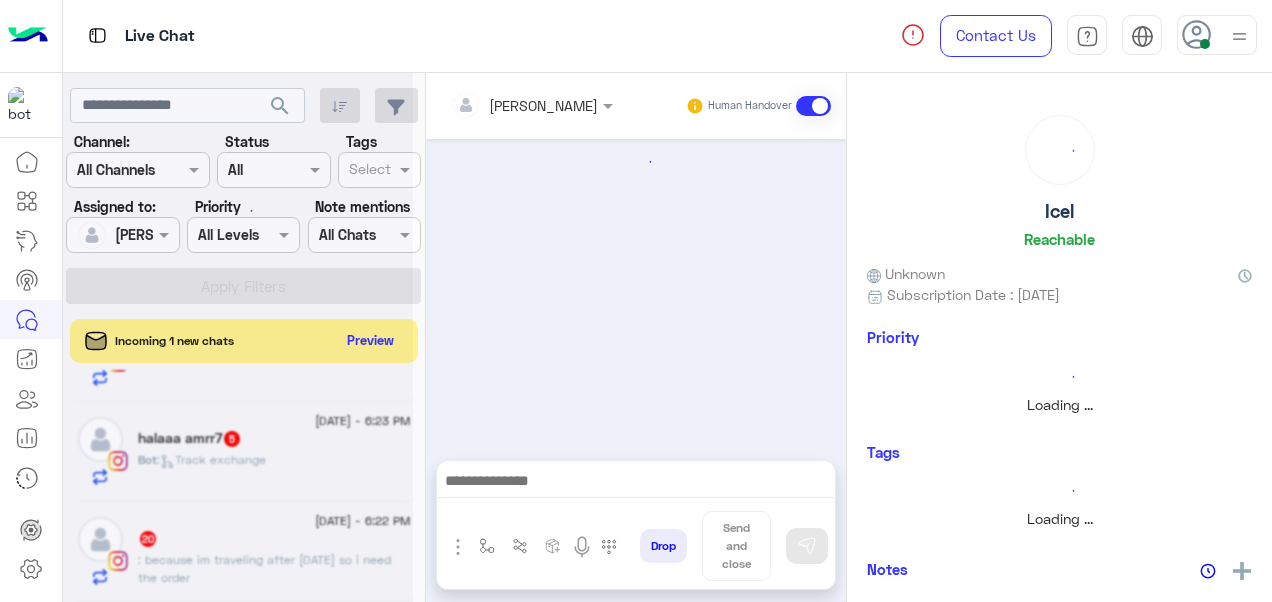 scroll, scrollTop: 1413, scrollLeft: 0, axis: vertical 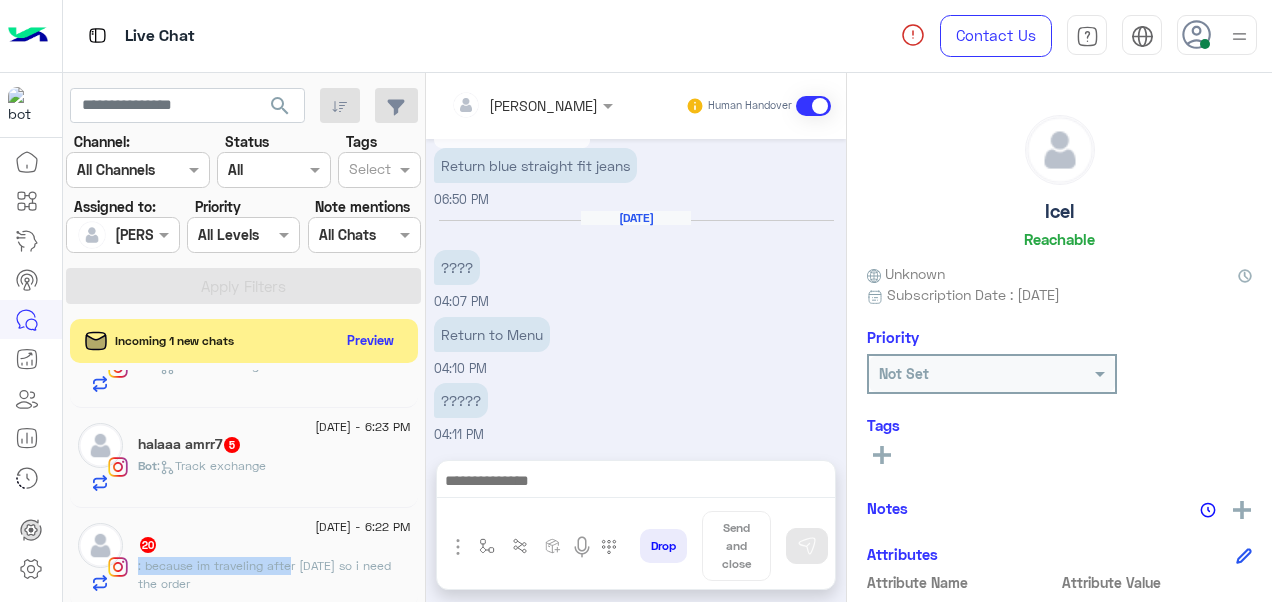 click on "6 July - 6:22 PM     20 : because im traveling after tmrw so i need the order" 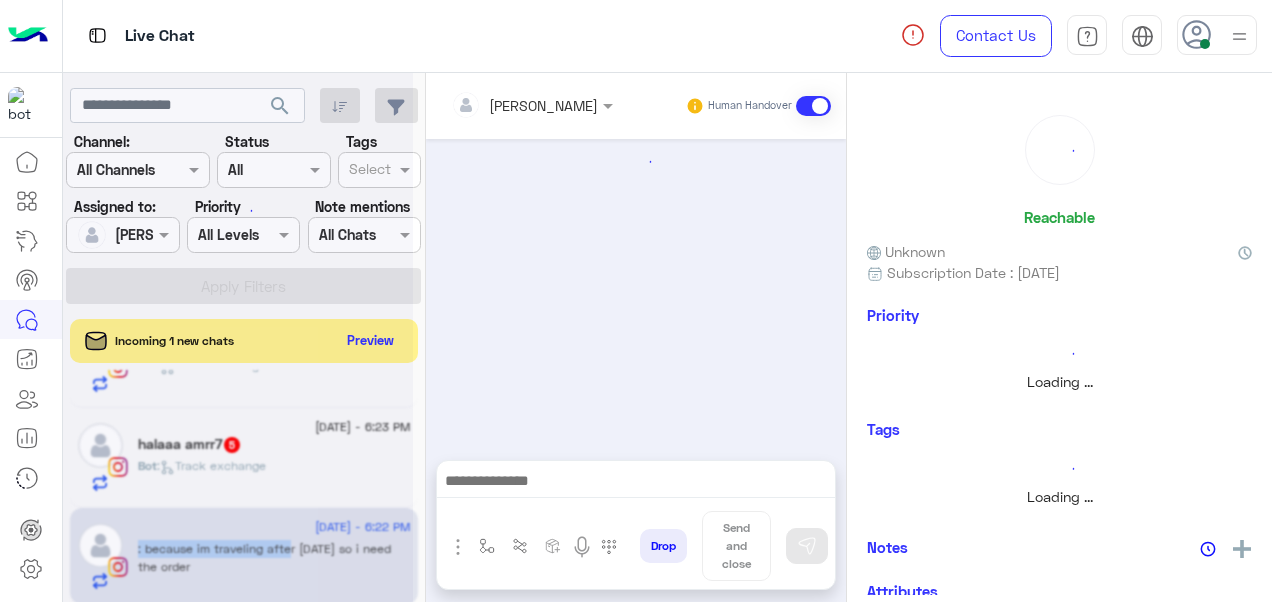 scroll, scrollTop: 1410, scrollLeft: 0, axis: vertical 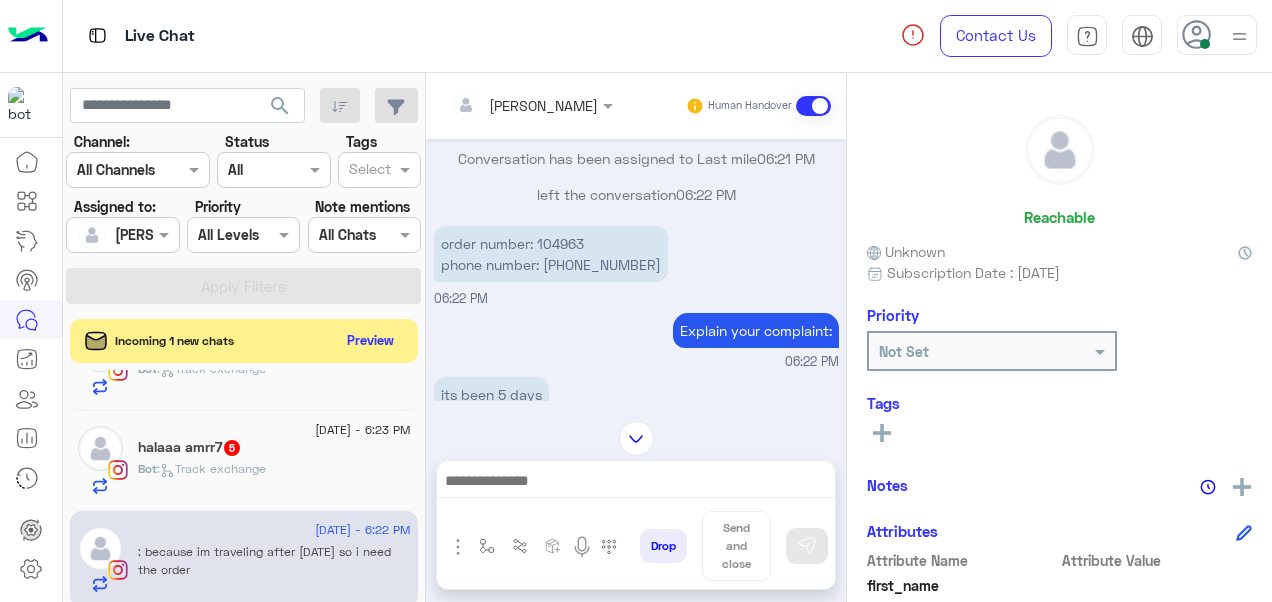 click on "order number: 104963 phone number: 01153853515" at bounding box center [551, 254] 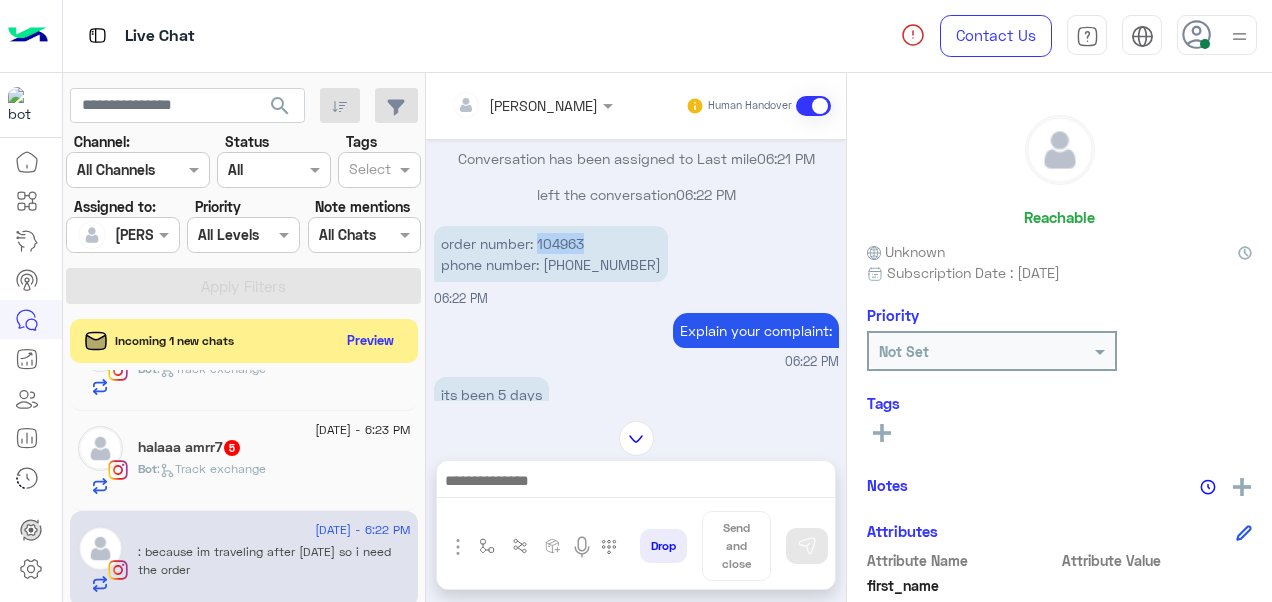 click on "order number: 104963 phone number: 01153853515" at bounding box center (551, 254) 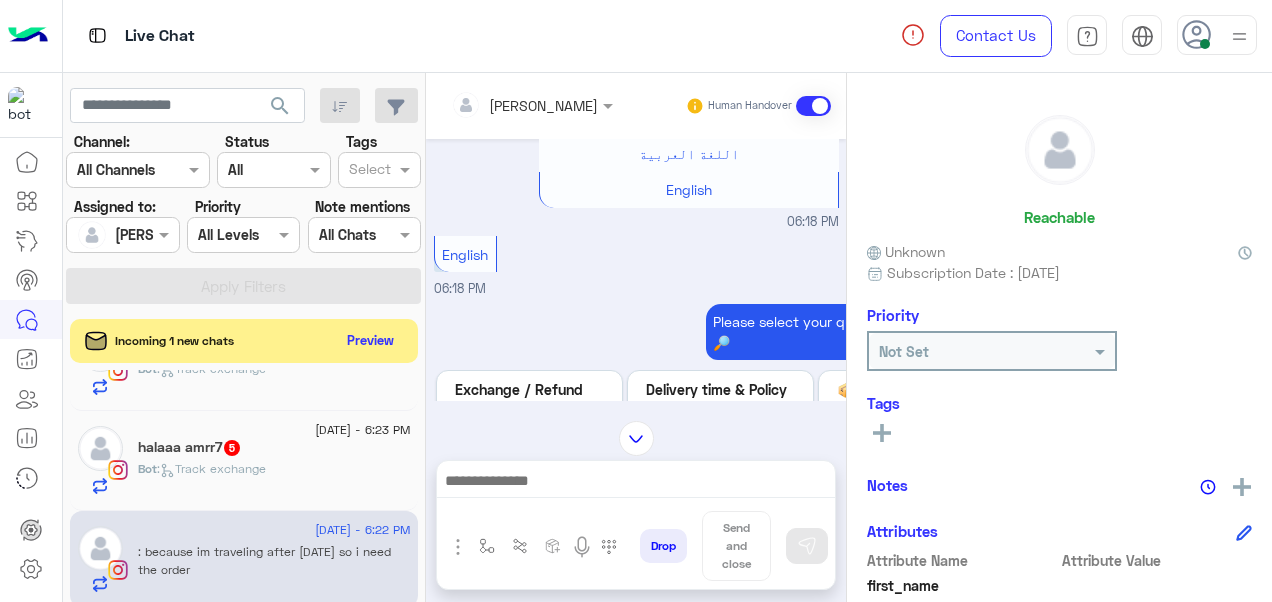scroll, scrollTop: 0, scrollLeft: 0, axis: both 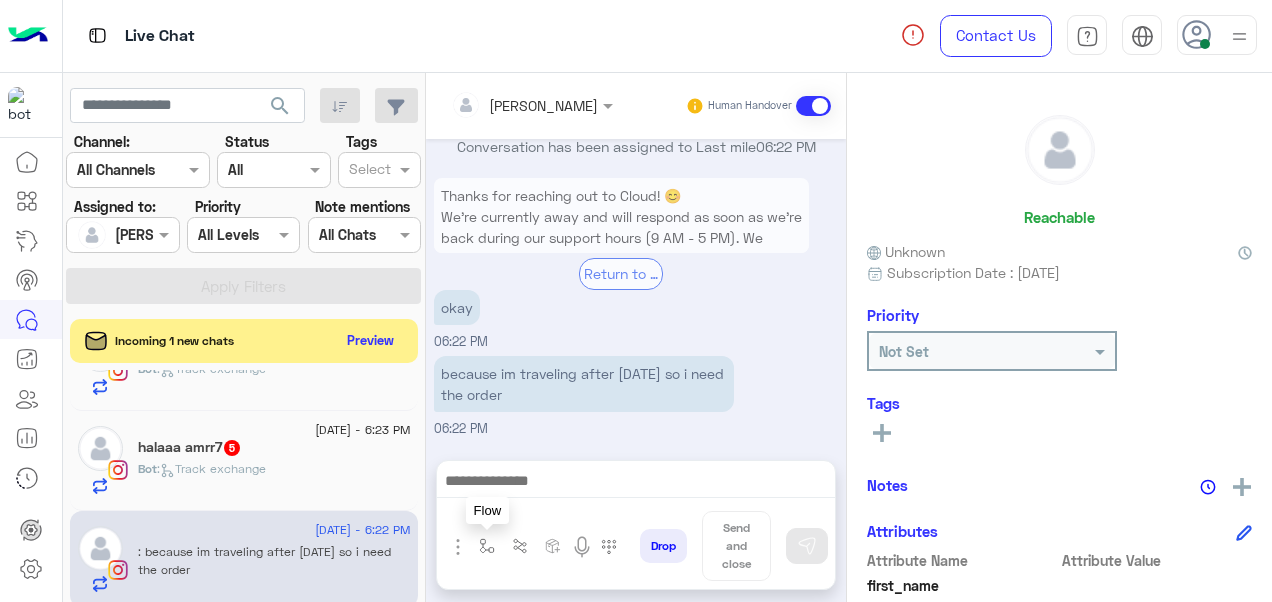 click at bounding box center [487, 546] 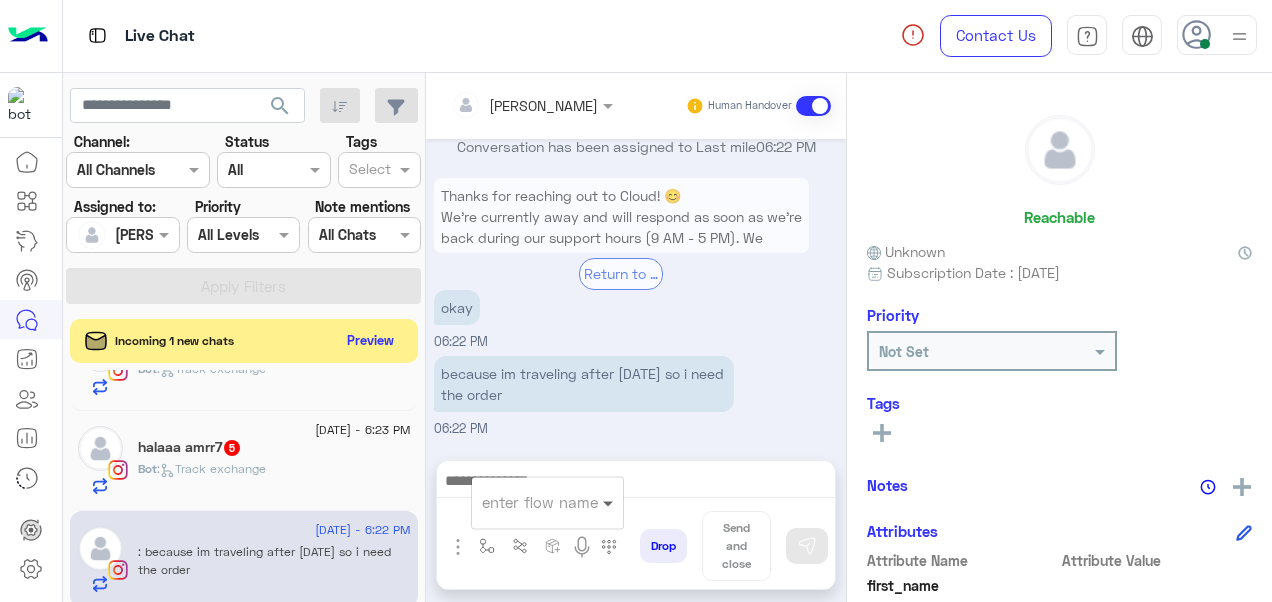 click at bounding box center [610, 502] 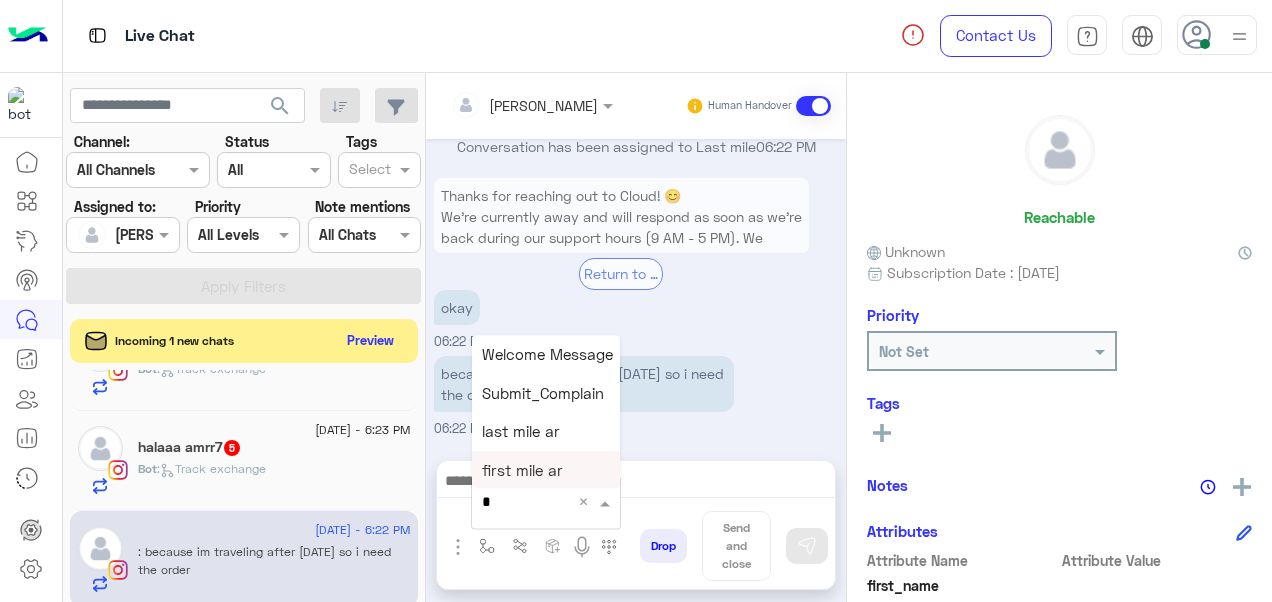 type on "*" 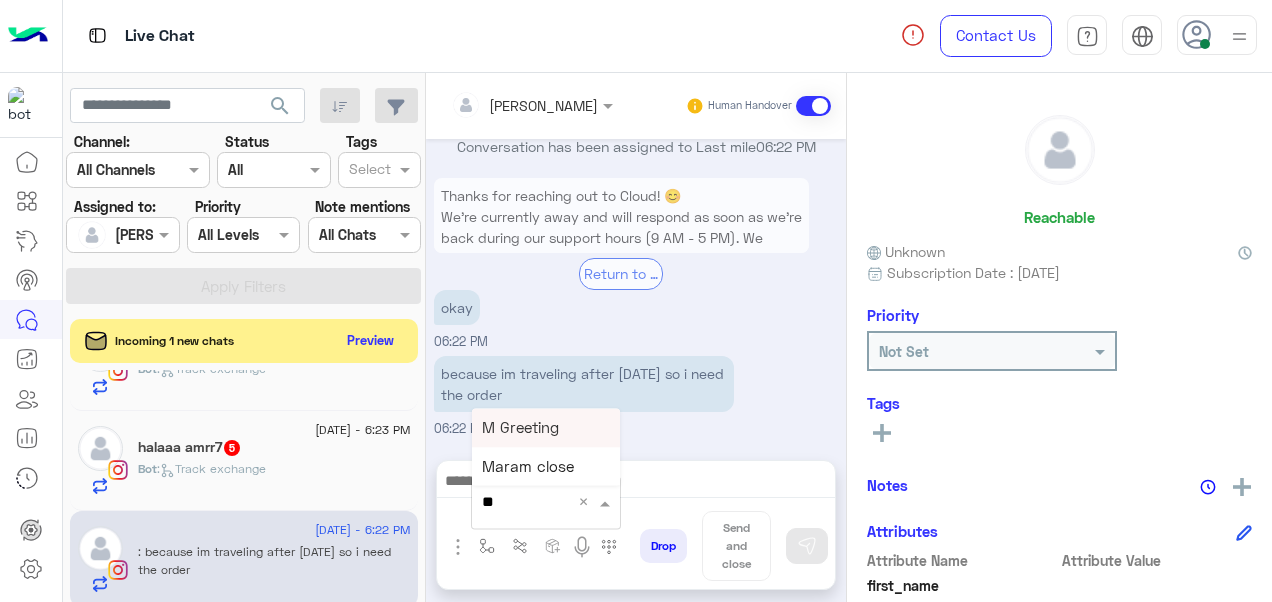 click on "M Greeting" at bounding box center [520, 427] 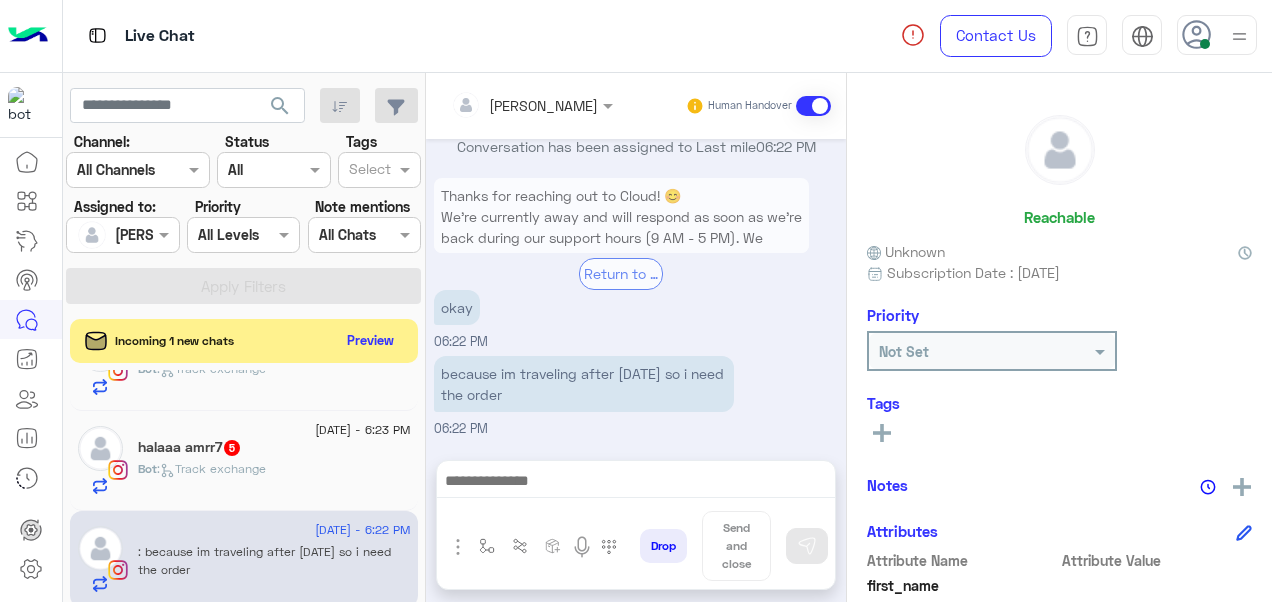 type on "**********" 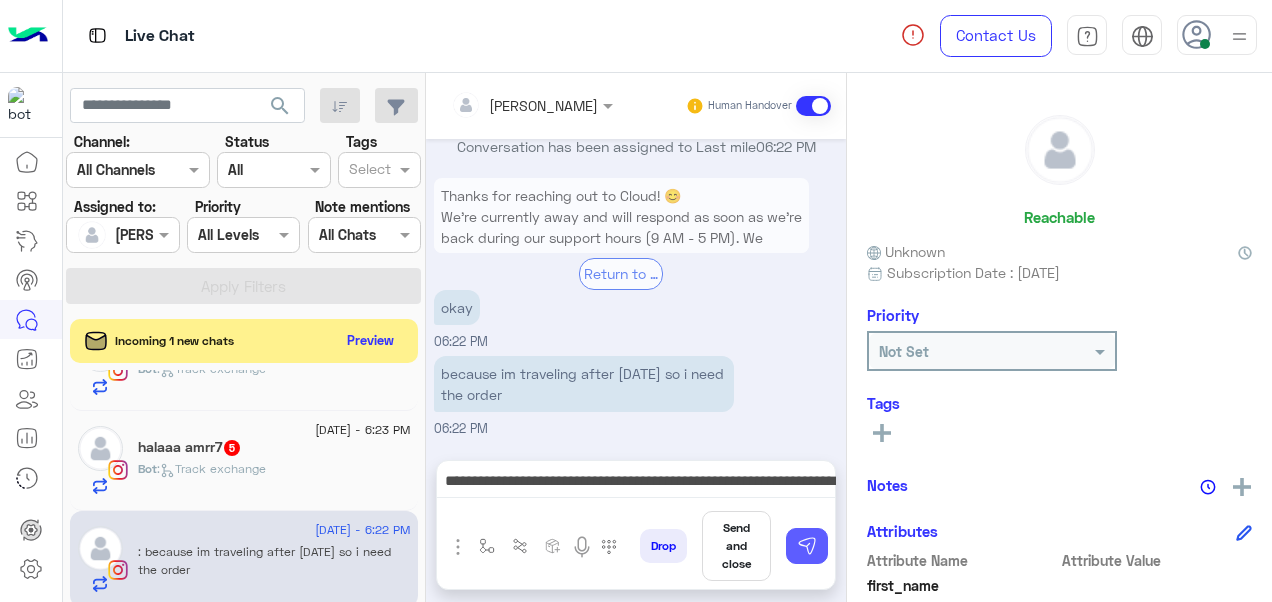 click at bounding box center (807, 546) 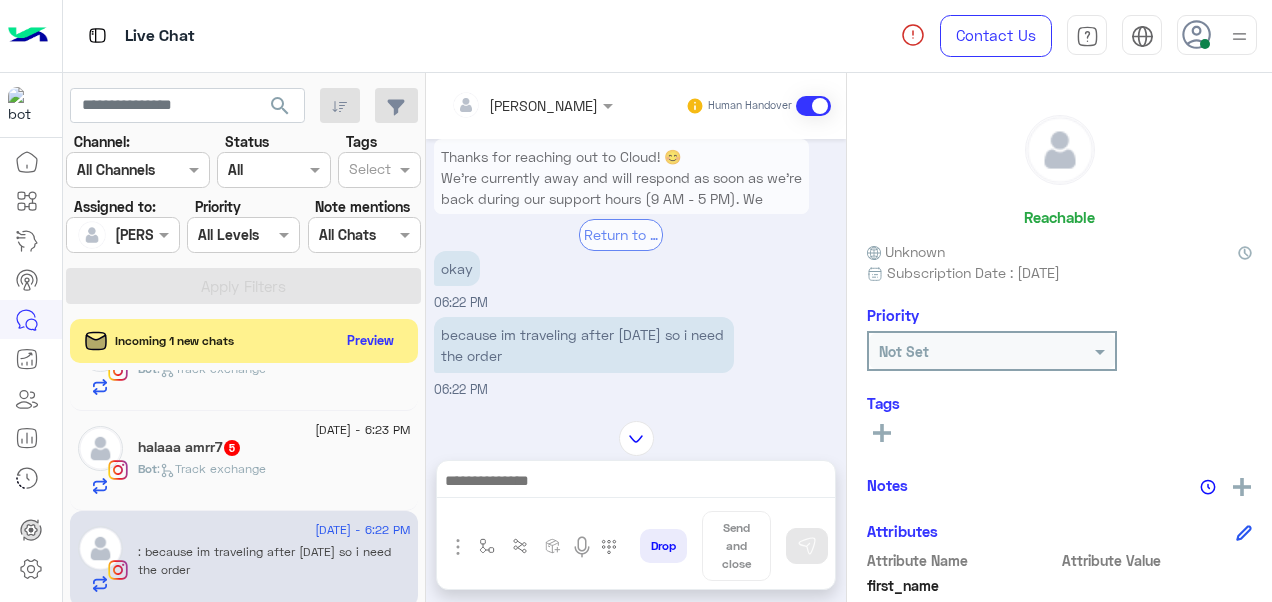 scroll, scrollTop: 0, scrollLeft: 0, axis: both 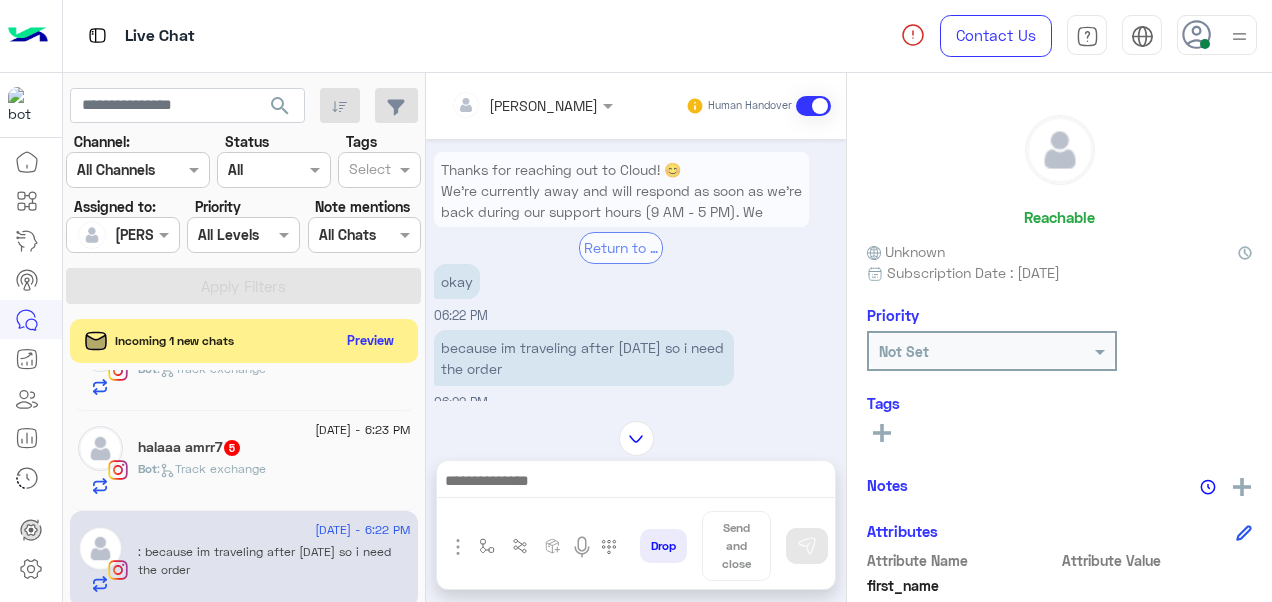 click at bounding box center (636, 483) 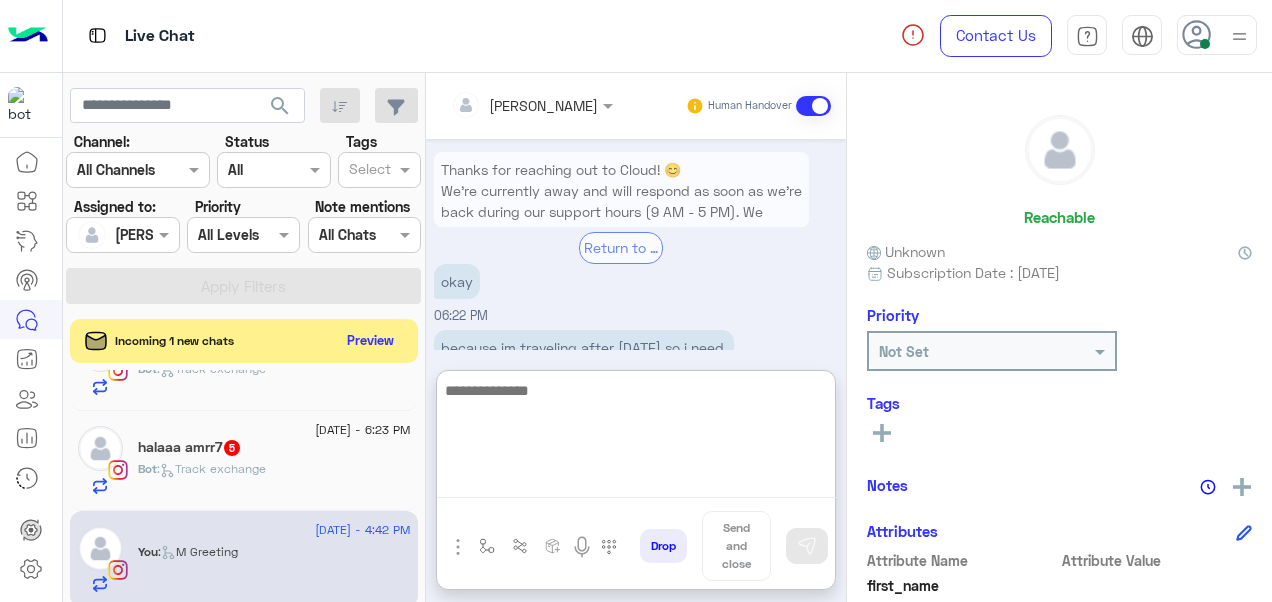 scroll, scrollTop: 5451, scrollLeft: 0, axis: vertical 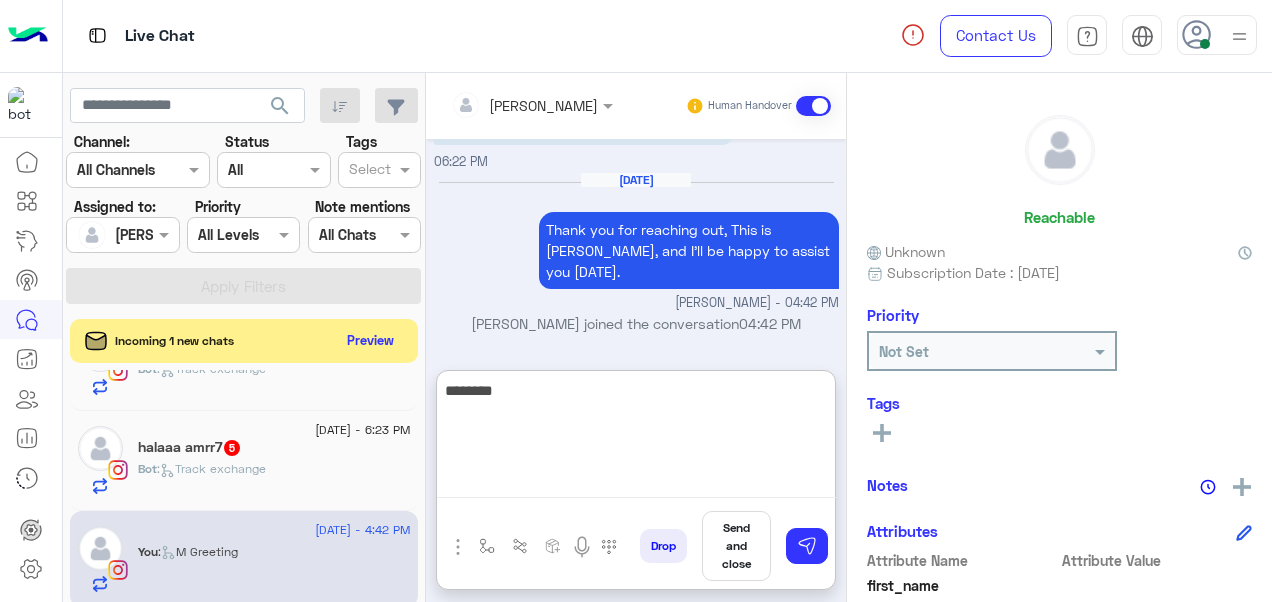paste on "**********" 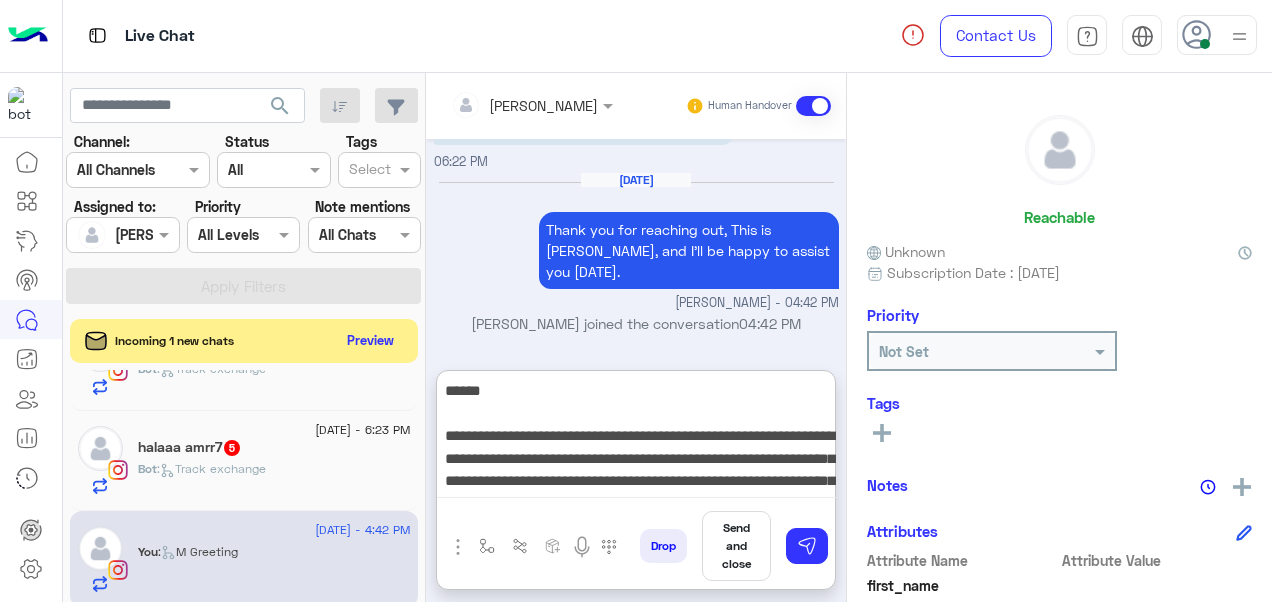 scroll, scrollTop: 60, scrollLeft: 0, axis: vertical 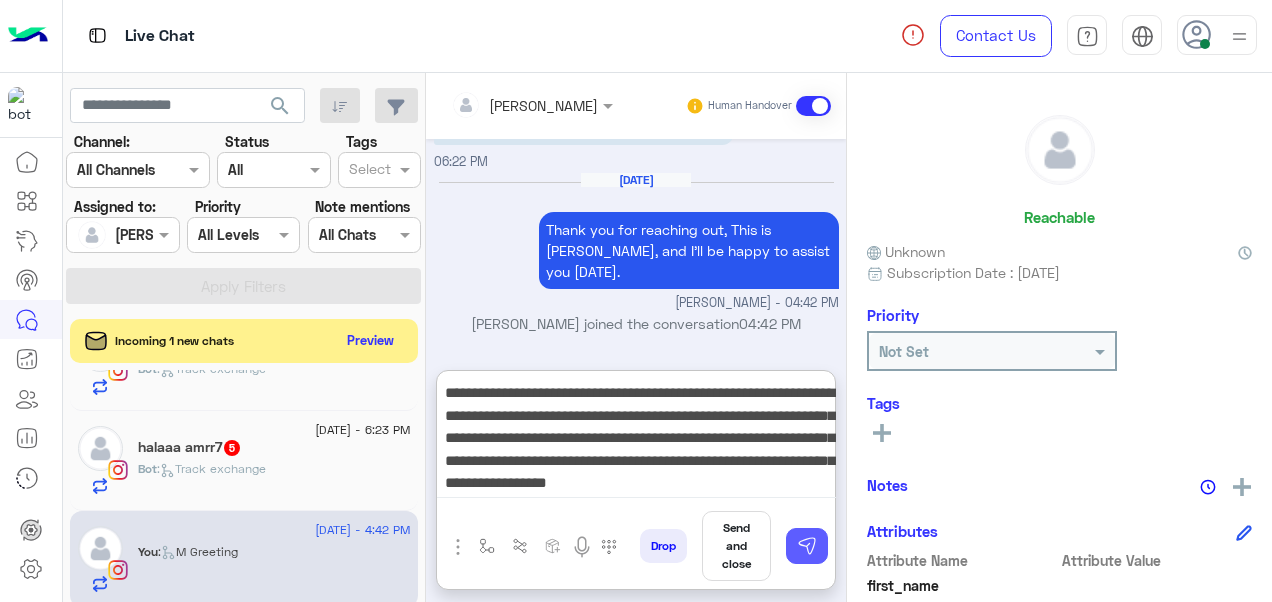 type on "**********" 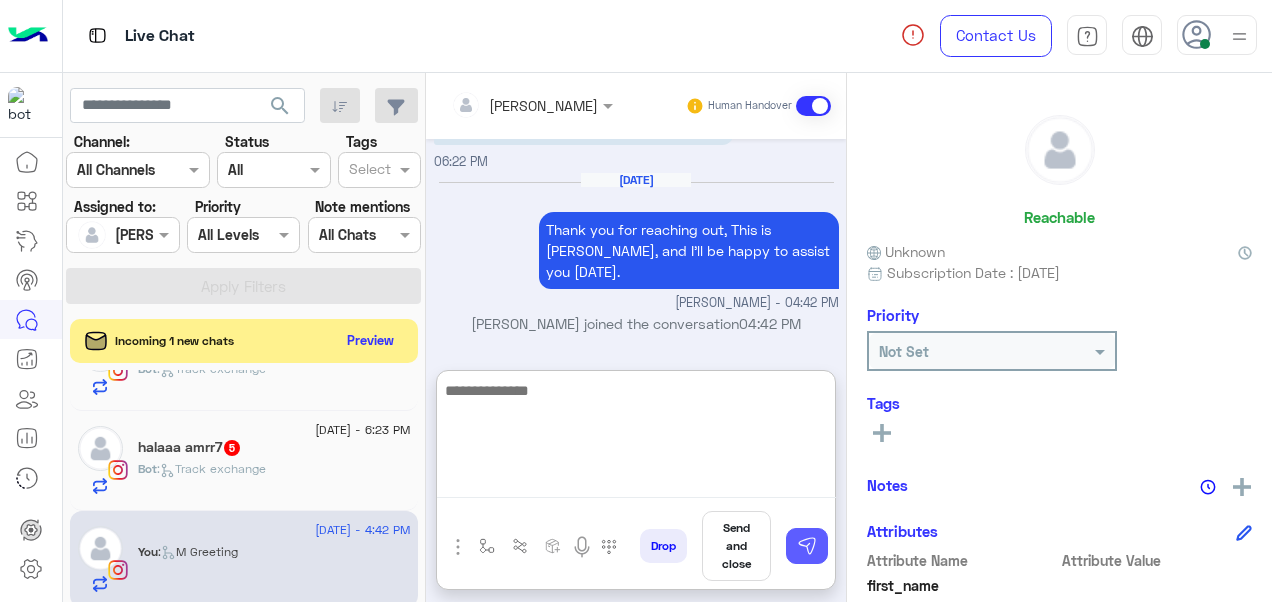 scroll, scrollTop: 5646, scrollLeft: 0, axis: vertical 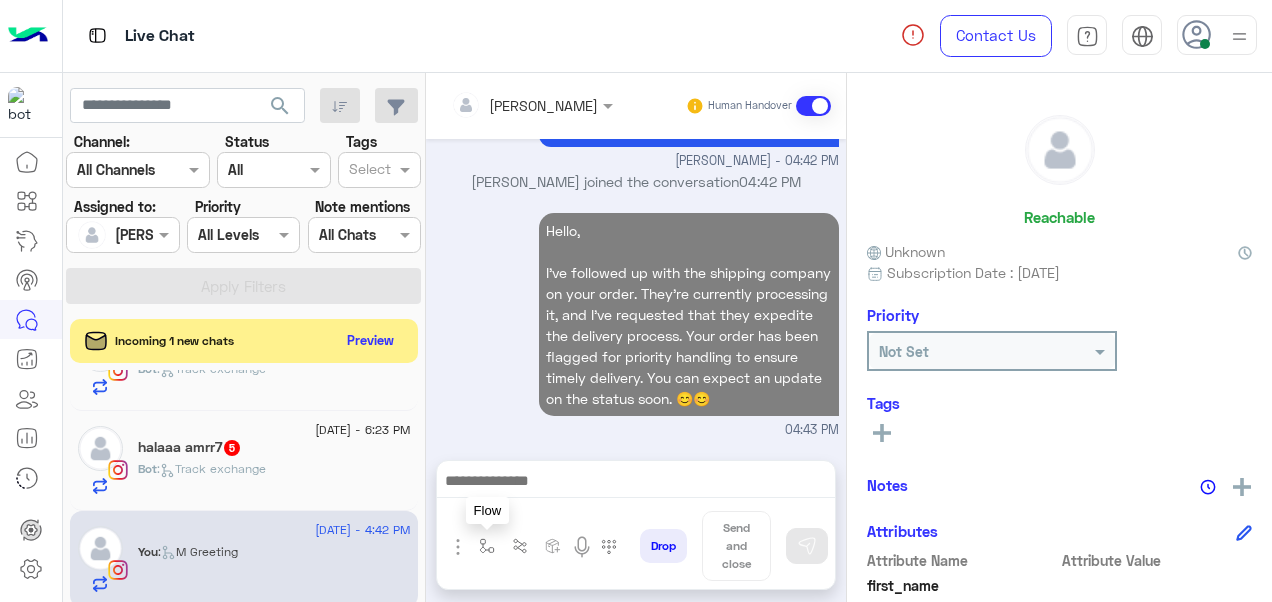 click at bounding box center (487, 546) 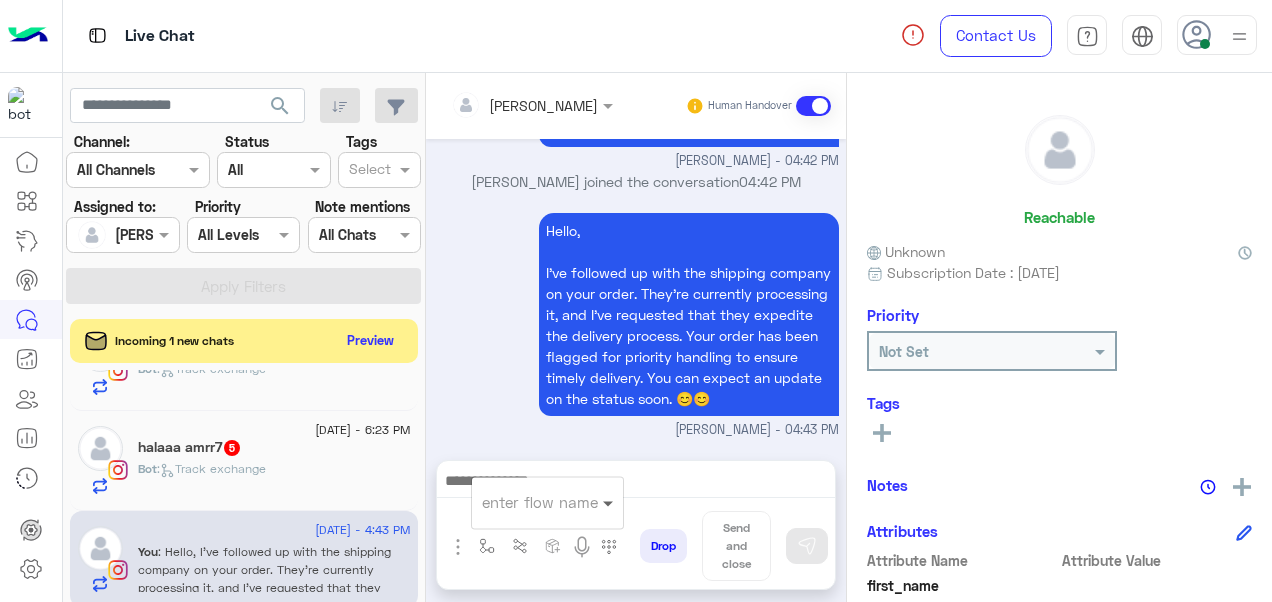 click at bounding box center [610, 502] 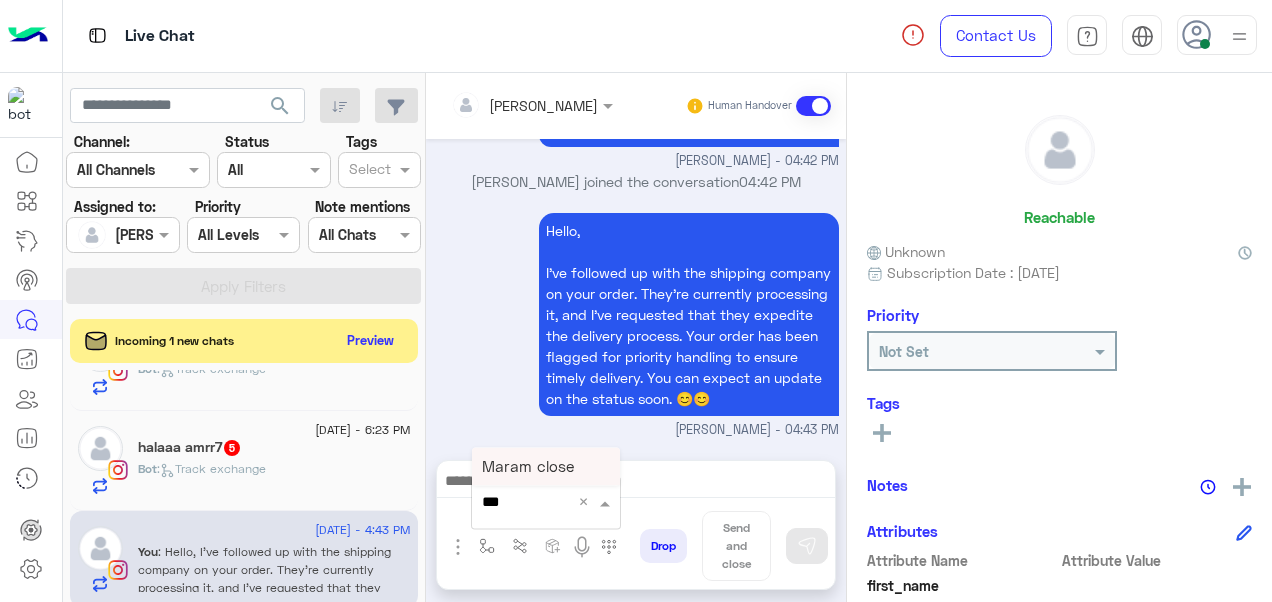 type on "****" 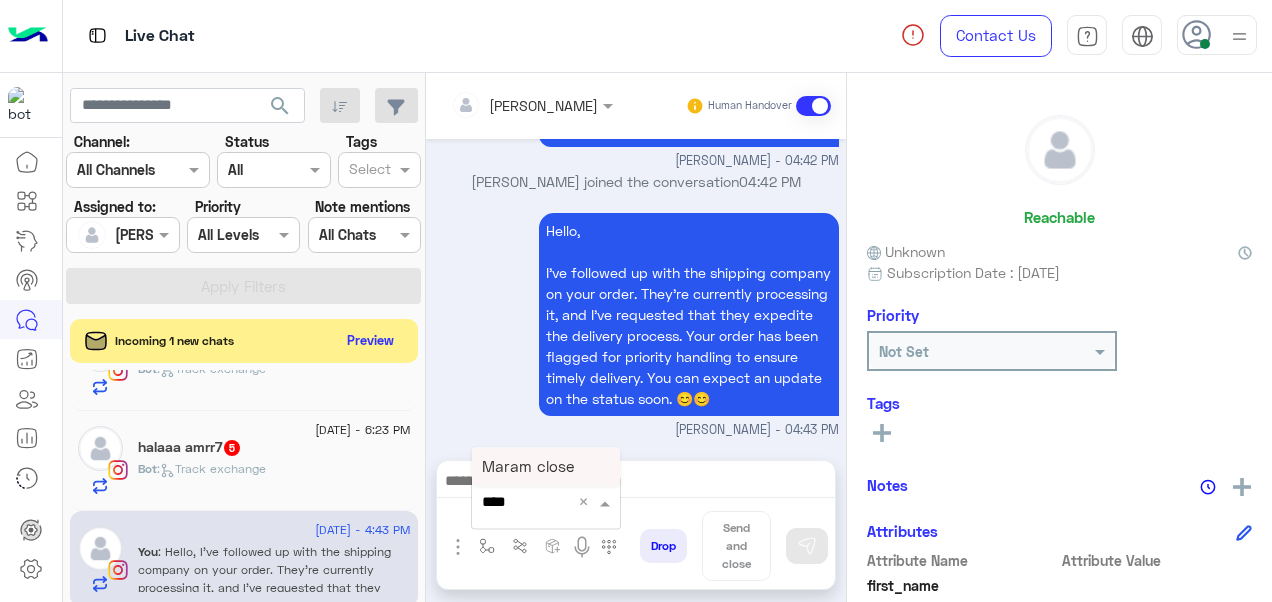click on "Maram close" at bounding box center [546, 466] 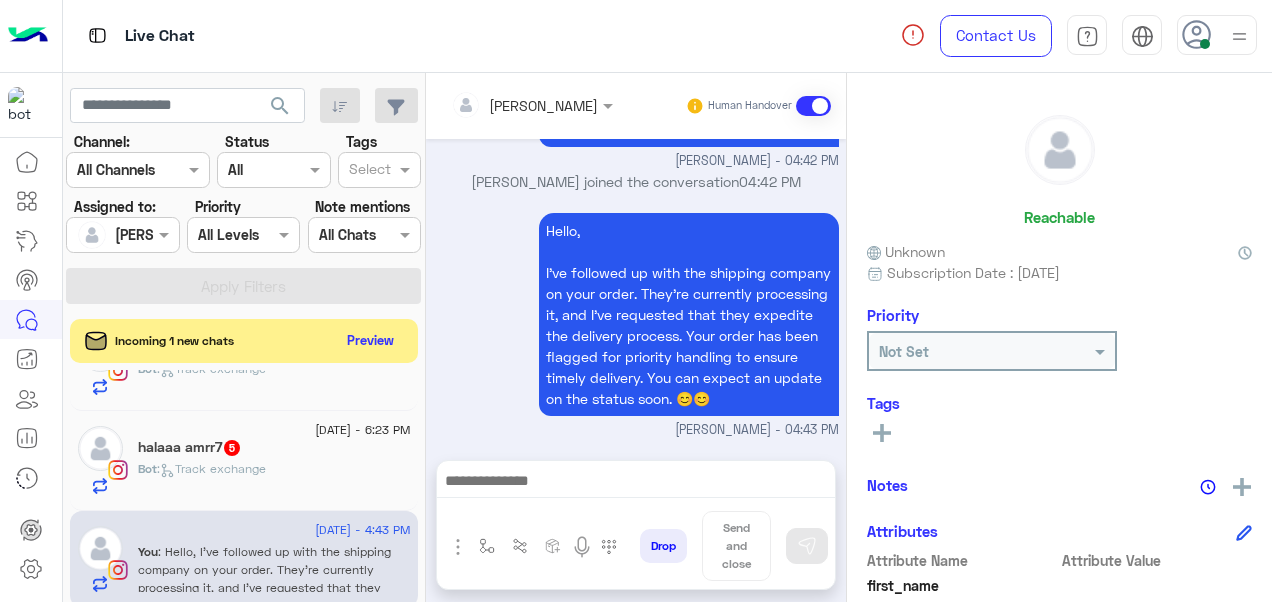 type on "**********" 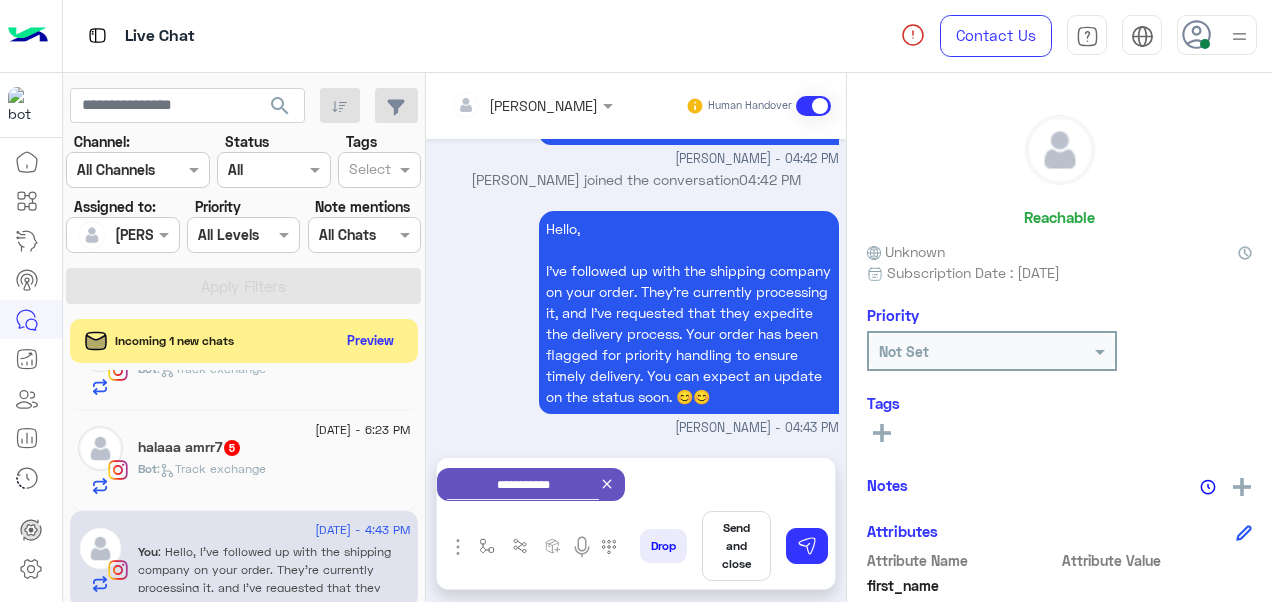 click on "Send and close" at bounding box center (736, 546) 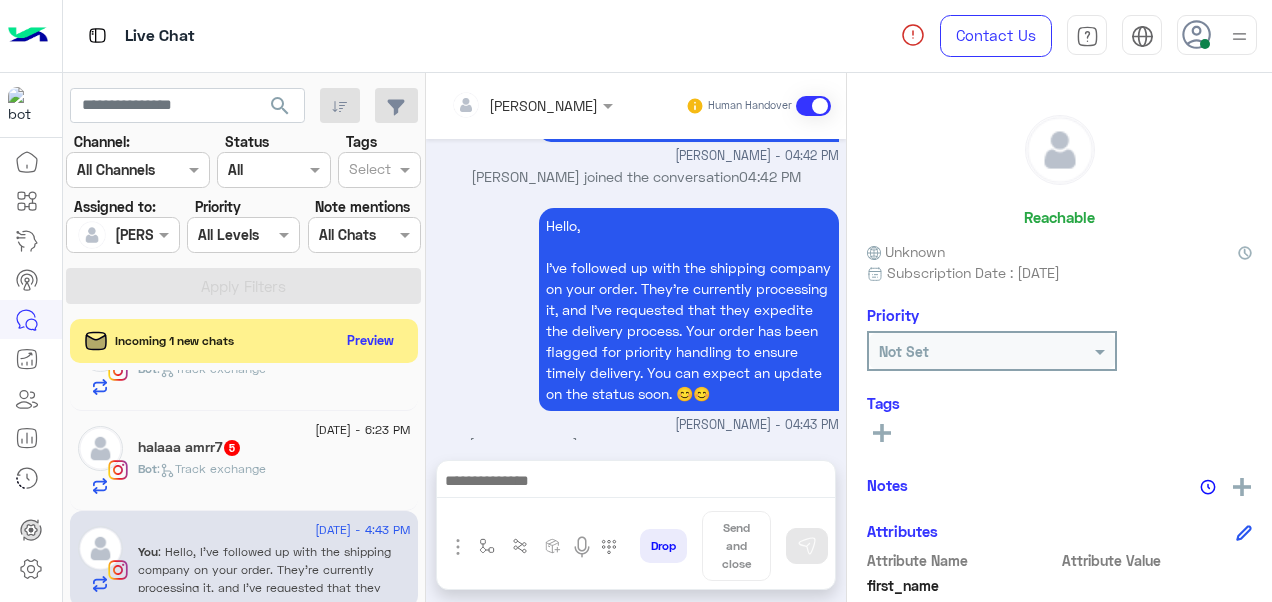 scroll, scrollTop: 5629, scrollLeft: 0, axis: vertical 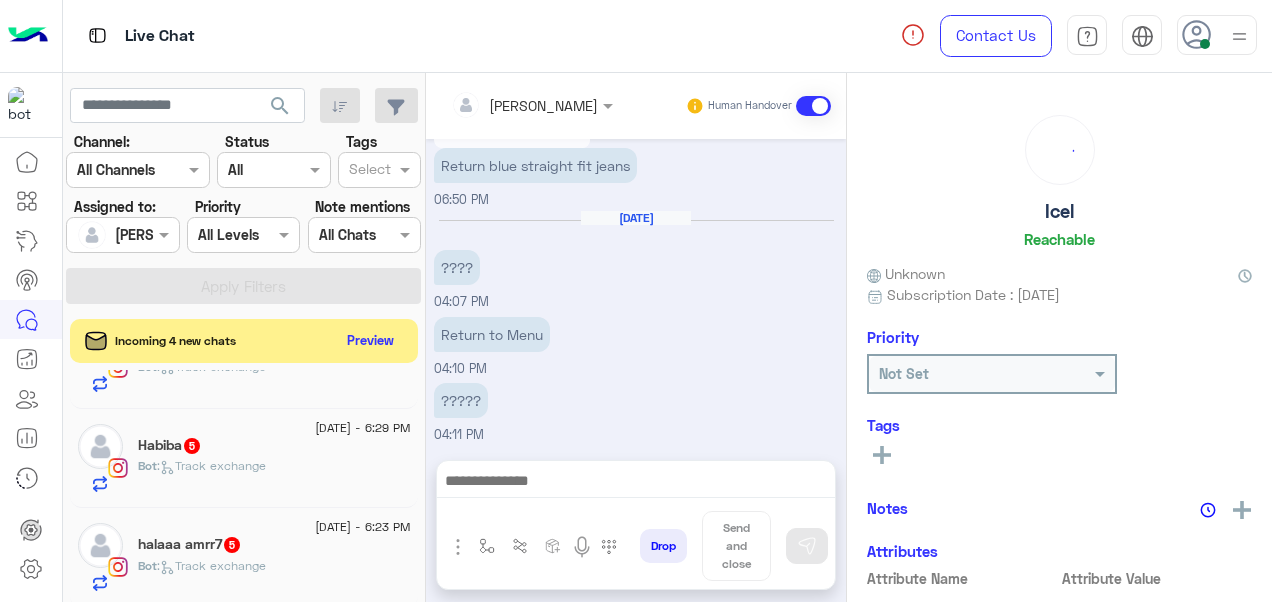 click on "halaaa amrr7  5" 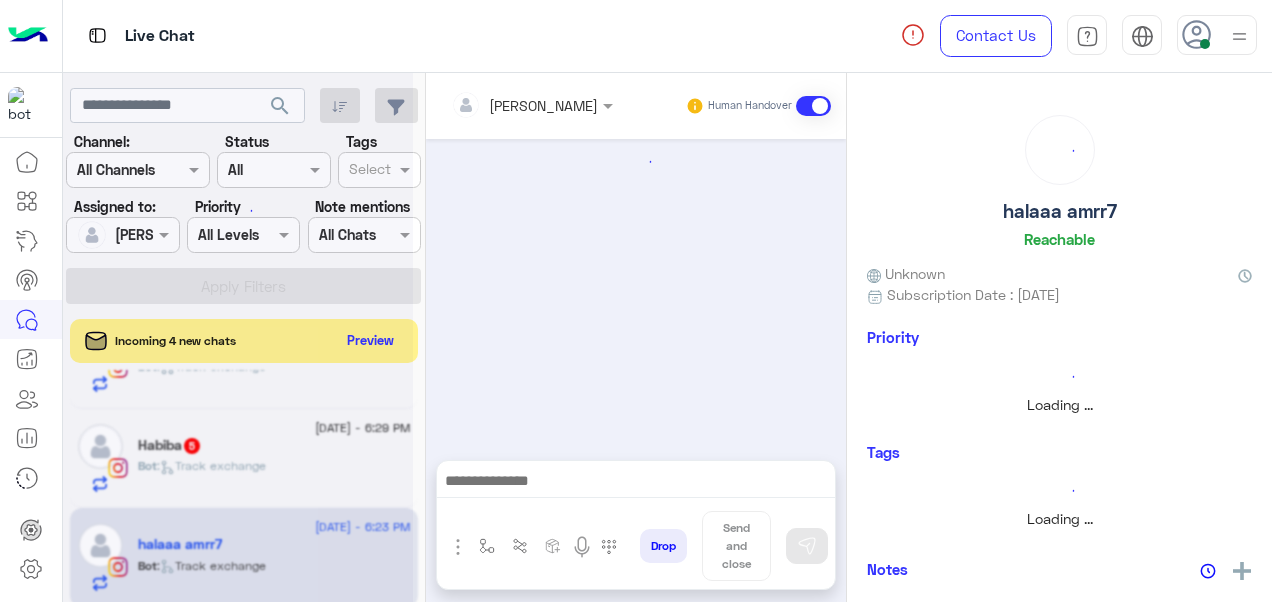 scroll, scrollTop: 1312, scrollLeft: 0, axis: vertical 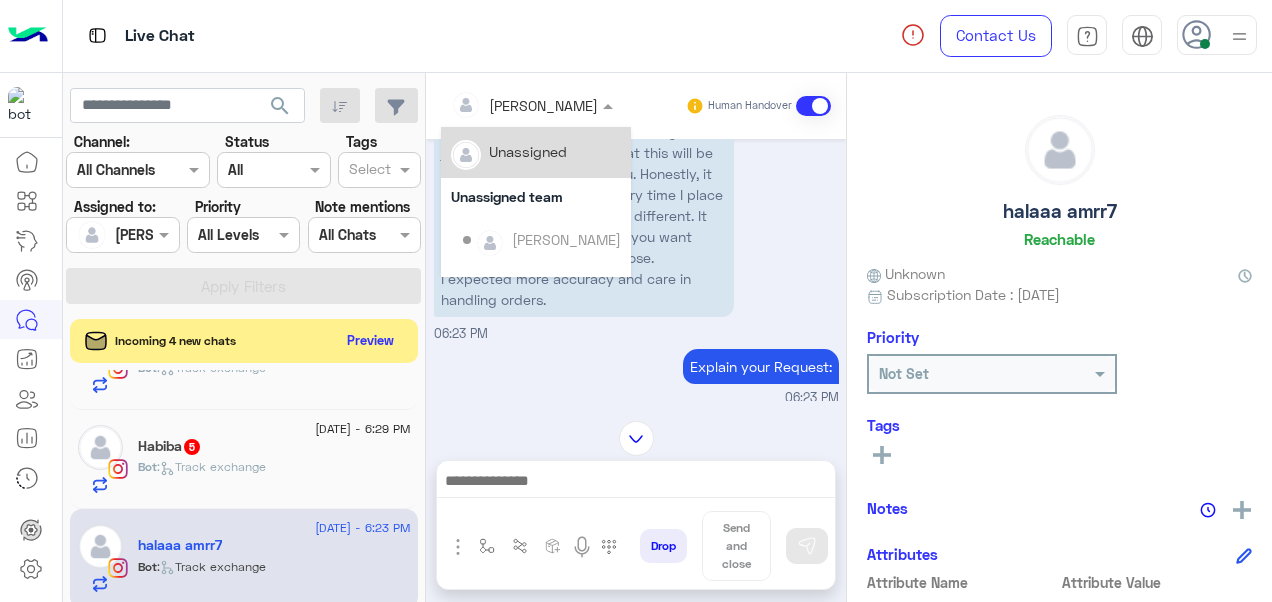 click at bounding box center (505, 105) 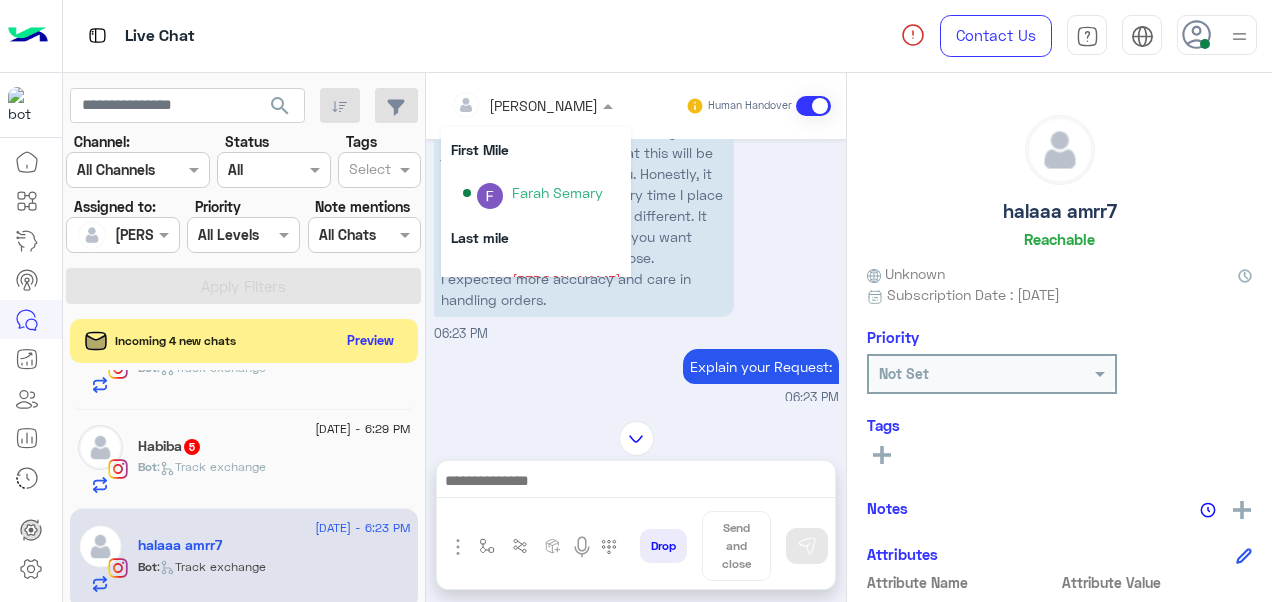 scroll, scrollTop: 332, scrollLeft: 0, axis: vertical 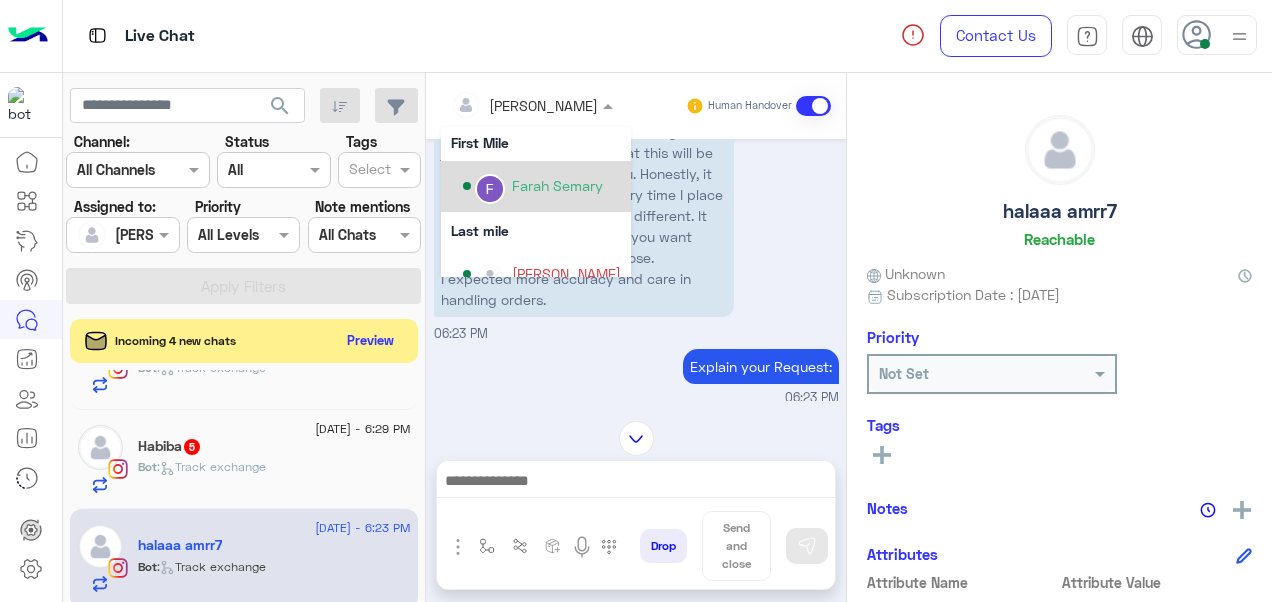 click on "Farah Semary" at bounding box center [557, 185] 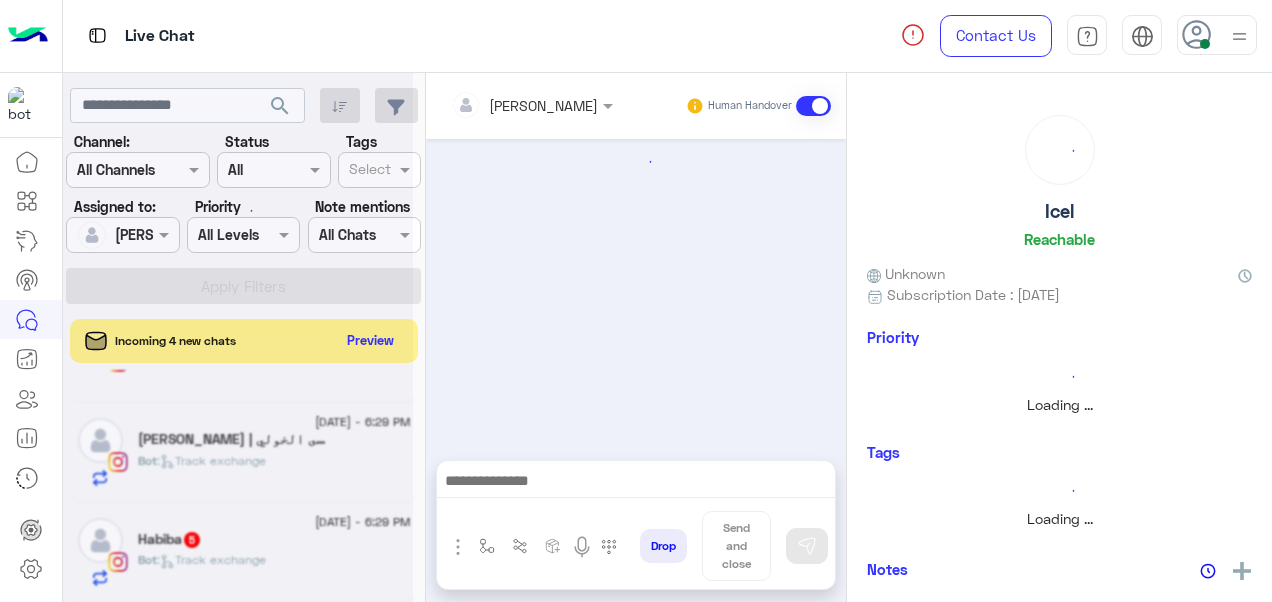 scroll, scrollTop: 1214, scrollLeft: 0, axis: vertical 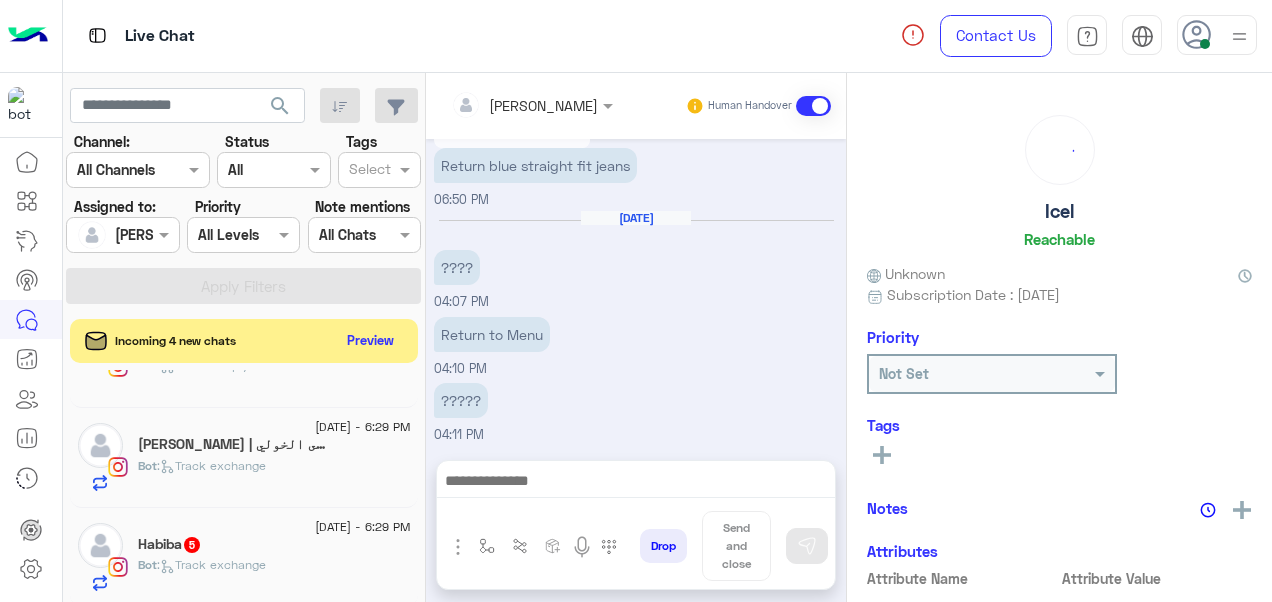 click on "Habiba   5" 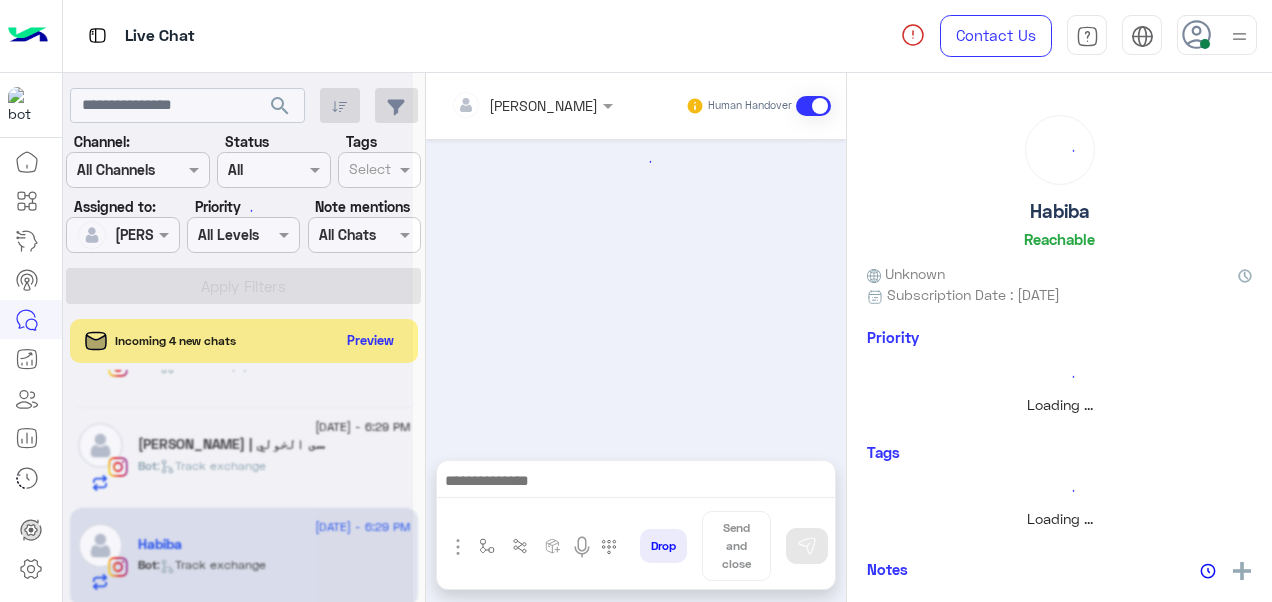 scroll, scrollTop: 1213, scrollLeft: 0, axis: vertical 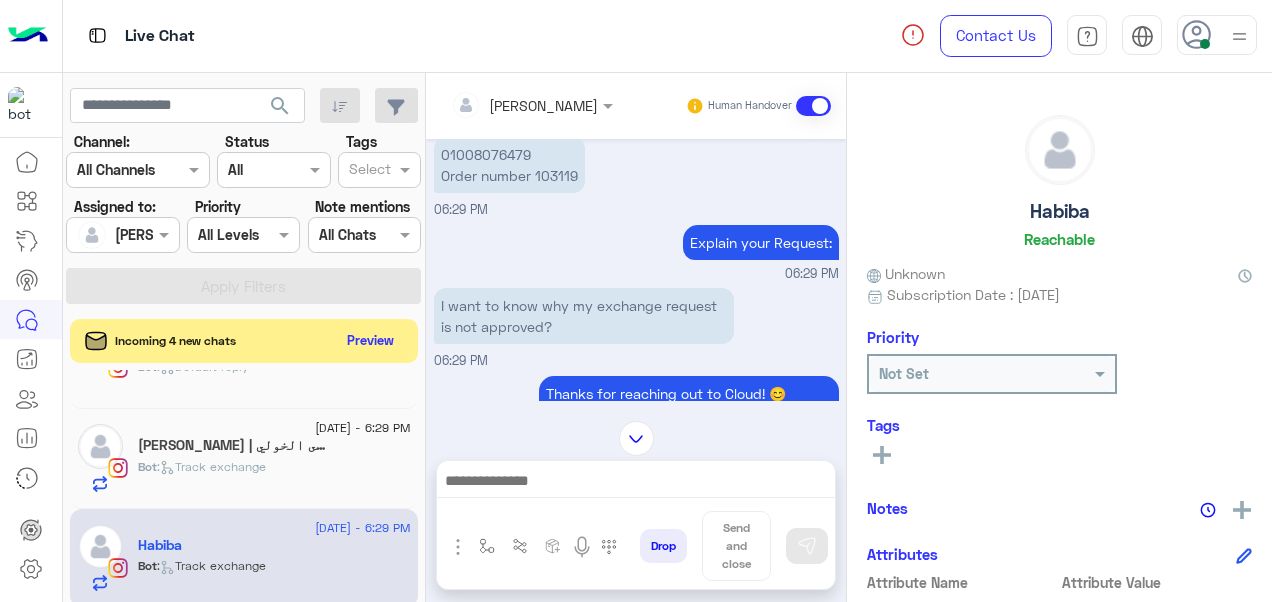 click at bounding box center [532, 104] 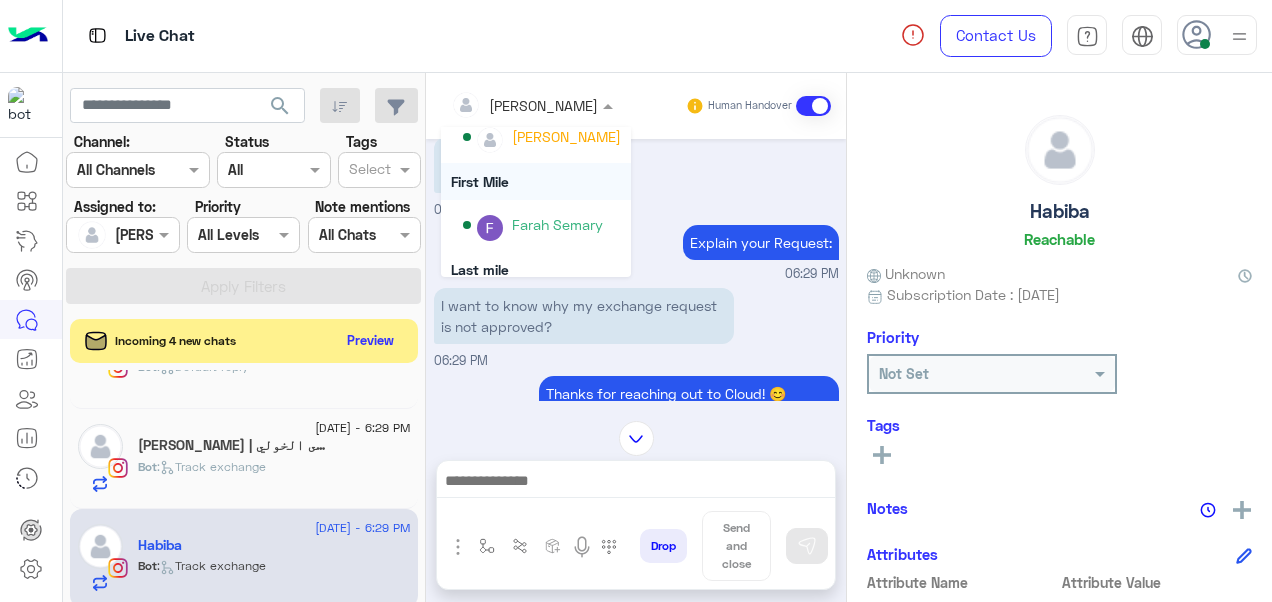scroll, scrollTop: 294, scrollLeft: 0, axis: vertical 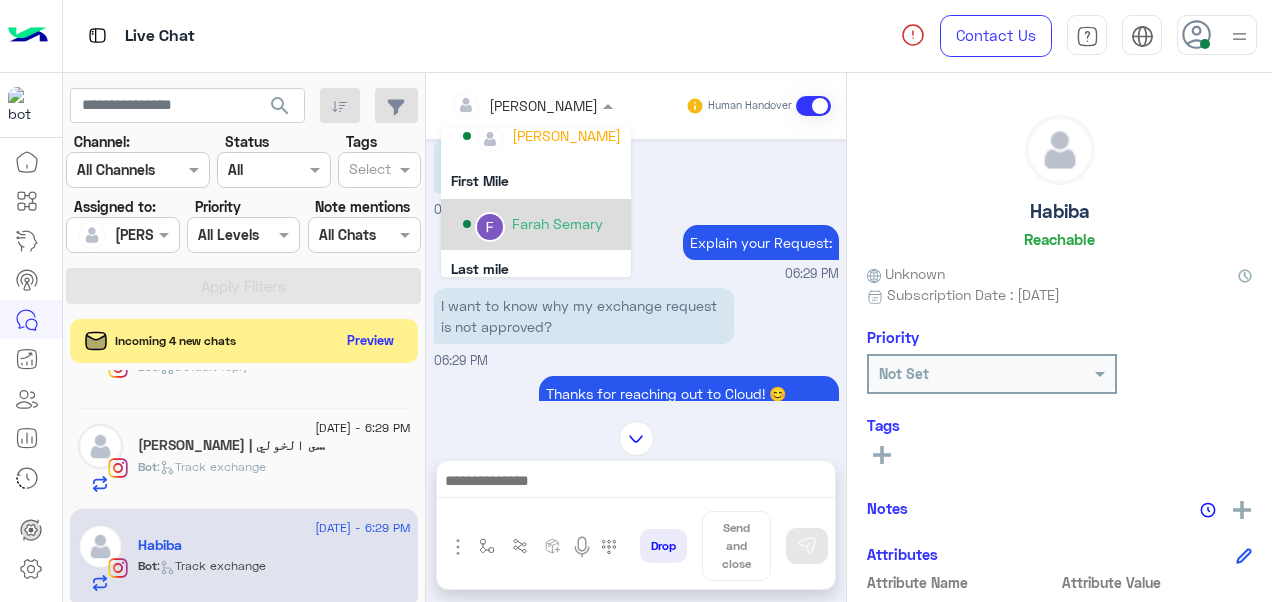 click on "Farah Semary" at bounding box center (557, 223) 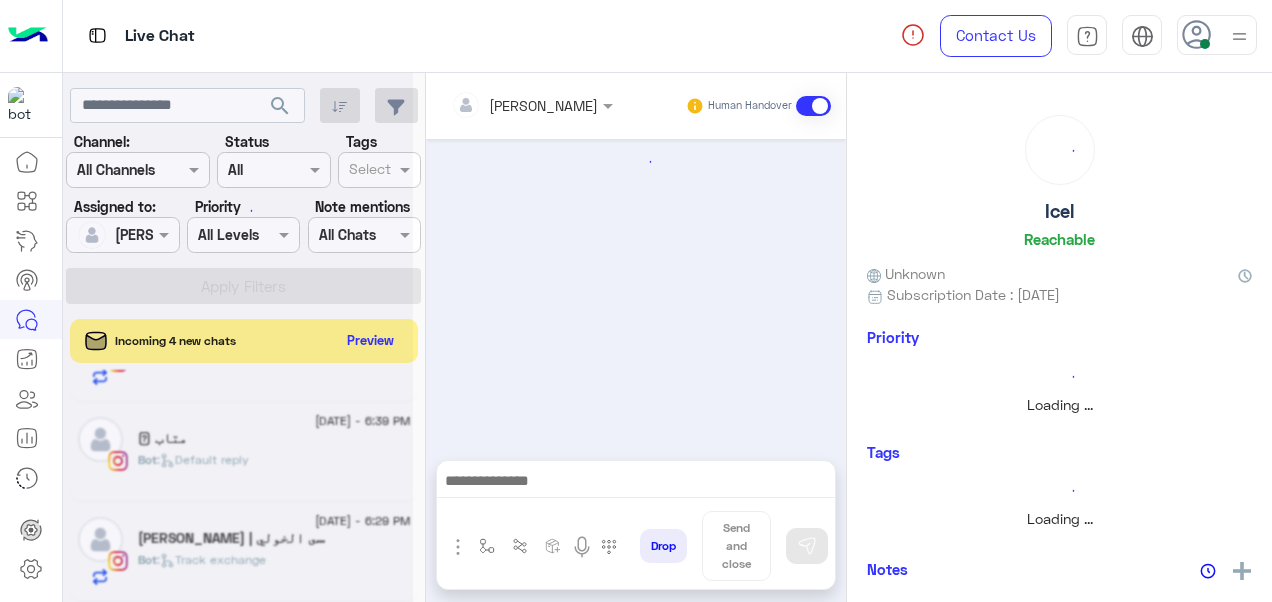 scroll, scrollTop: 1114, scrollLeft: 0, axis: vertical 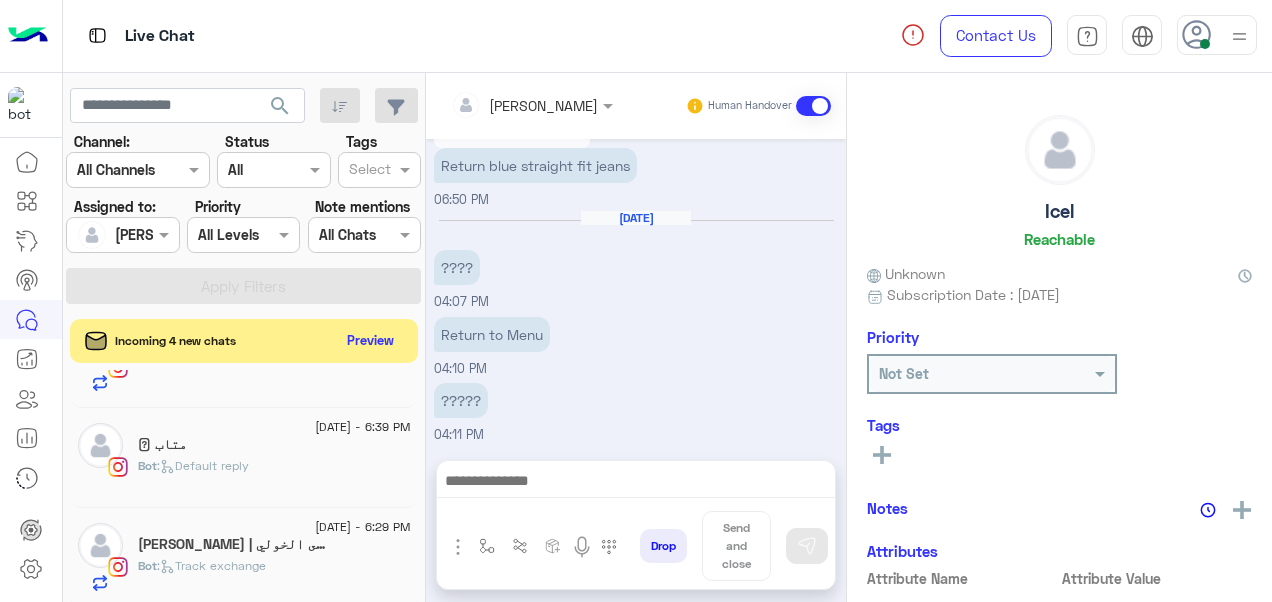 click on ":   Track exchange" 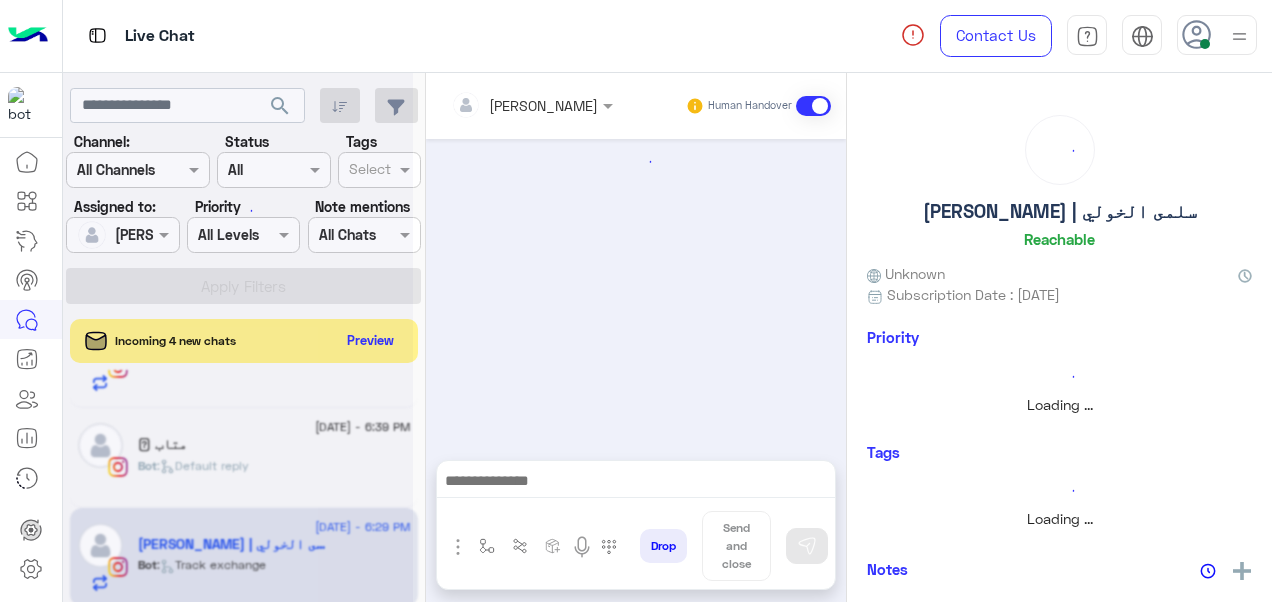 scroll, scrollTop: 1113, scrollLeft: 0, axis: vertical 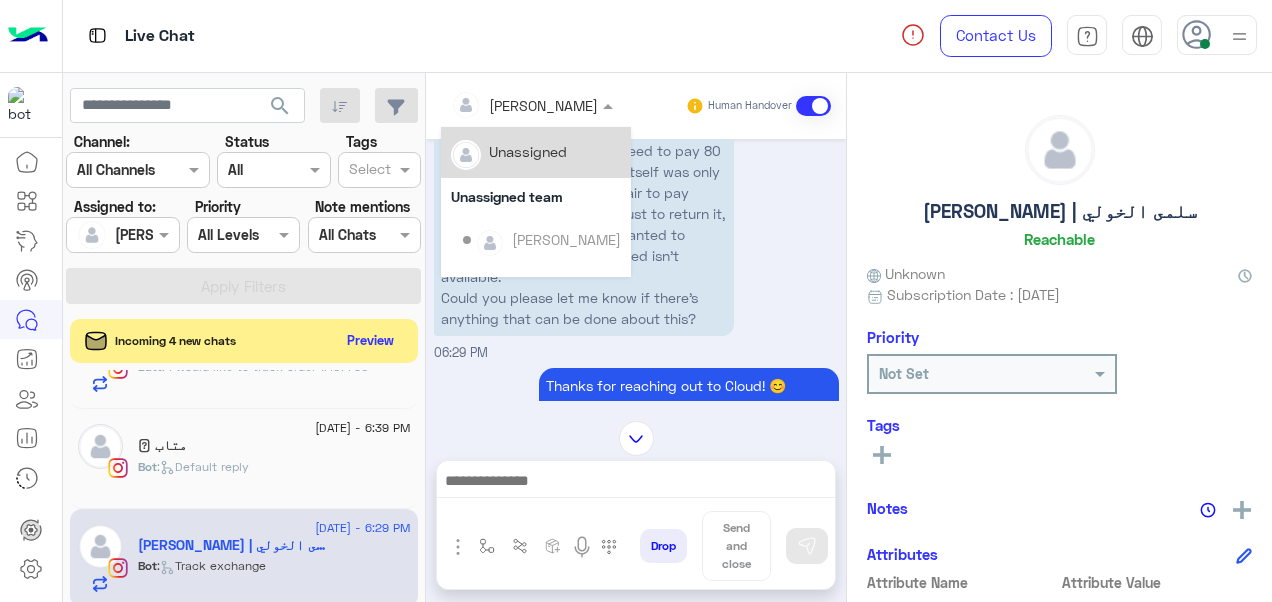 click at bounding box center [505, 105] 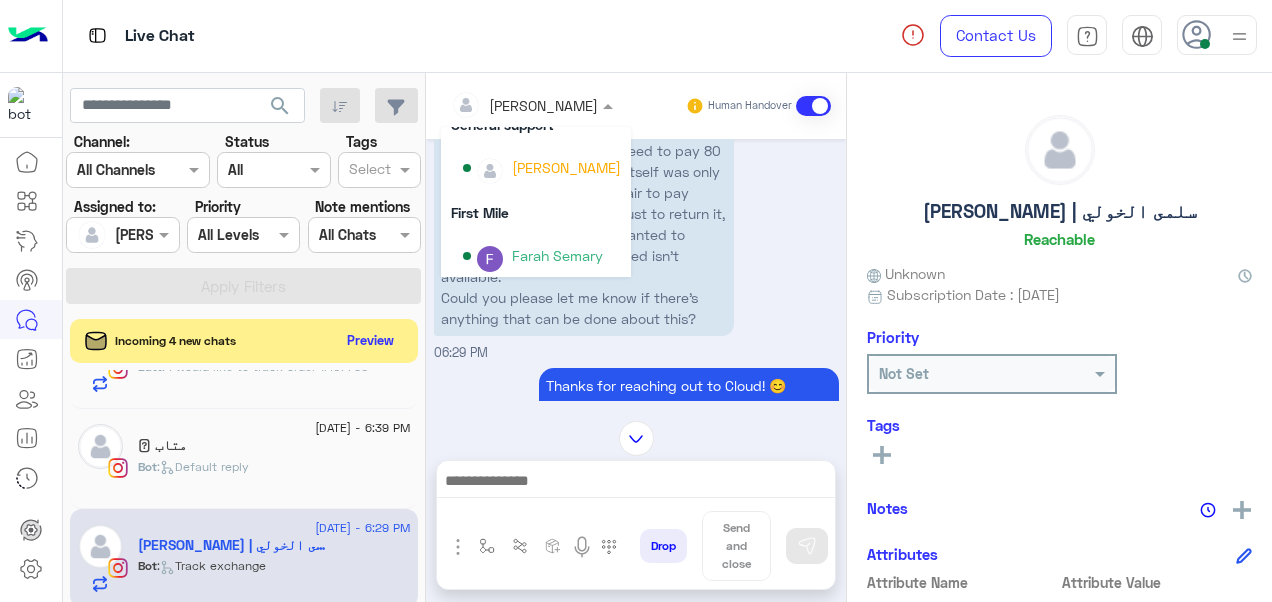 scroll, scrollTop: 261, scrollLeft: 0, axis: vertical 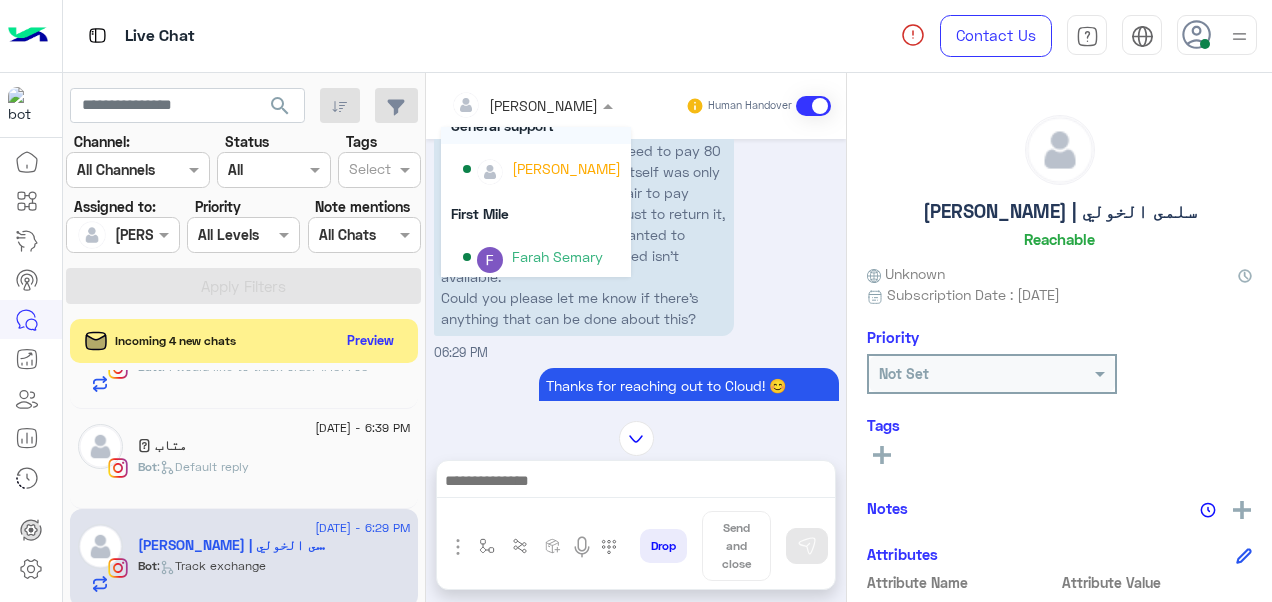 click on "General support" at bounding box center [536, 125] 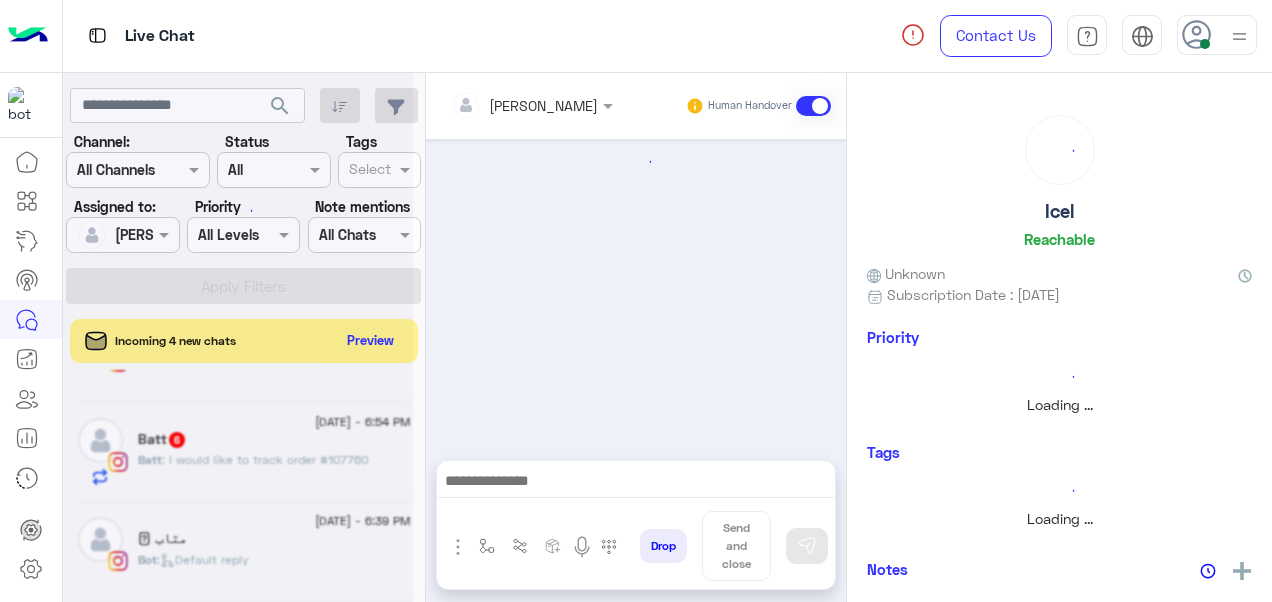 scroll, scrollTop: 1014, scrollLeft: 0, axis: vertical 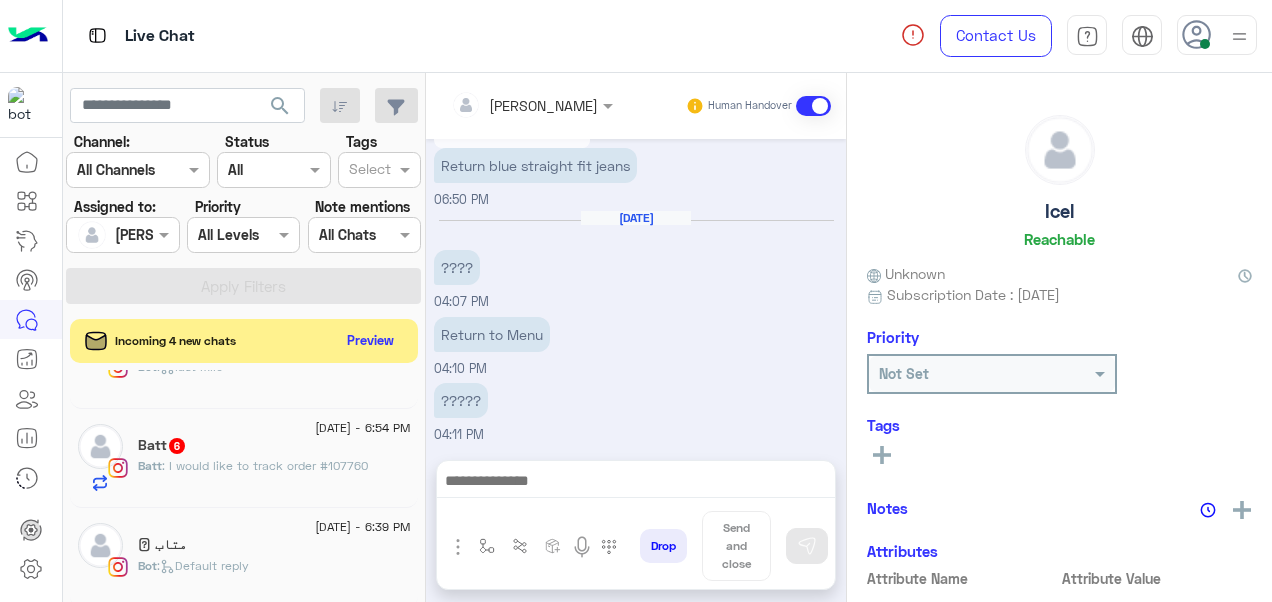 click on "متاب 𒉭" 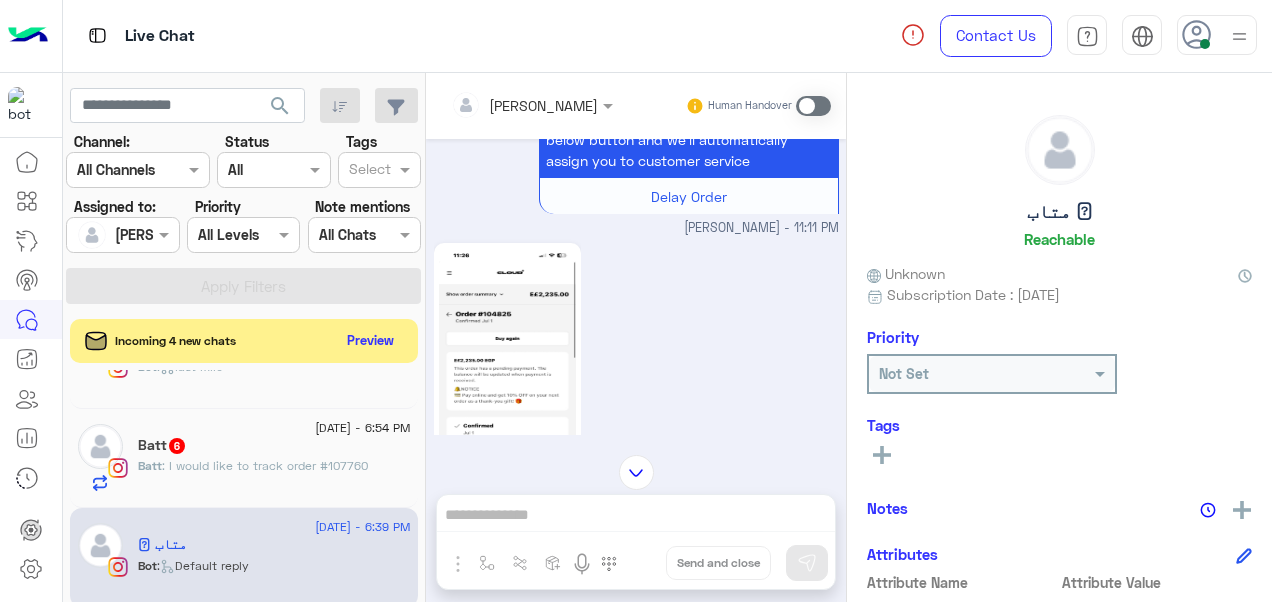 scroll, scrollTop: 488, scrollLeft: 0, axis: vertical 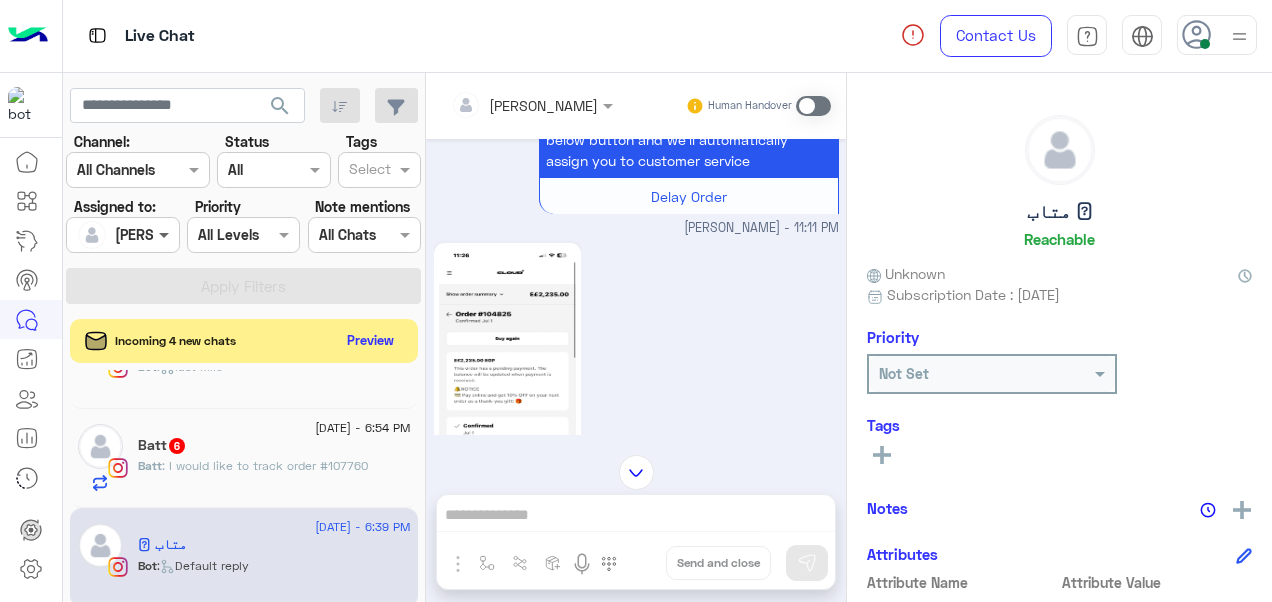click at bounding box center [166, 234] 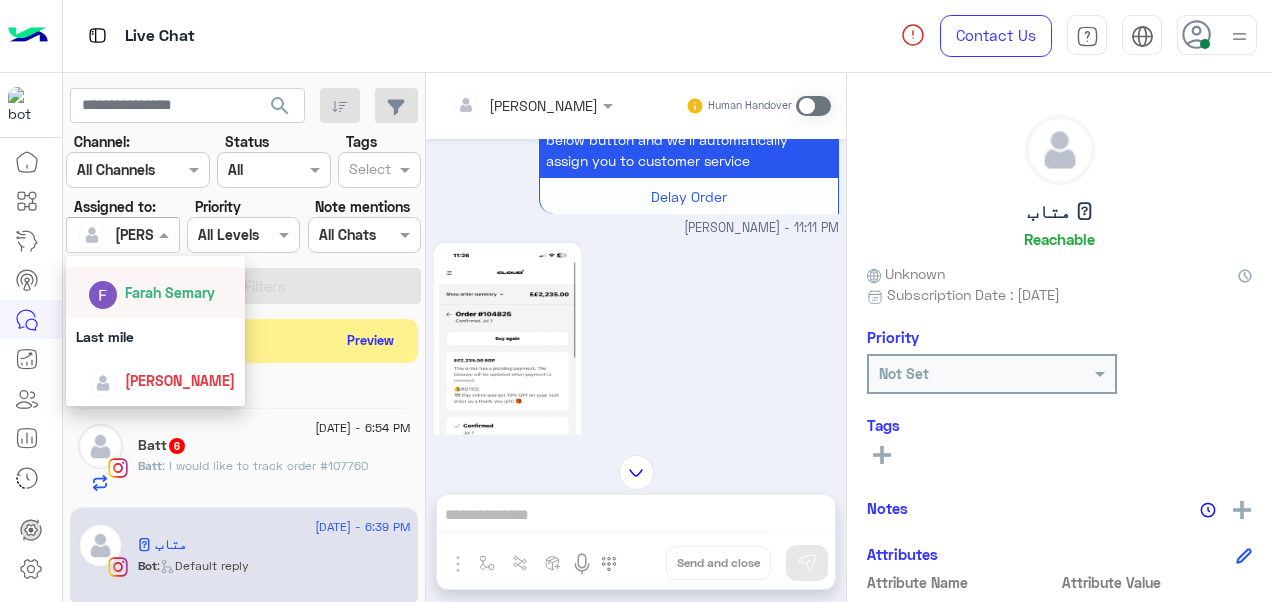 scroll, scrollTop: 284, scrollLeft: 0, axis: vertical 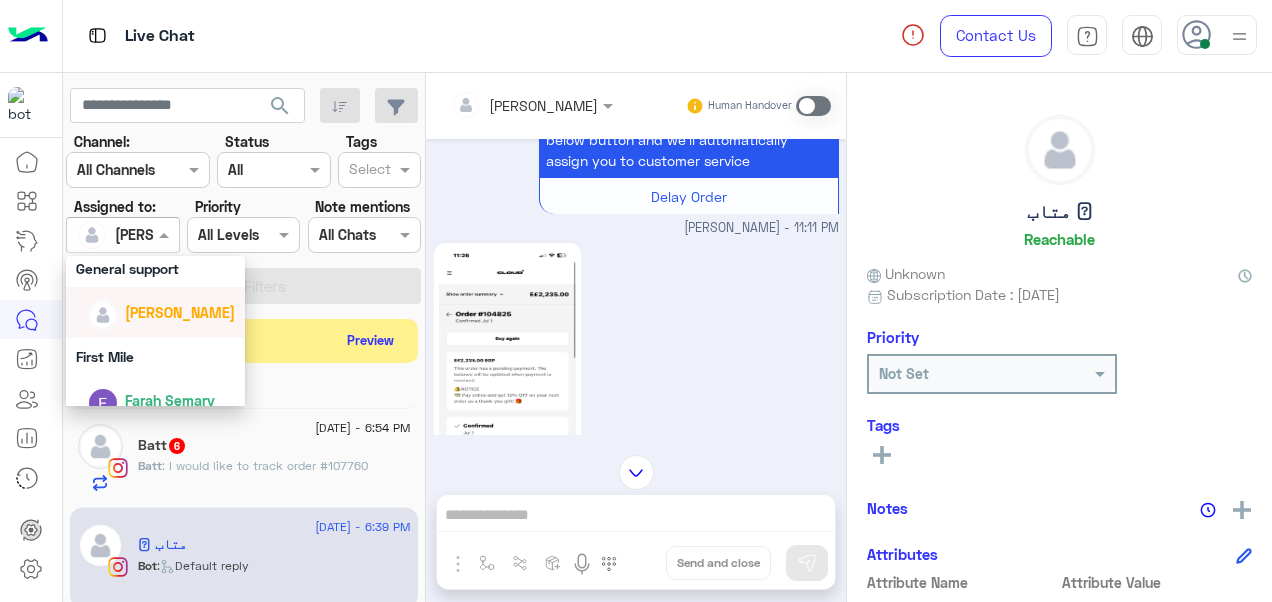 click on "[PERSON_NAME]" at bounding box center [180, 312] 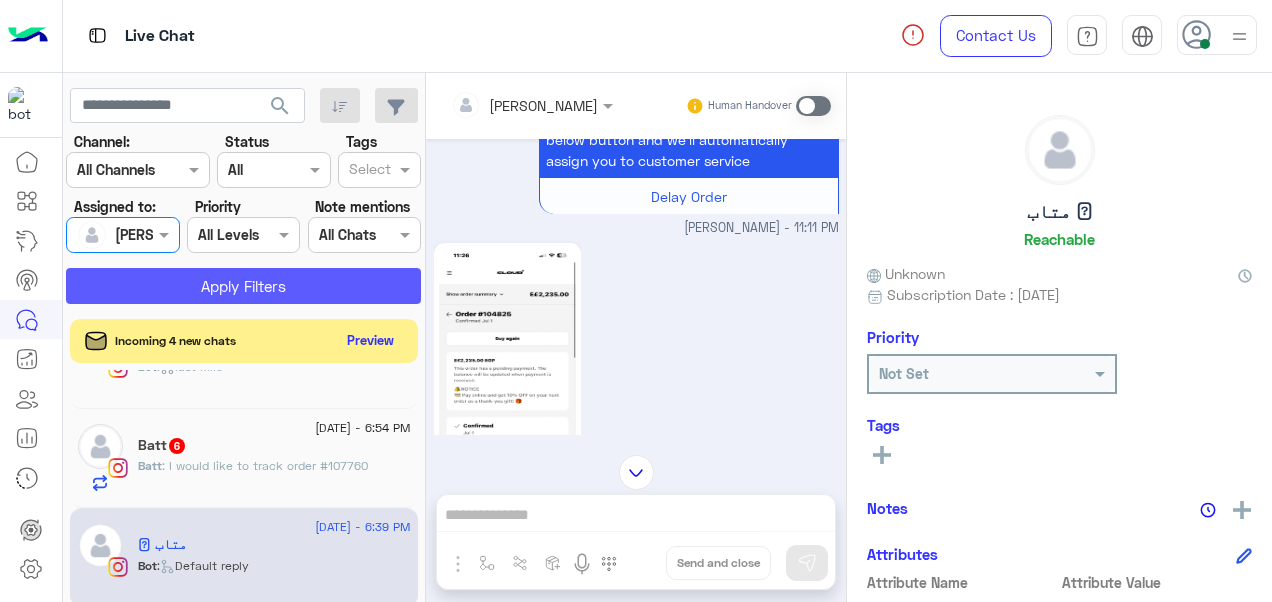 click on "Apply Filters" 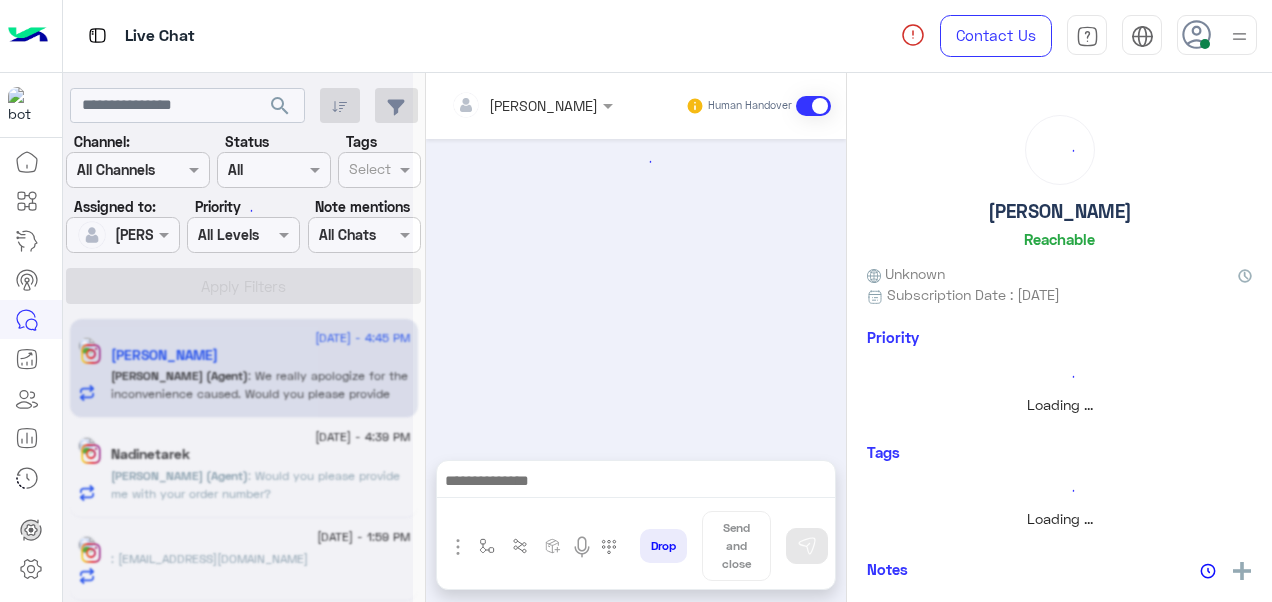 scroll, scrollTop: 12, scrollLeft: 0, axis: vertical 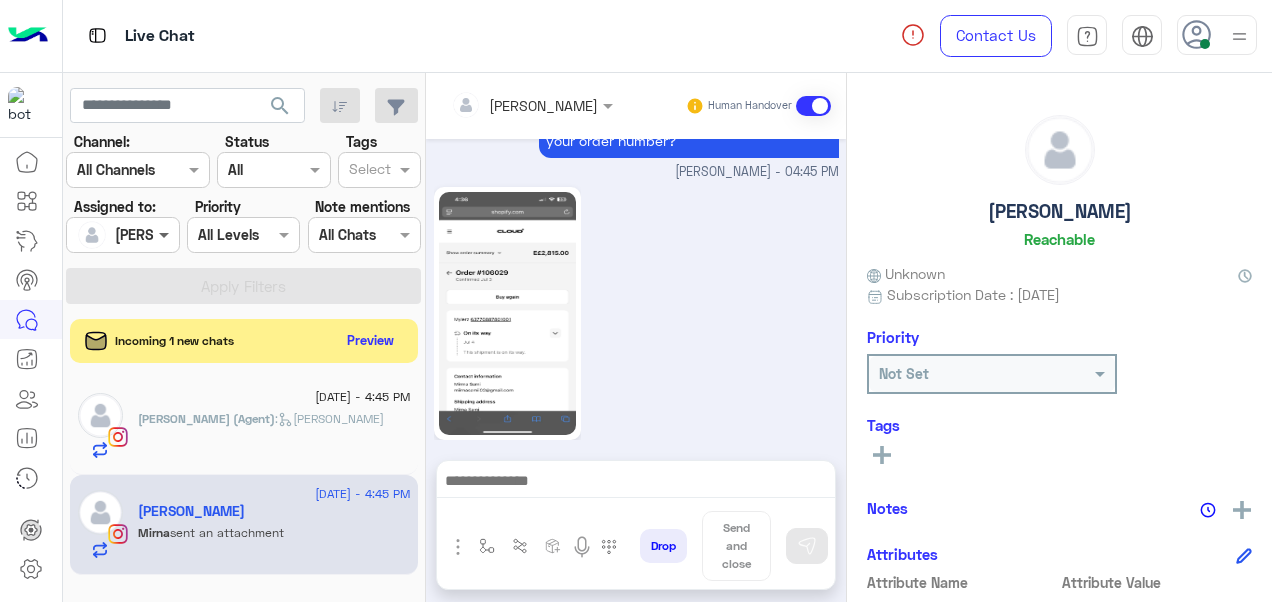 click at bounding box center (166, 234) 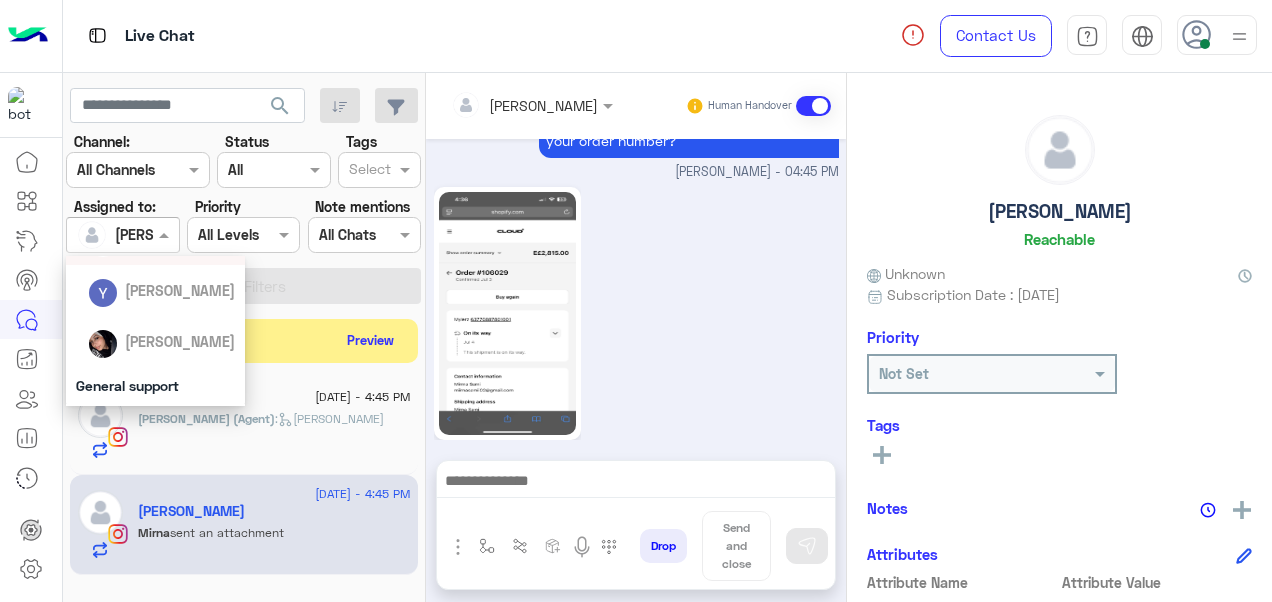 scroll, scrollTop: 168, scrollLeft: 0, axis: vertical 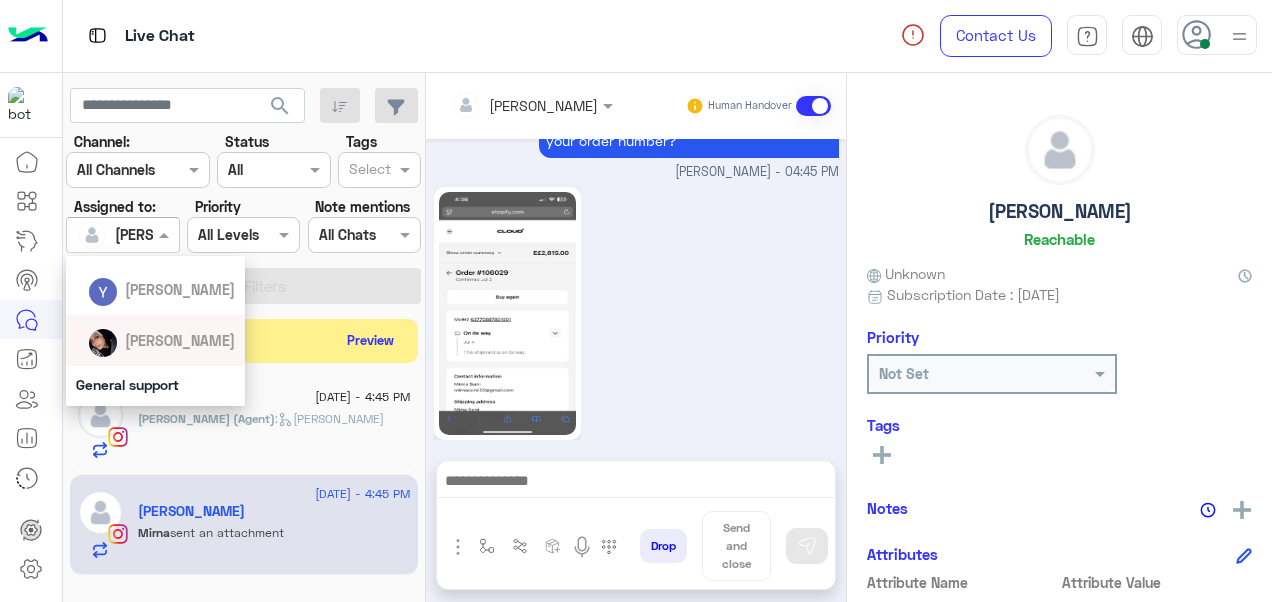 click on "[PERSON_NAME]" at bounding box center (180, 340) 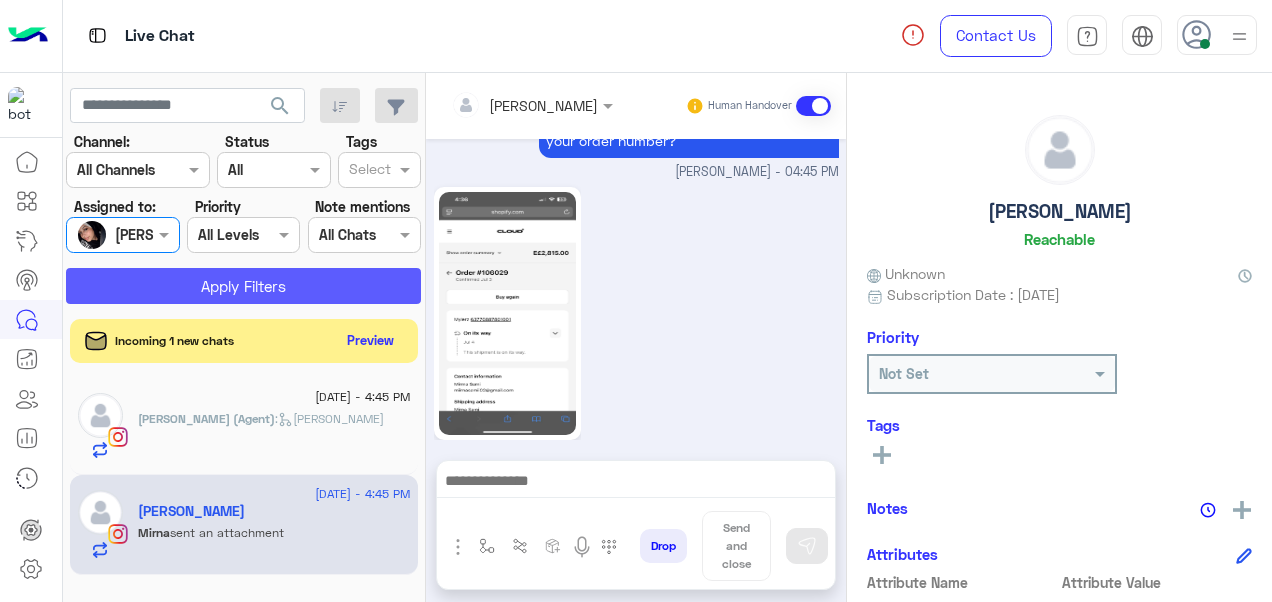 click on "Apply Filters" 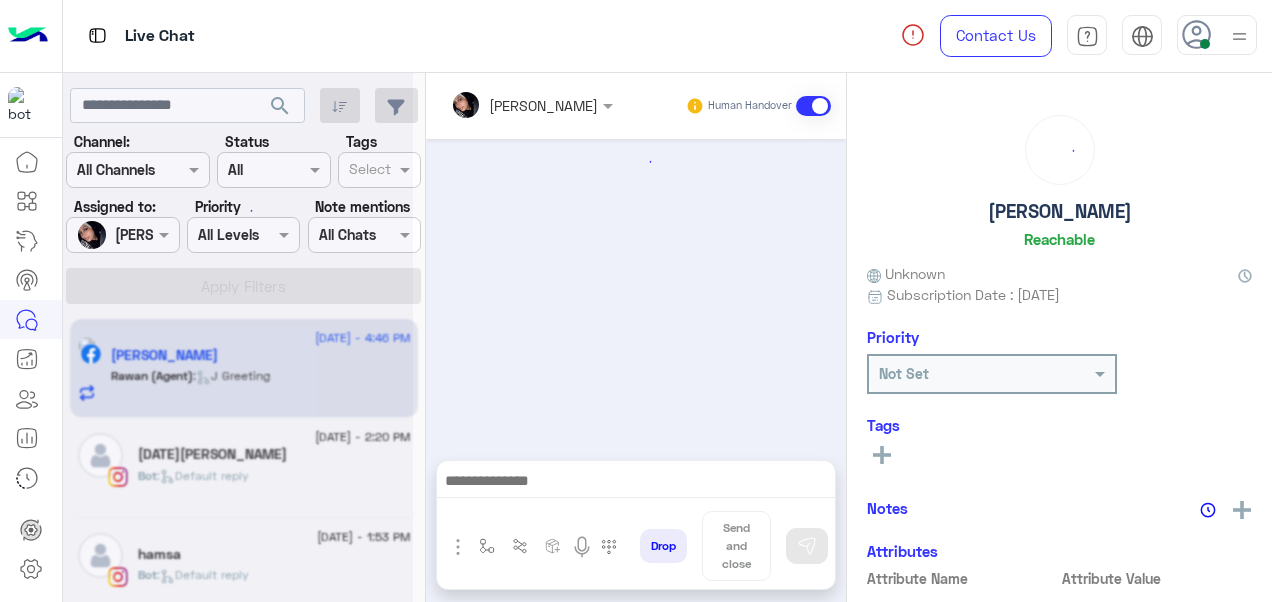 scroll, scrollTop: 1016, scrollLeft: 0, axis: vertical 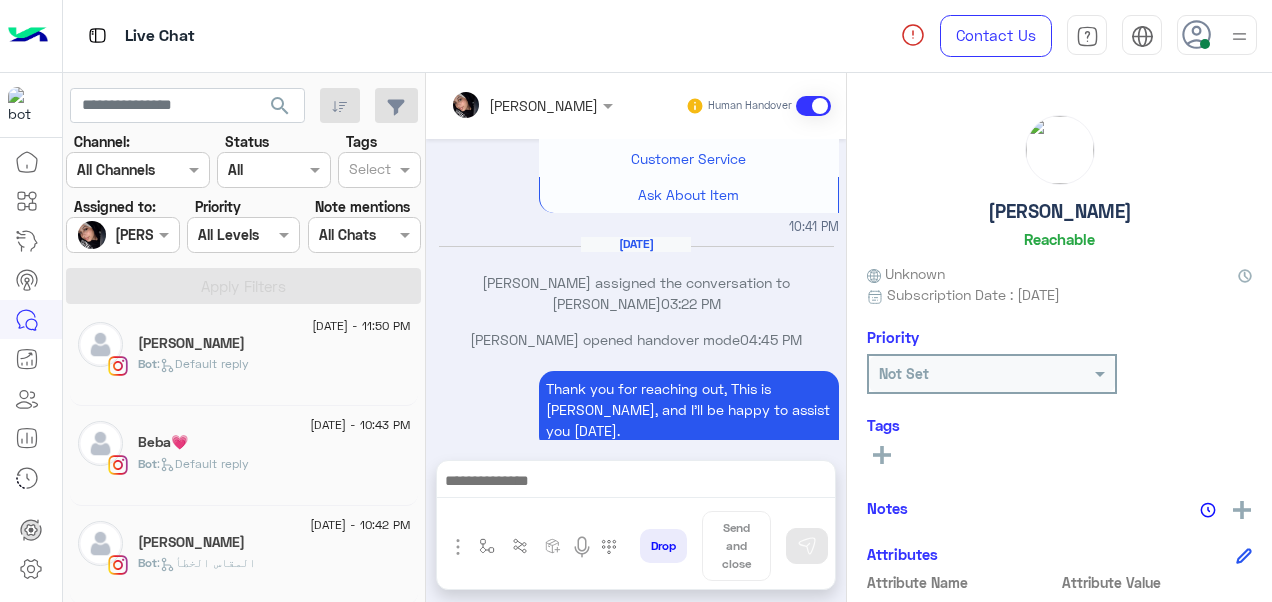 click on ":   المقاس الخطأ" 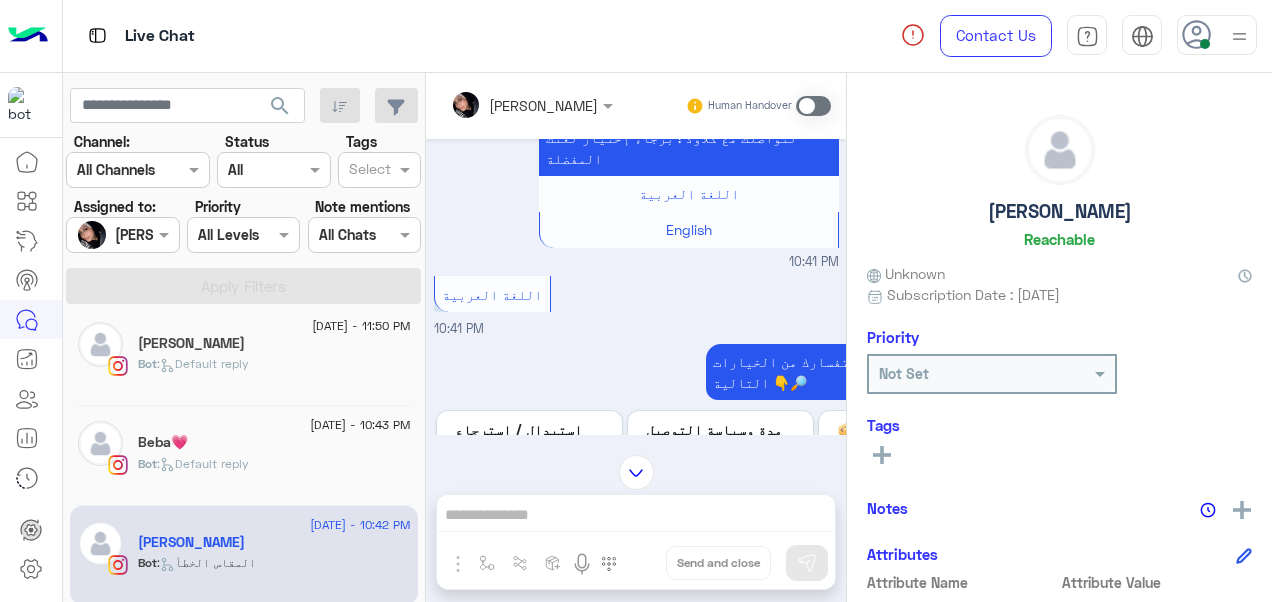 scroll, scrollTop: 0, scrollLeft: 0, axis: both 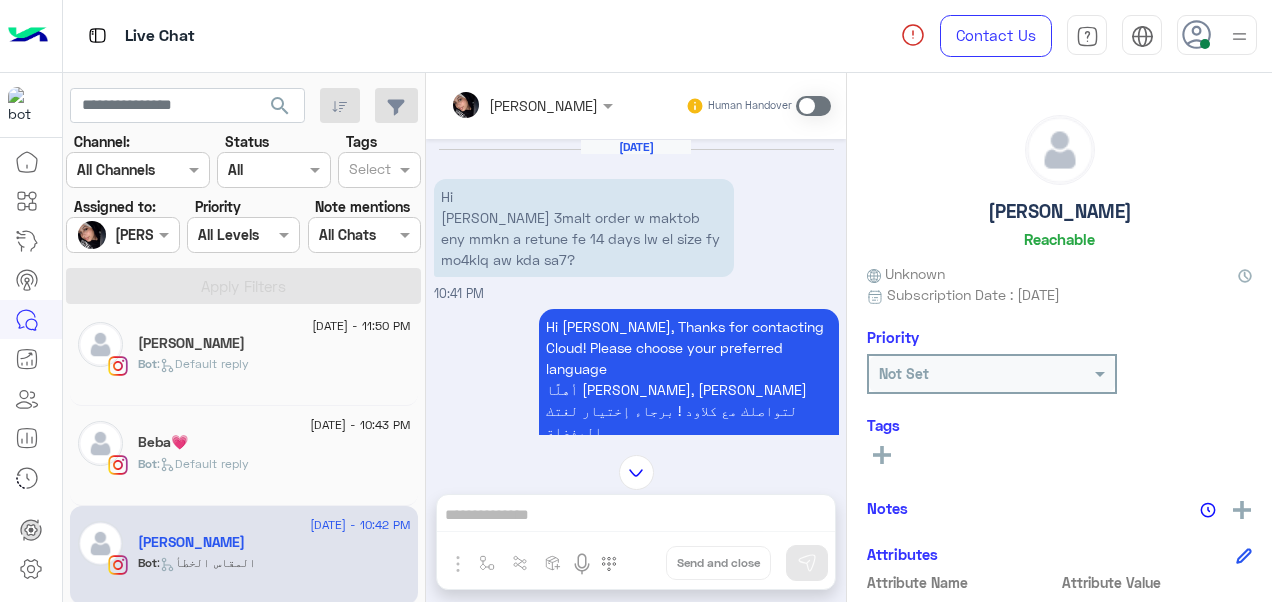 click on "Beba💗" 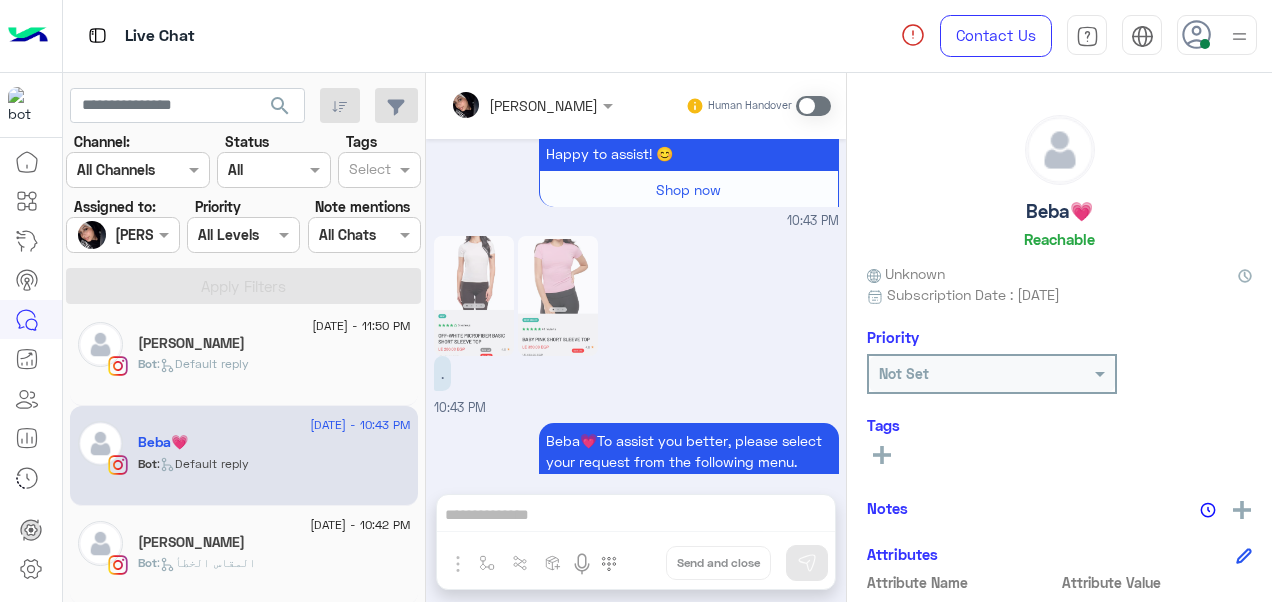 scroll, scrollTop: 1536, scrollLeft: 0, axis: vertical 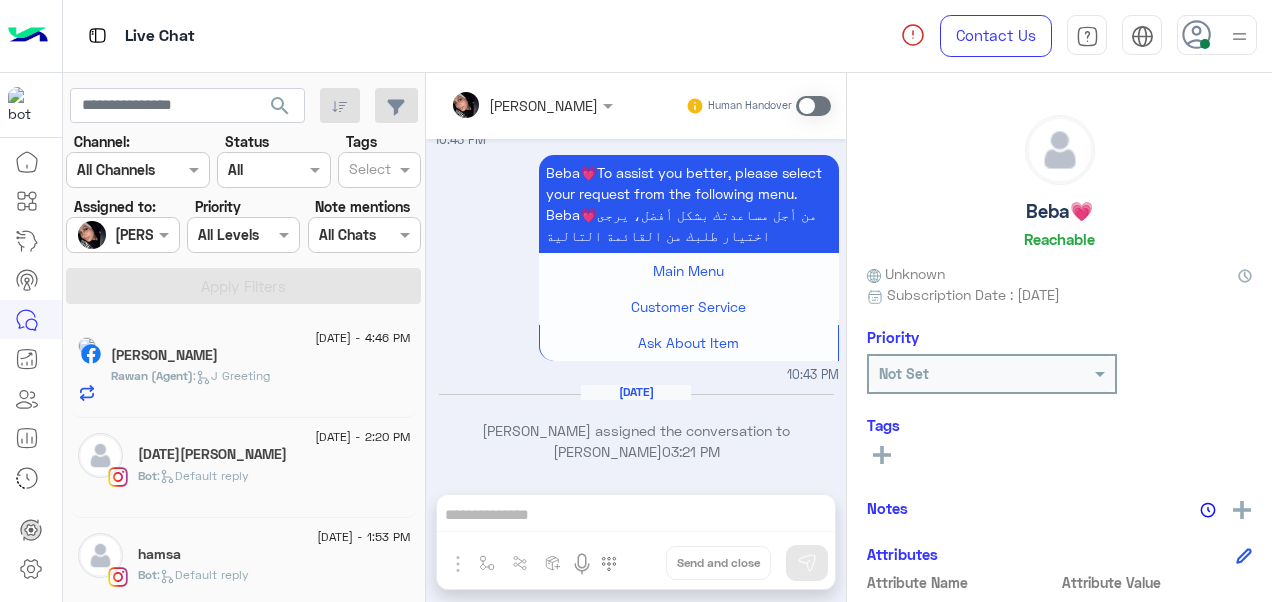 click on ":   J Greeting" 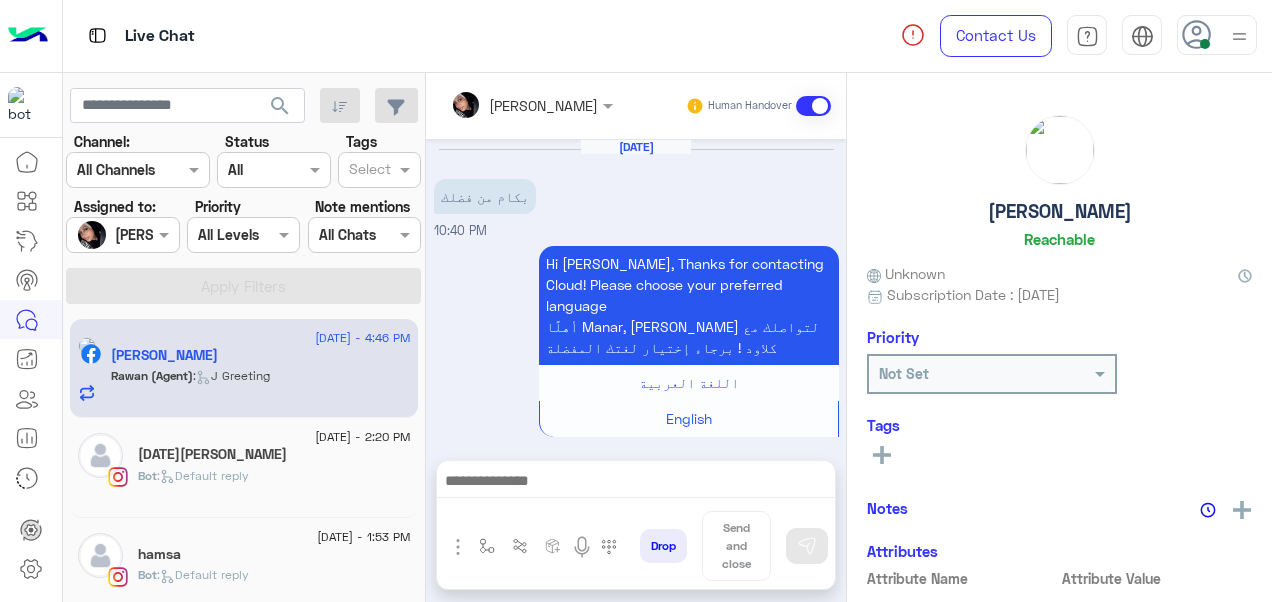 scroll, scrollTop: 1016, scrollLeft: 0, axis: vertical 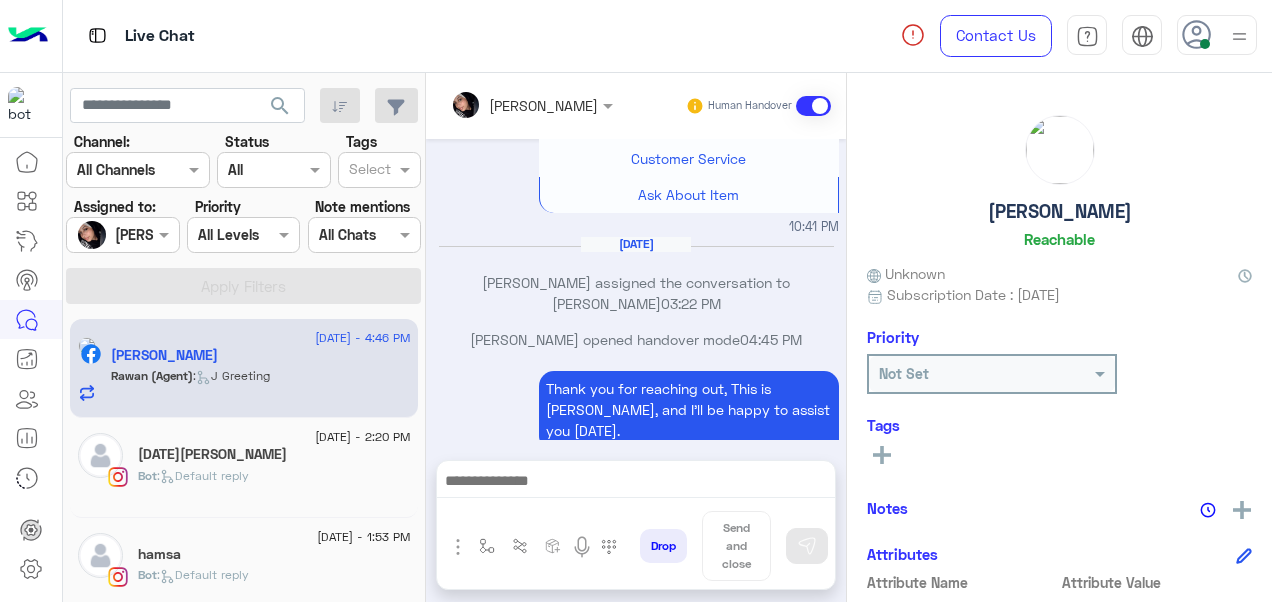 click on "Karma John" 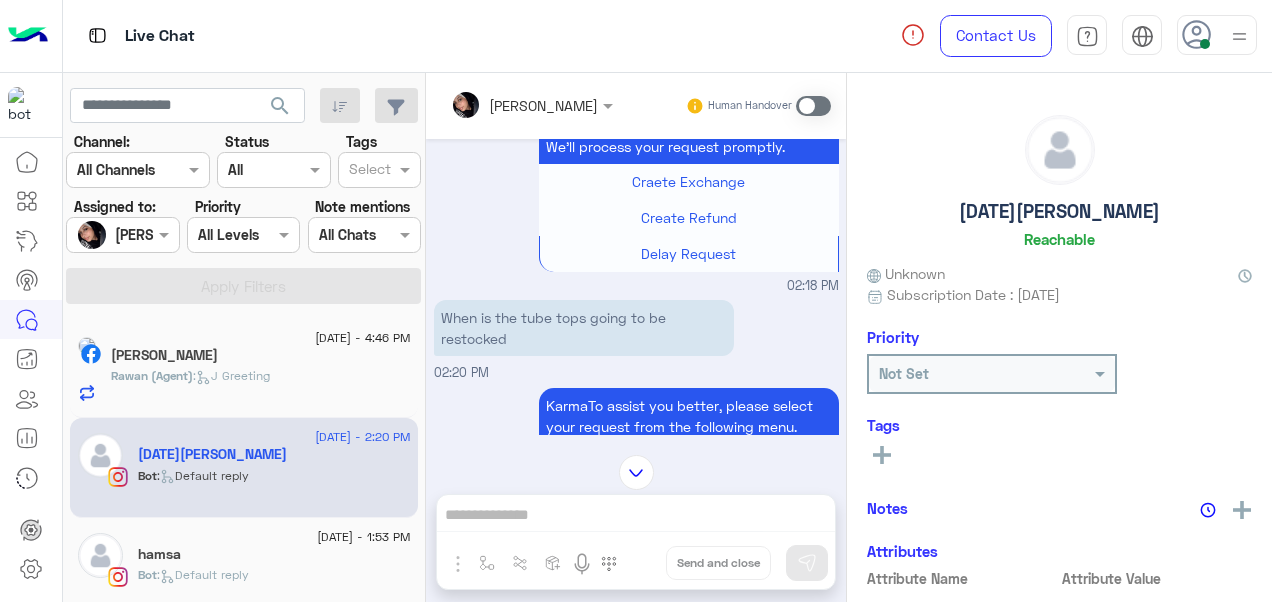 scroll, scrollTop: 949, scrollLeft: 0, axis: vertical 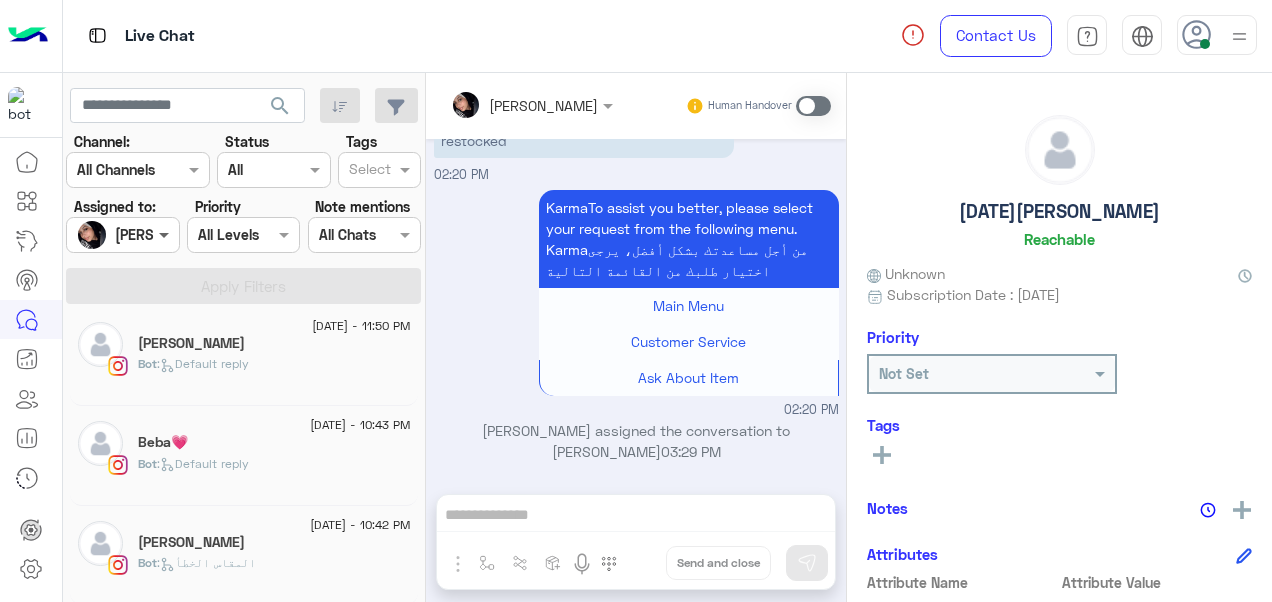 click at bounding box center (166, 234) 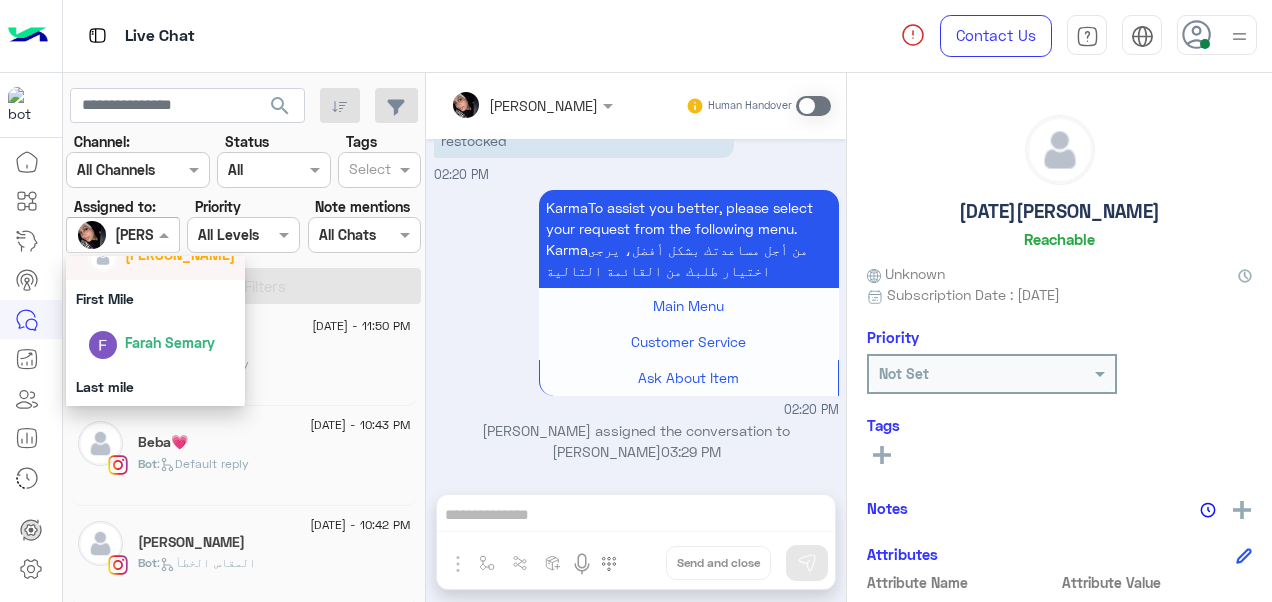 scroll, scrollTop: 342, scrollLeft: 0, axis: vertical 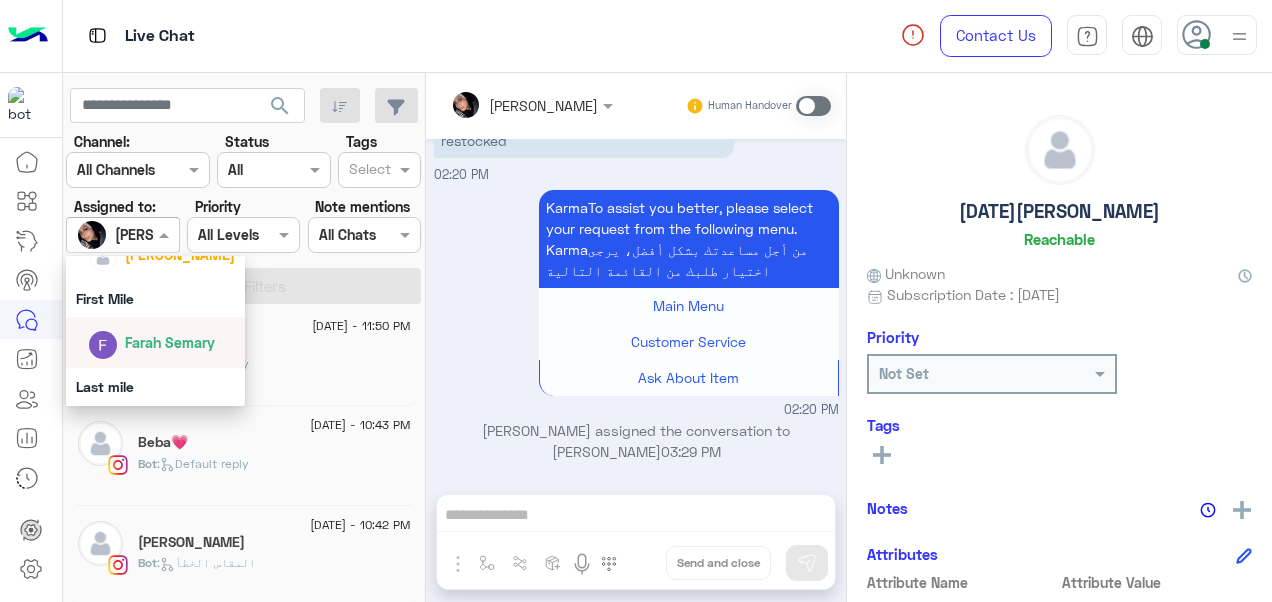 click on "Farah Semary" at bounding box center [170, 342] 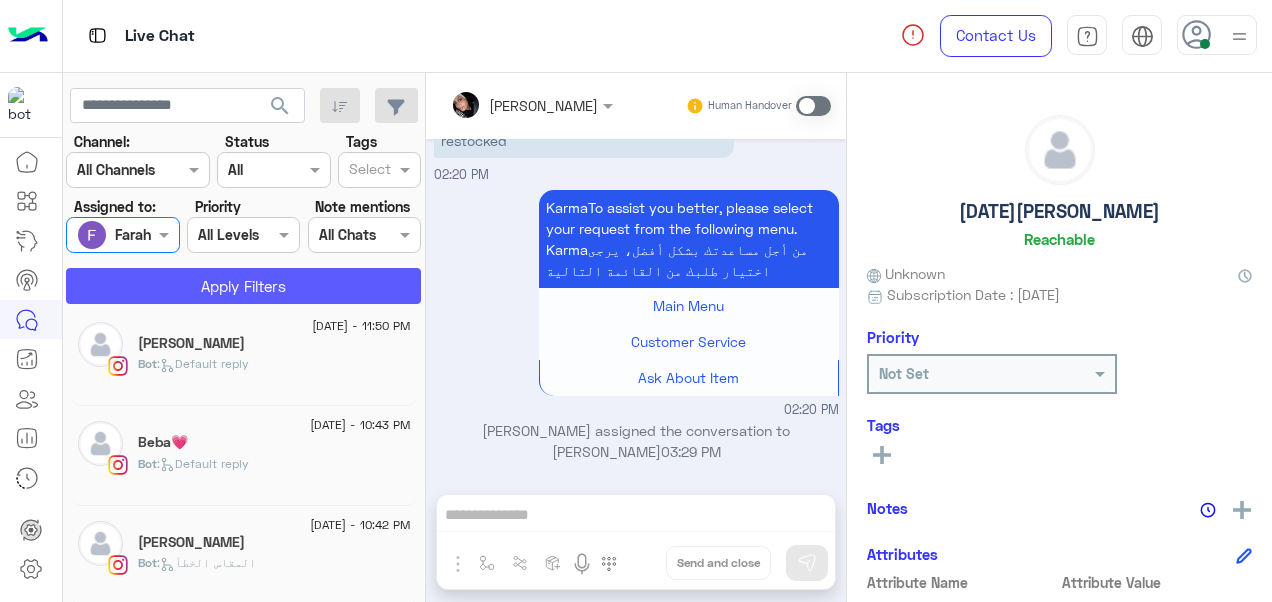 click on "Apply Filters" 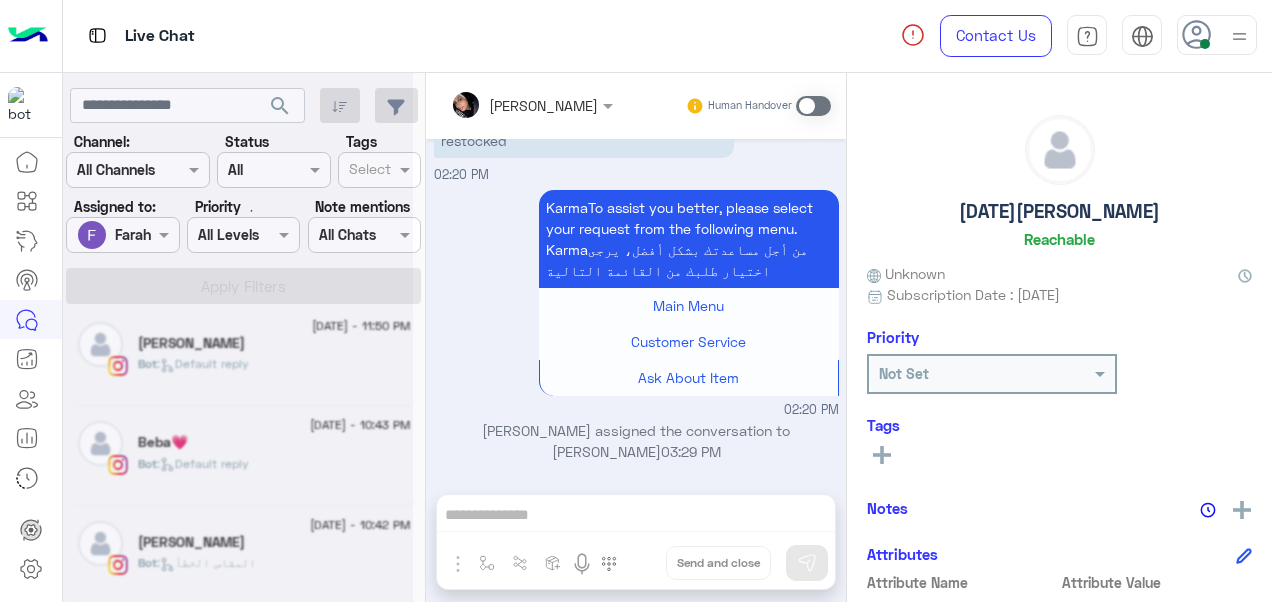 scroll, scrollTop: 0, scrollLeft: 0, axis: both 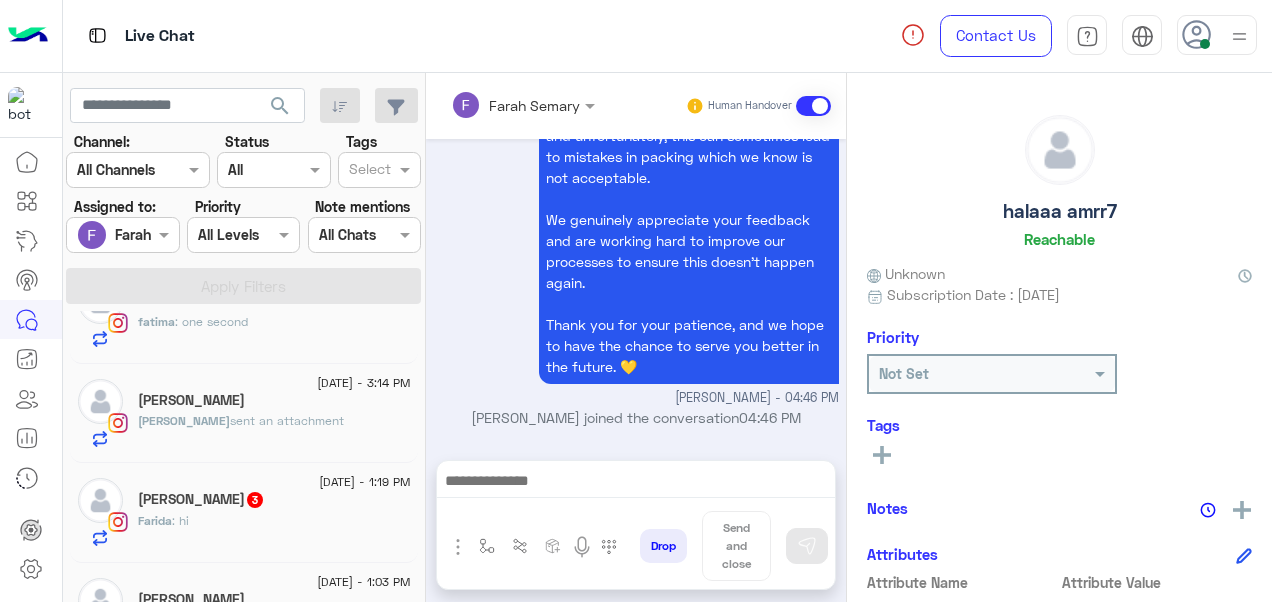 click on "Farah Semary" at bounding box center [115, 235] 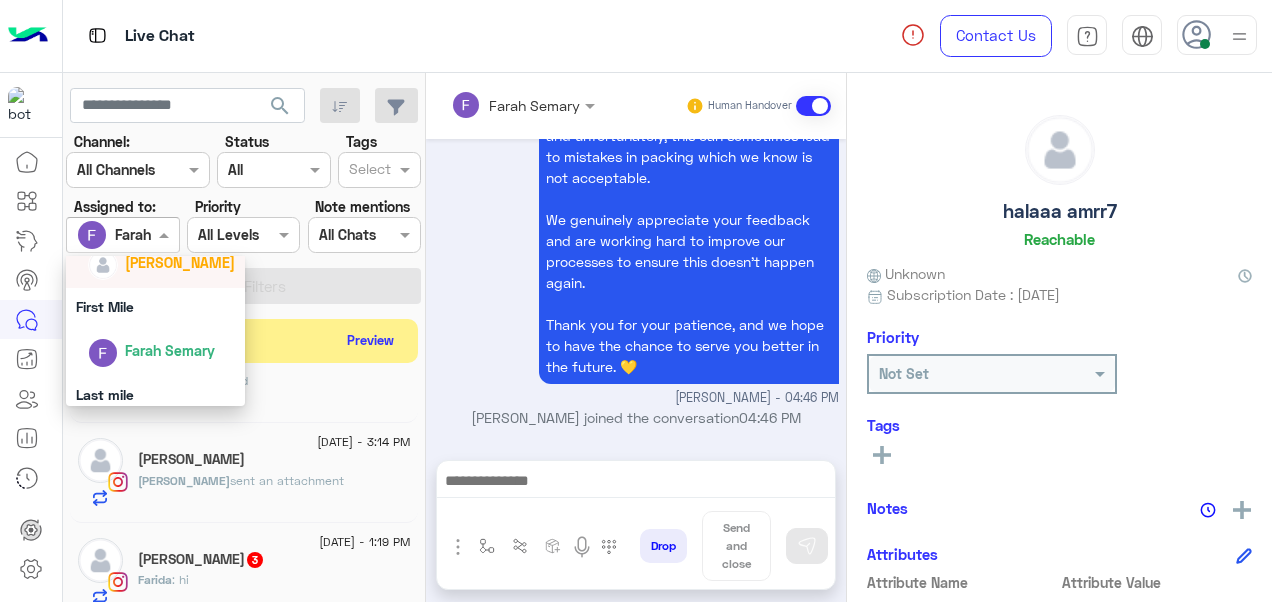 scroll, scrollTop: 333, scrollLeft: 0, axis: vertical 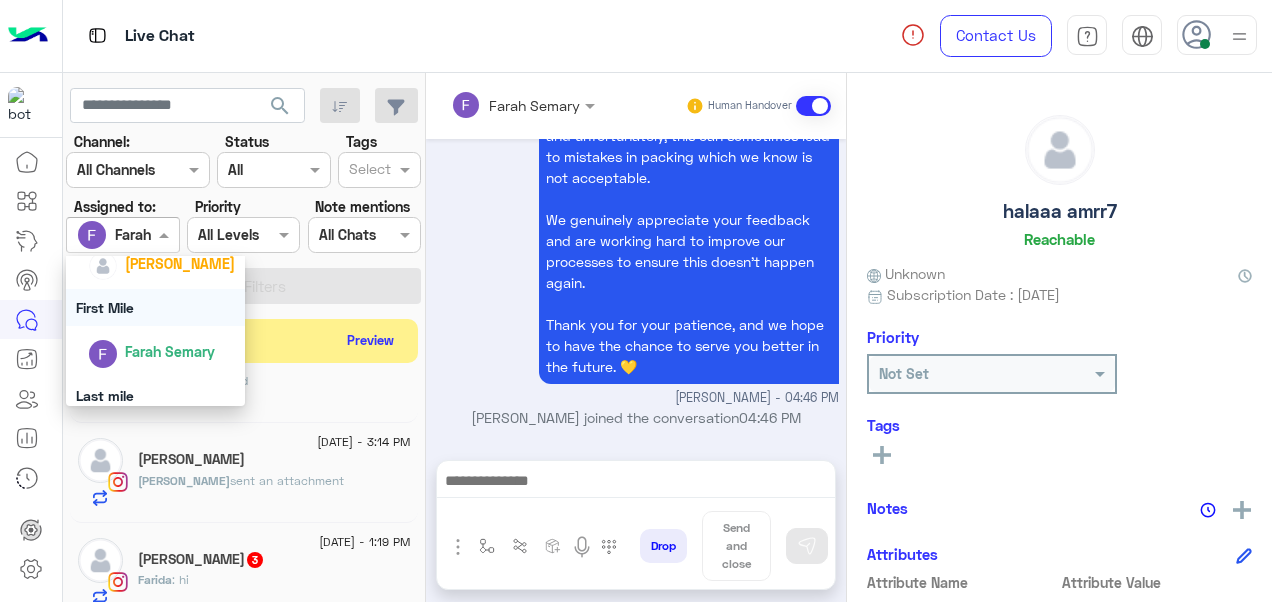 click on "First Mile" at bounding box center [156, 307] 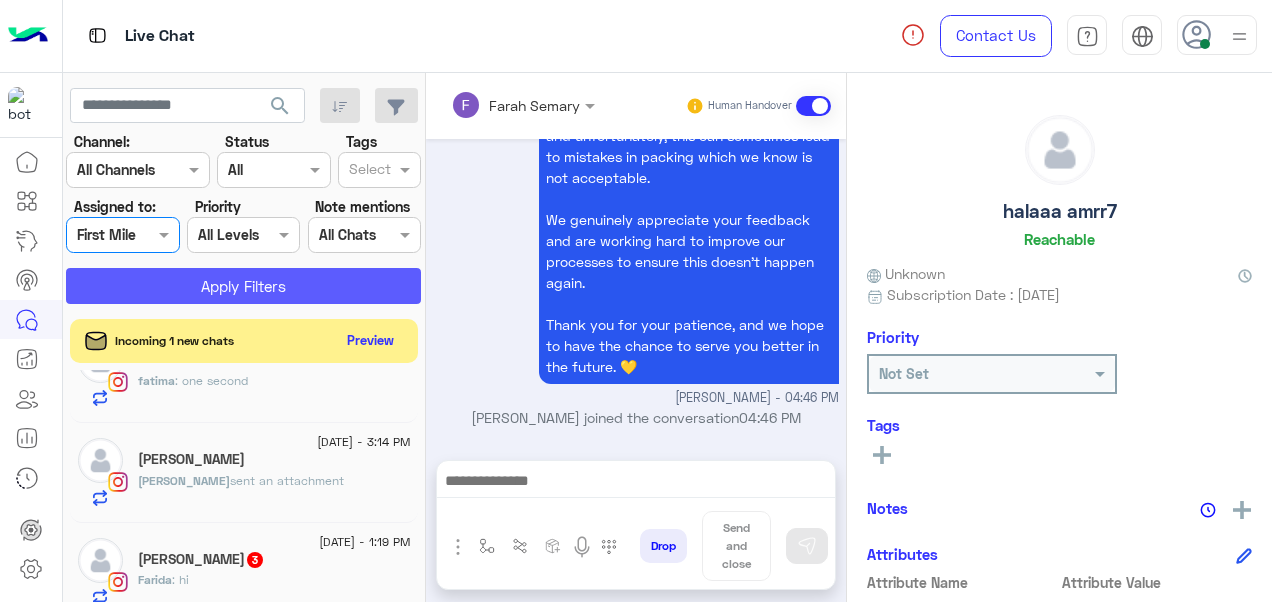 click on "Apply Filters" 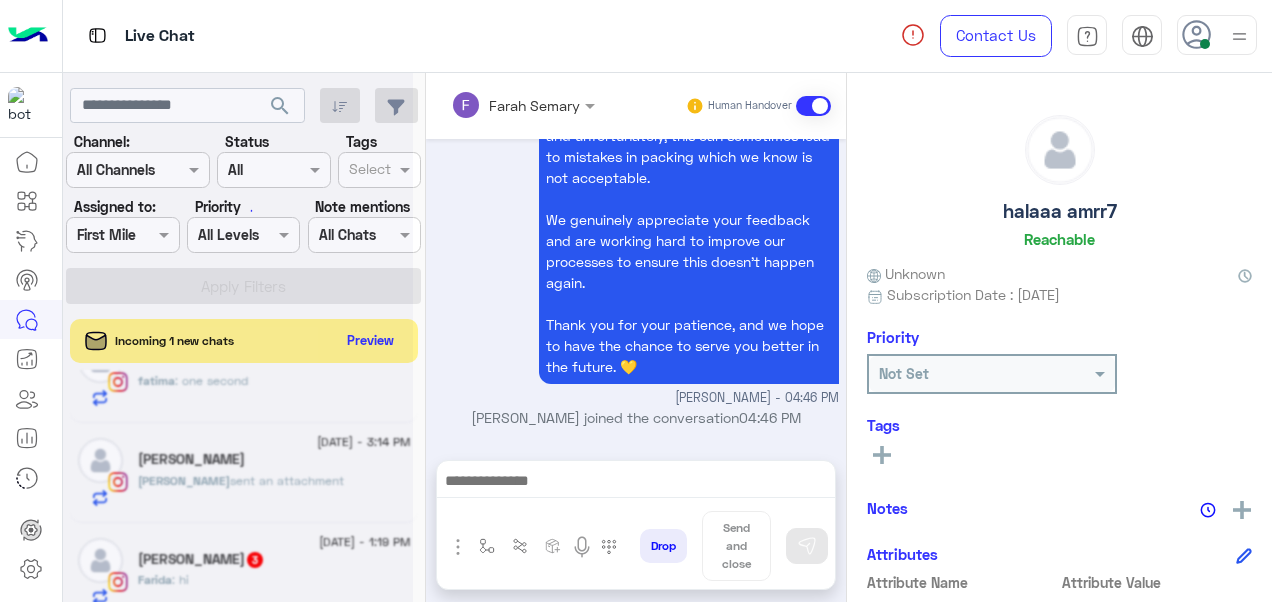 scroll, scrollTop: 0, scrollLeft: 0, axis: both 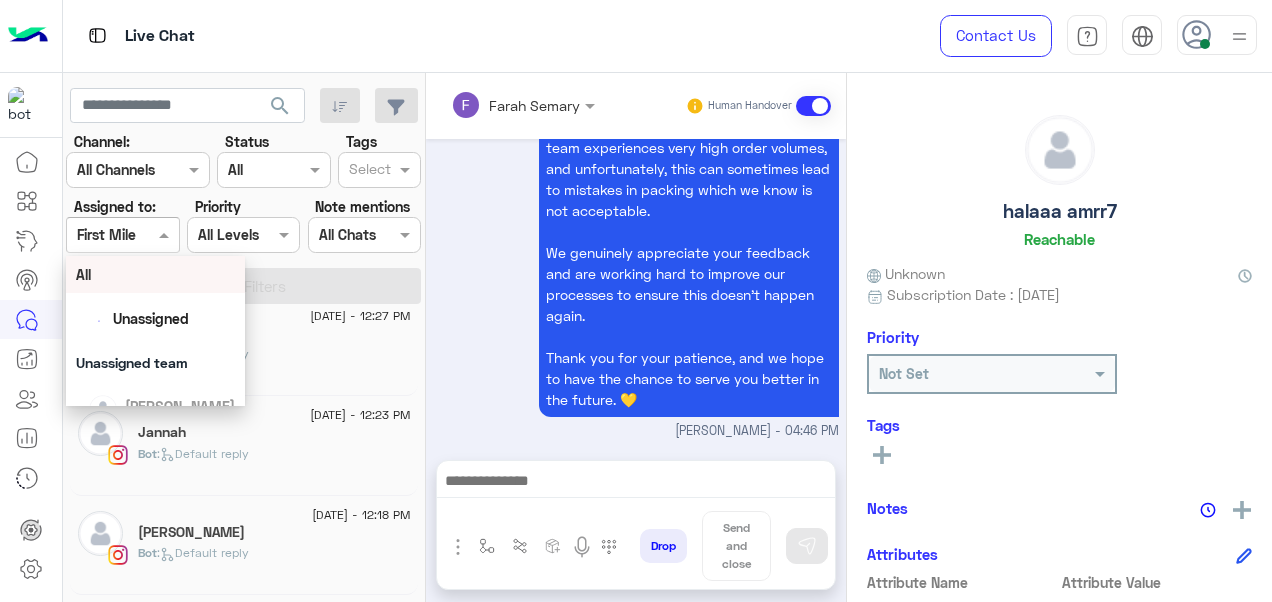 click at bounding box center (166, 234) 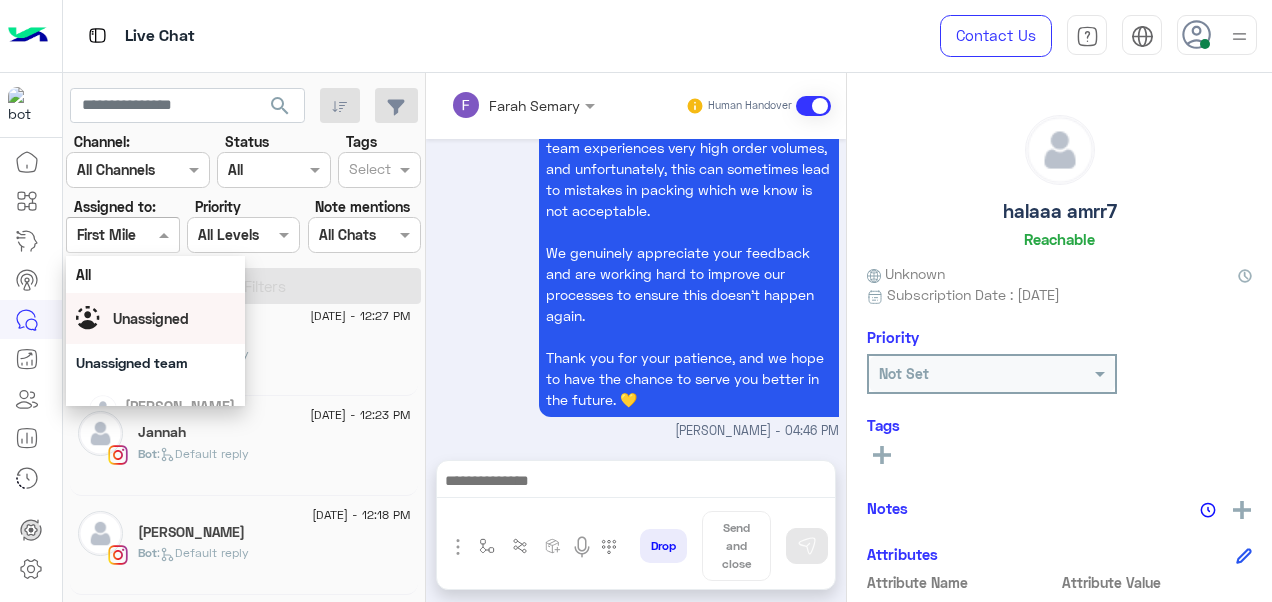 click on "We’re truly sorry to hear about your experience, and we completely understand your frustration.  Please accept our sincere apologies for the inconvenience caused. During busy sale periods, our fulfillment team experiences very high order volumes, and unfortunately, this can sometimes lead to mistakes in packing which we know is not acceptable. We genuinely appreciate your feedback and are working hard to improve our processes to ensure this doesn’t happen again. Thank you for your patience, and we hope to have the chance to serve you better in the future. 💛  [PERSON_NAME] -  04:46 PM" at bounding box center [636, 199] 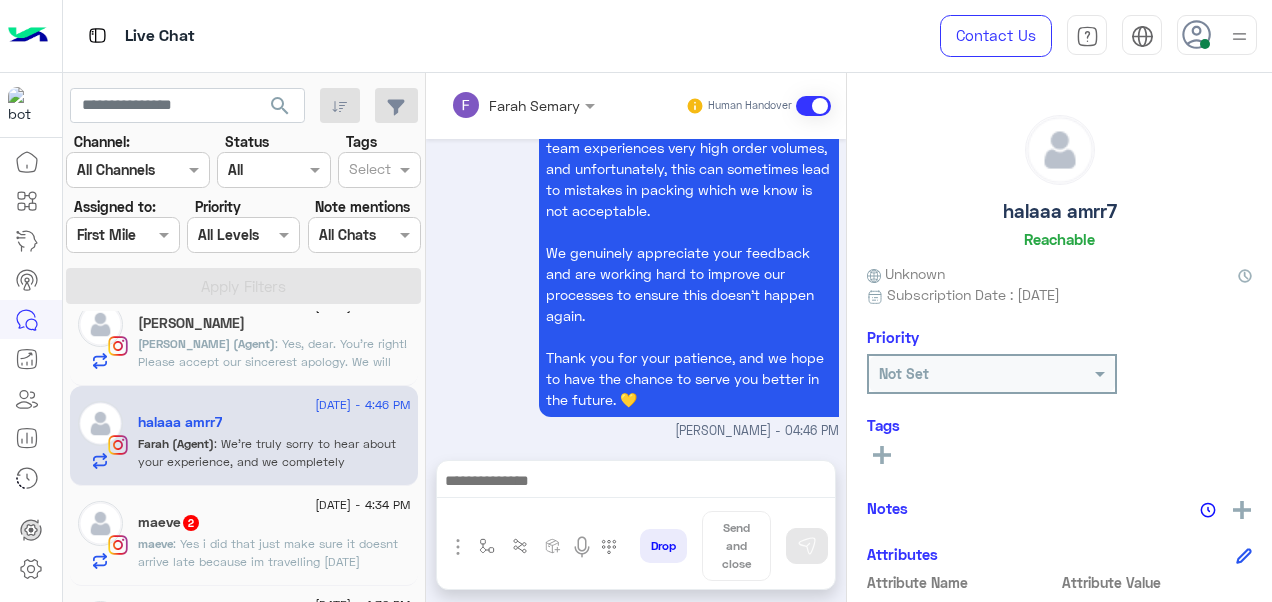 scroll, scrollTop: 0, scrollLeft: 0, axis: both 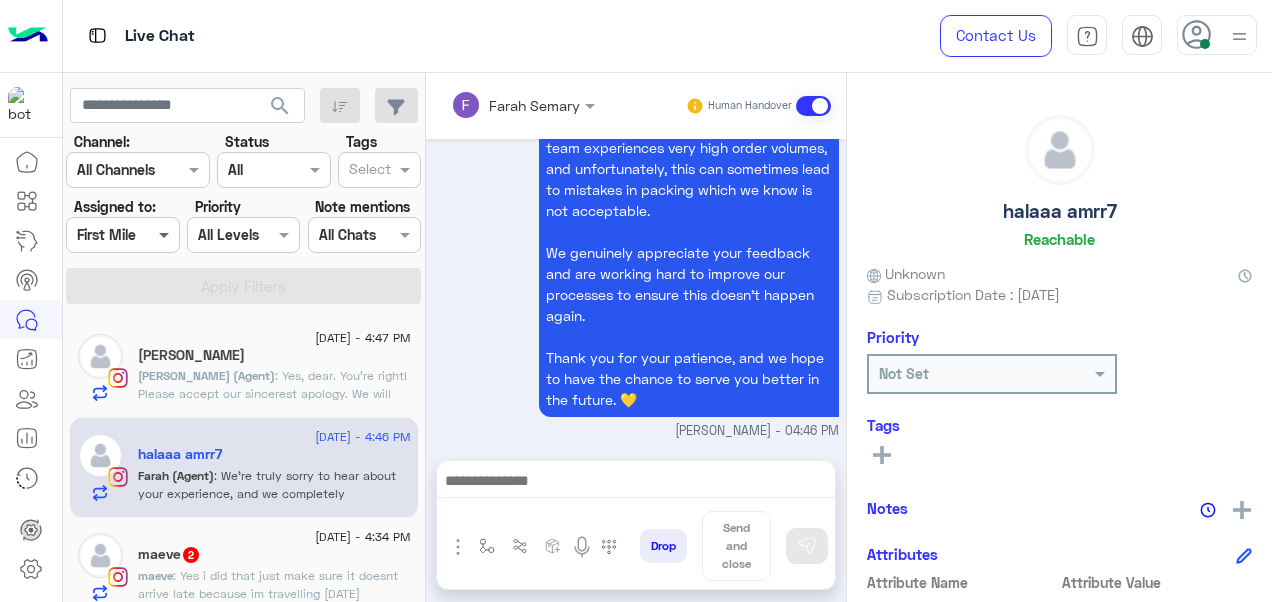 click at bounding box center (166, 234) 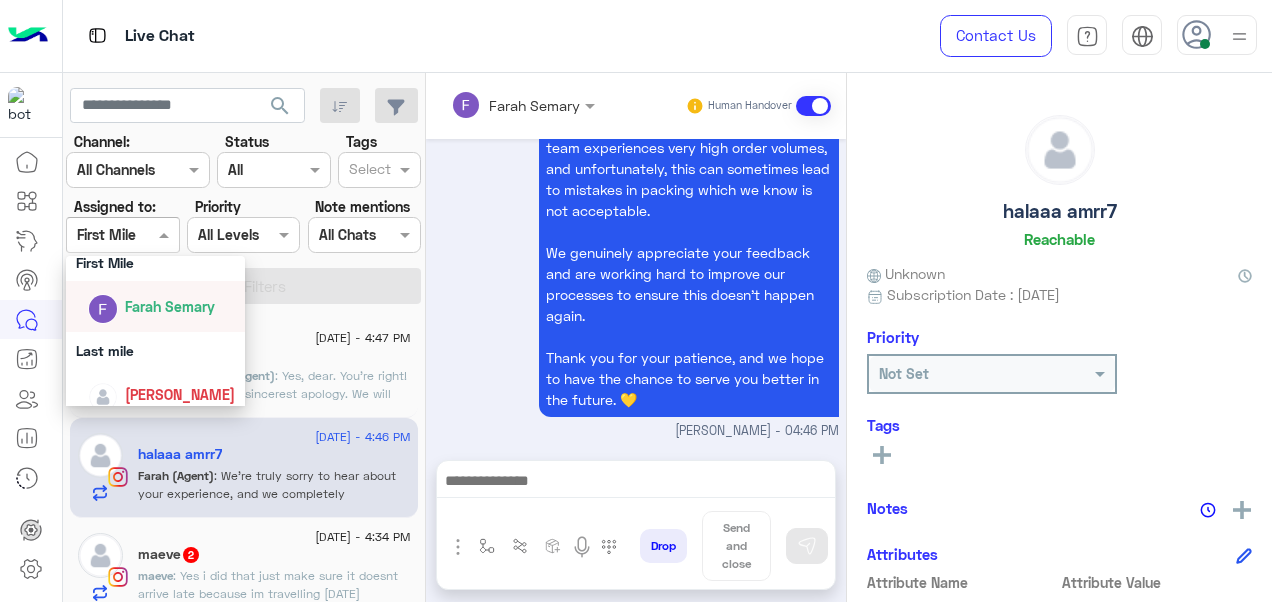 scroll, scrollTop: 392, scrollLeft: 0, axis: vertical 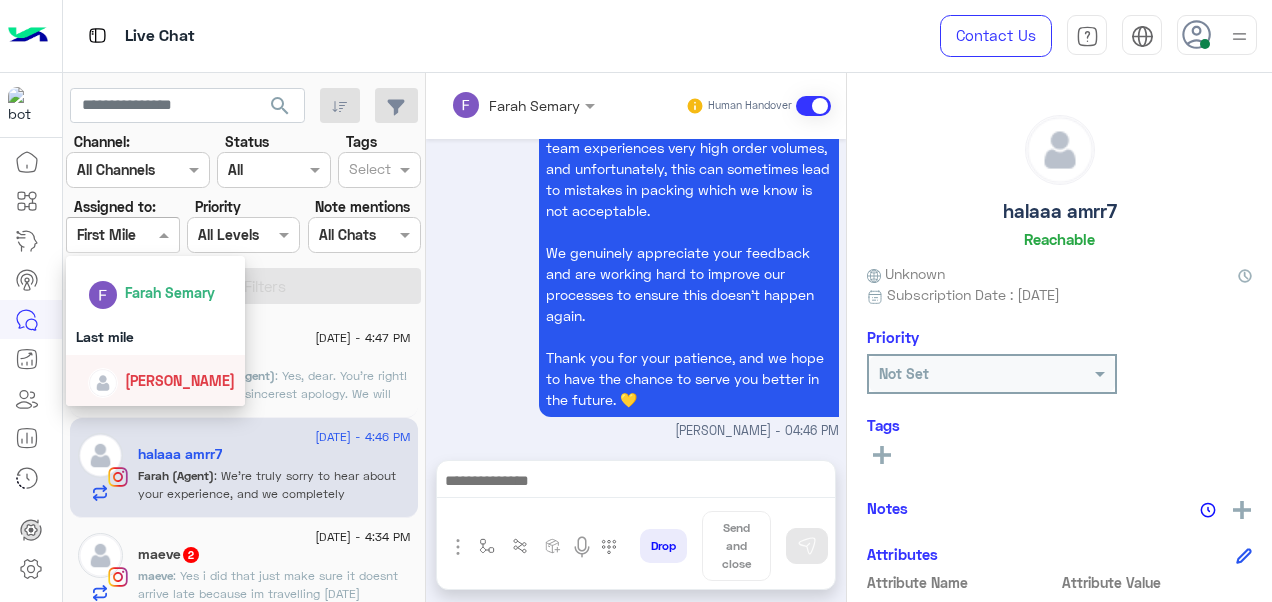 click on "[PERSON_NAME]" at bounding box center [180, 380] 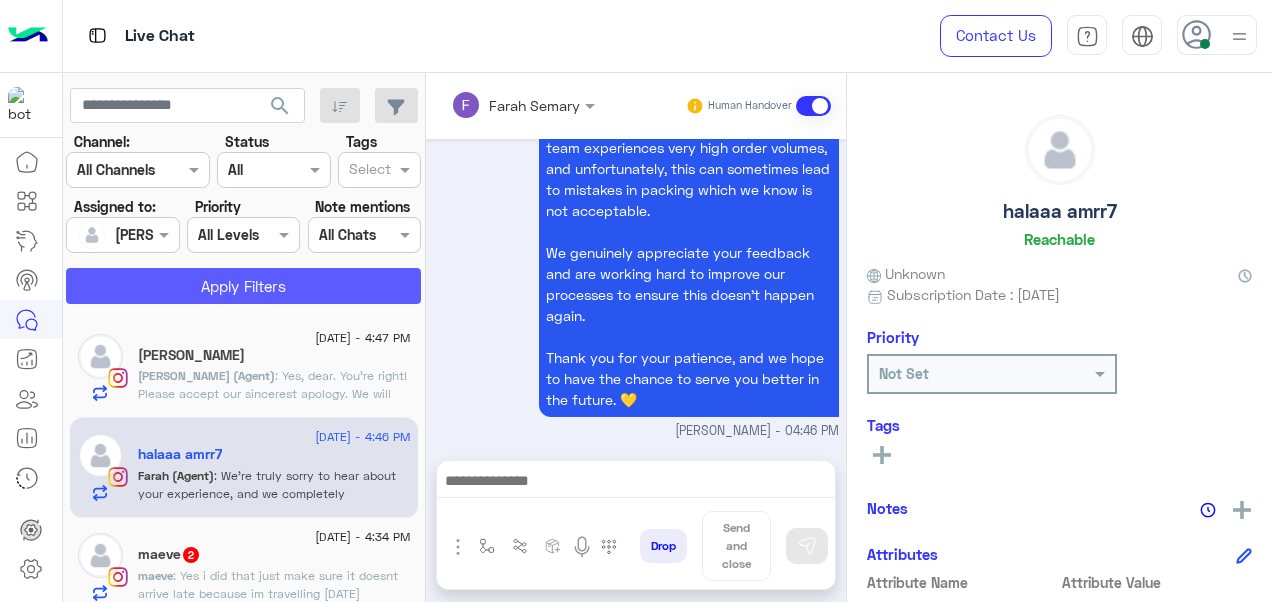 click on "Apply Filters" 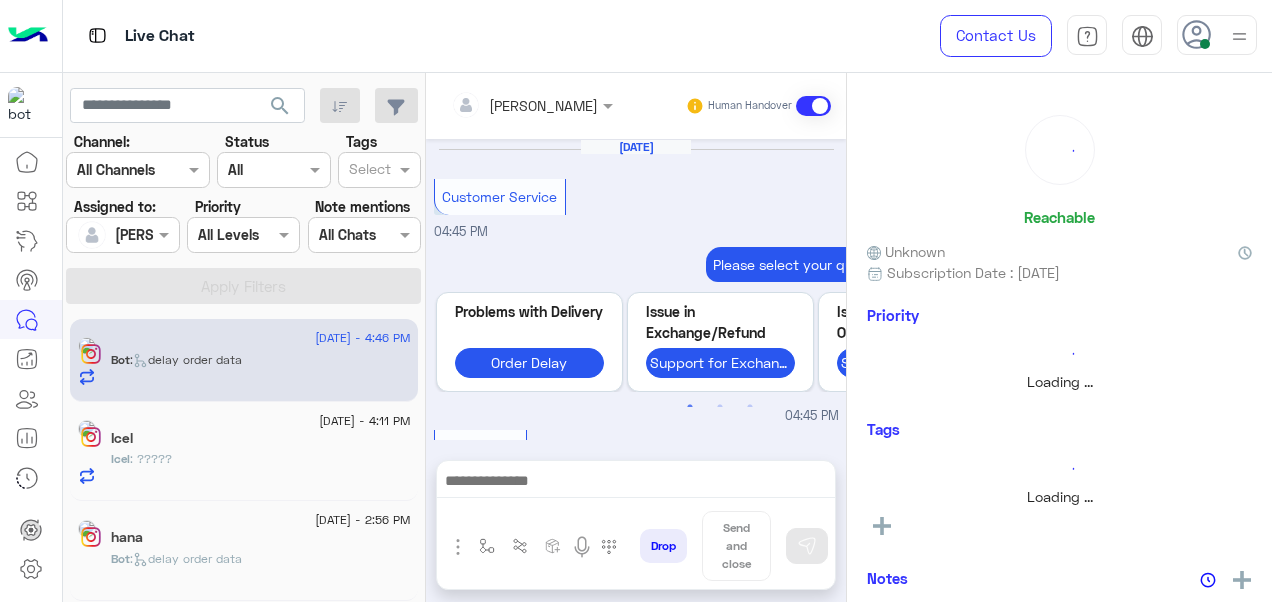 scroll, scrollTop: 963, scrollLeft: 0, axis: vertical 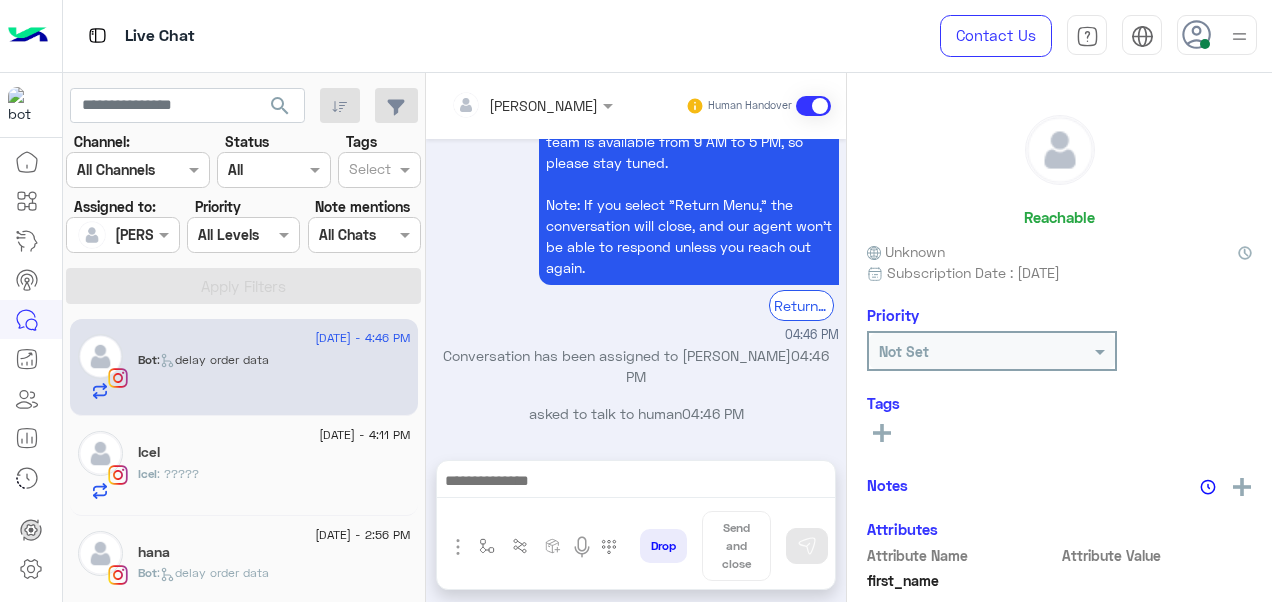 click at bounding box center (122, 234) 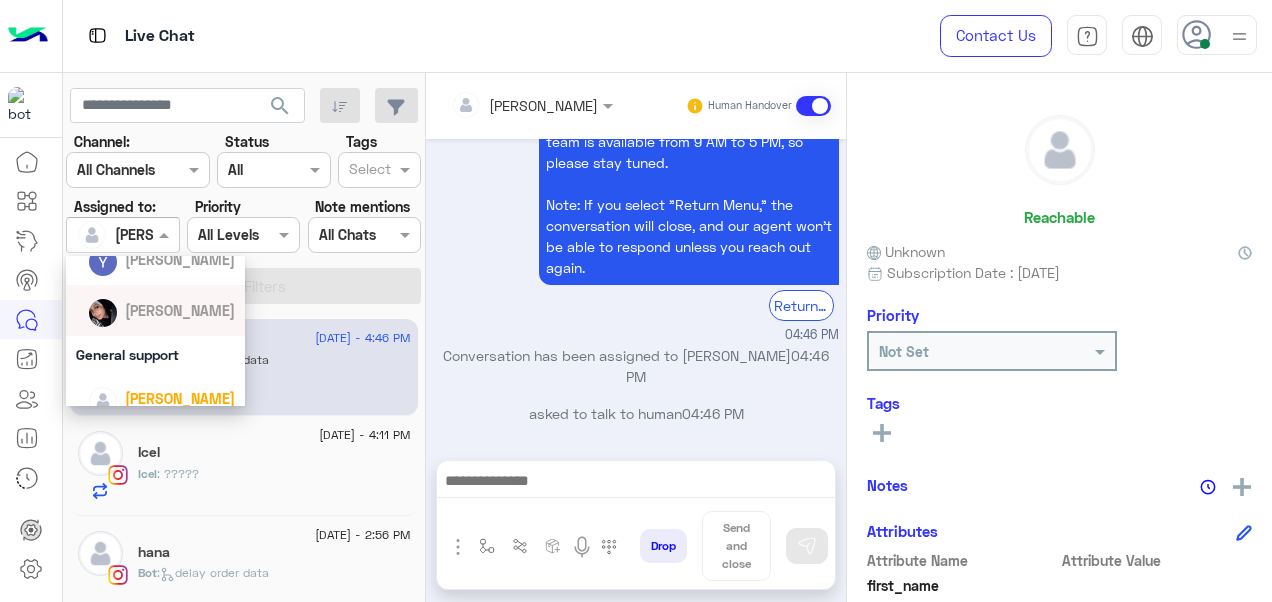 scroll, scrollTop: 196, scrollLeft: 0, axis: vertical 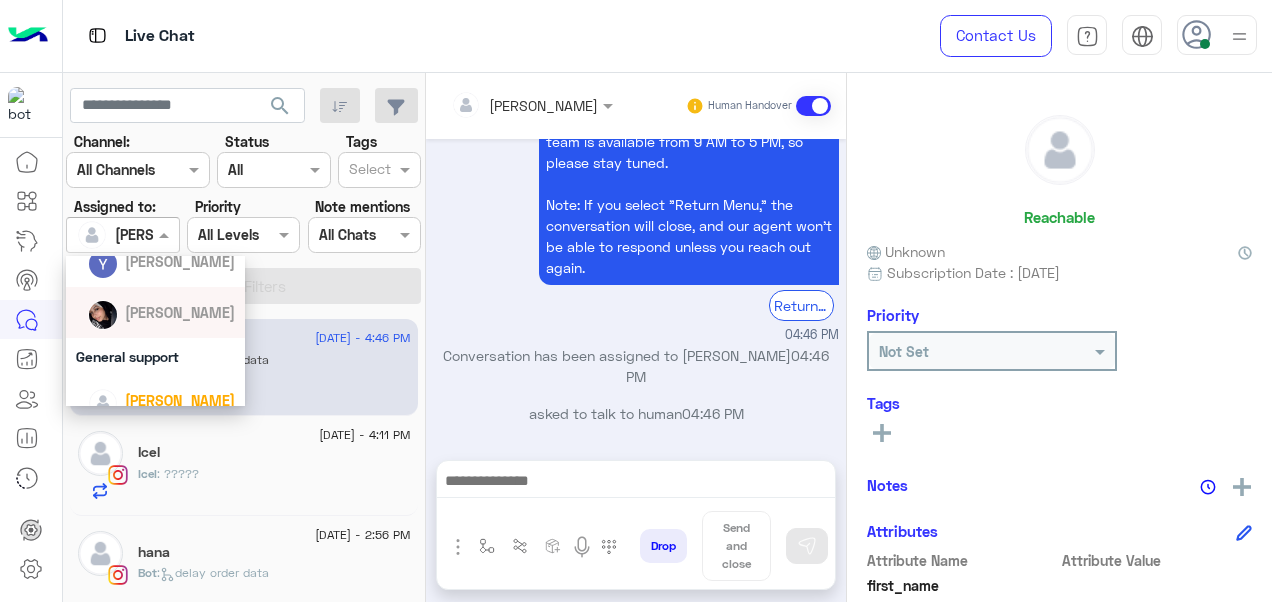 click on "04:46 PM" at bounding box center [636, 335] 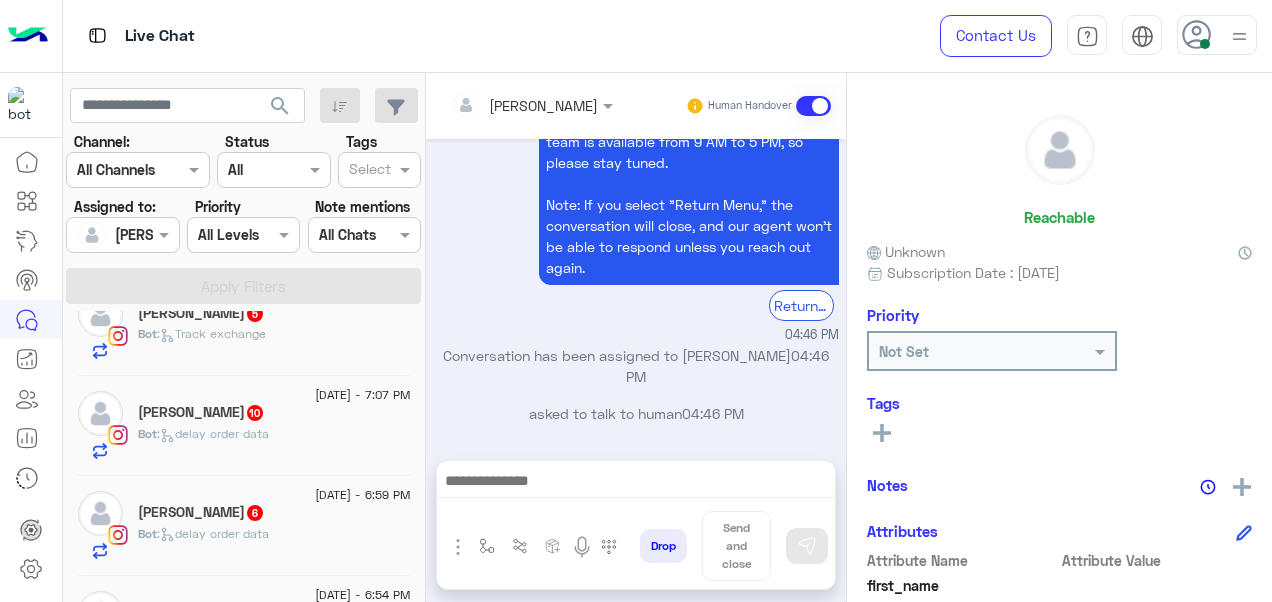 scroll, scrollTop: 1750, scrollLeft: 0, axis: vertical 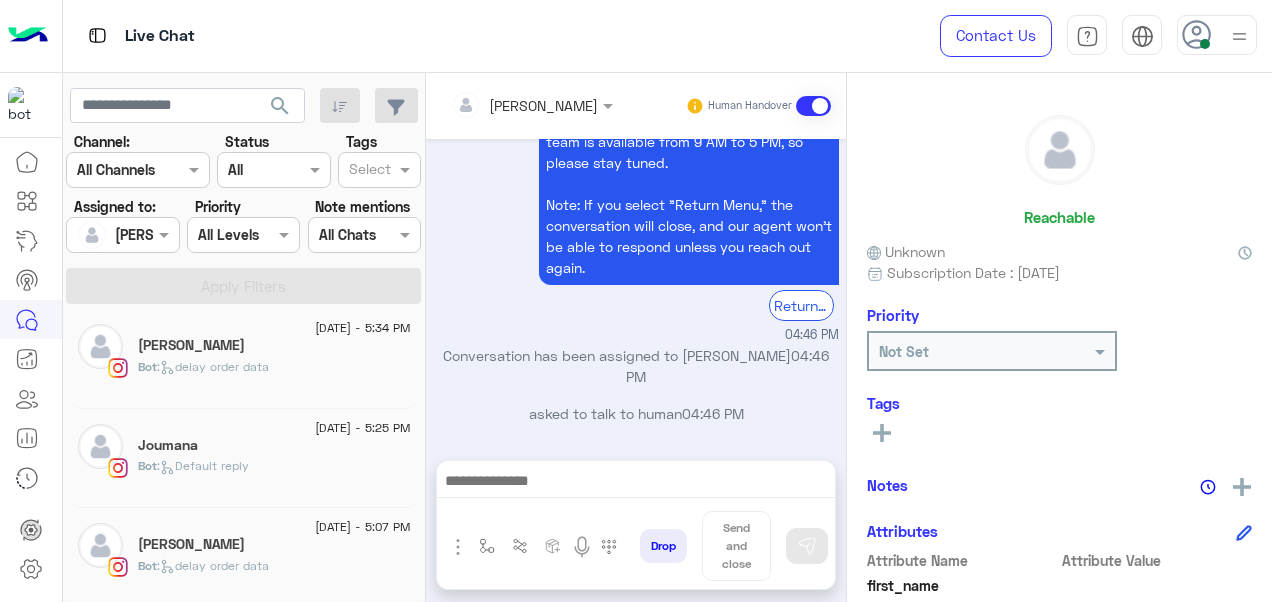 click on ":   delay order data" 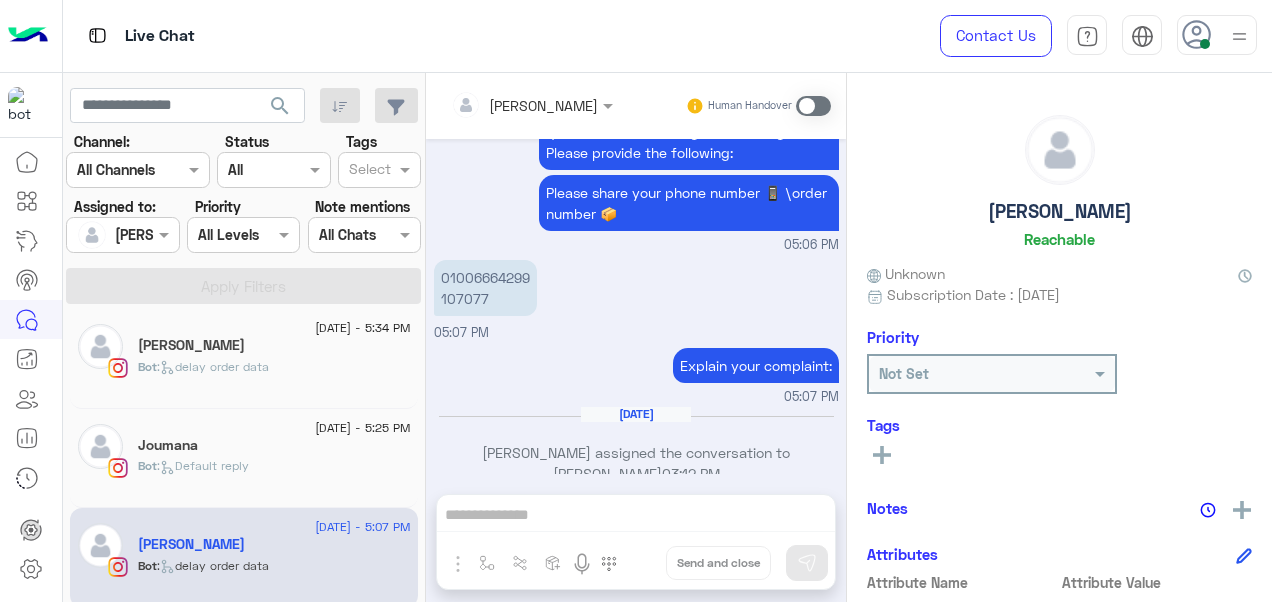 scroll, scrollTop: 979, scrollLeft: 0, axis: vertical 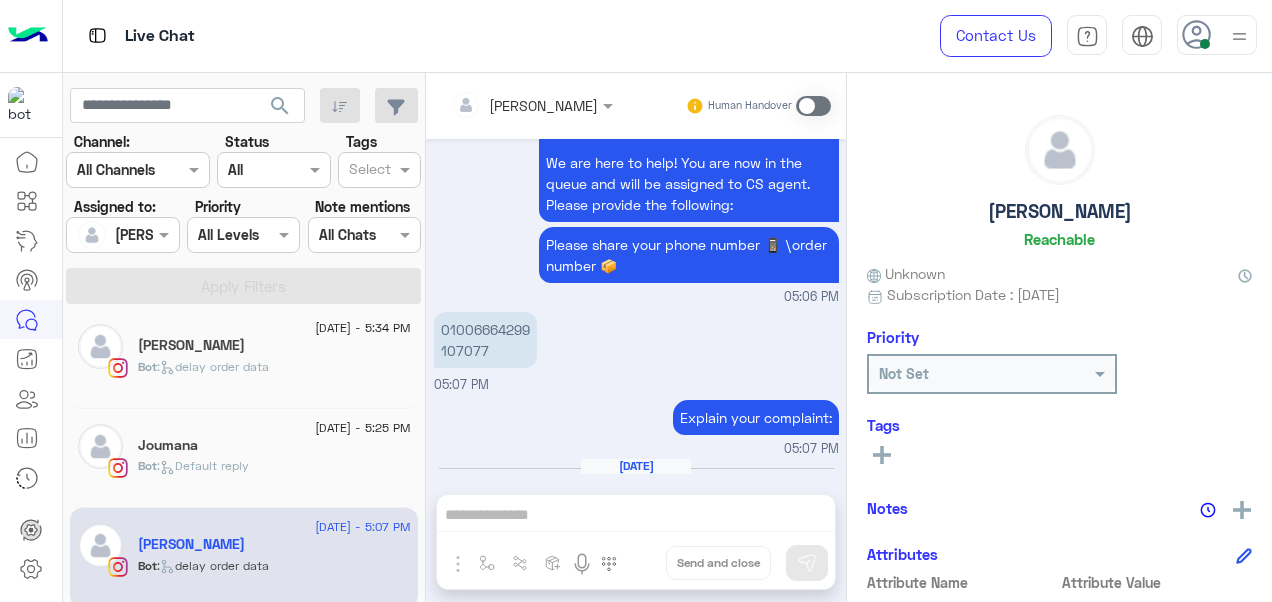 click on "01006664299 107077" at bounding box center [485, 340] 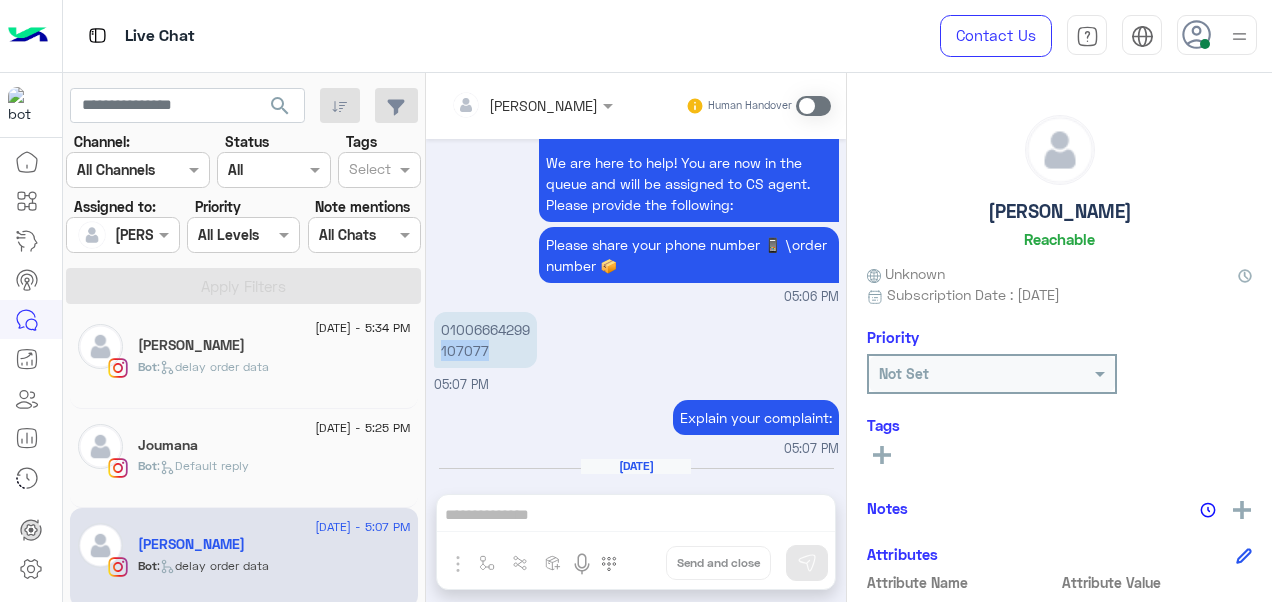 copy on "107077" 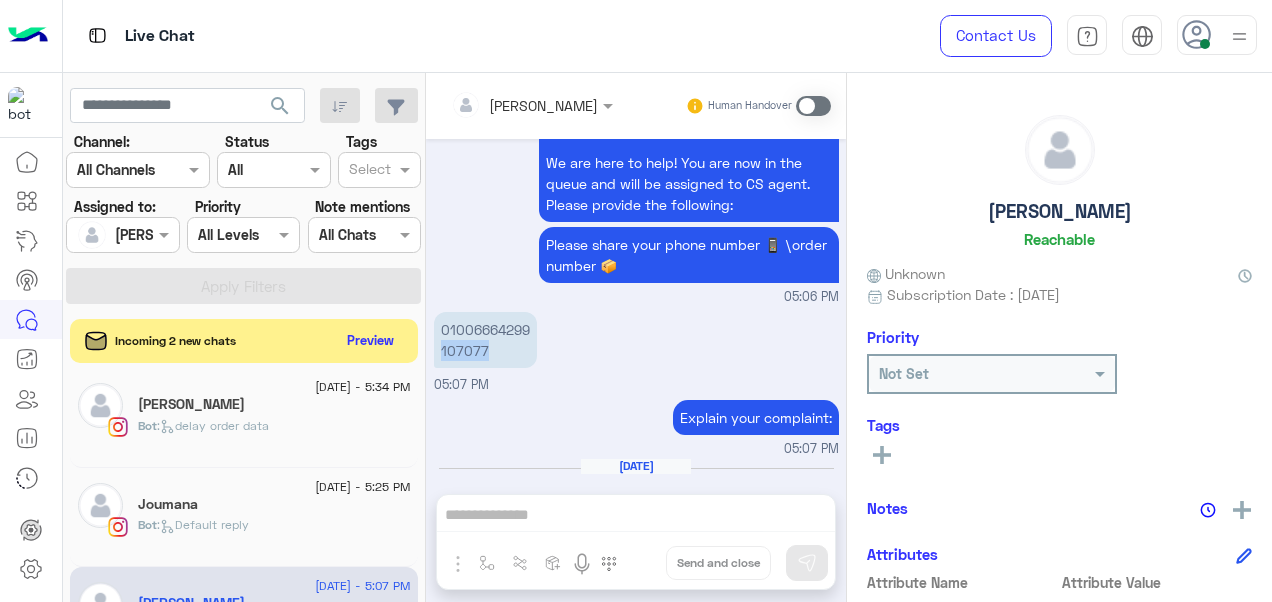 copy on "107077" 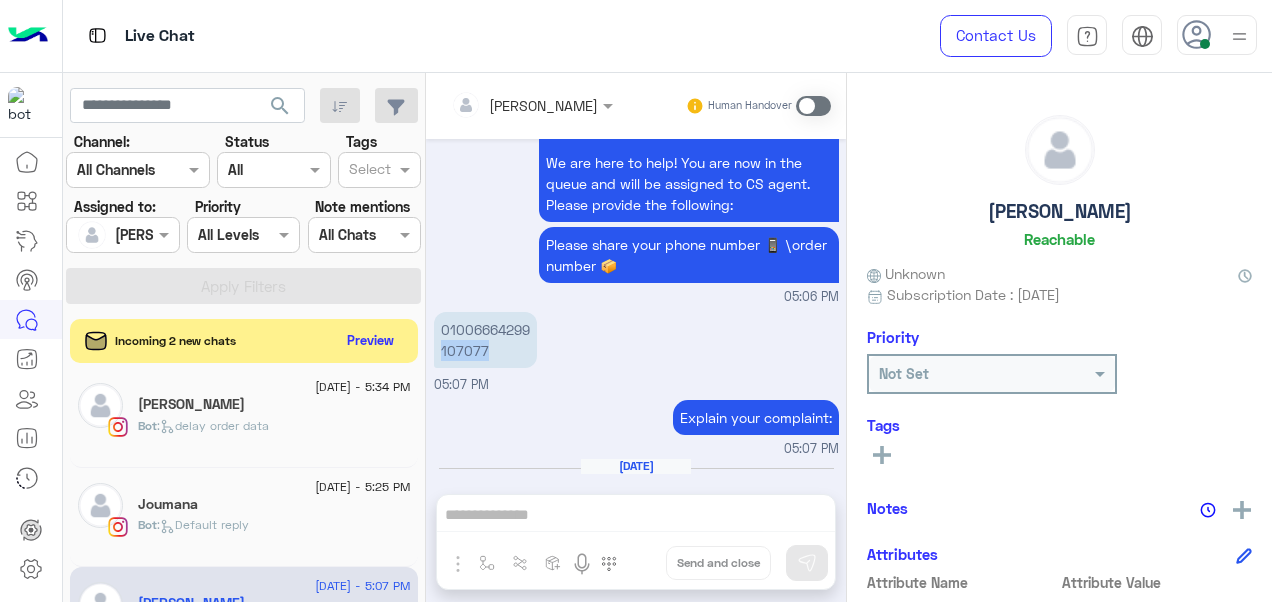 scroll, scrollTop: 1031, scrollLeft: 0, axis: vertical 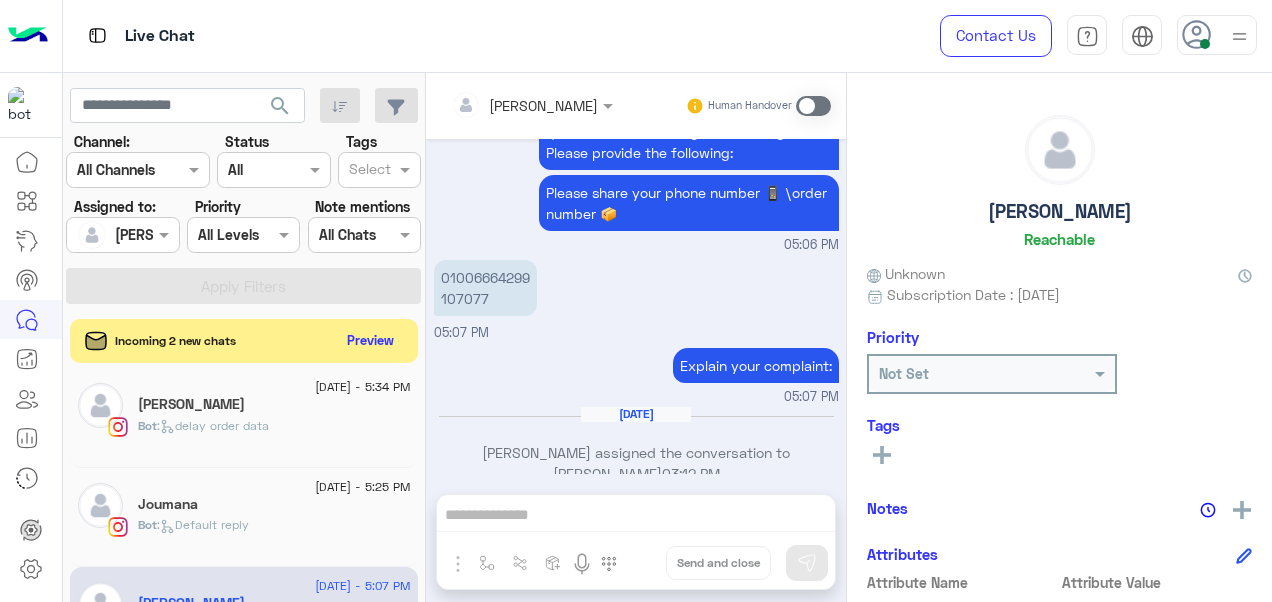 click at bounding box center (813, 106) 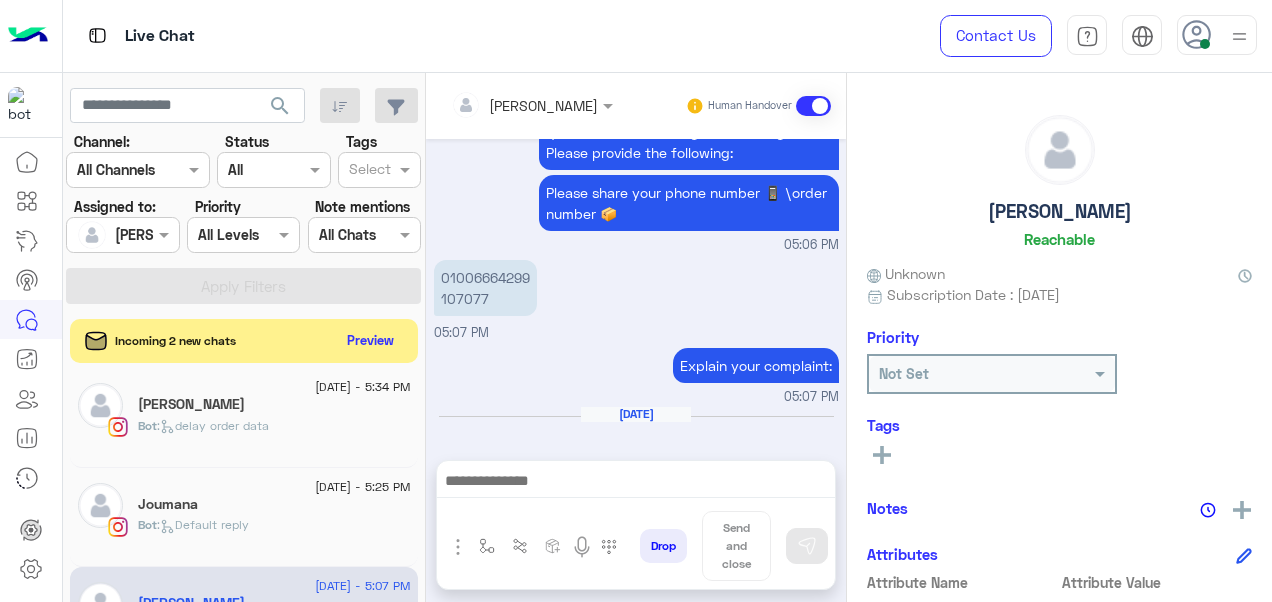 scroll, scrollTop: 1101, scrollLeft: 0, axis: vertical 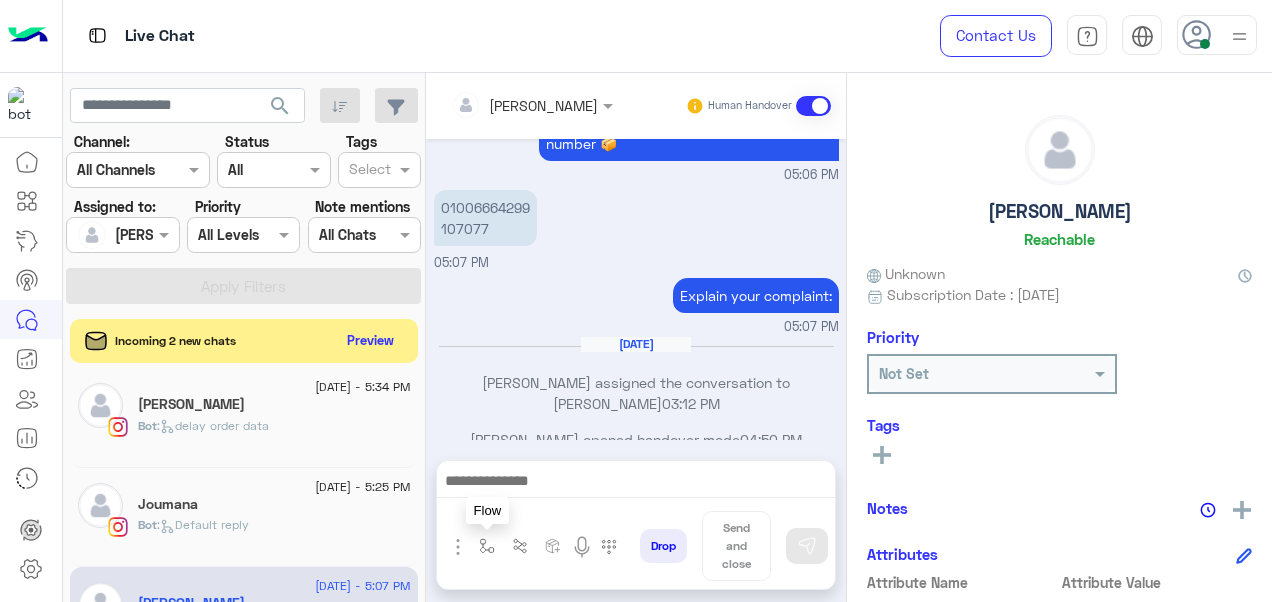 click at bounding box center (487, 546) 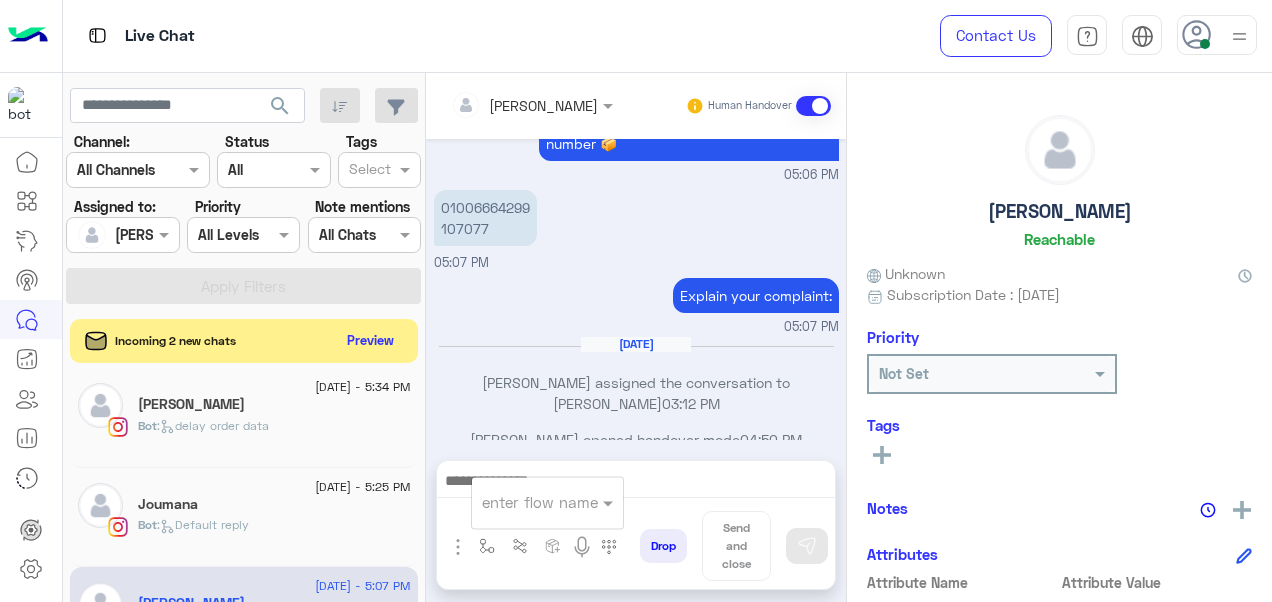 click on "enter flow name" at bounding box center (547, 502) 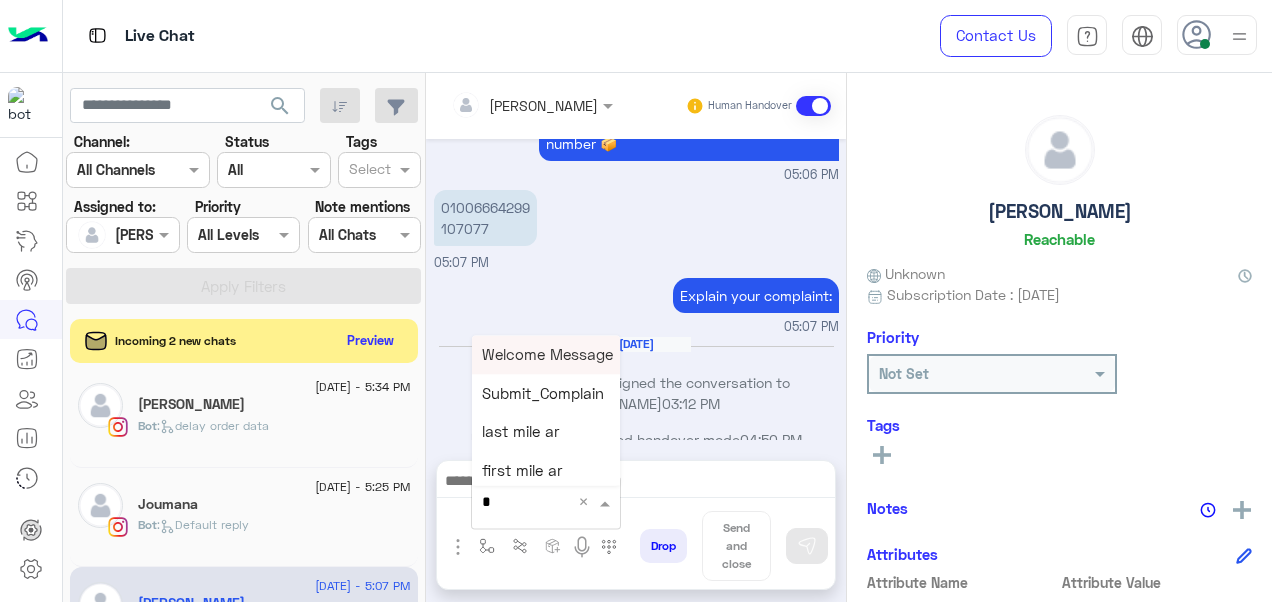 type on "*" 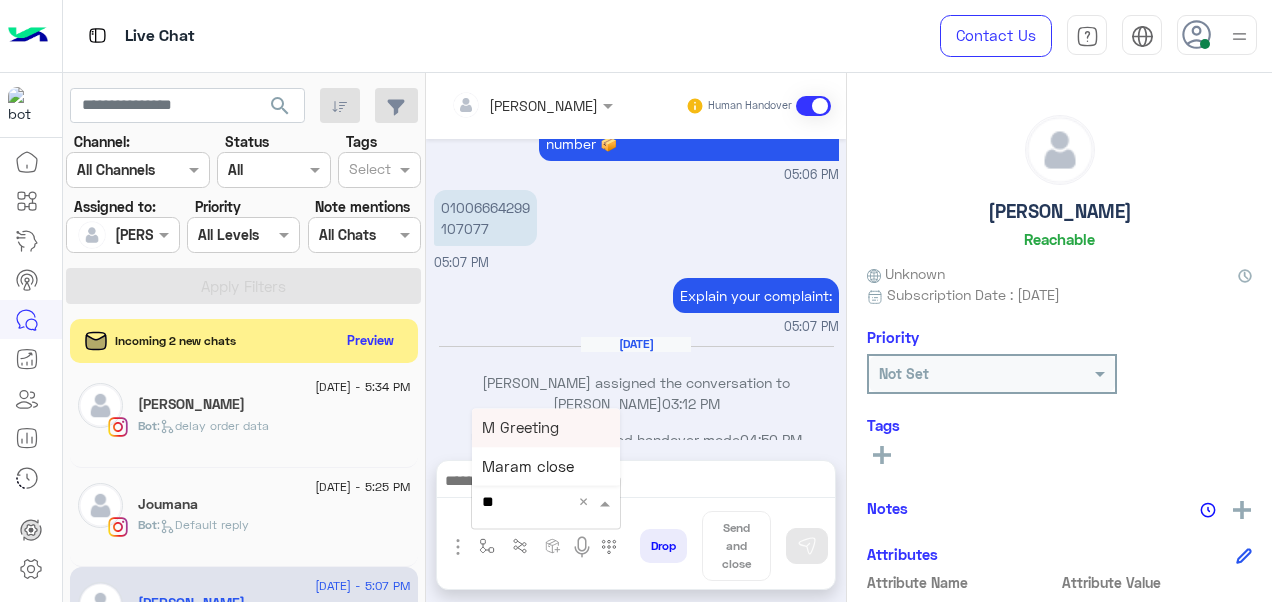click on "M Greeting" at bounding box center [520, 427] 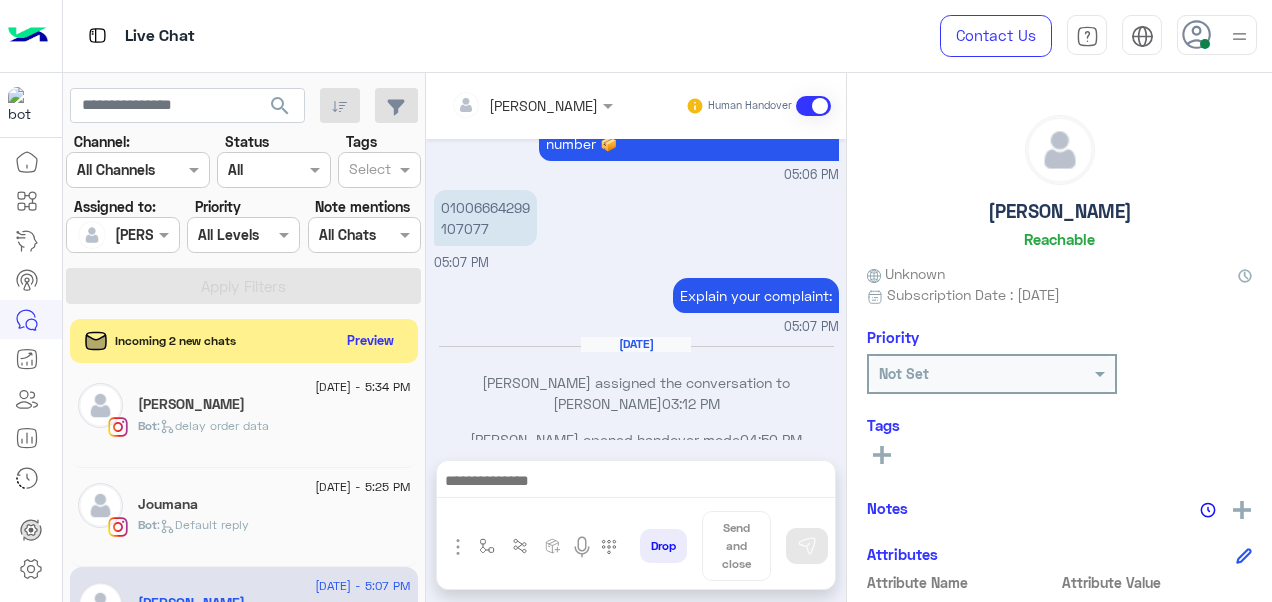 type on "**********" 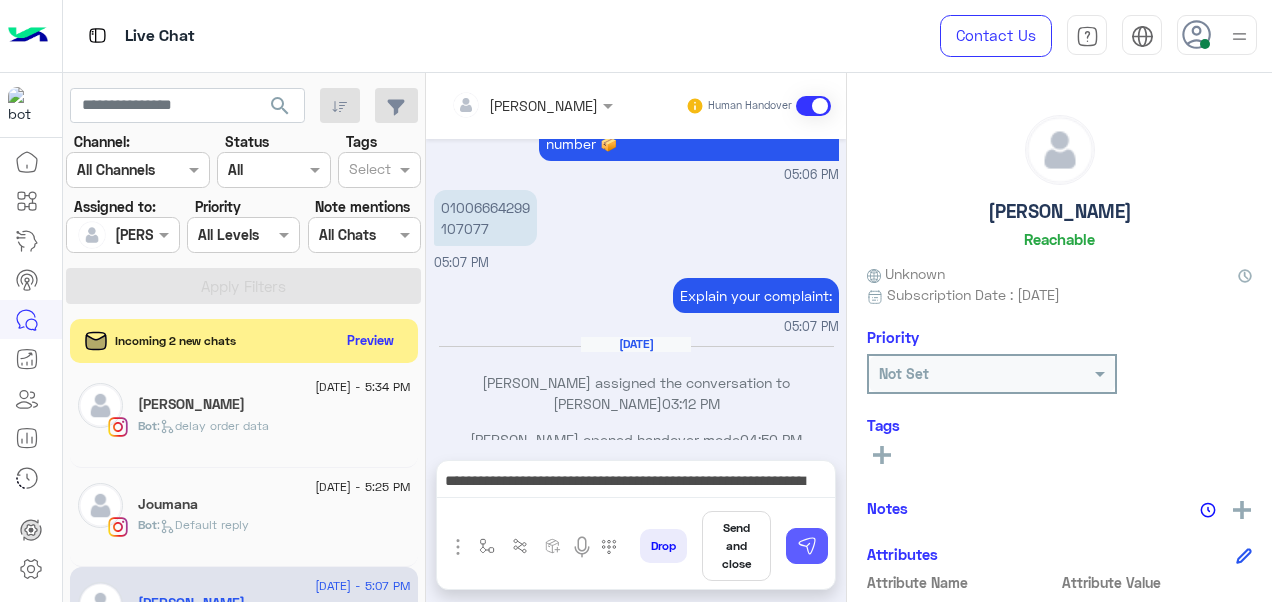click at bounding box center [807, 546] 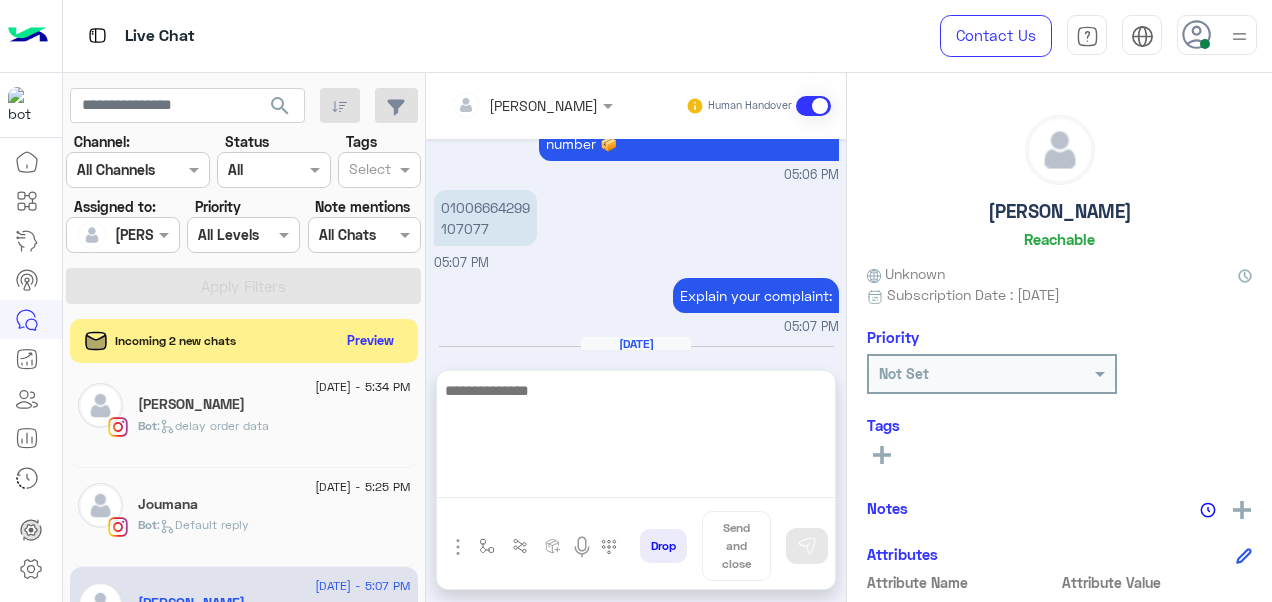 click at bounding box center [636, 438] 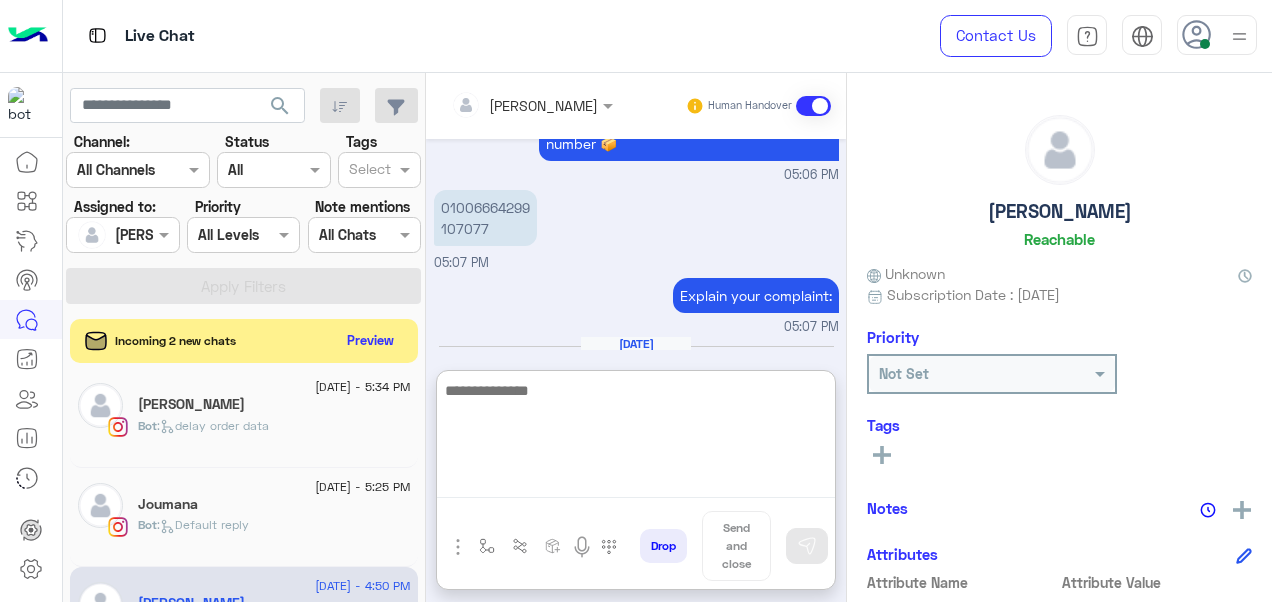 scroll, scrollTop: 1312, scrollLeft: 0, axis: vertical 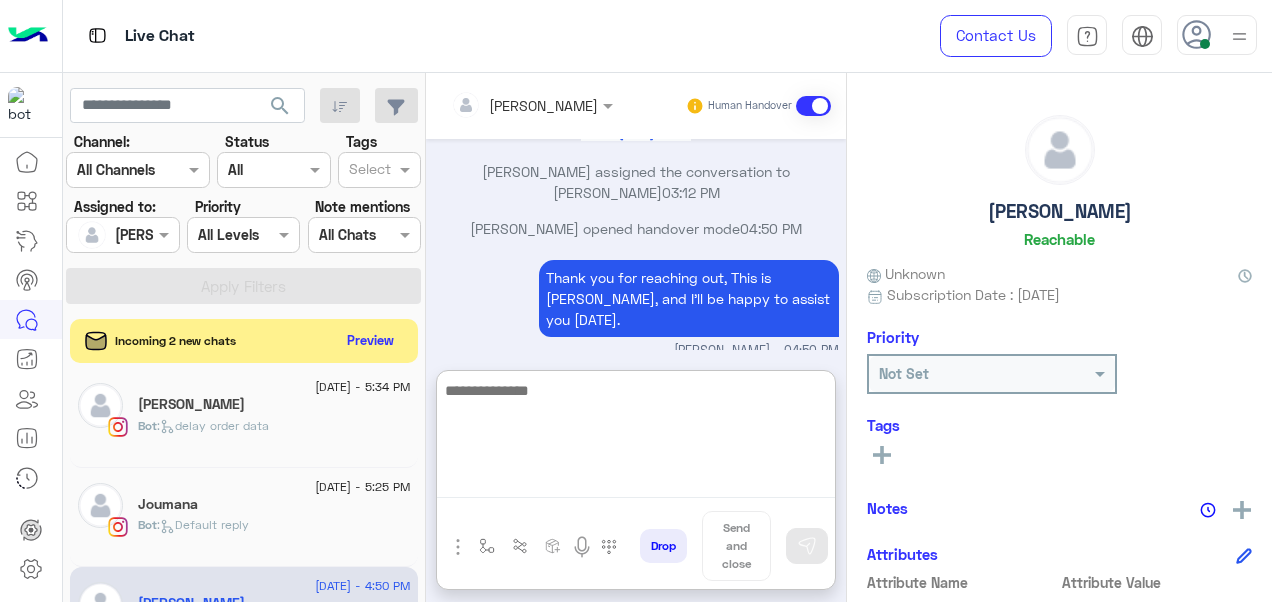 paste on "**********" 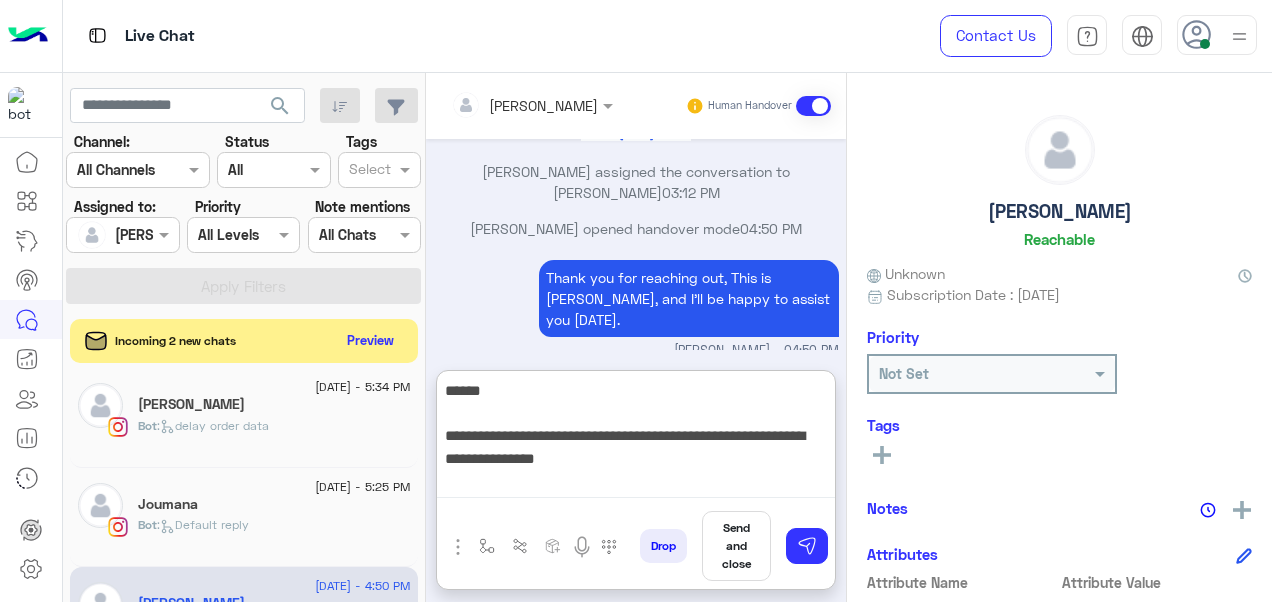 type 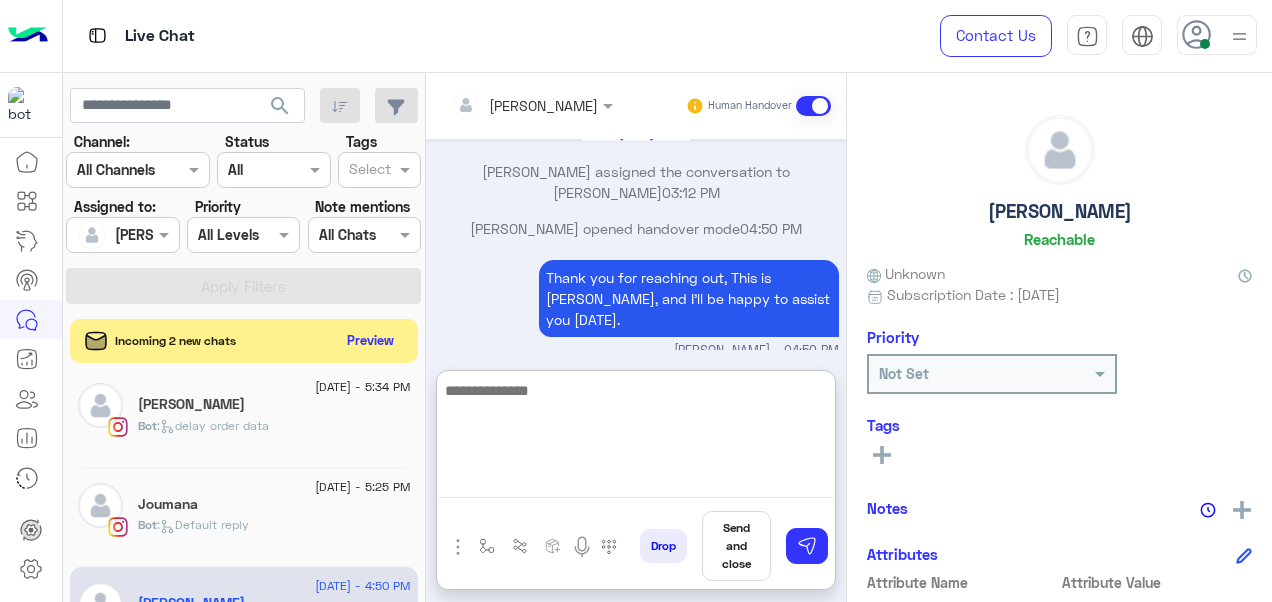 scroll, scrollTop: 1439, scrollLeft: 0, axis: vertical 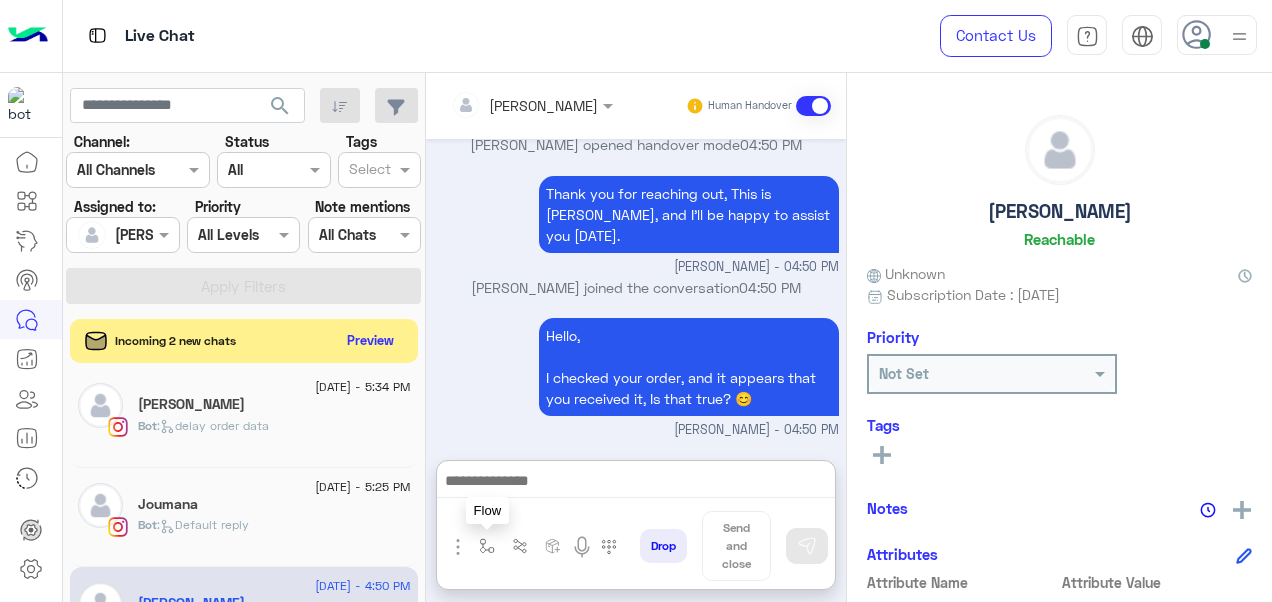 click at bounding box center (487, 546) 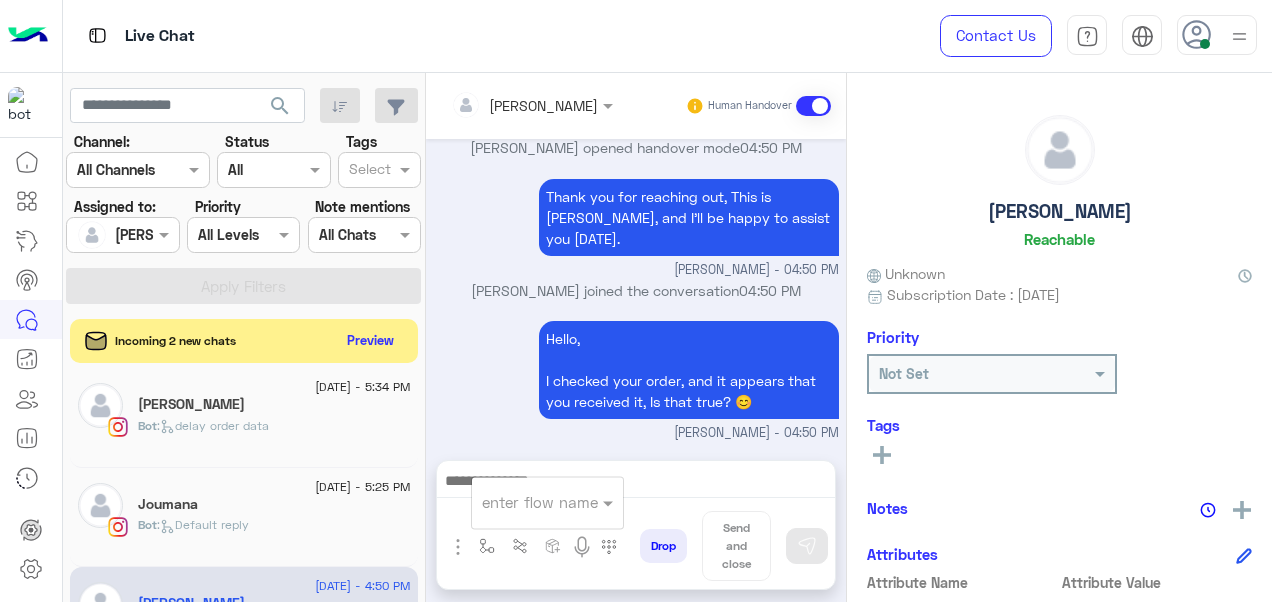 scroll, scrollTop: 1349, scrollLeft: 0, axis: vertical 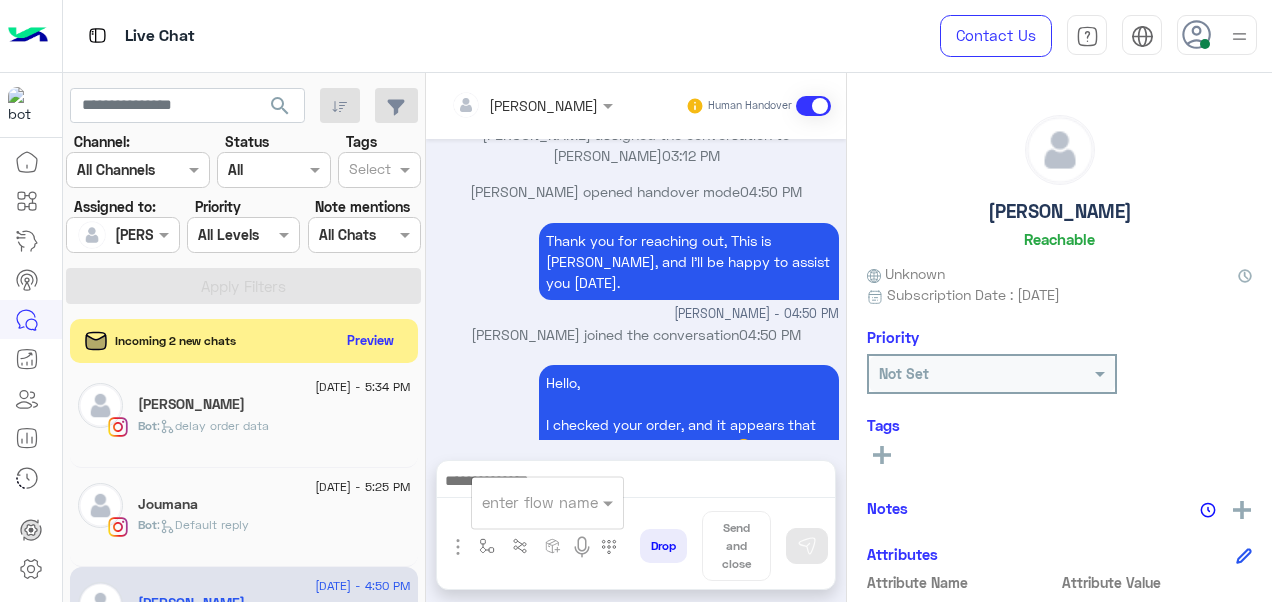 click at bounding box center (523, 502) 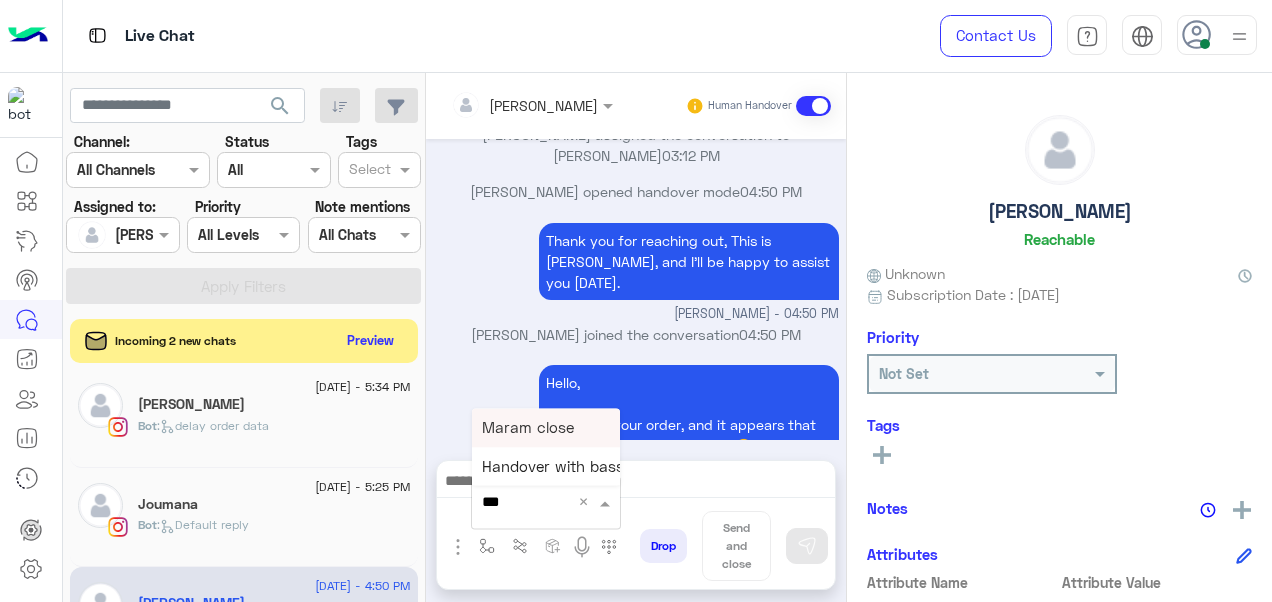 type on "****" 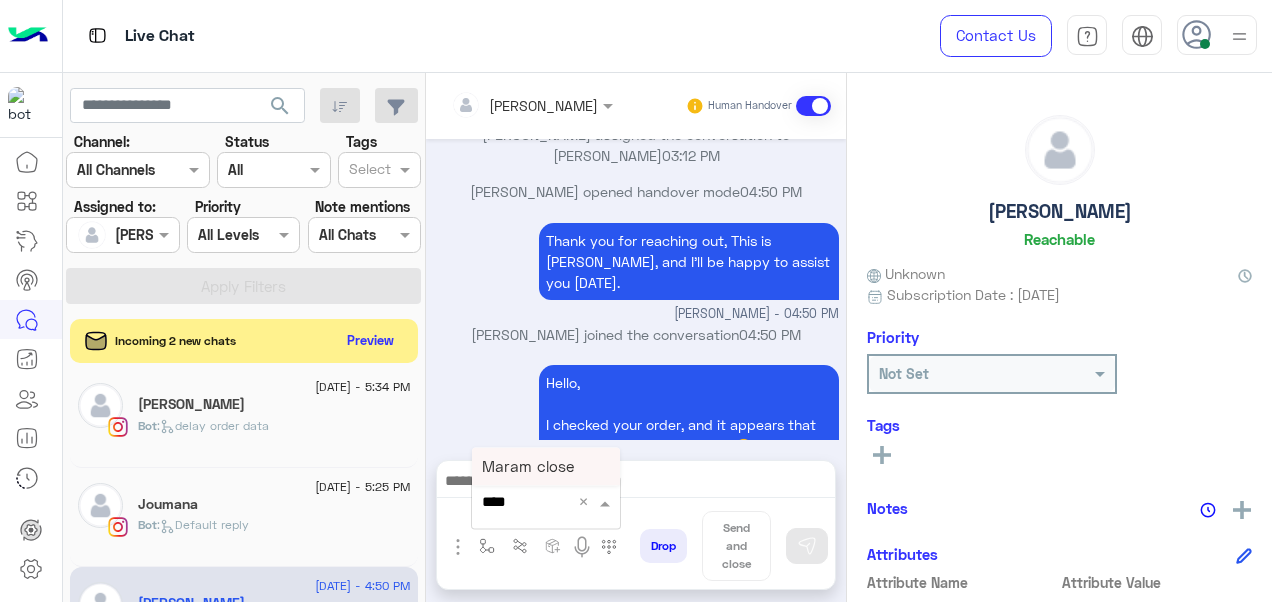 click on "Maram close" at bounding box center [528, 466] 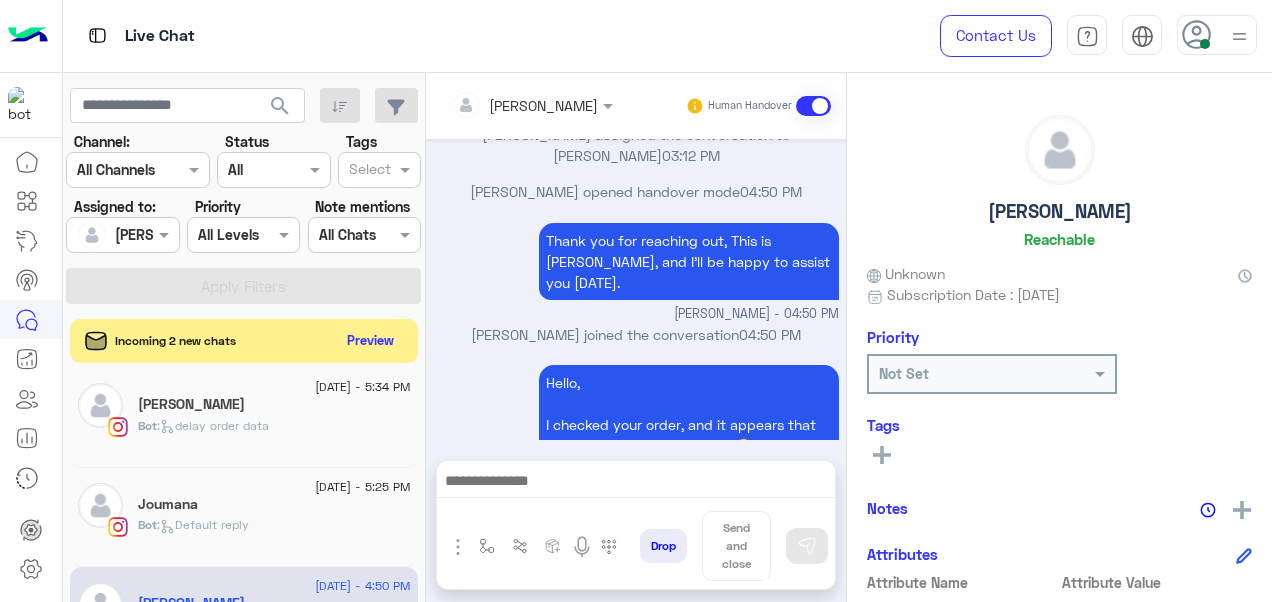 type on "**********" 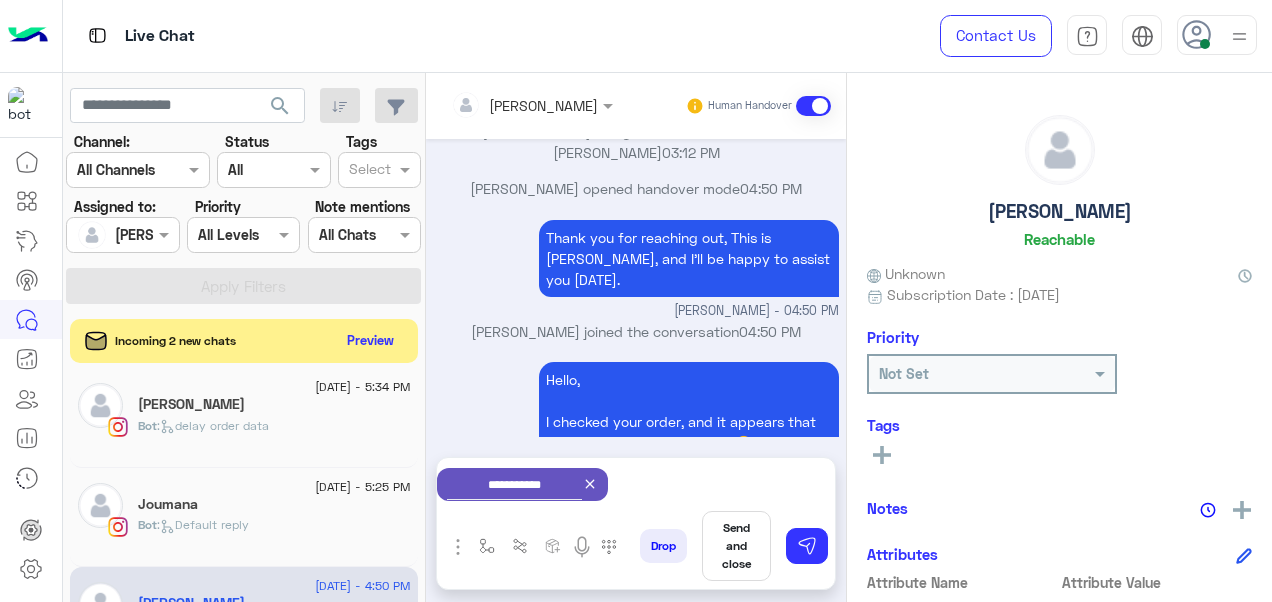 click on "Send and close" at bounding box center [736, 546] 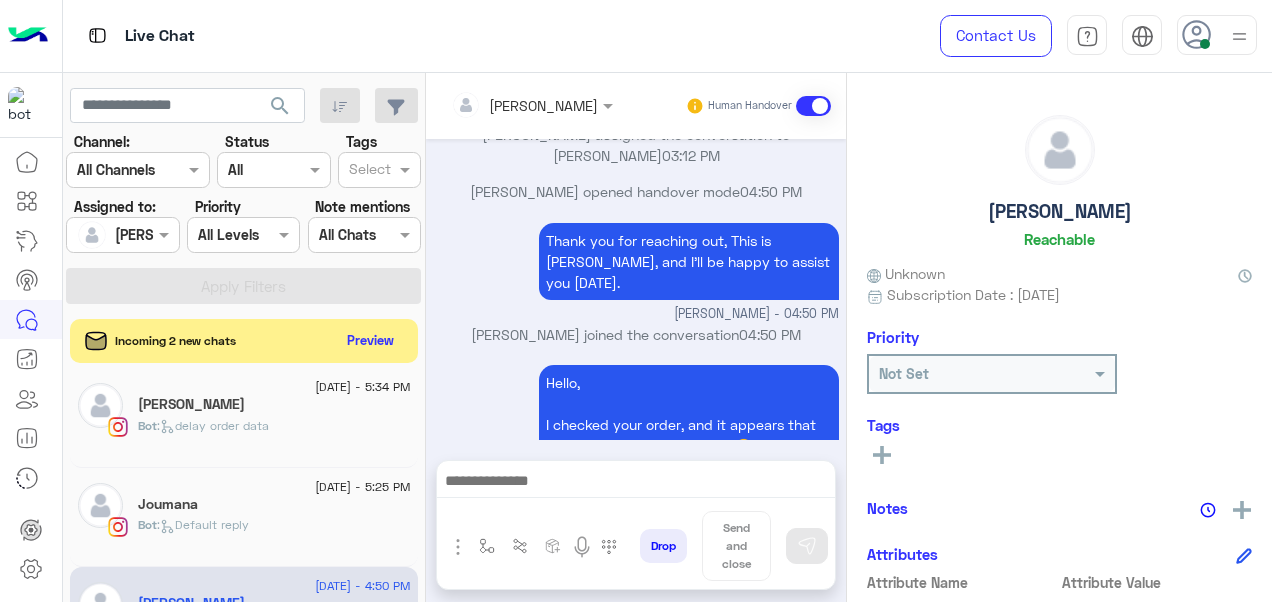 scroll, scrollTop: 1352, scrollLeft: 0, axis: vertical 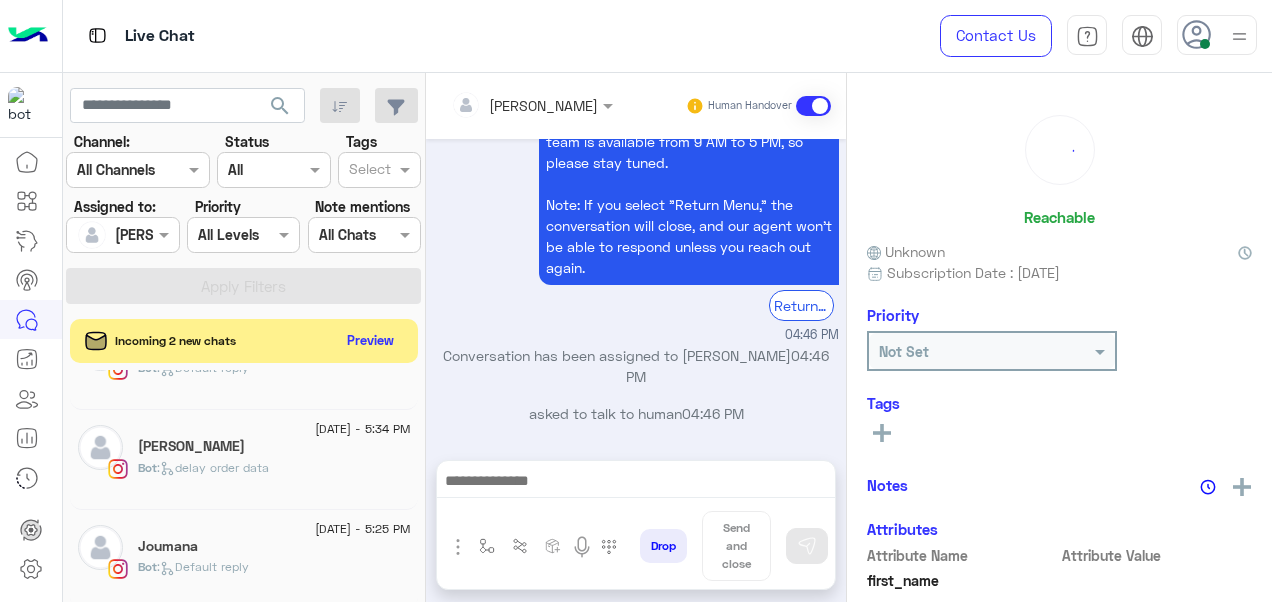 click on "Joumana" 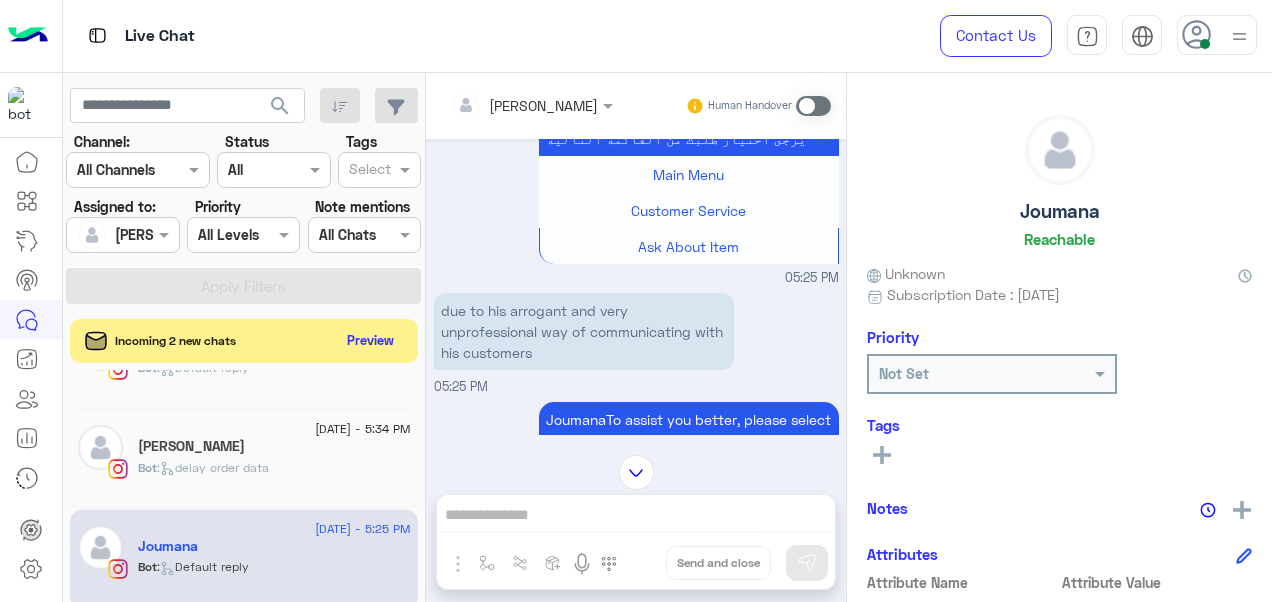 scroll, scrollTop: 1495, scrollLeft: 0, axis: vertical 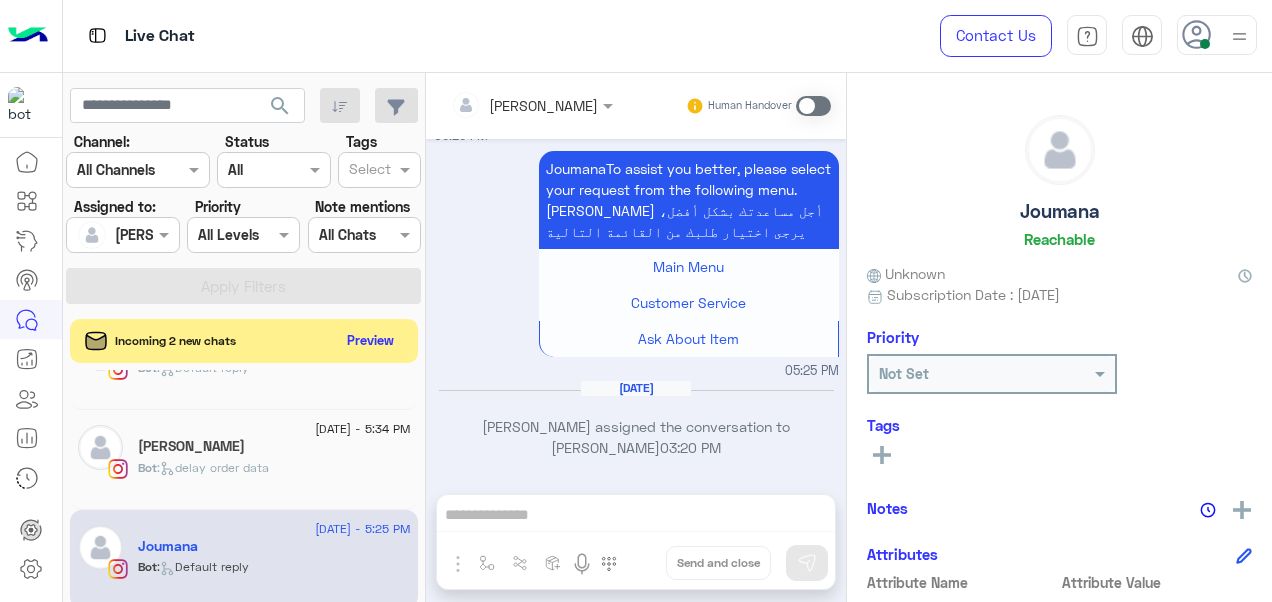 click at bounding box center (813, 106) 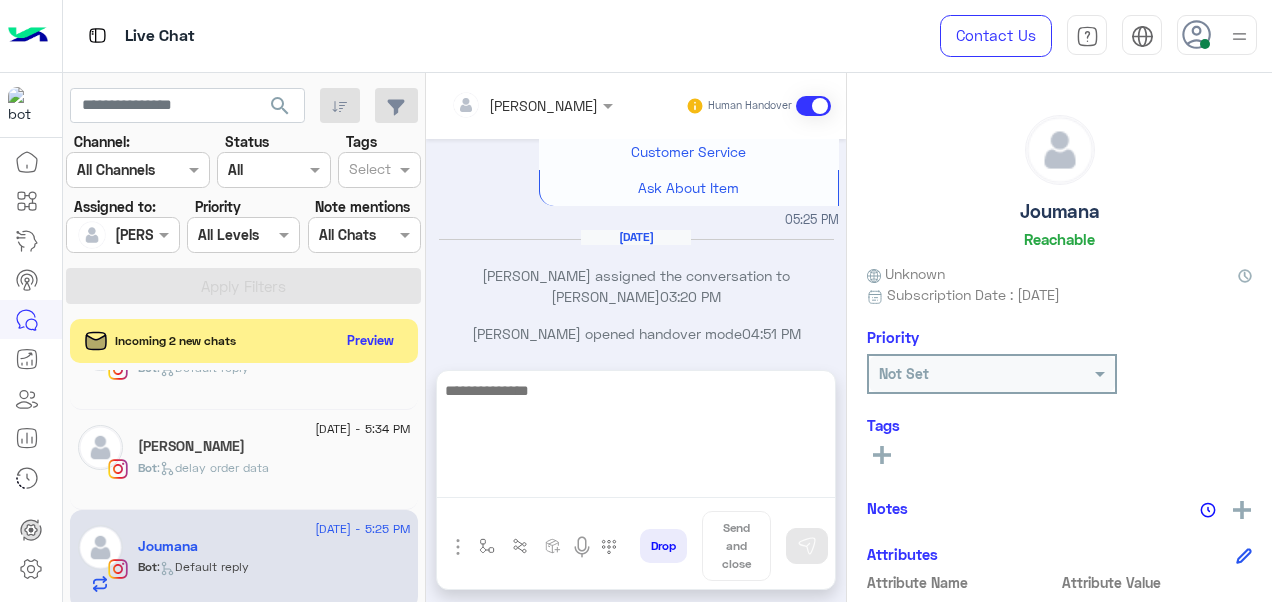 click at bounding box center [636, 438] 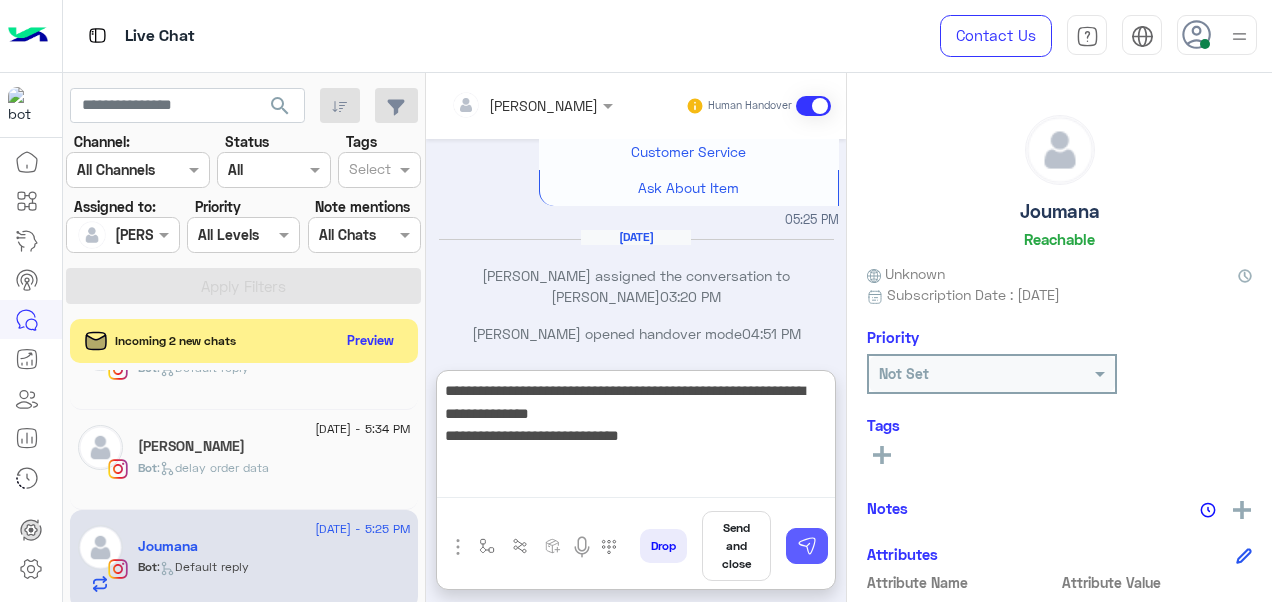 type on "**********" 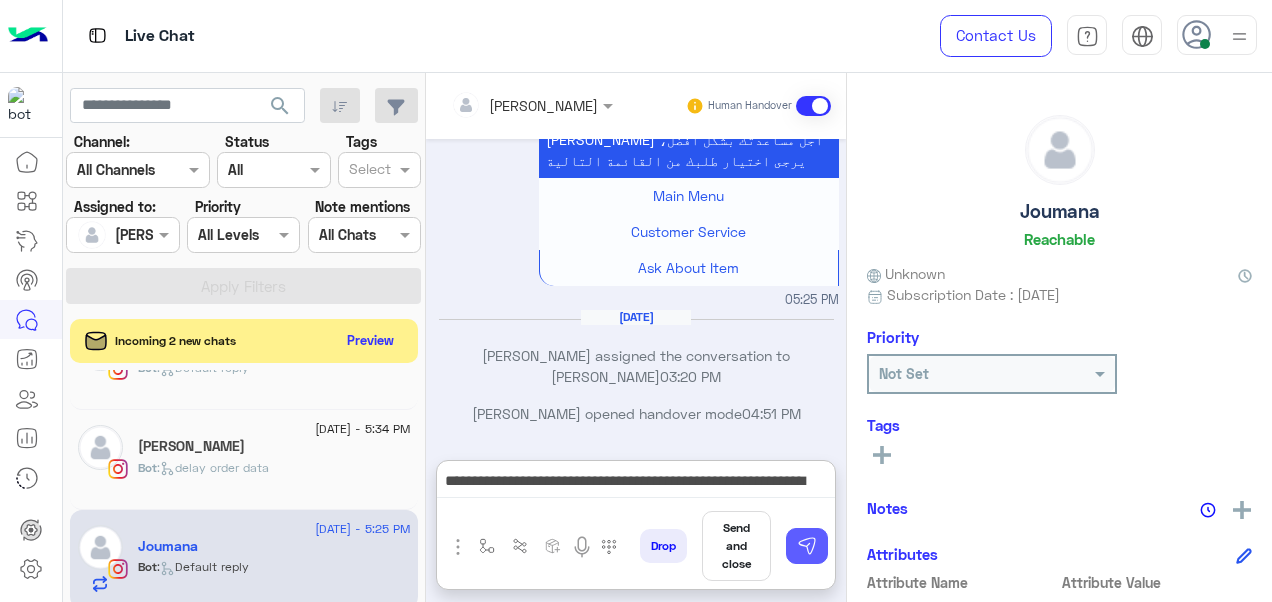 click at bounding box center [807, 546] 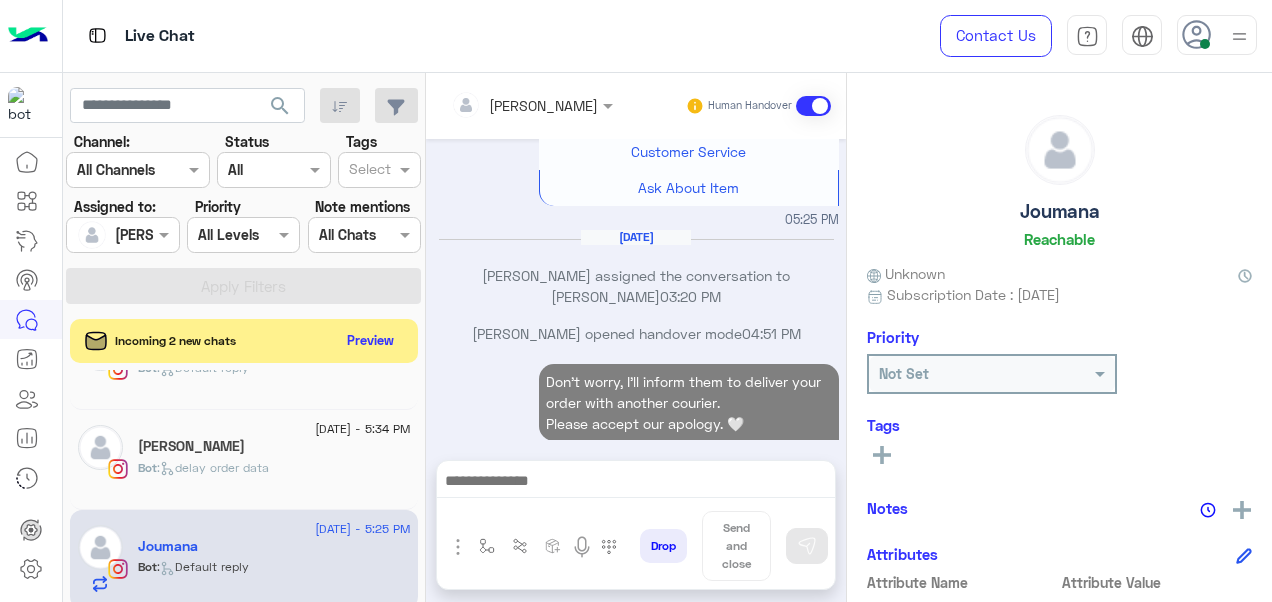 scroll, scrollTop: 1670, scrollLeft: 0, axis: vertical 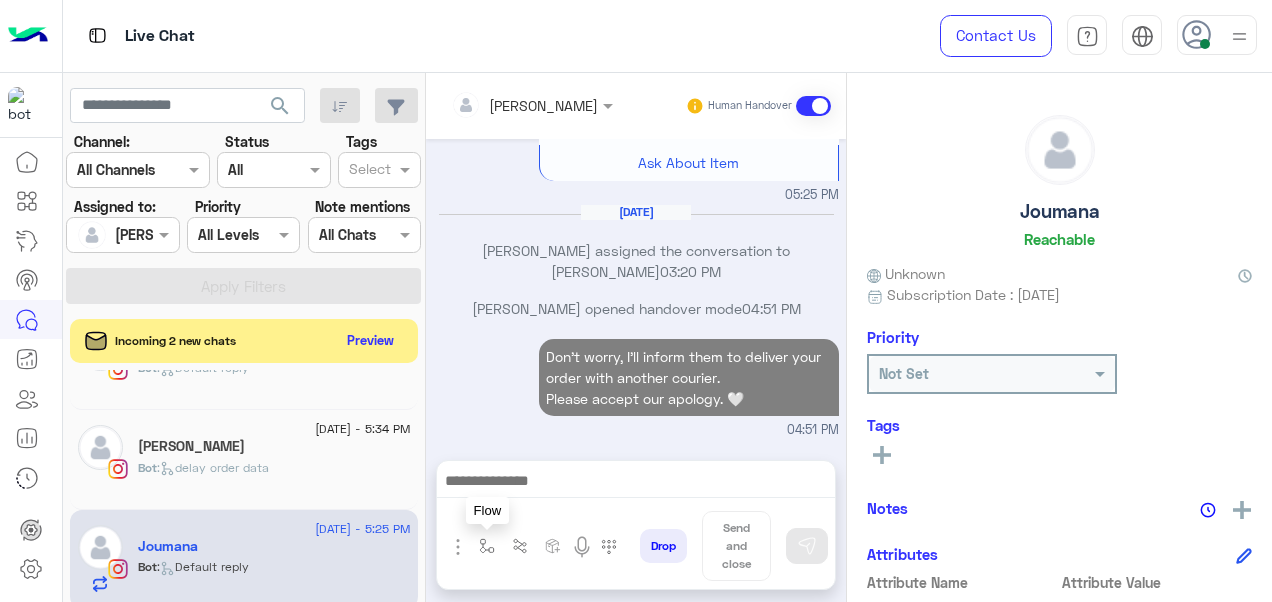 click at bounding box center [487, 546] 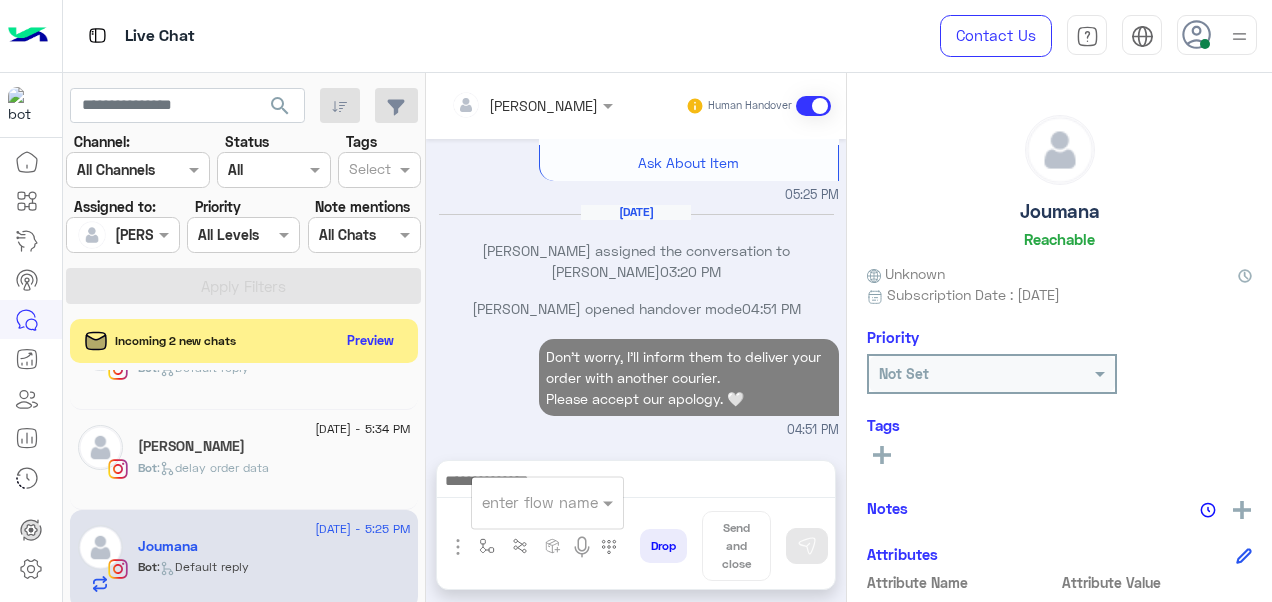 click on "enter flow name" at bounding box center [547, 502] 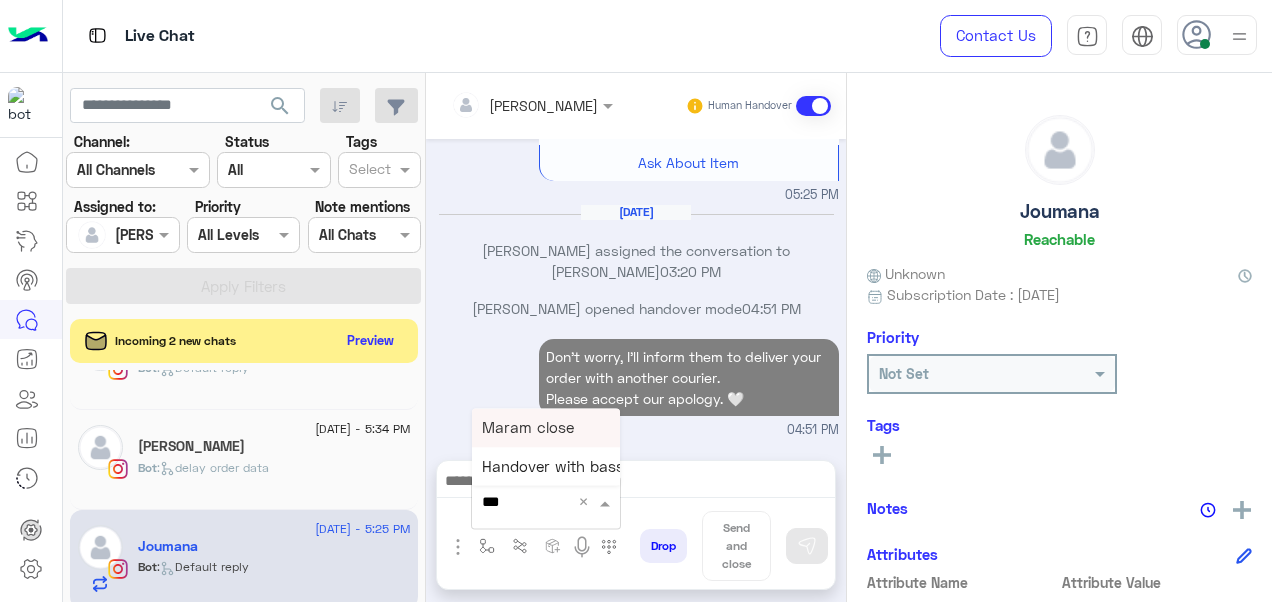 type on "****" 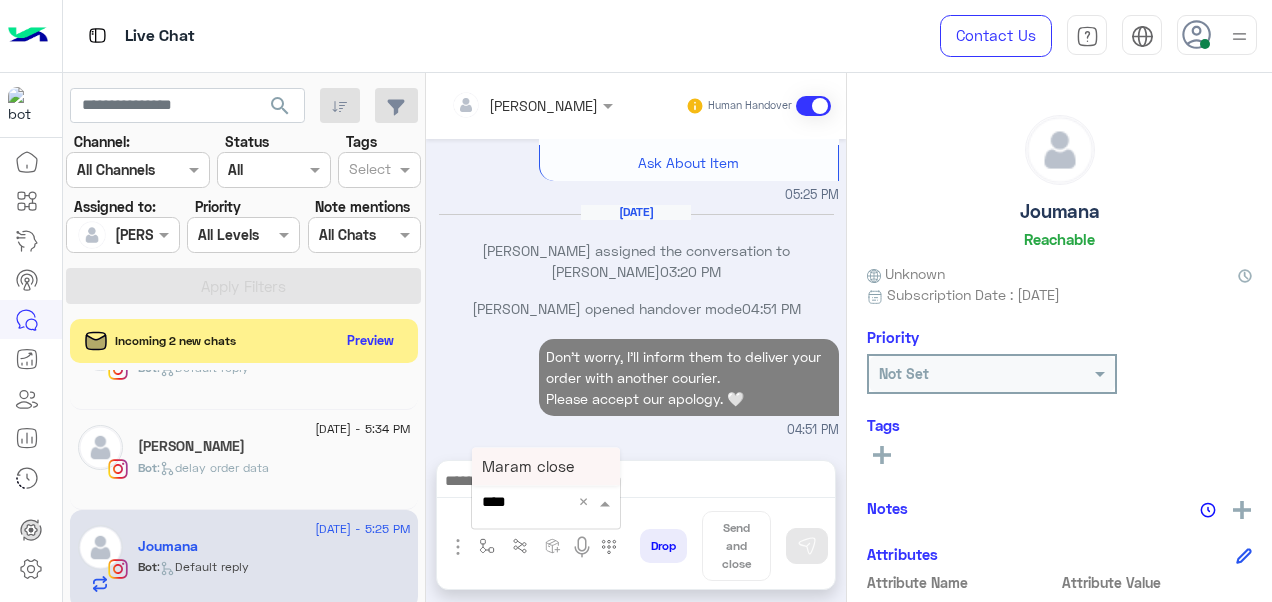 click on "Maram close" at bounding box center (546, 466) 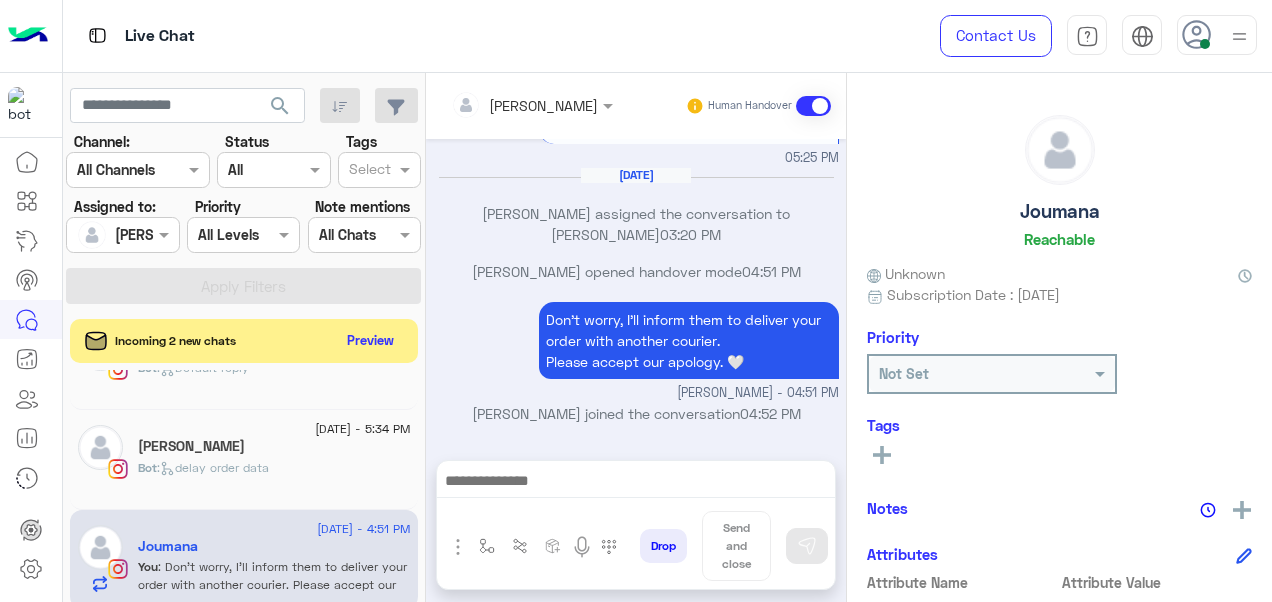 type on "**********" 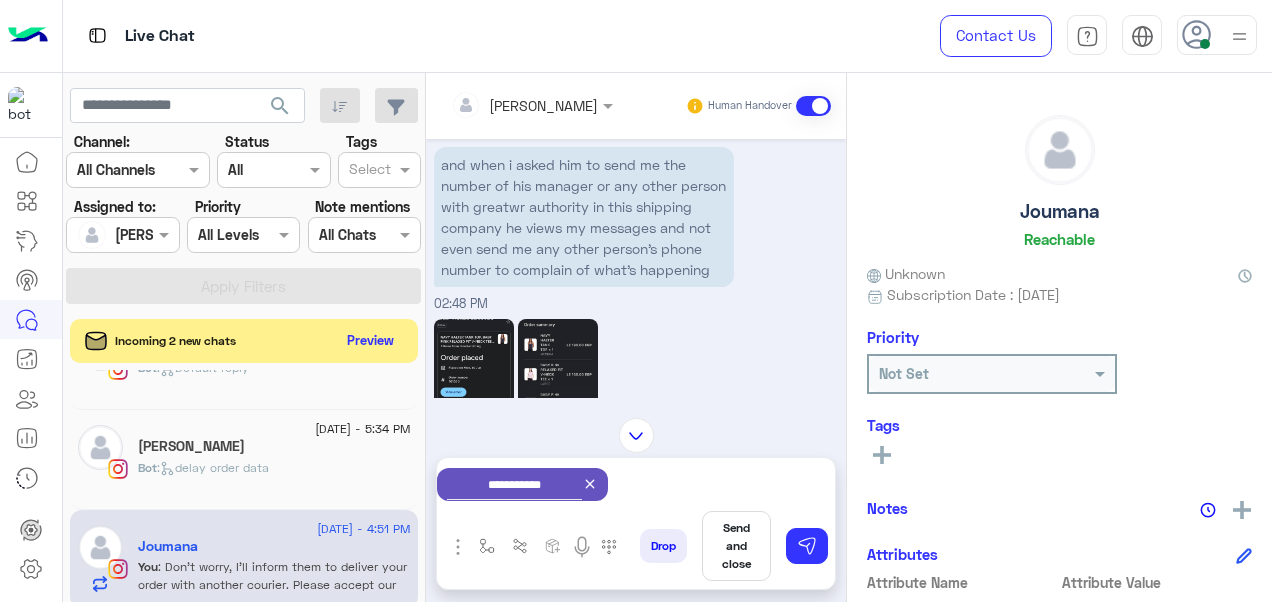 scroll, scrollTop: 200, scrollLeft: 0, axis: vertical 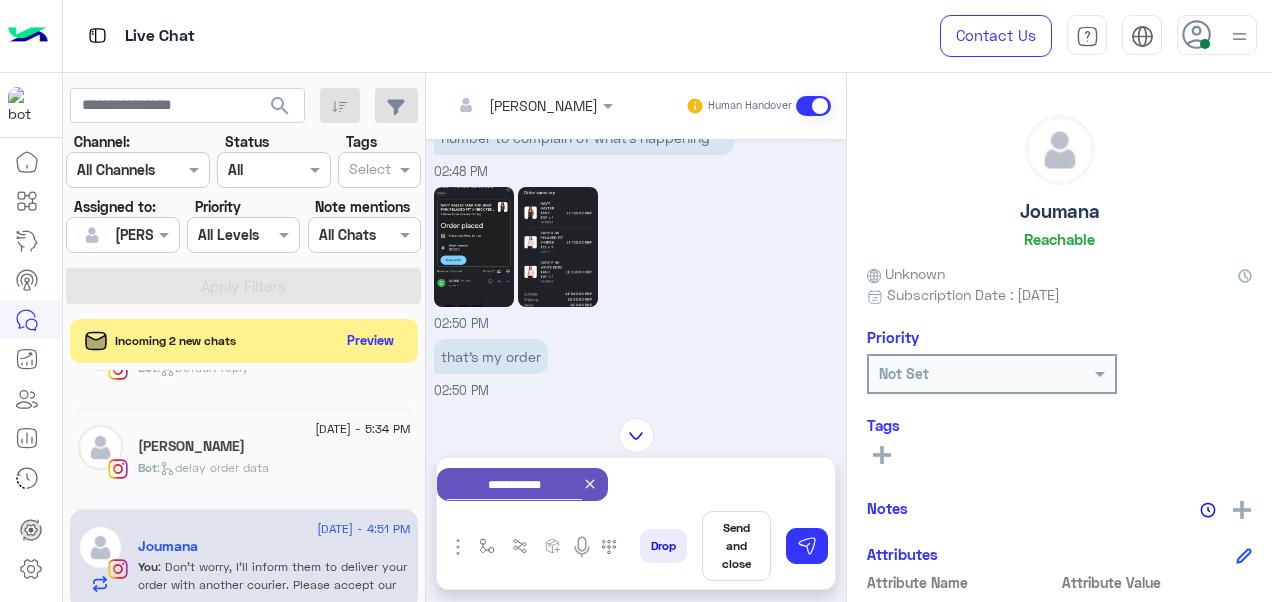 click 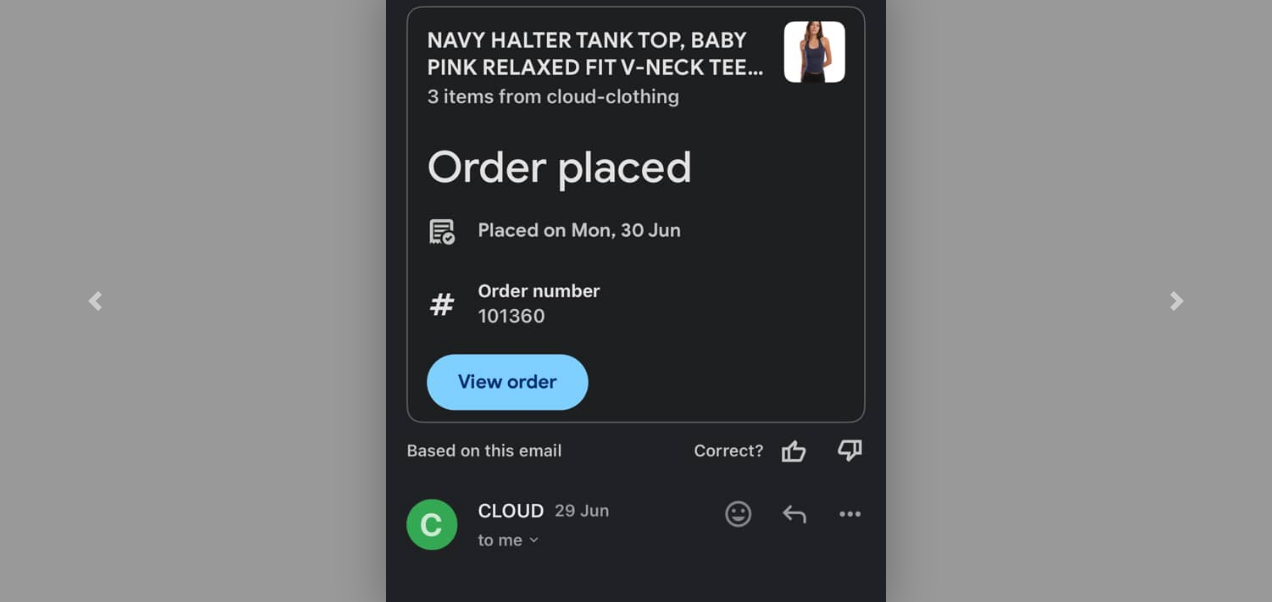 click 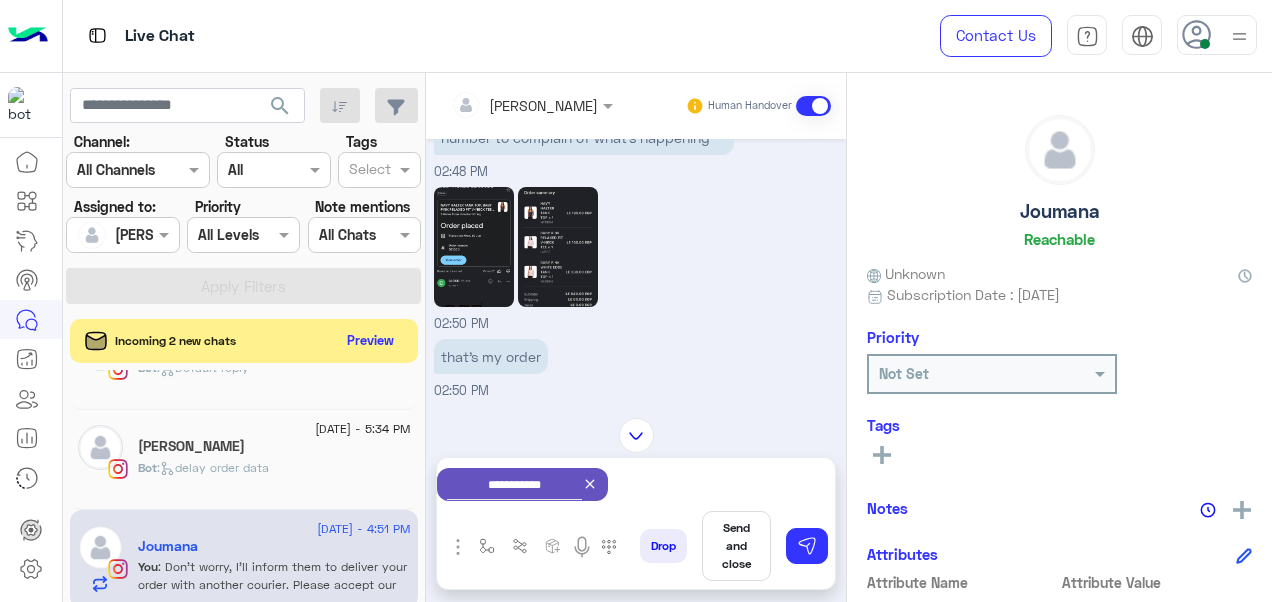 click on "Send and close" at bounding box center (736, 546) 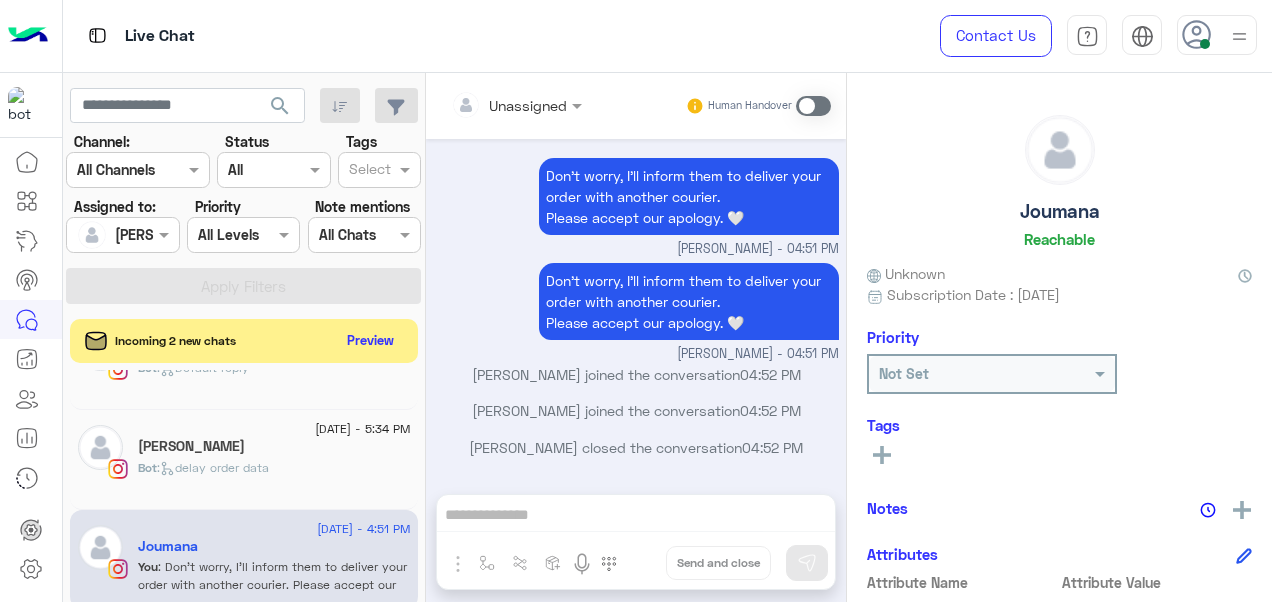 scroll, scrollTop: 2514, scrollLeft: 0, axis: vertical 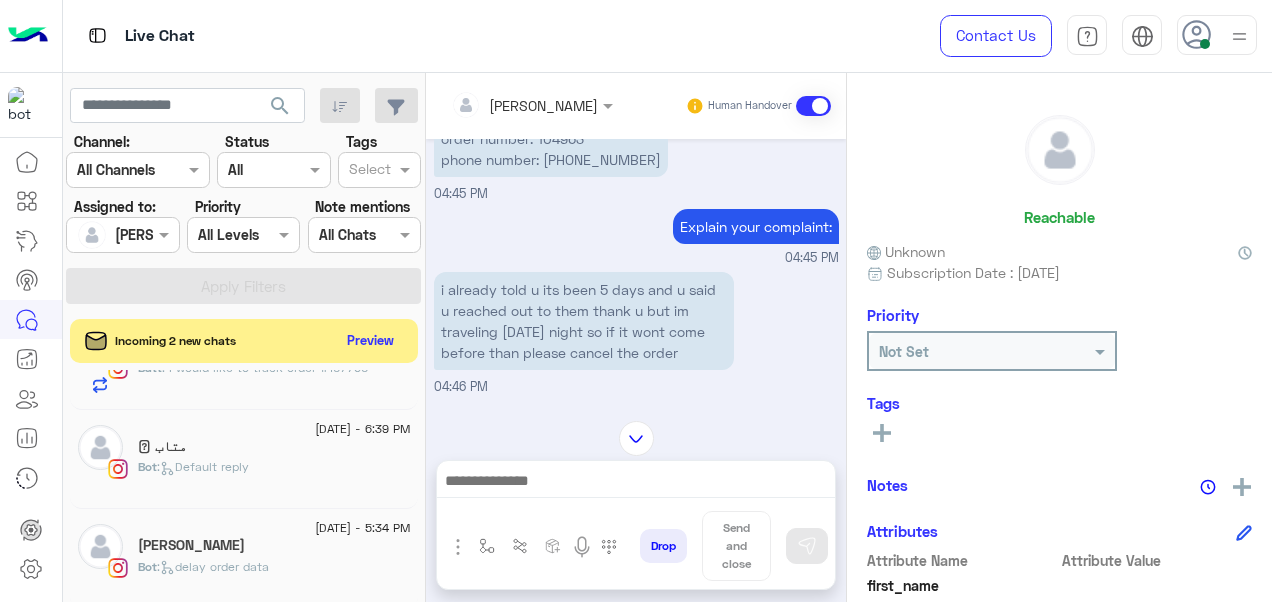 click on ":   delay order data" 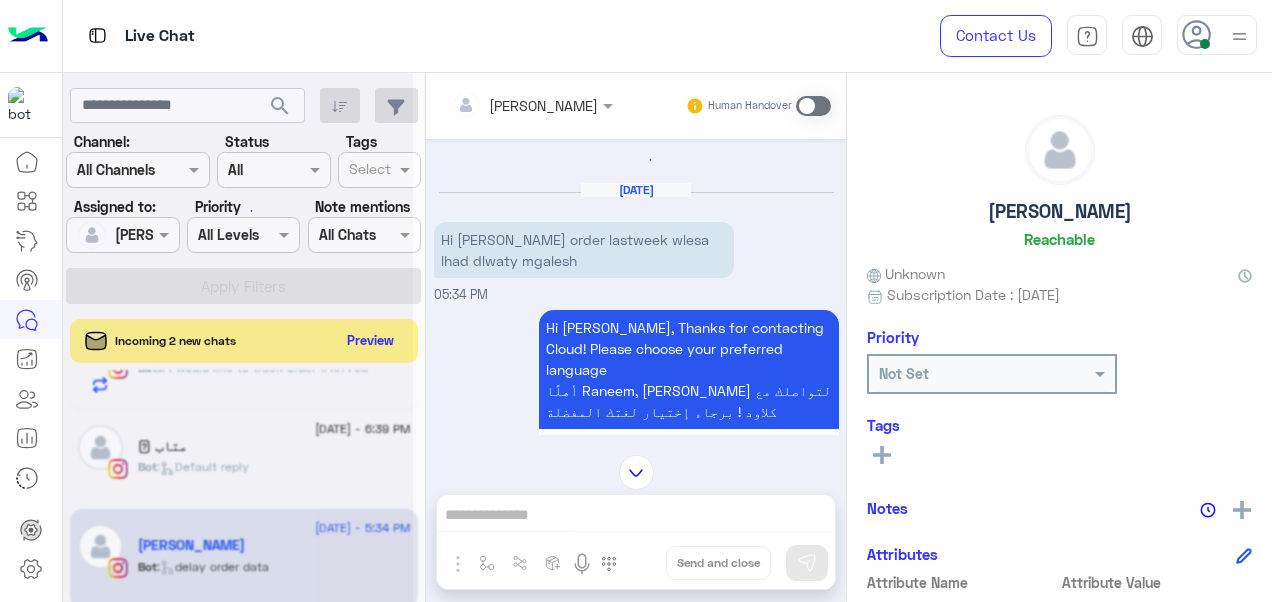 scroll, scrollTop: 0, scrollLeft: 0, axis: both 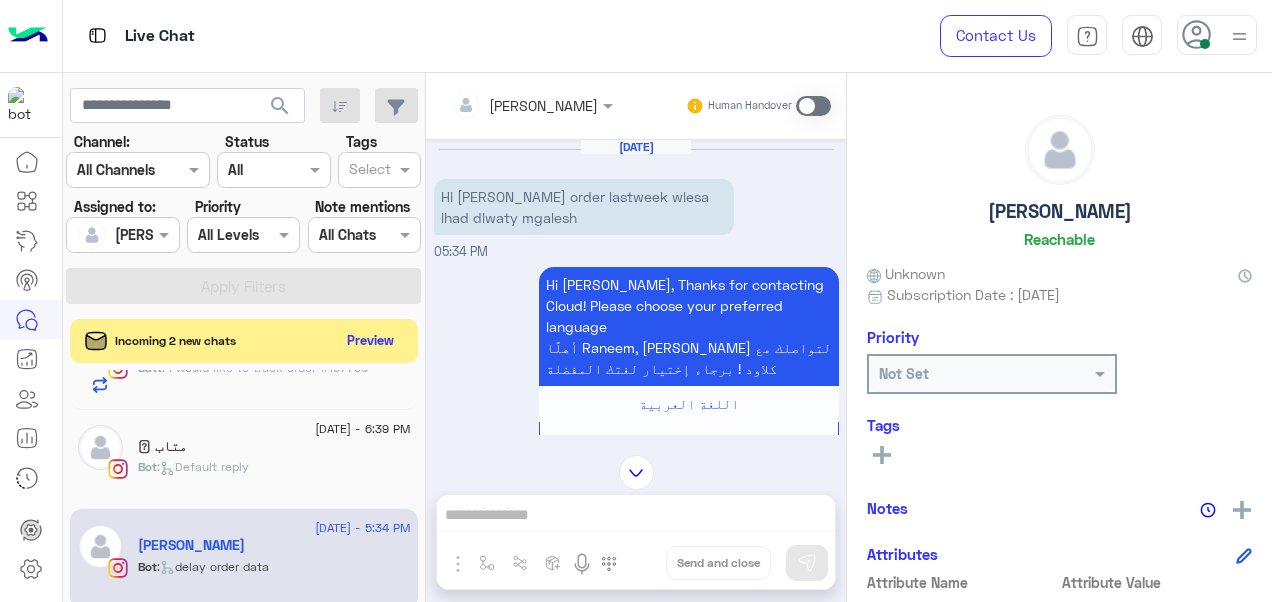 click at bounding box center (813, 106) 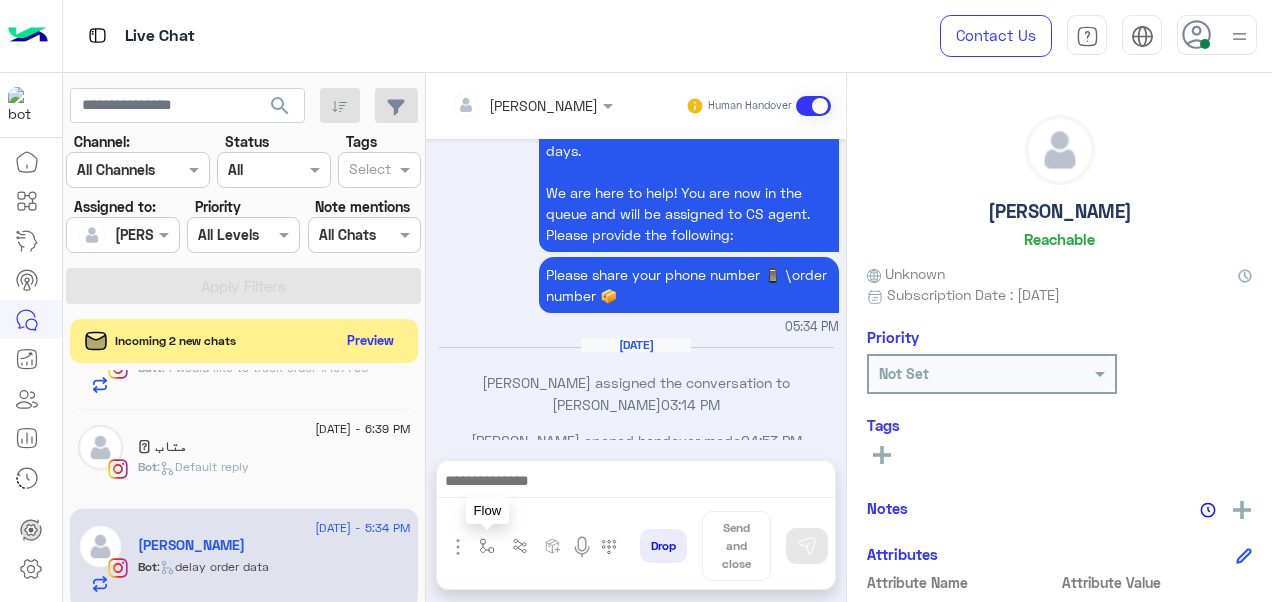 click at bounding box center [487, 546] 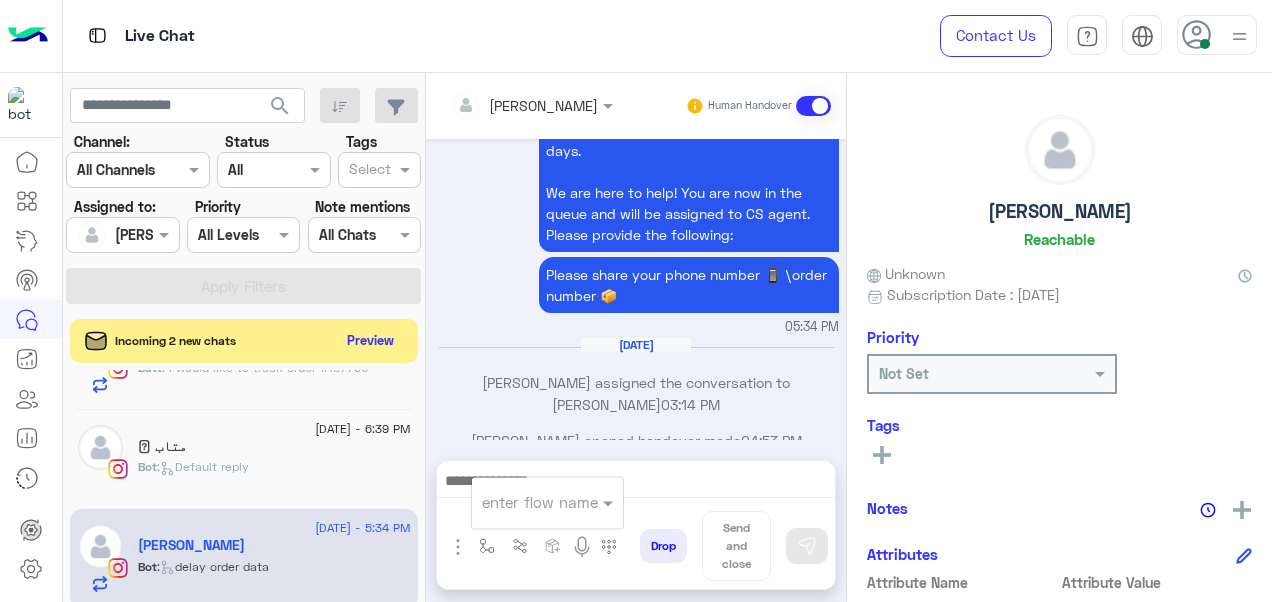 click at bounding box center (547, 501) 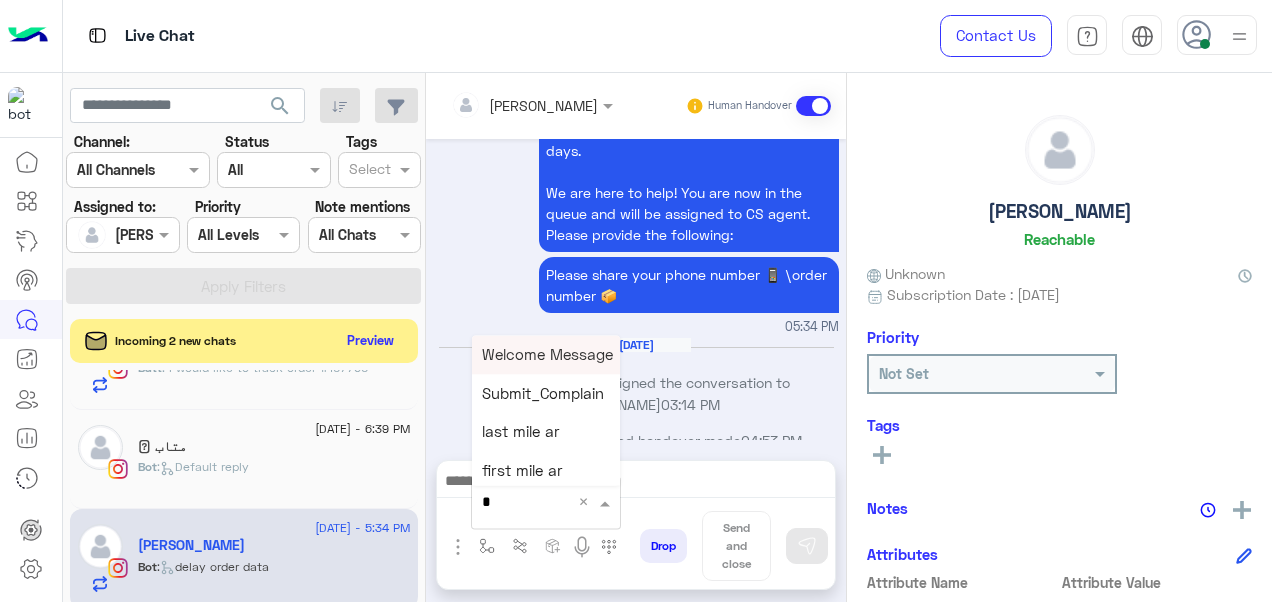 type on "*" 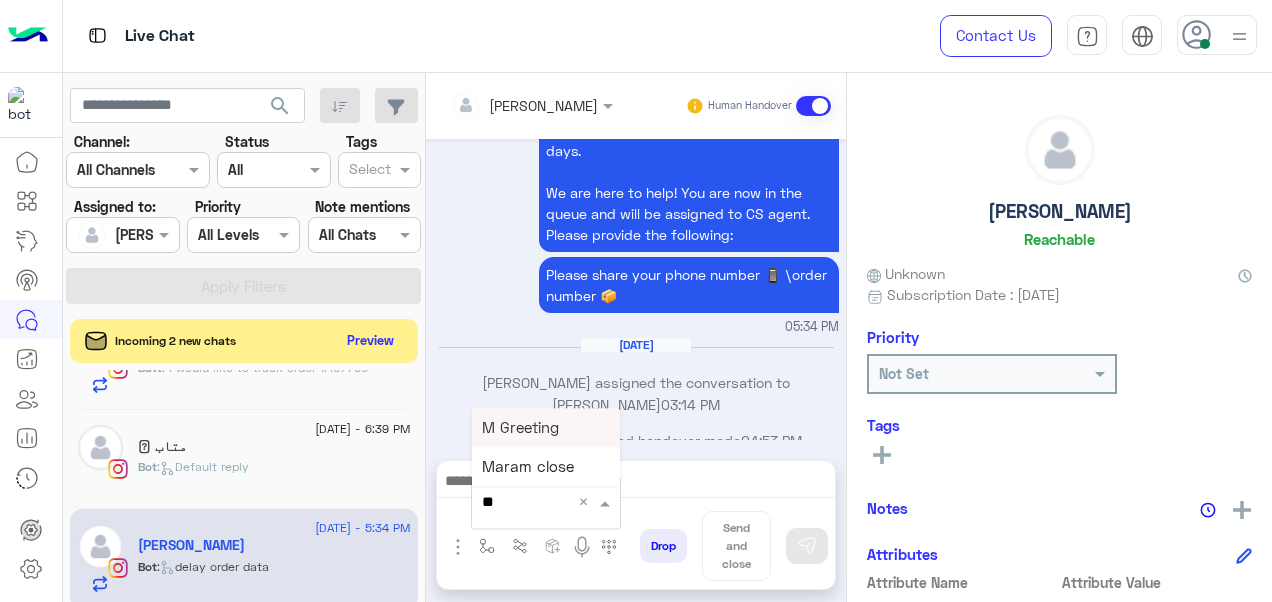 click on "M Greeting" at bounding box center [520, 427] 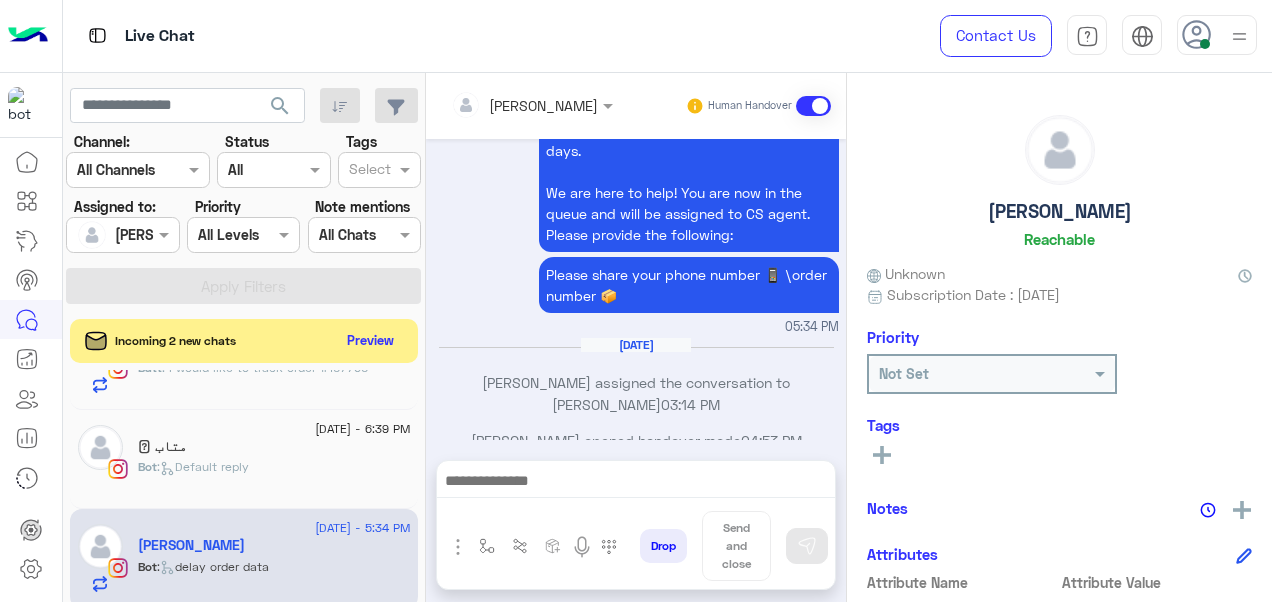 type on "**********" 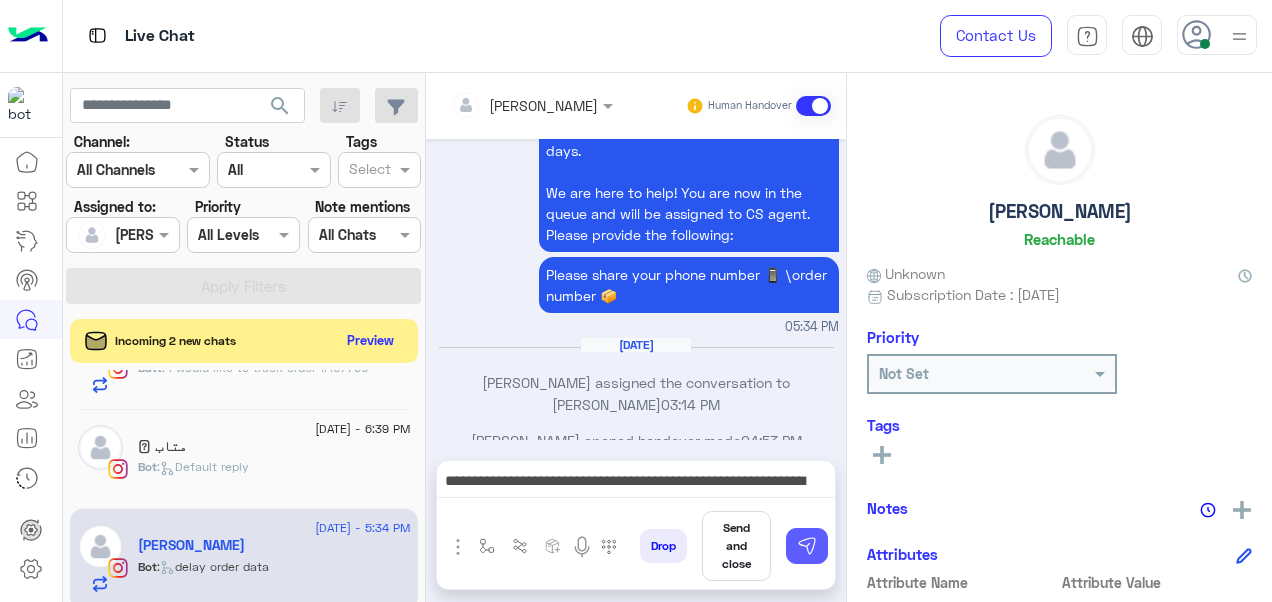 click at bounding box center (807, 546) 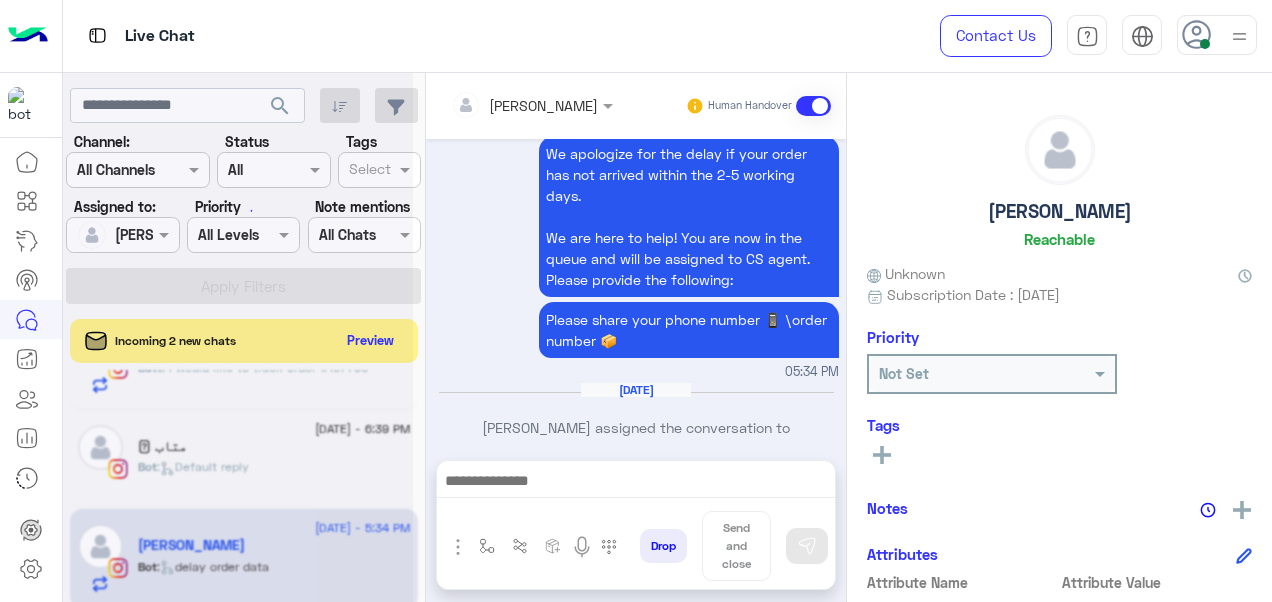 scroll, scrollTop: 1356, scrollLeft: 0, axis: vertical 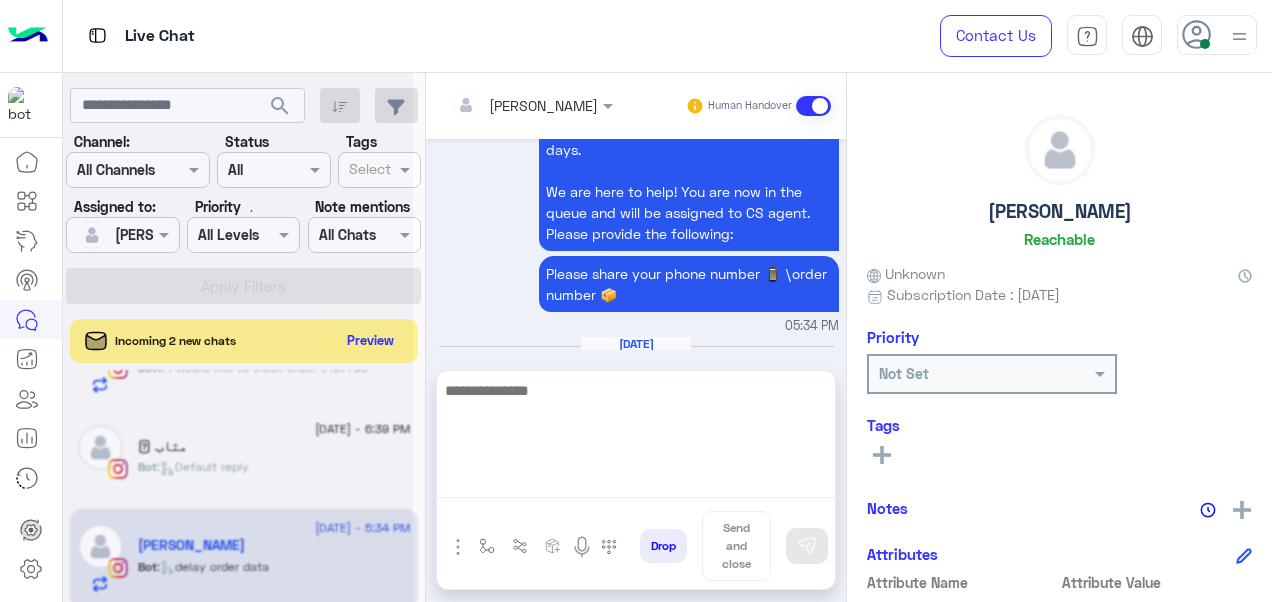 click at bounding box center (636, 438) 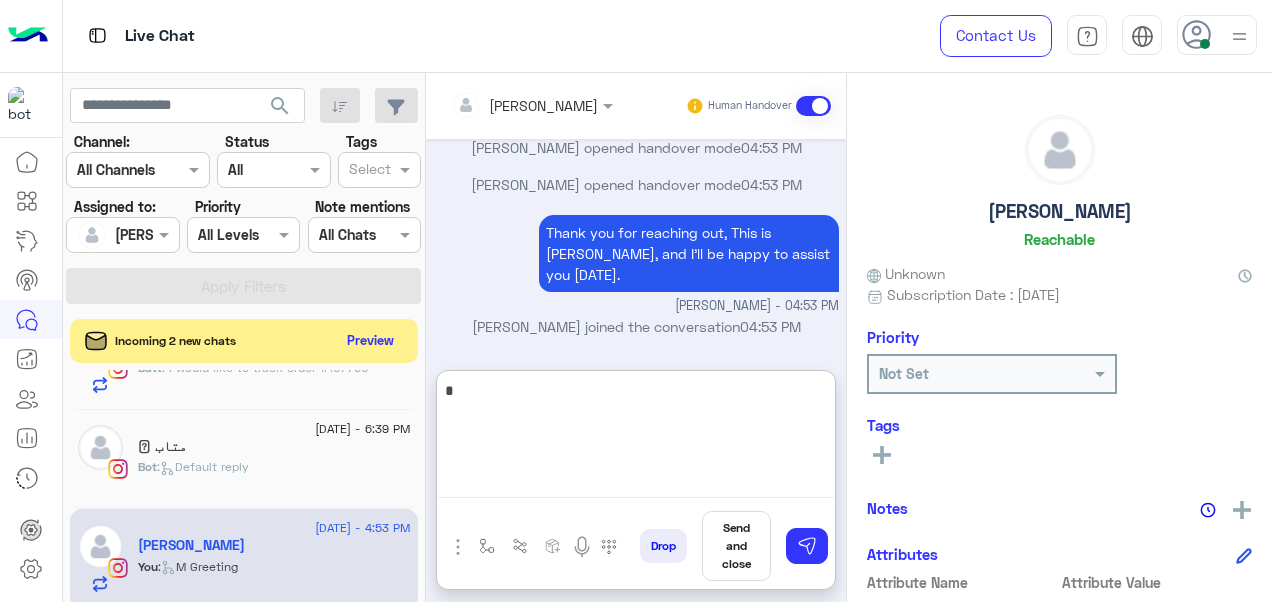 scroll, scrollTop: 1558, scrollLeft: 0, axis: vertical 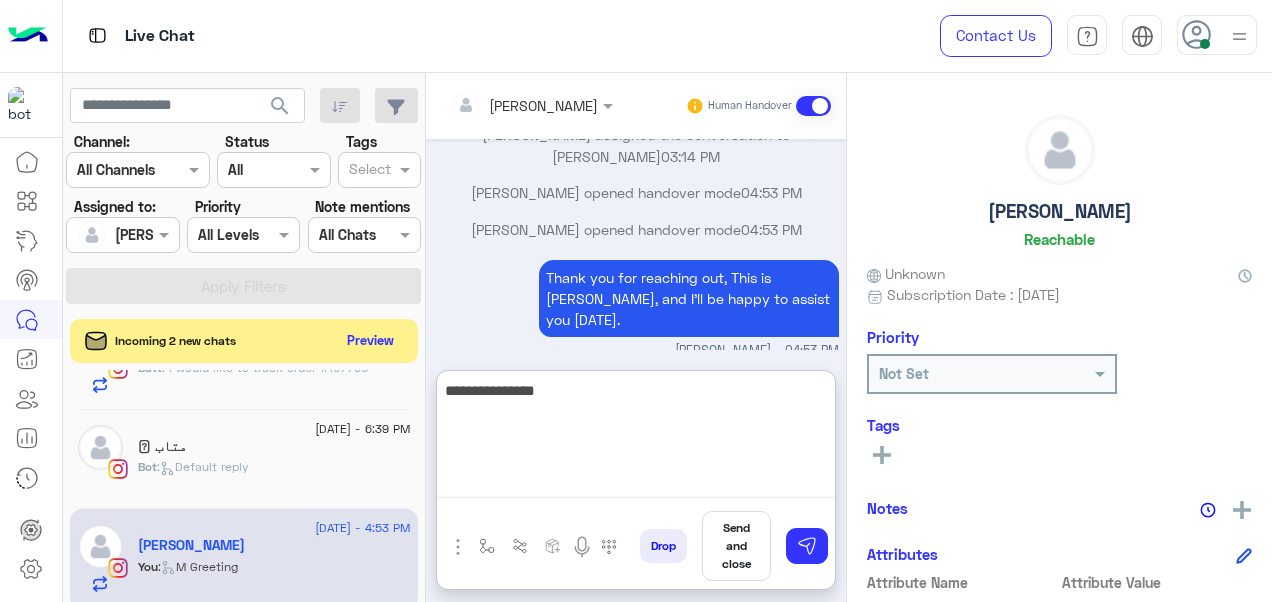 paste on "**********" 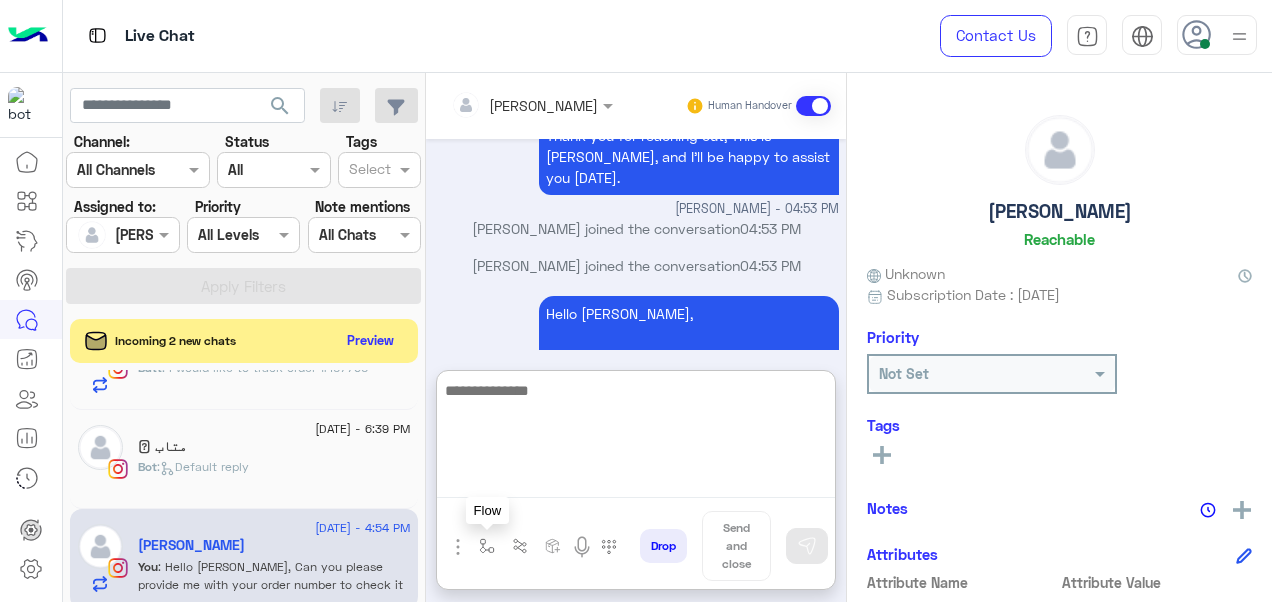 type 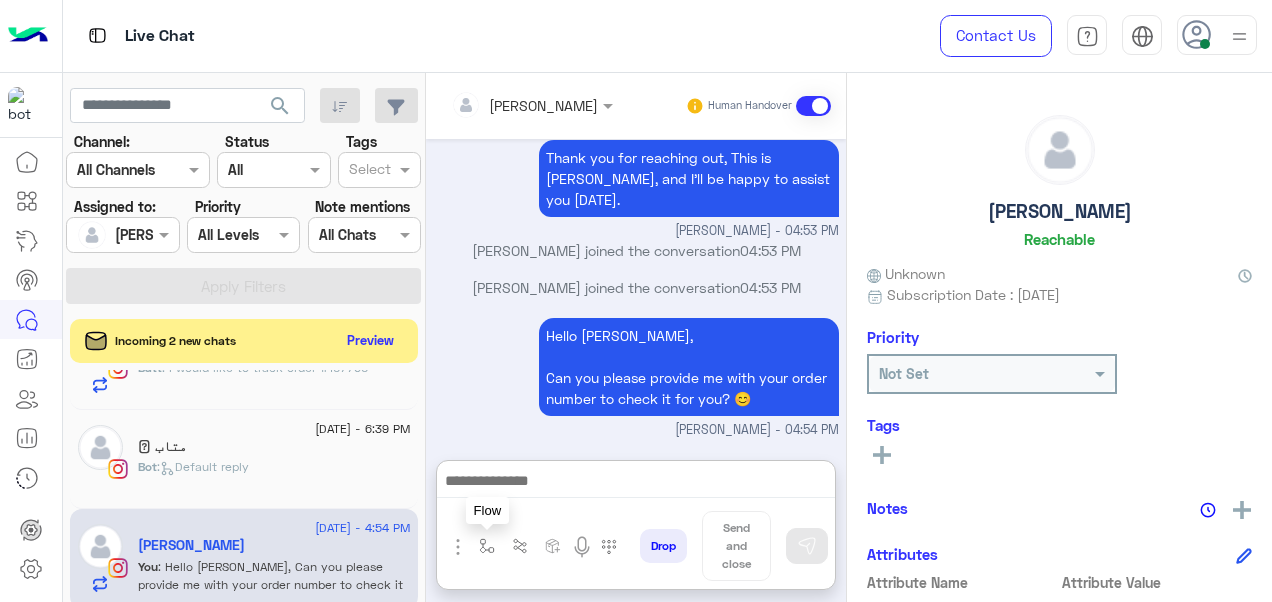 click at bounding box center [487, 546] 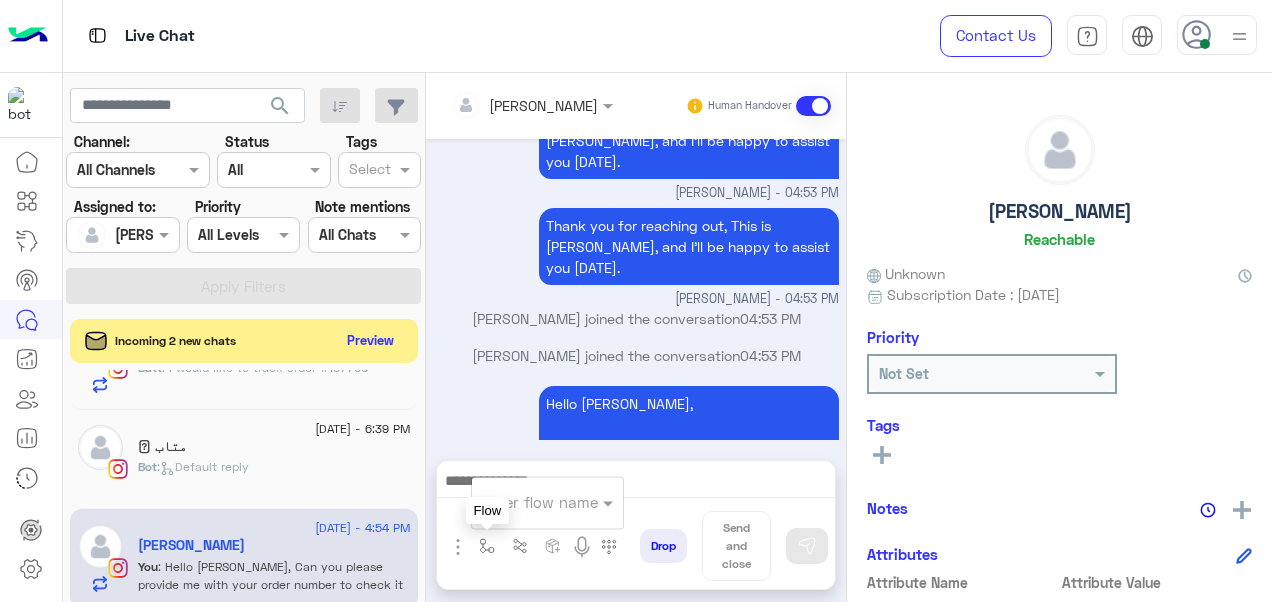scroll, scrollTop: 1716, scrollLeft: 0, axis: vertical 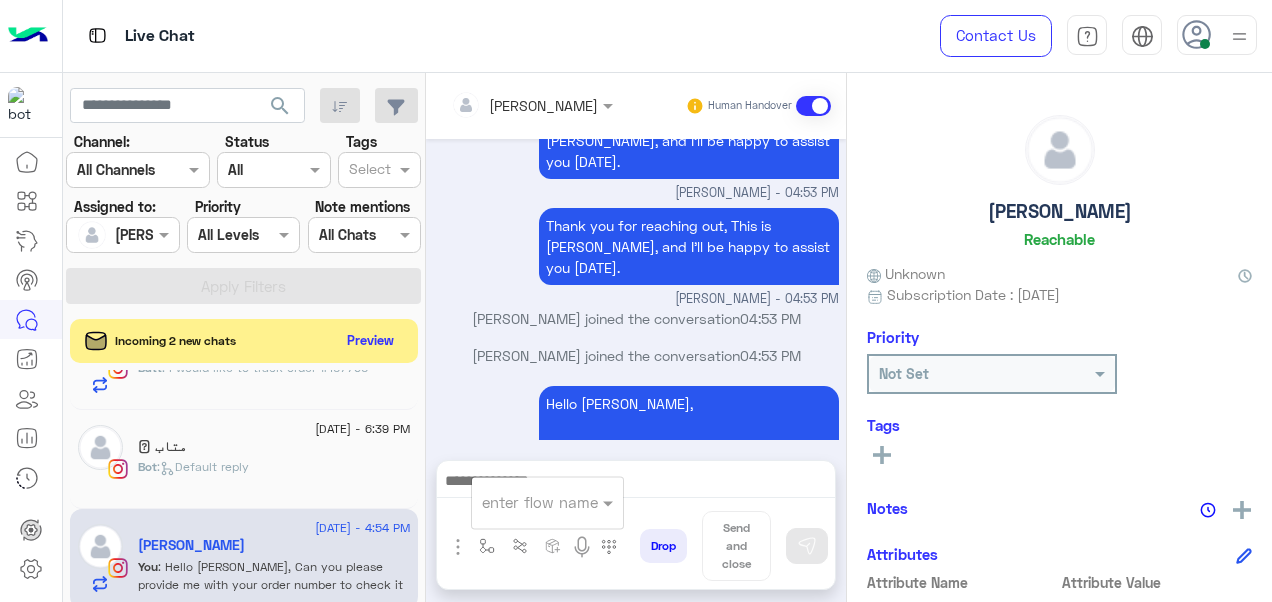 click at bounding box center [523, 502] 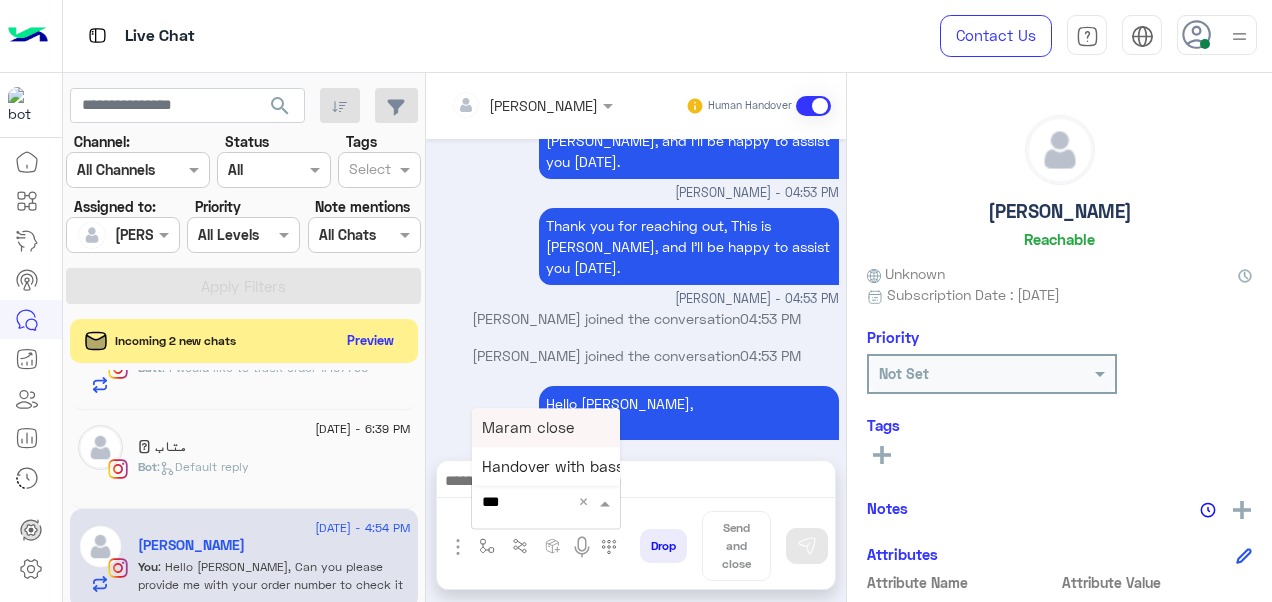type on "****" 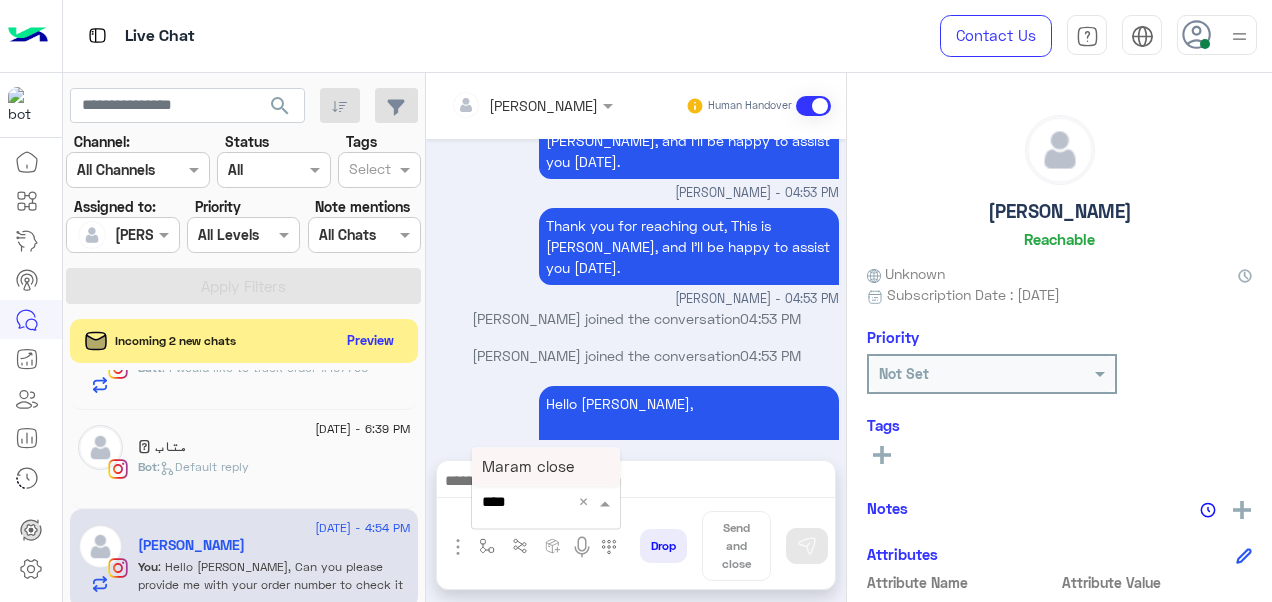 click on "Maram close" at bounding box center [528, 466] 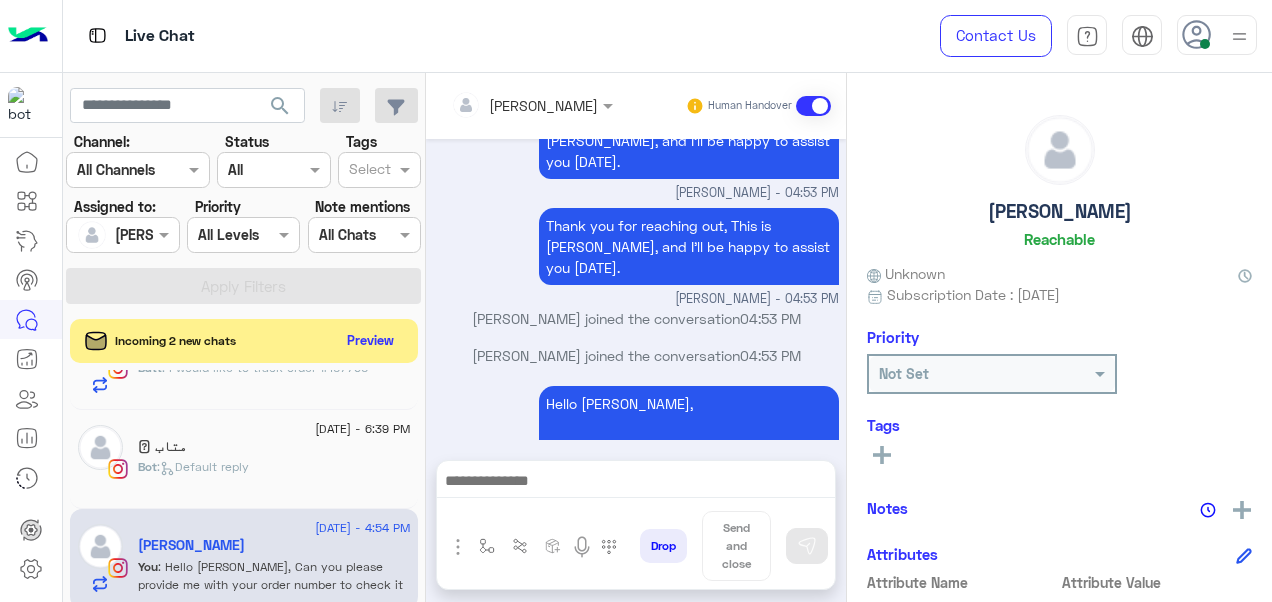 type on "**********" 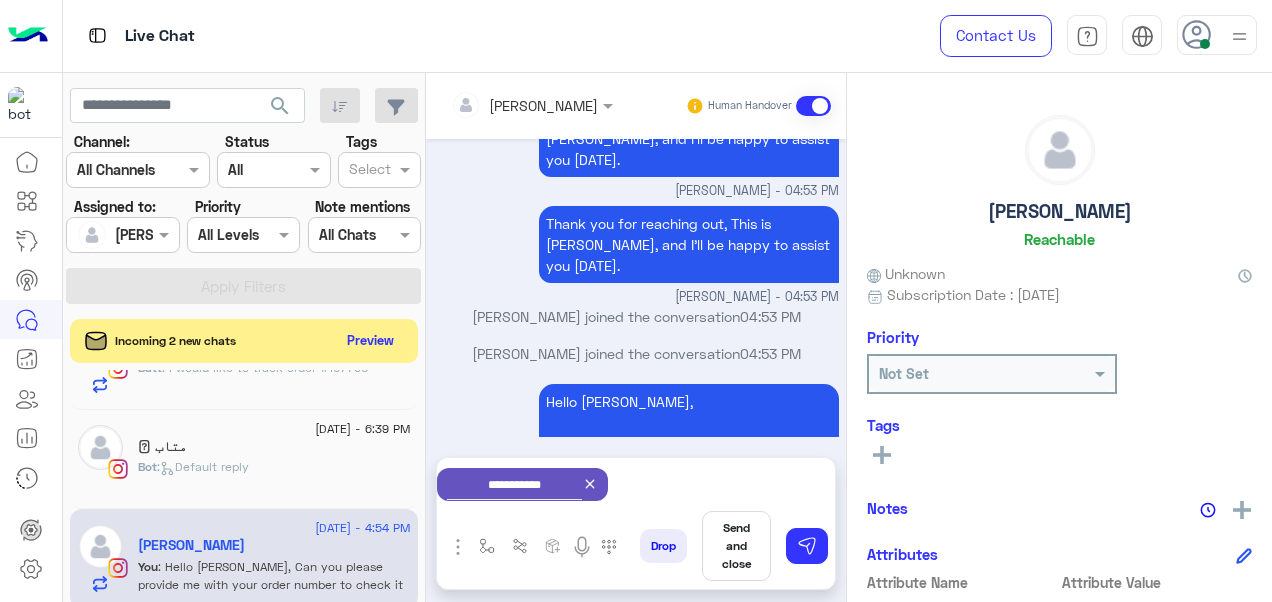 click on "Send and close" at bounding box center [736, 546] 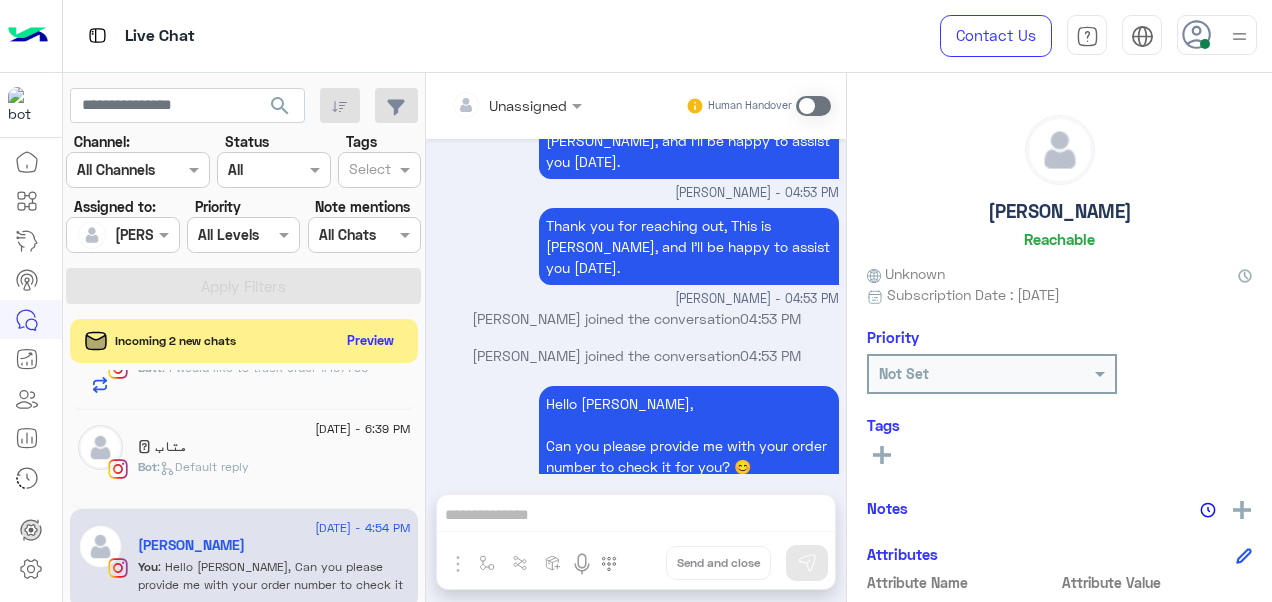 scroll, scrollTop: 1719, scrollLeft: 0, axis: vertical 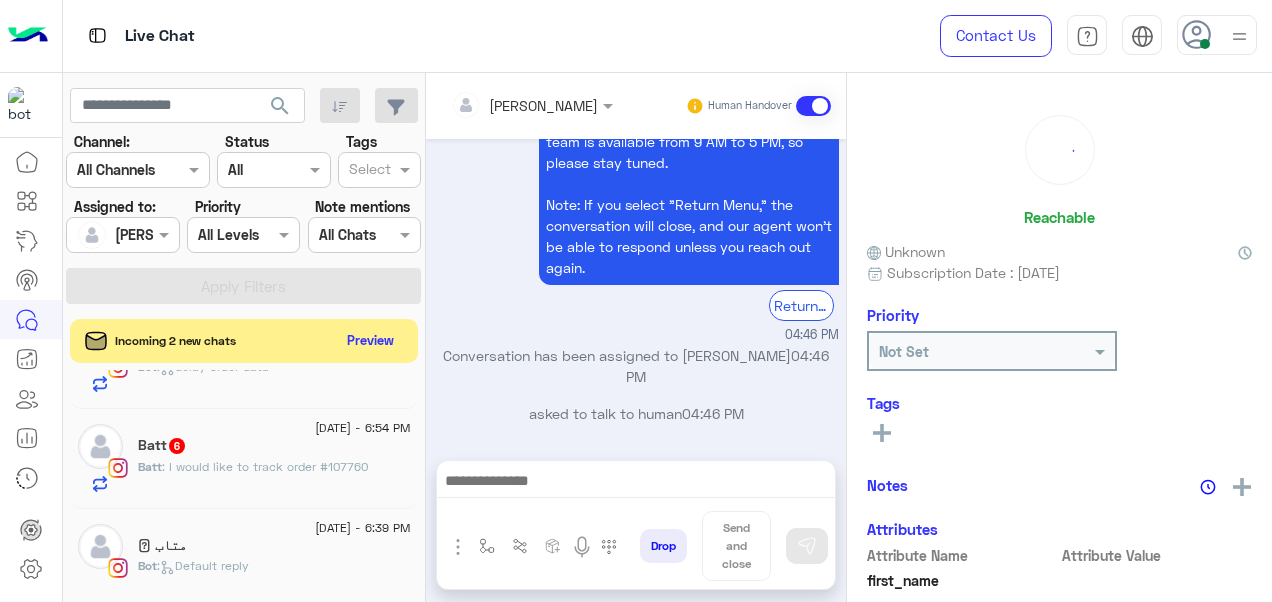 click on ":   Default reply" 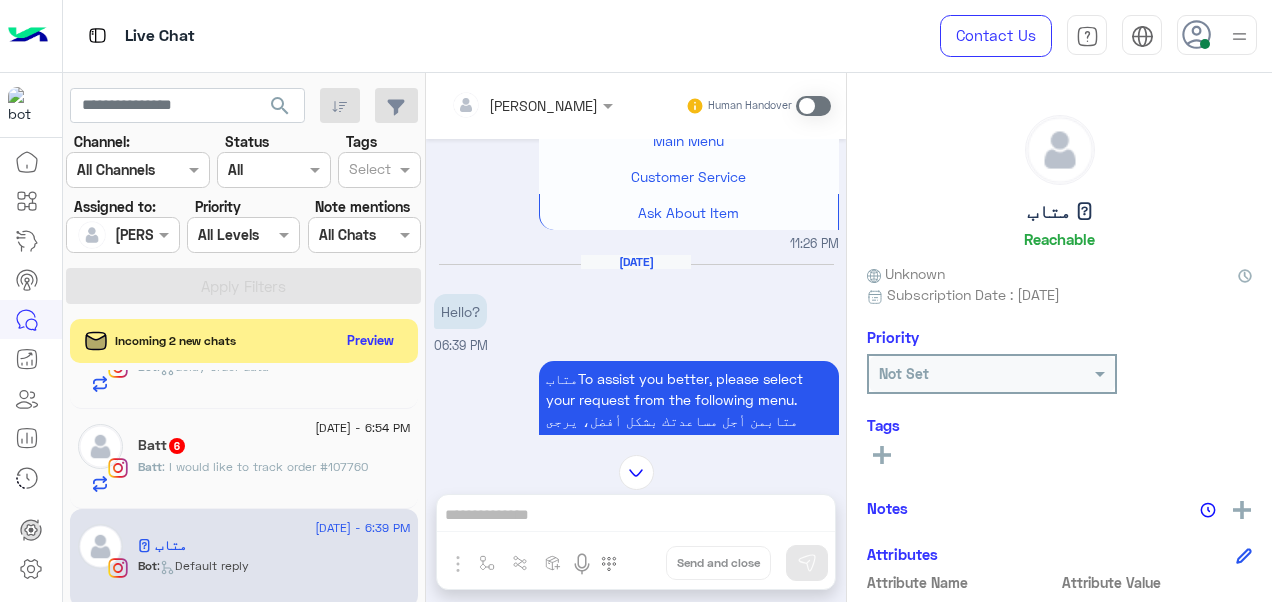 scroll, scrollTop: 2688, scrollLeft: 0, axis: vertical 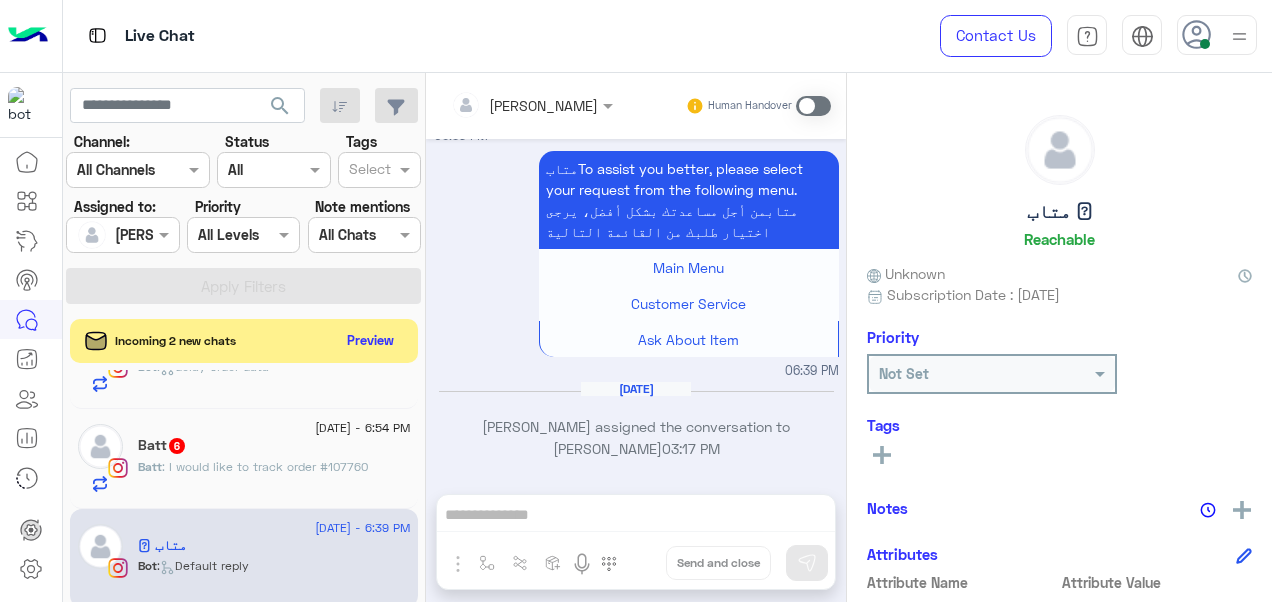 click at bounding box center [813, 106] 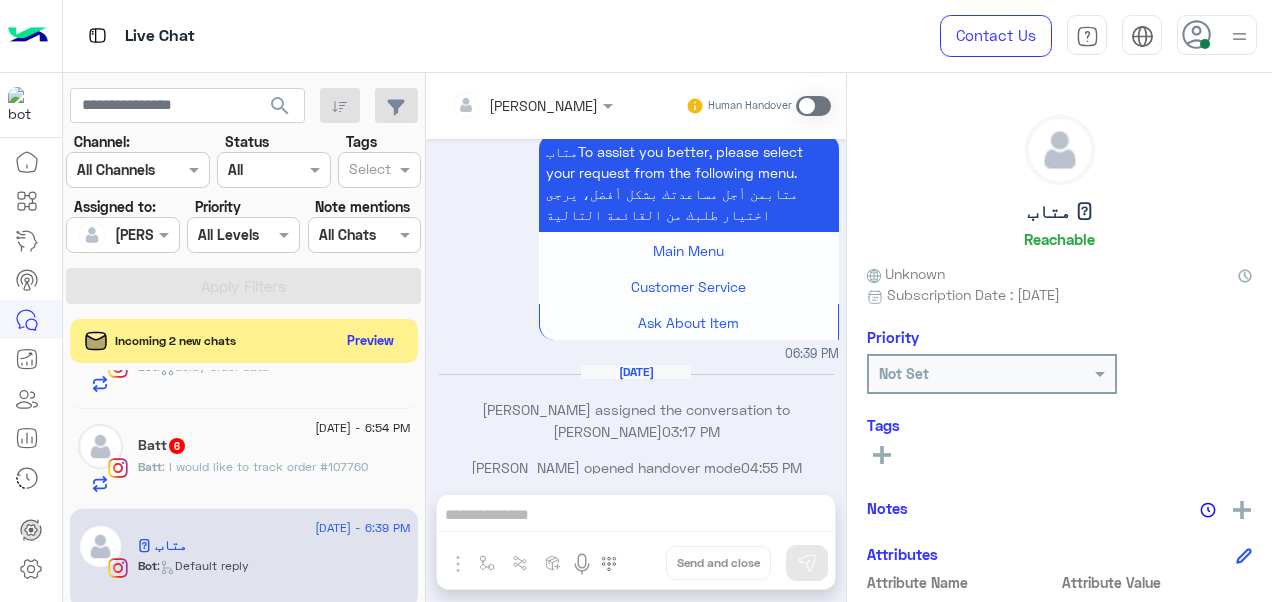 scroll, scrollTop: 2724, scrollLeft: 0, axis: vertical 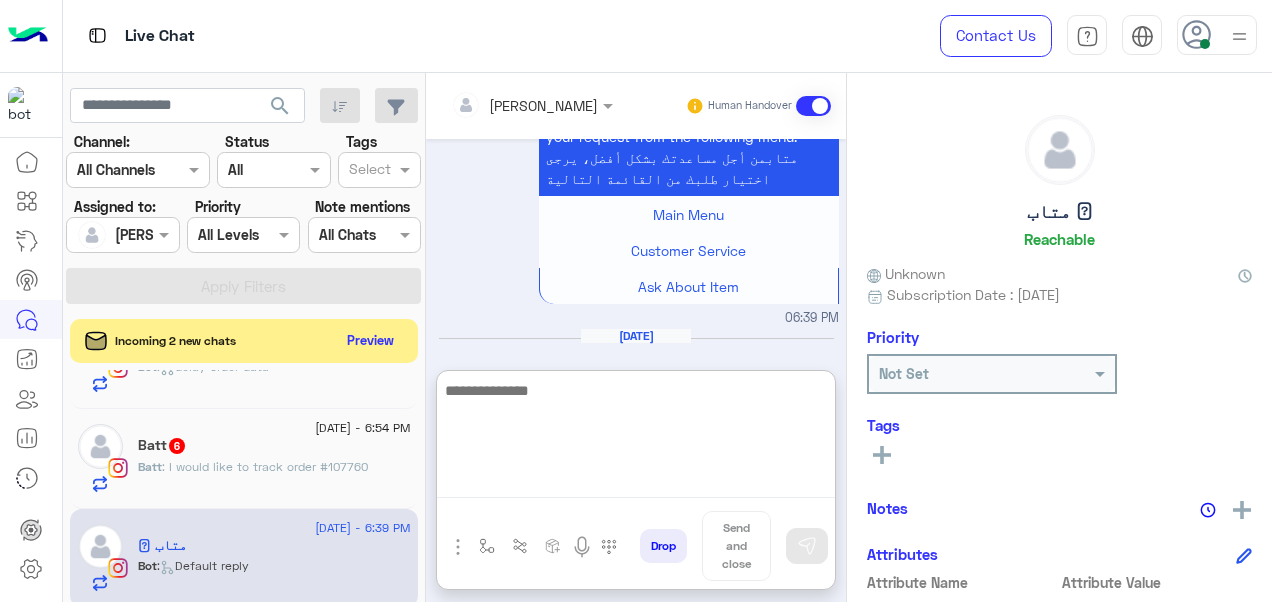 click at bounding box center [636, 438] 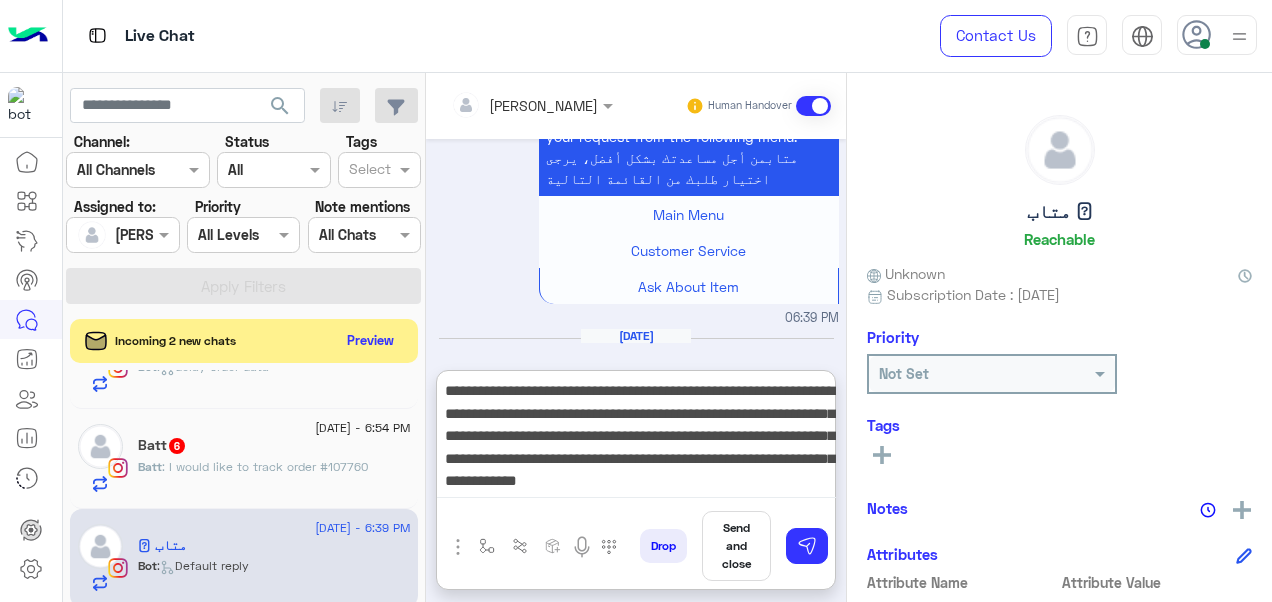 scroll, scrollTop: 19, scrollLeft: 0, axis: vertical 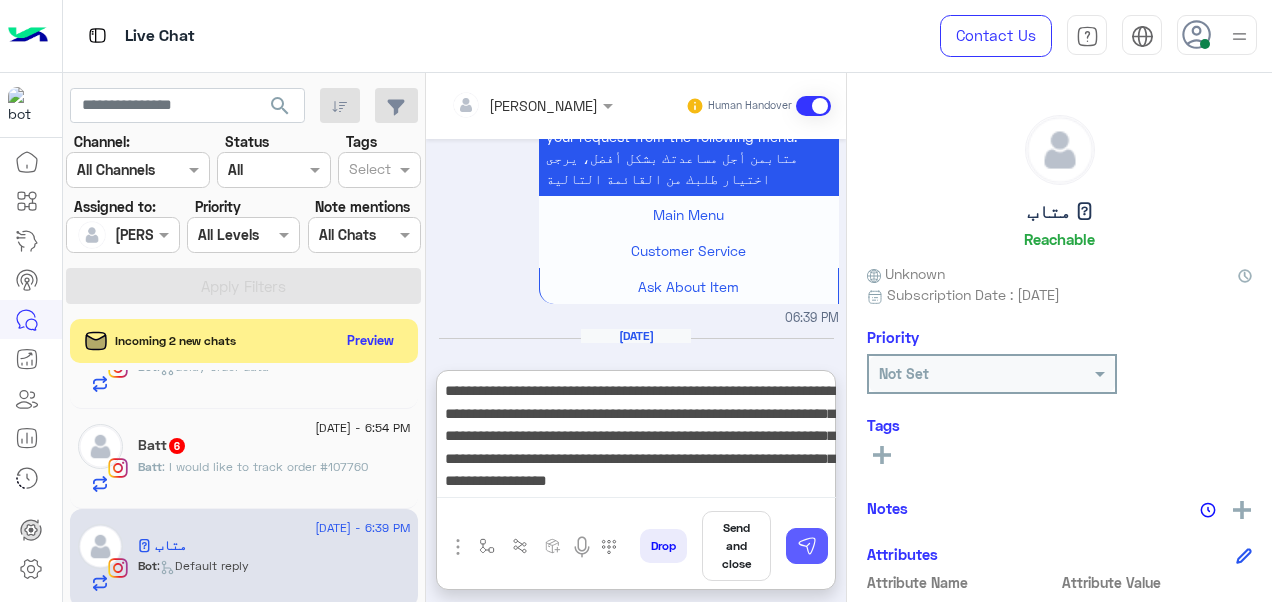 type on "**********" 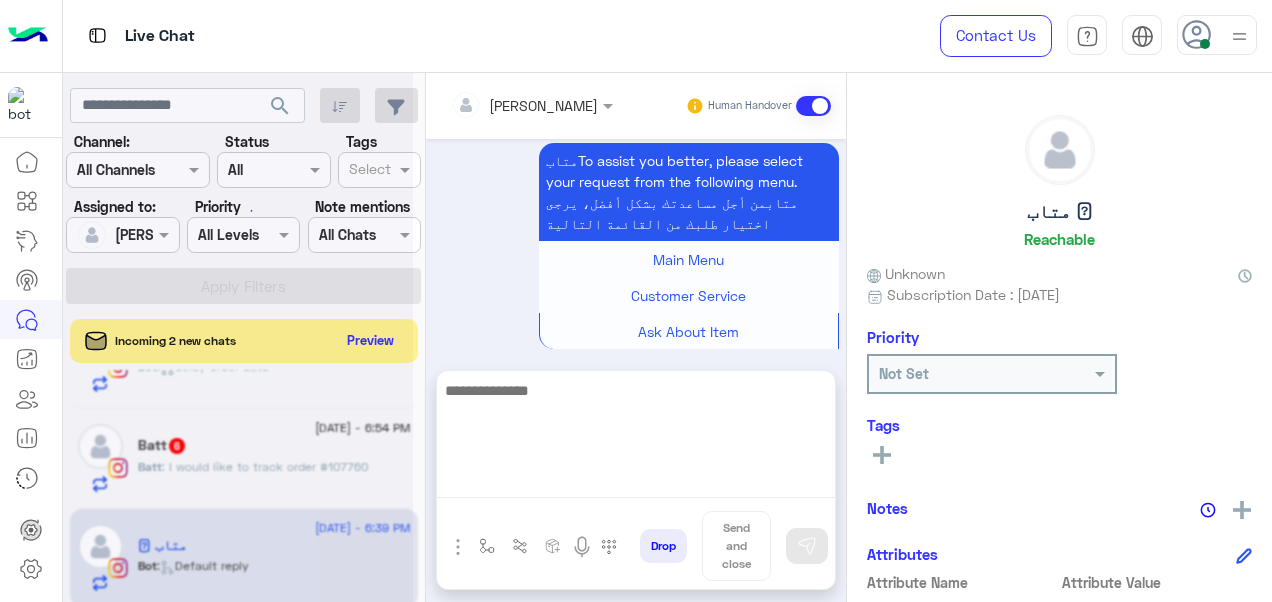 scroll, scrollTop: 0, scrollLeft: 0, axis: both 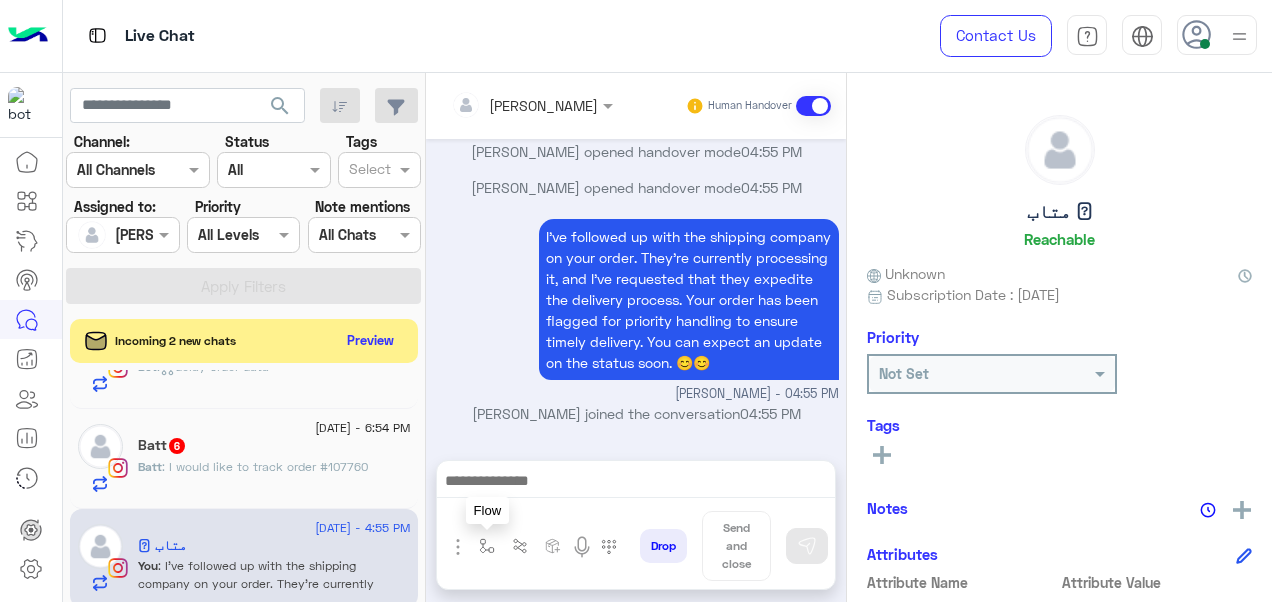 click at bounding box center [487, 546] 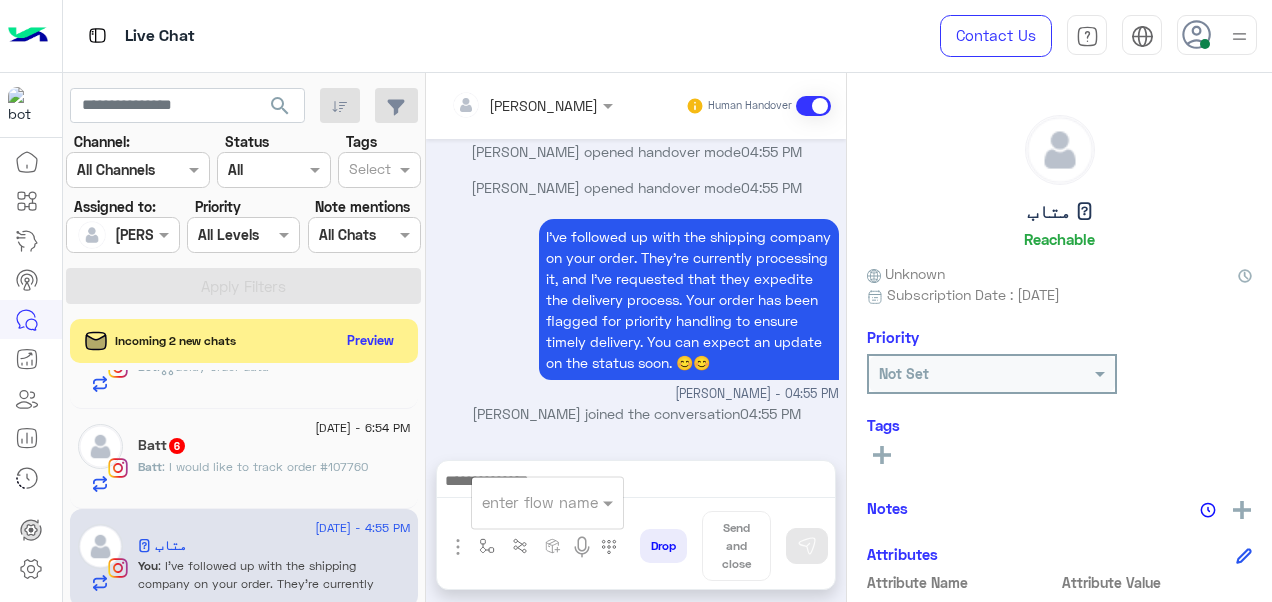 click at bounding box center (523, 502) 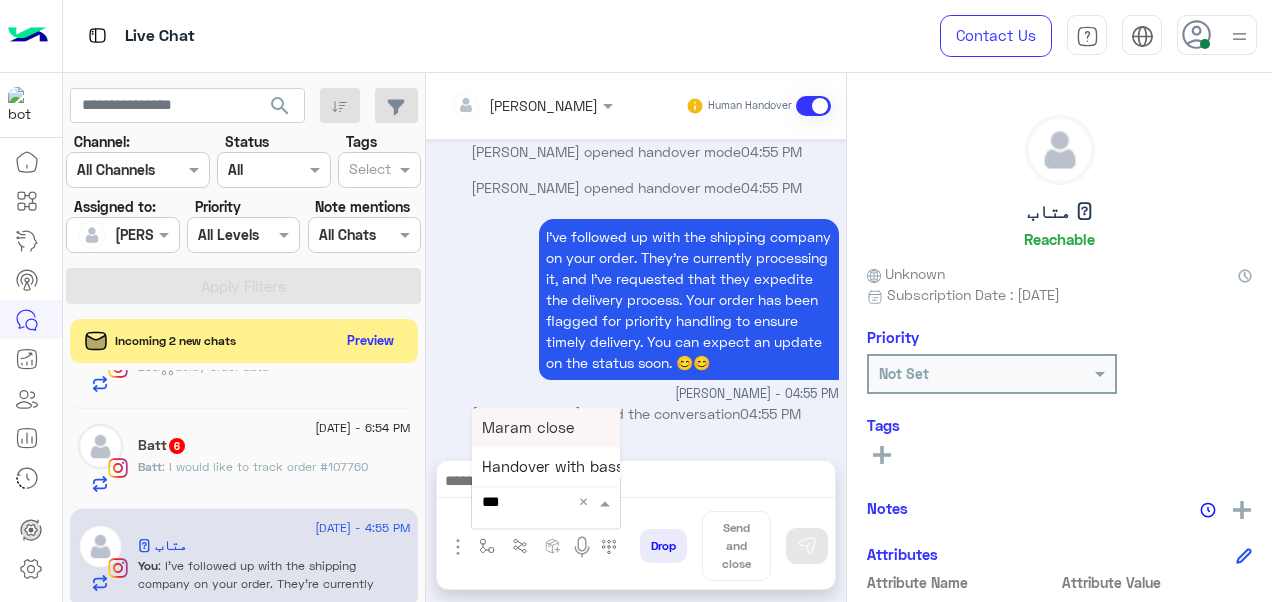 type on "****" 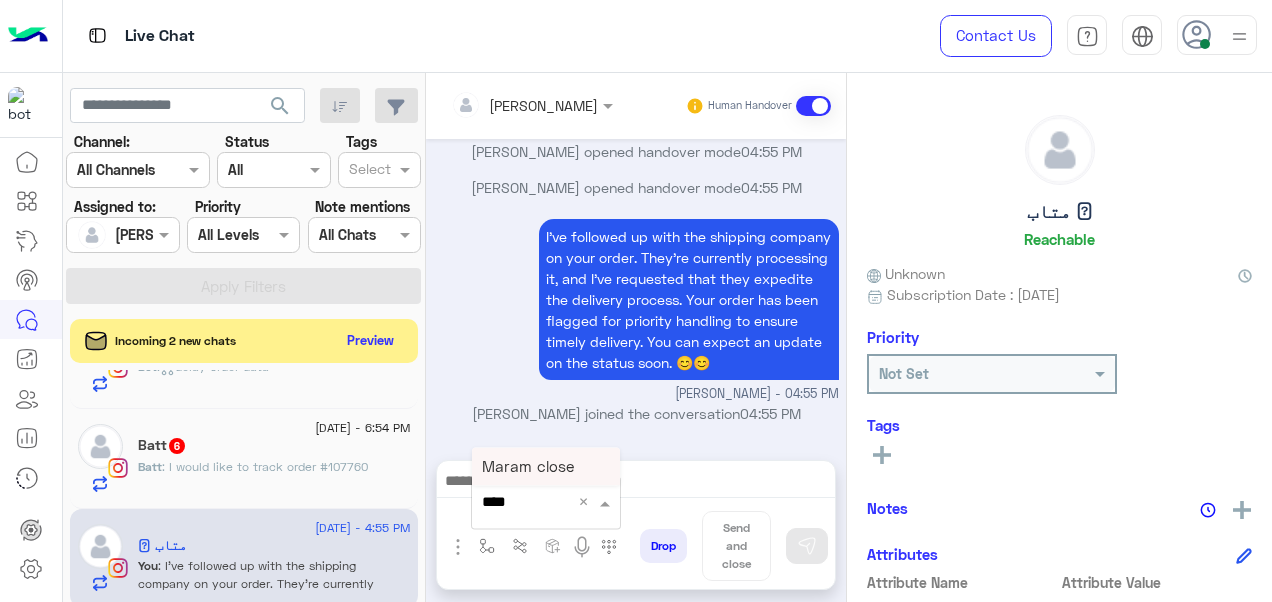 click on "Maram close" at bounding box center (528, 466) 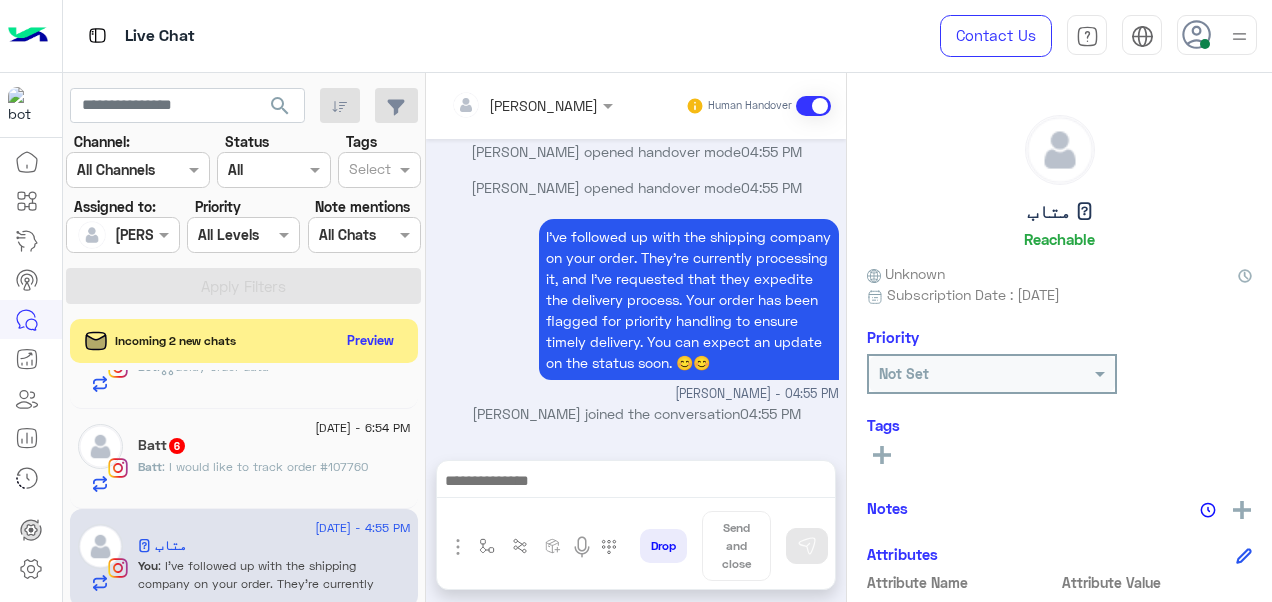 type on "**********" 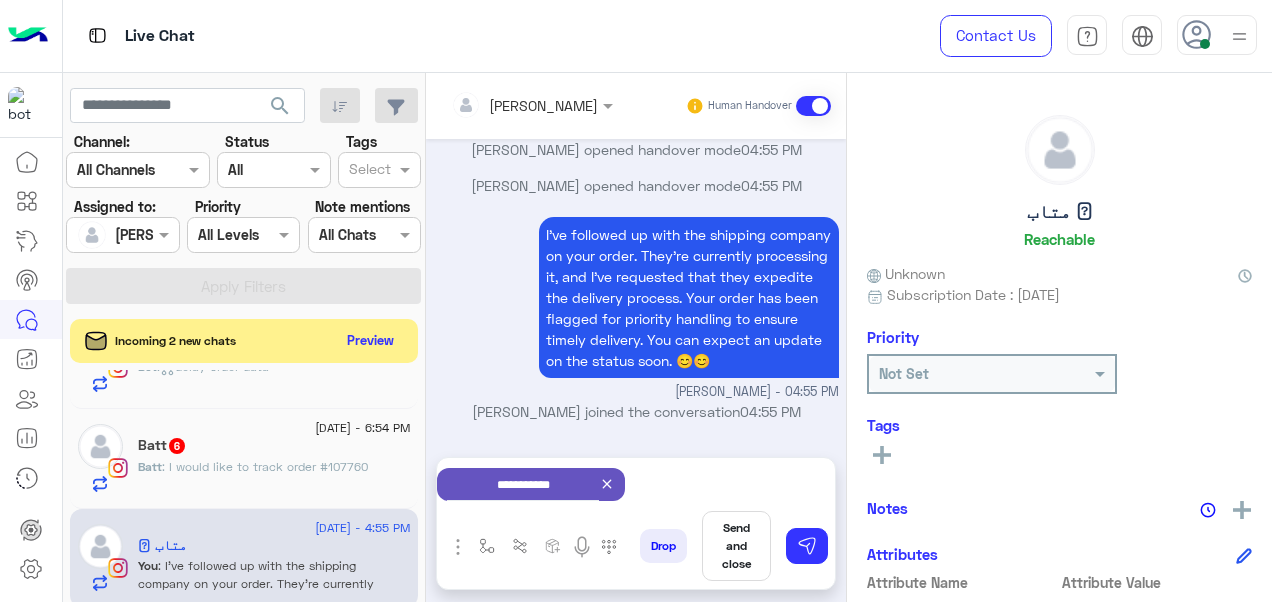 click on "Send and close" at bounding box center (736, 546) 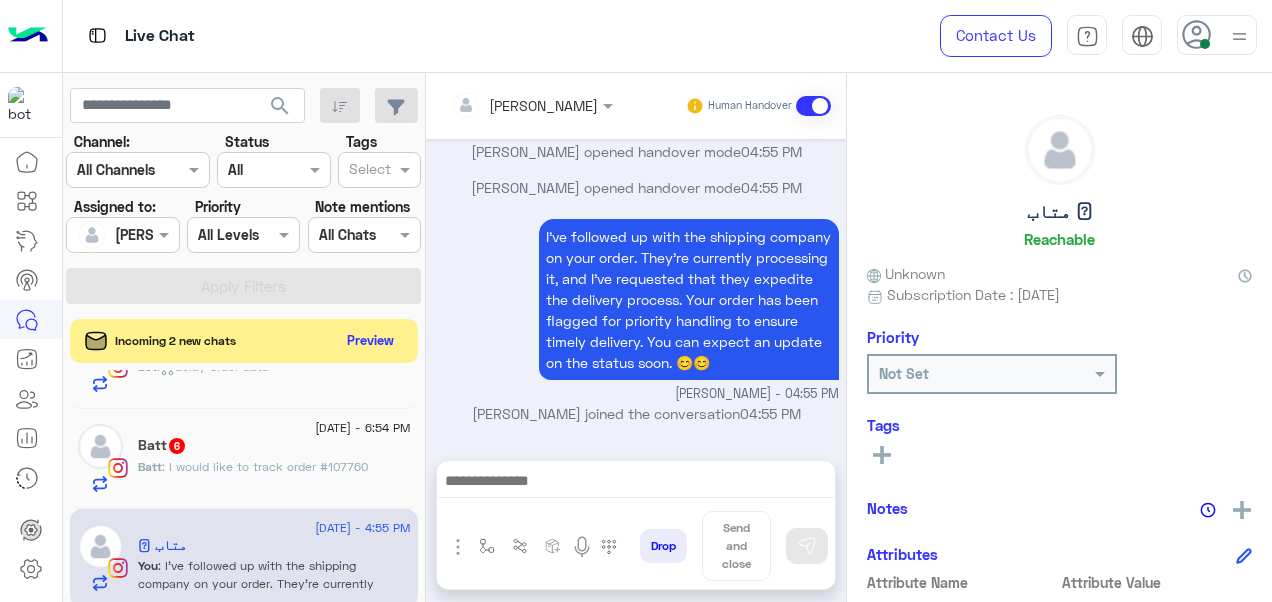 scroll, scrollTop: 3023, scrollLeft: 0, axis: vertical 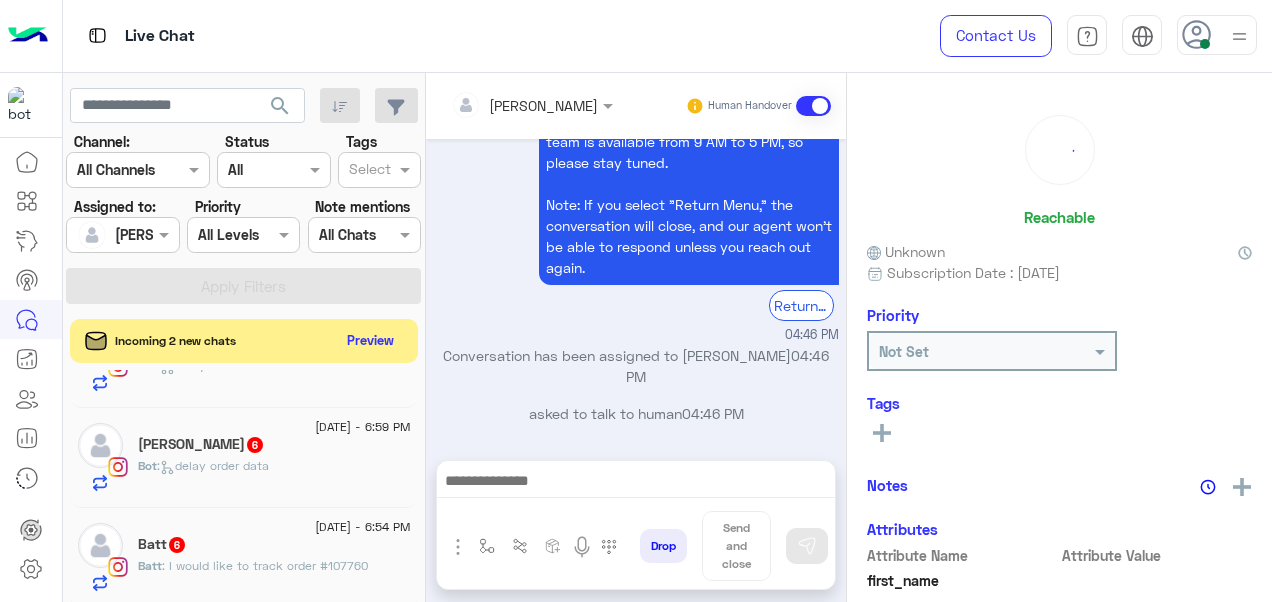 click on "Batt   6" 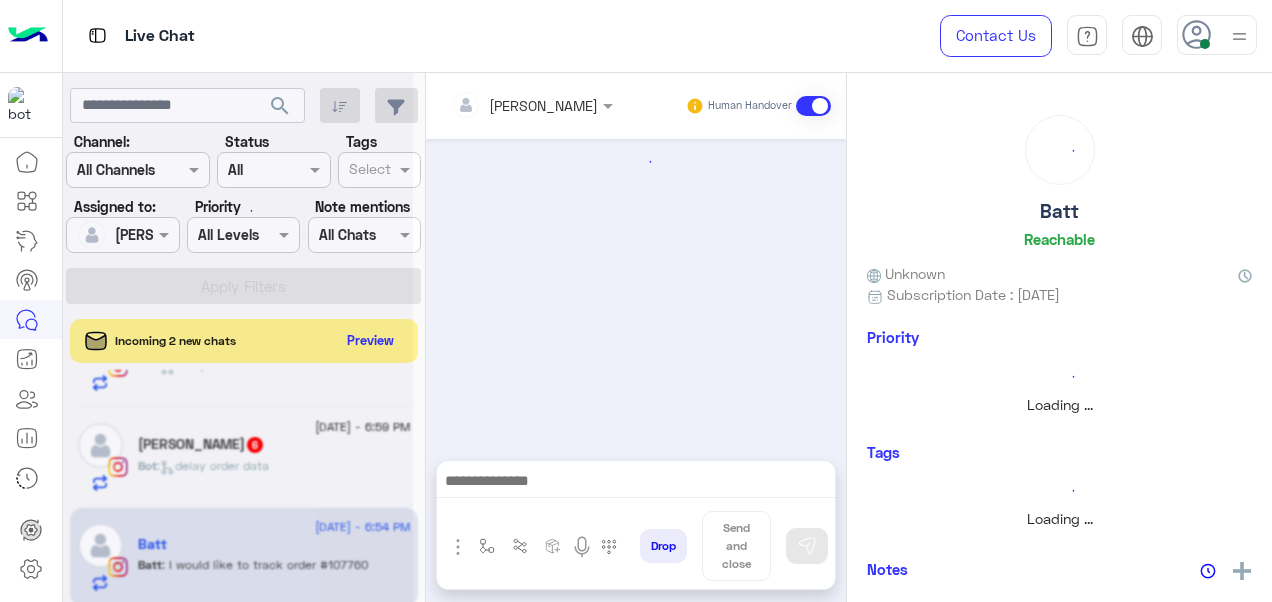 scroll, scrollTop: 1410, scrollLeft: 0, axis: vertical 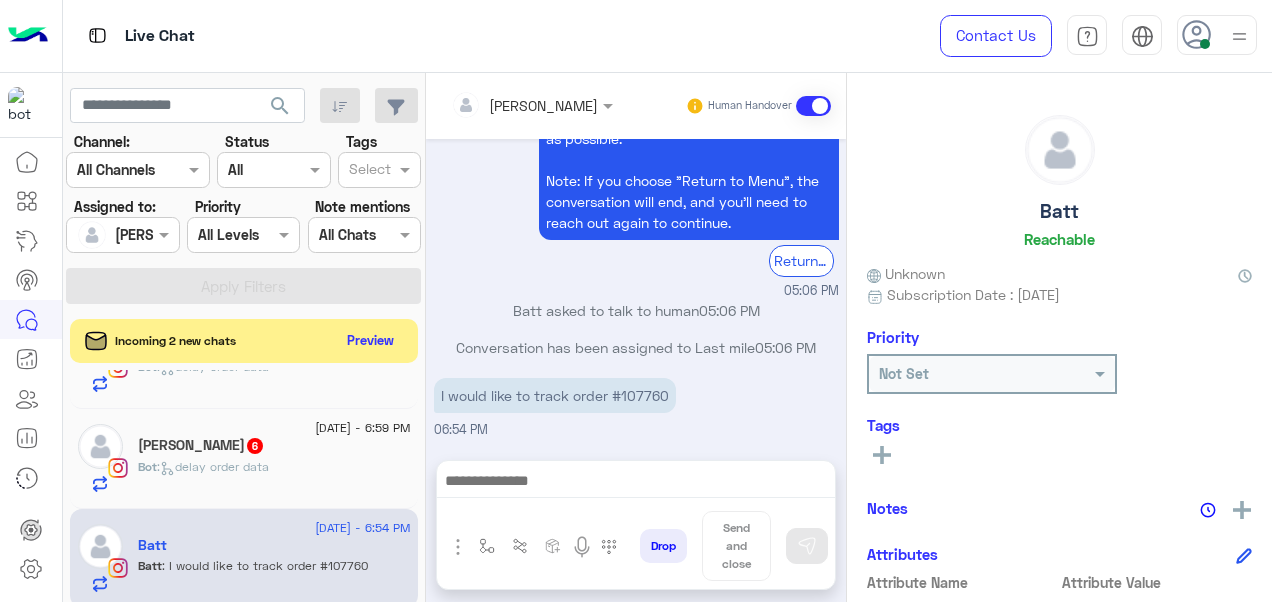 click on "I would like to track order #107760" at bounding box center [555, 395] 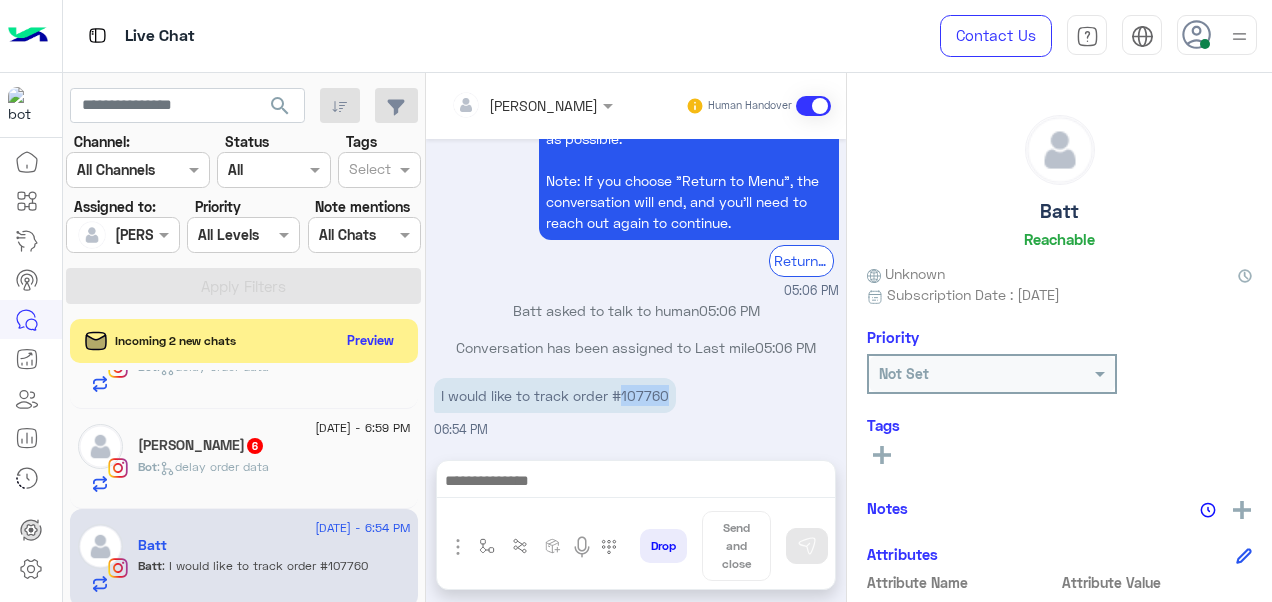 click on "I would like to track order #107760" at bounding box center (555, 395) 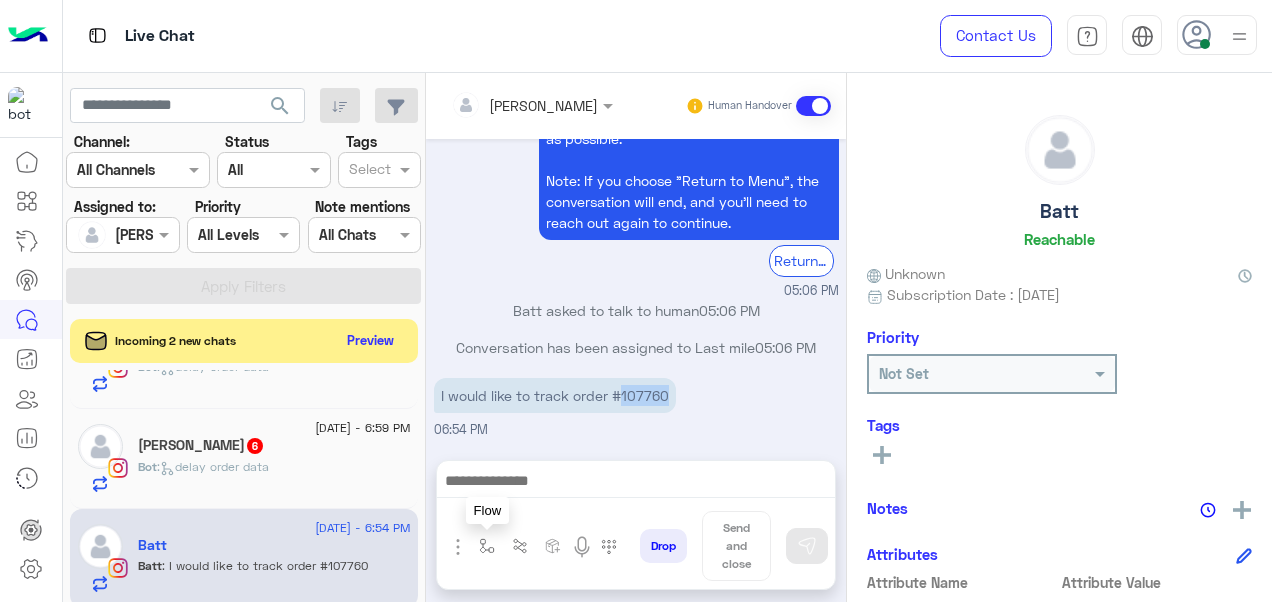 click at bounding box center (487, 546) 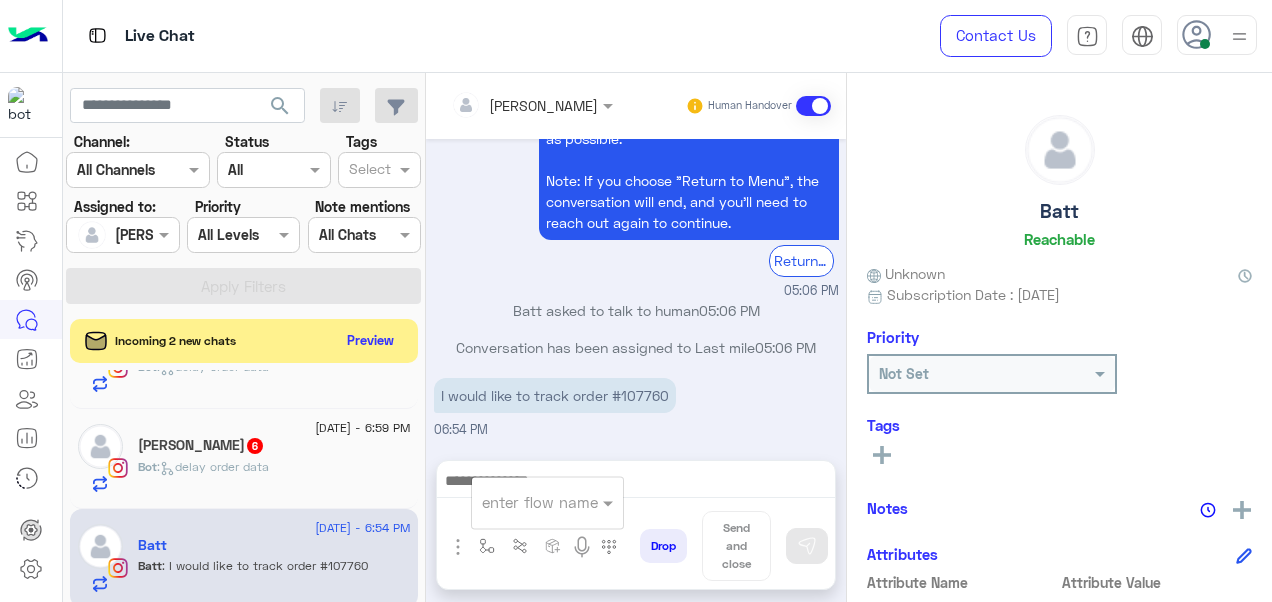 click at bounding box center (547, 501) 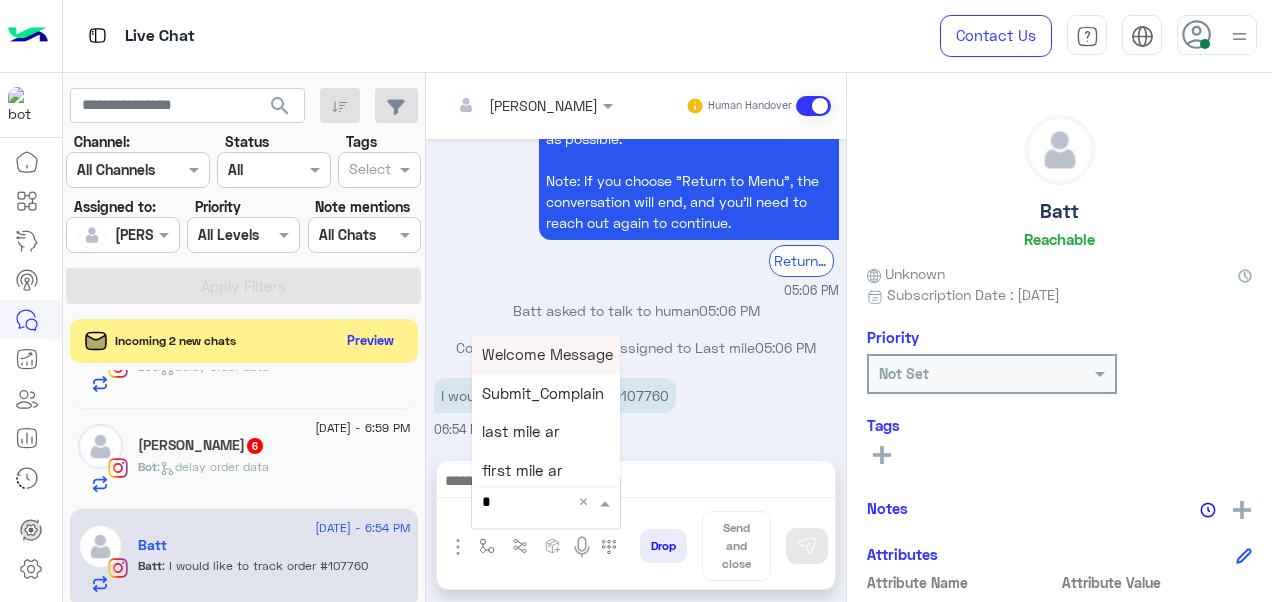 type on "*" 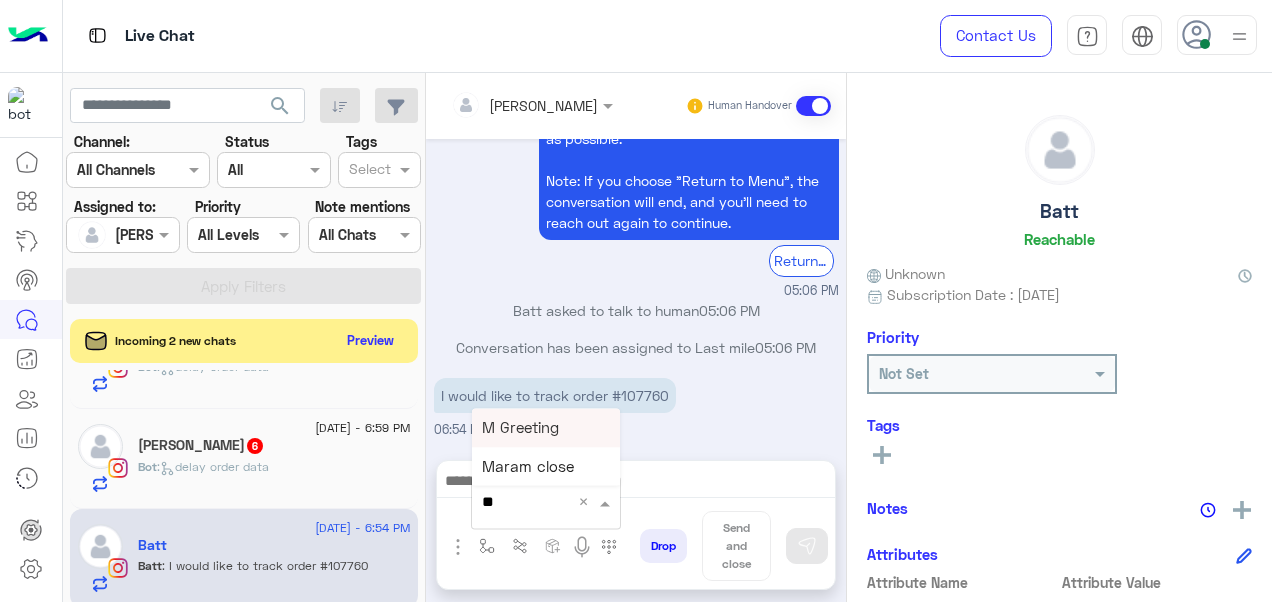 click on "M Greeting" at bounding box center (520, 427) 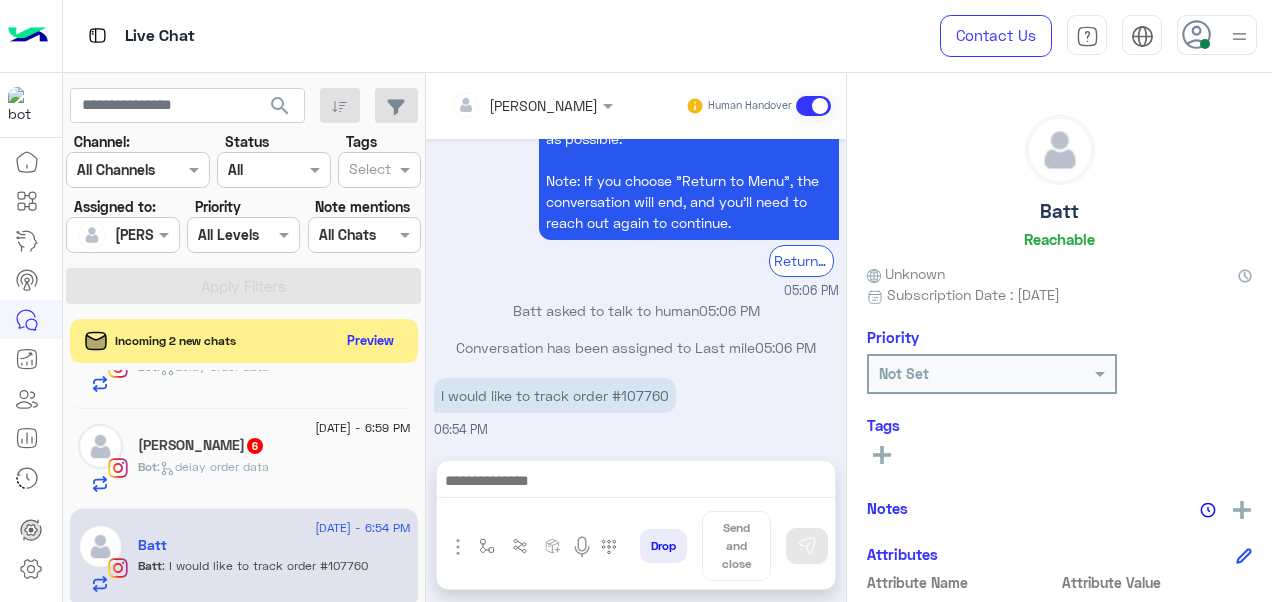 type on "**********" 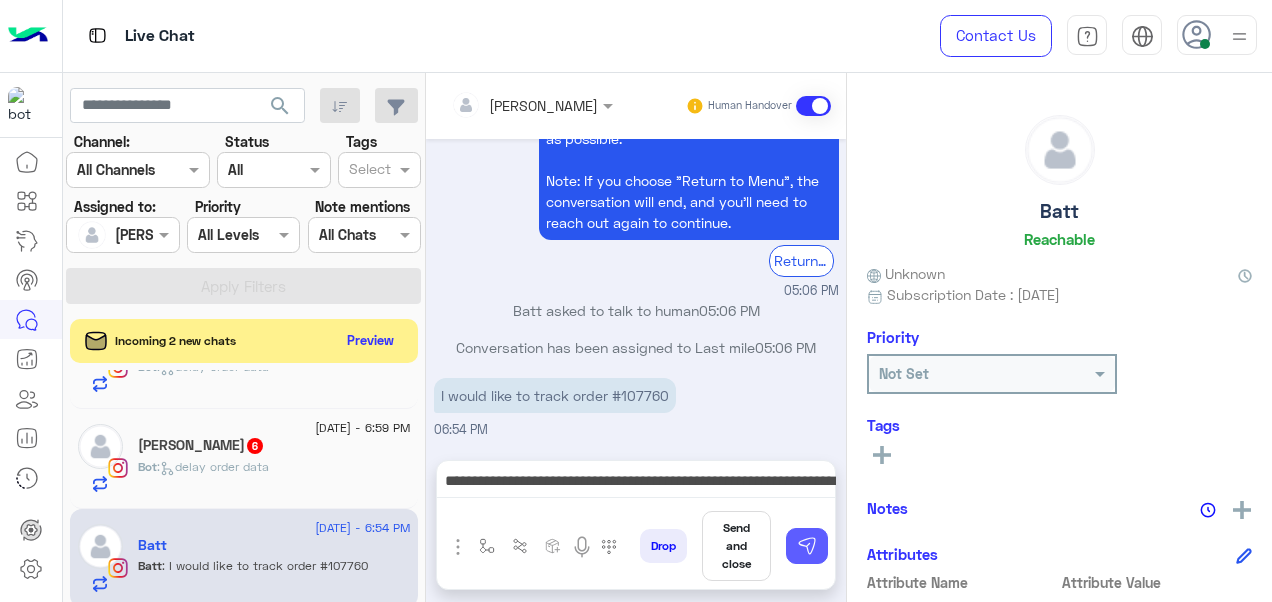 click at bounding box center [807, 546] 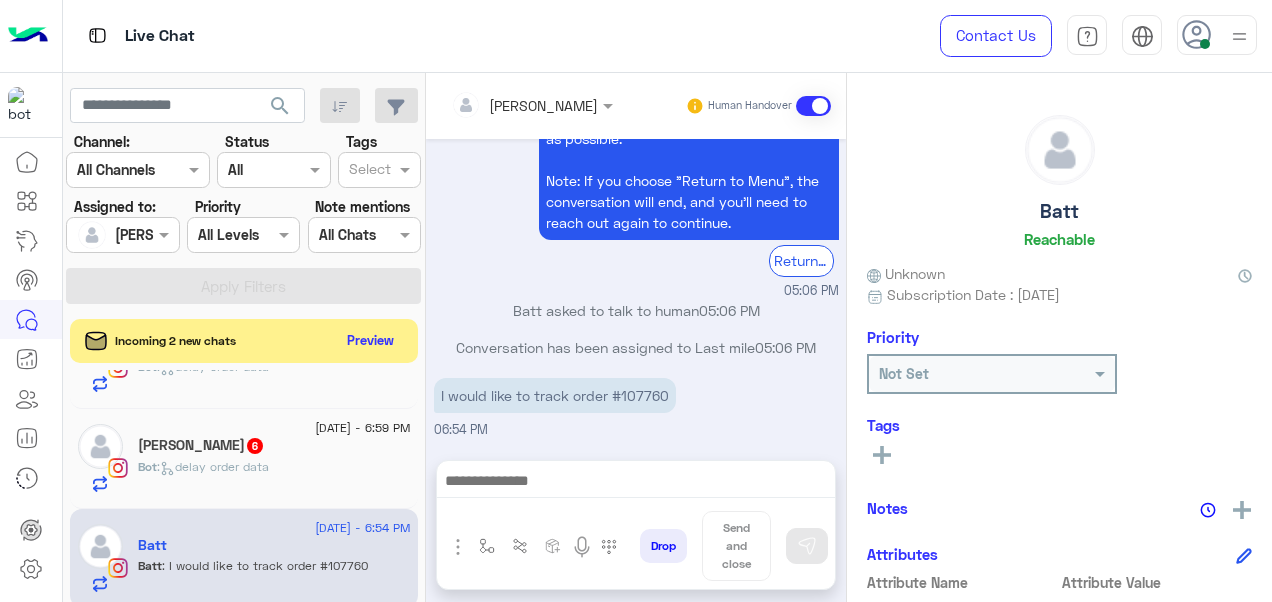 click at bounding box center [636, 483] 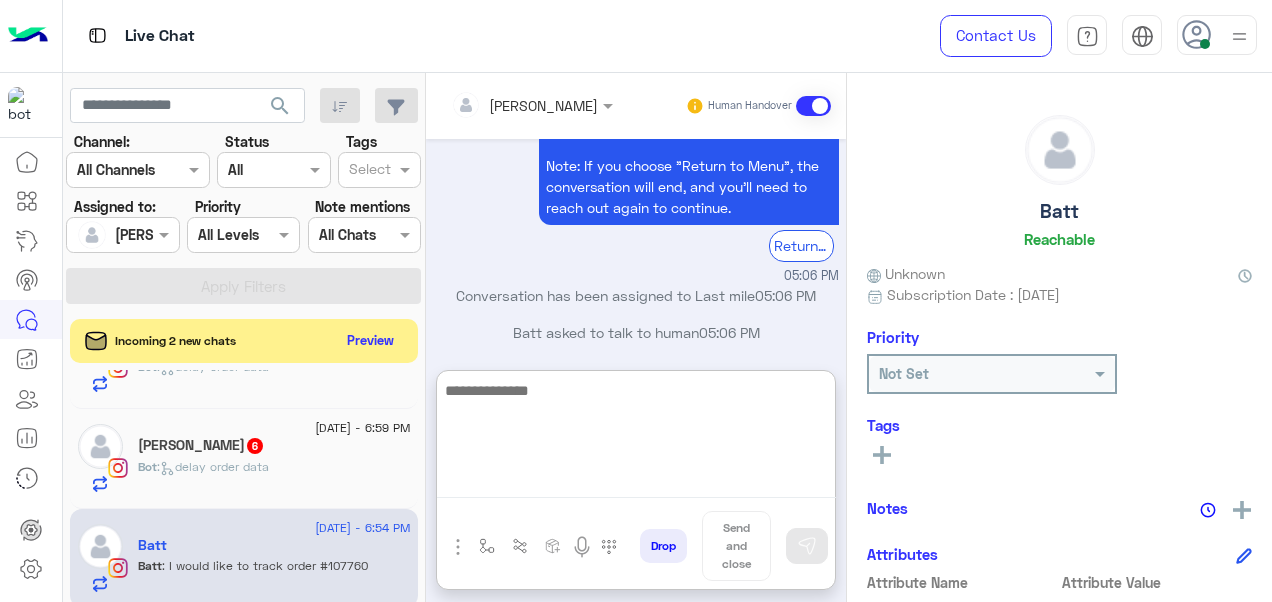 scroll, scrollTop: 1187, scrollLeft: 0, axis: vertical 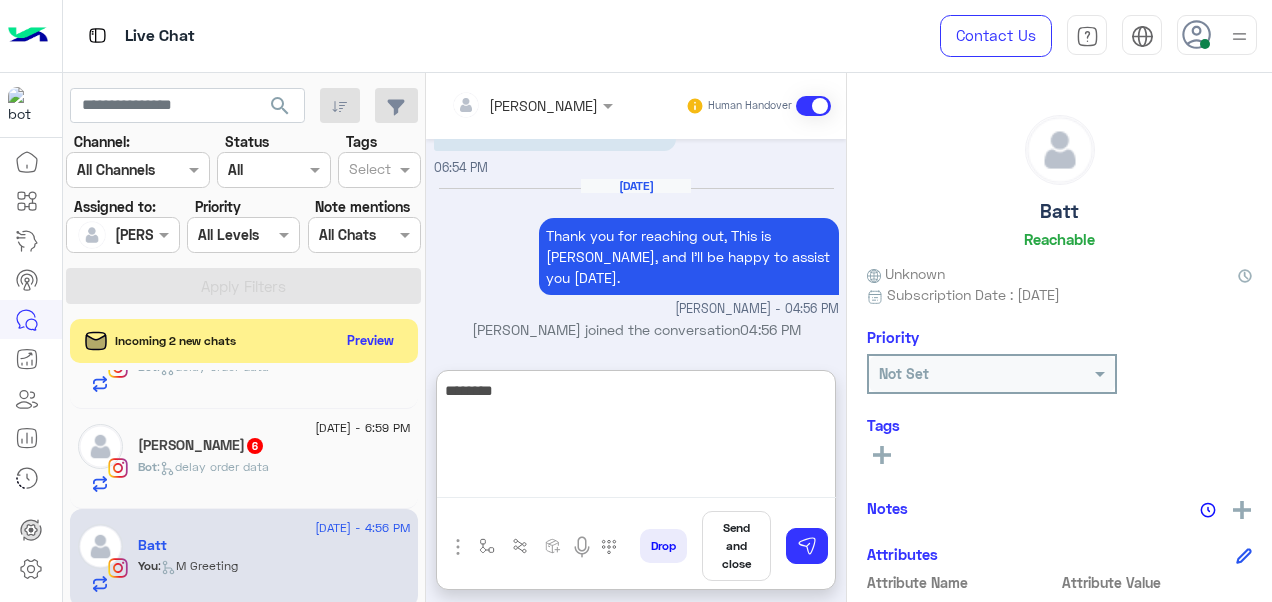 paste on "**********" 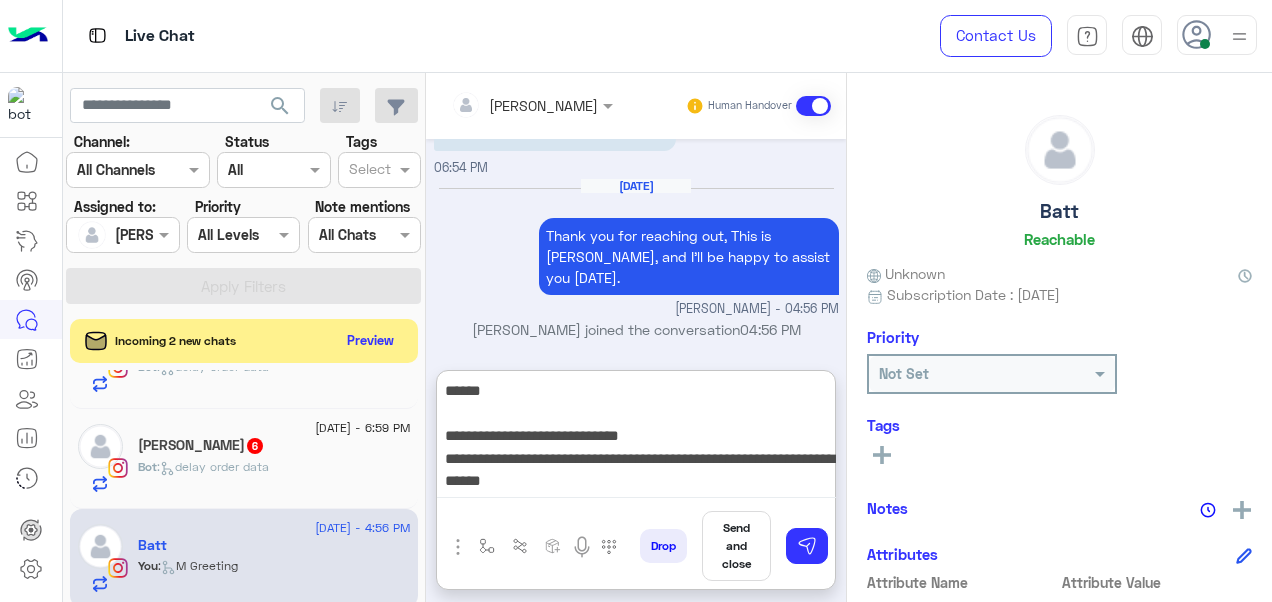 scroll, scrollTop: 172, scrollLeft: 0, axis: vertical 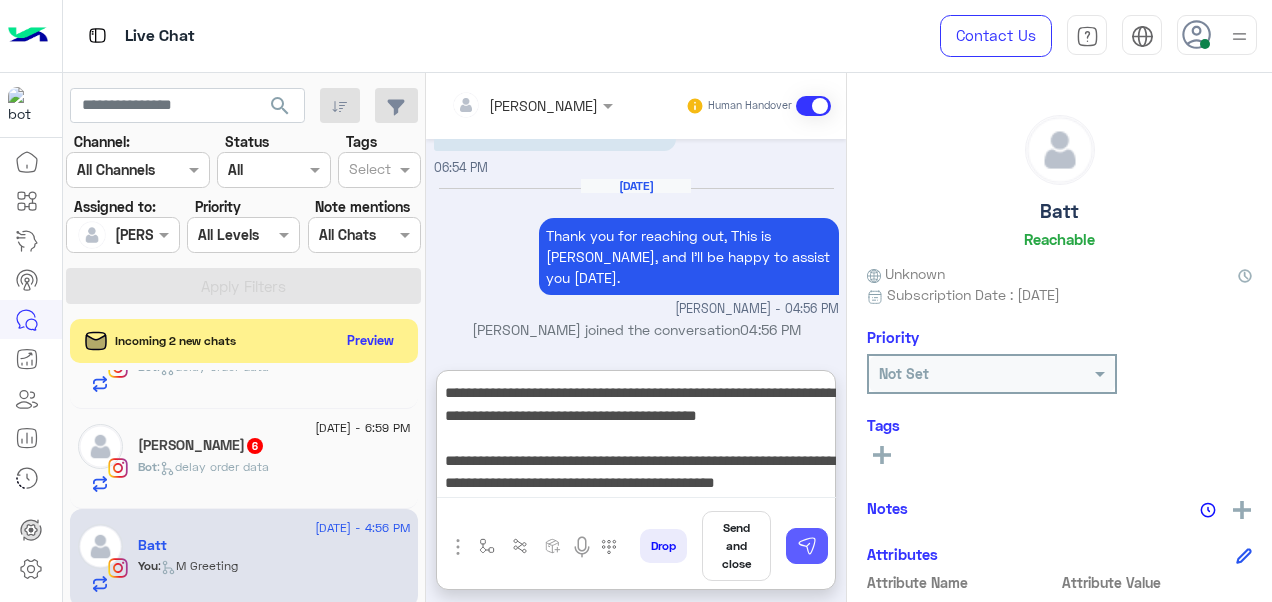 type on "**********" 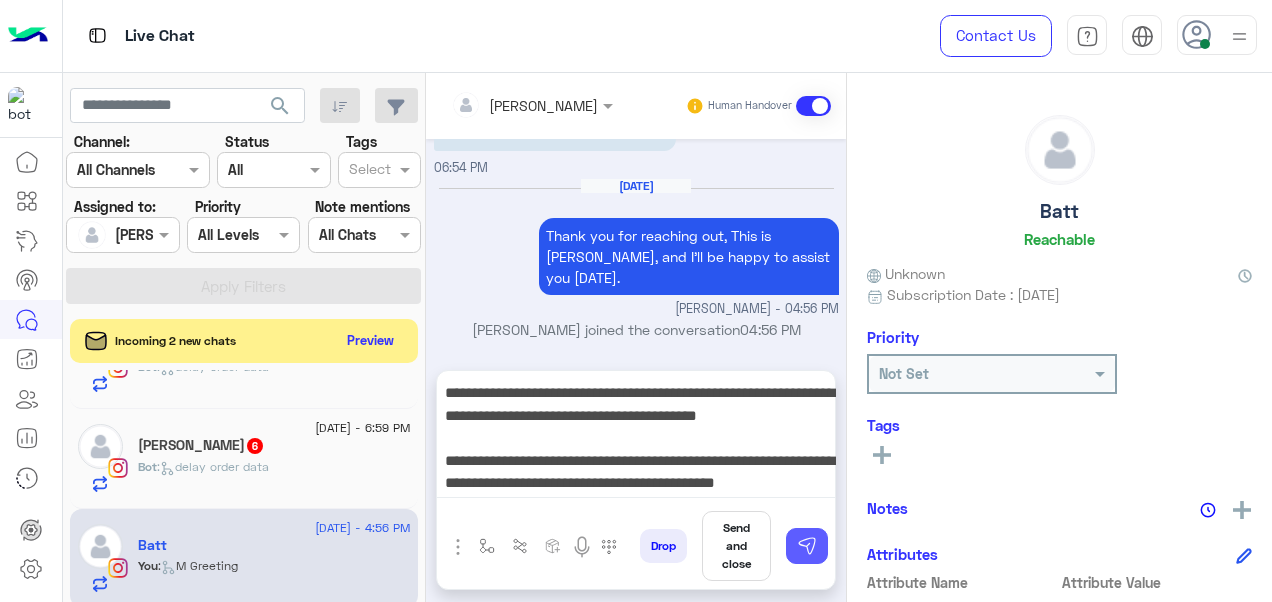 click at bounding box center (807, 546) 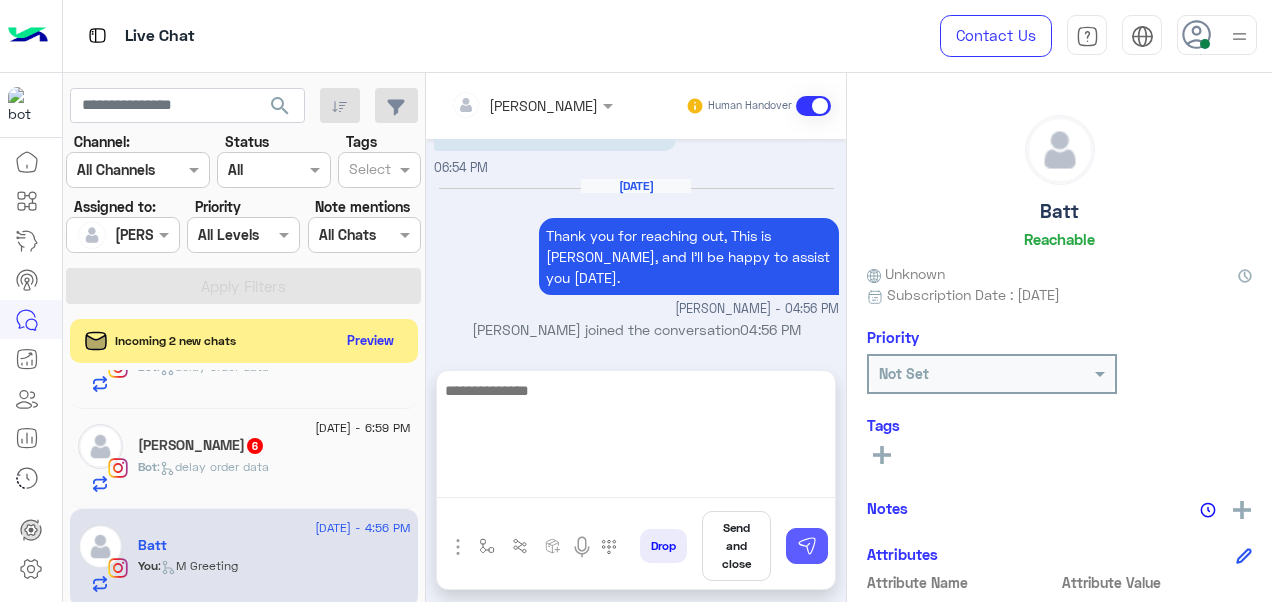 scroll, scrollTop: 1412, scrollLeft: 0, axis: vertical 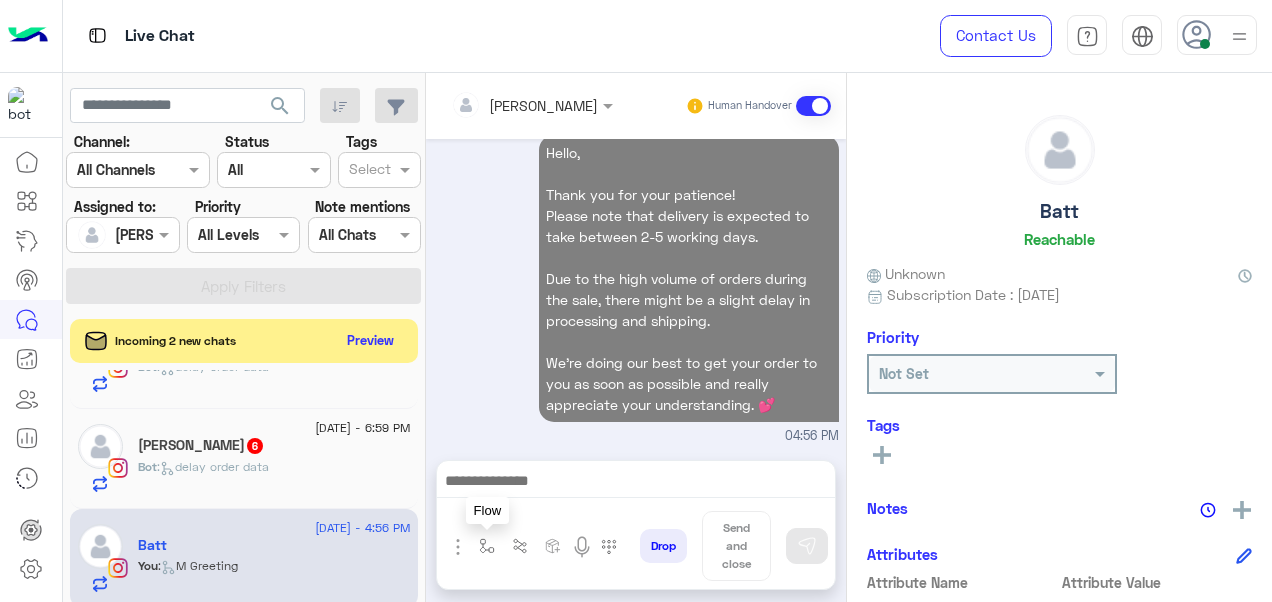 click at bounding box center [487, 546] 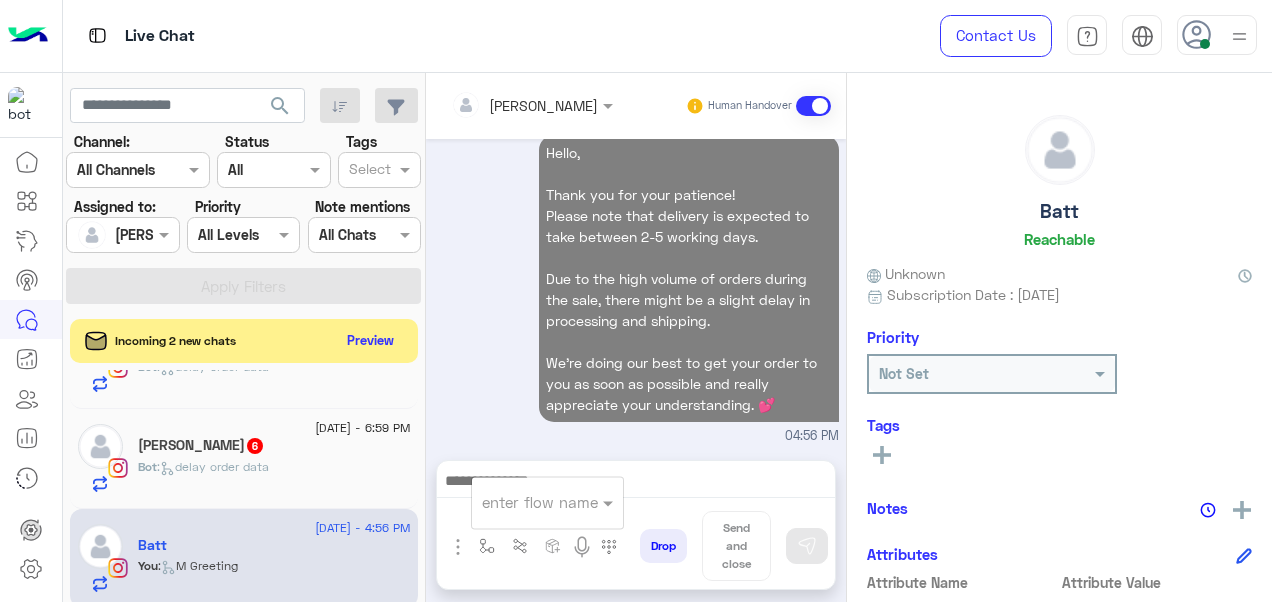 click at bounding box center (547, 501) 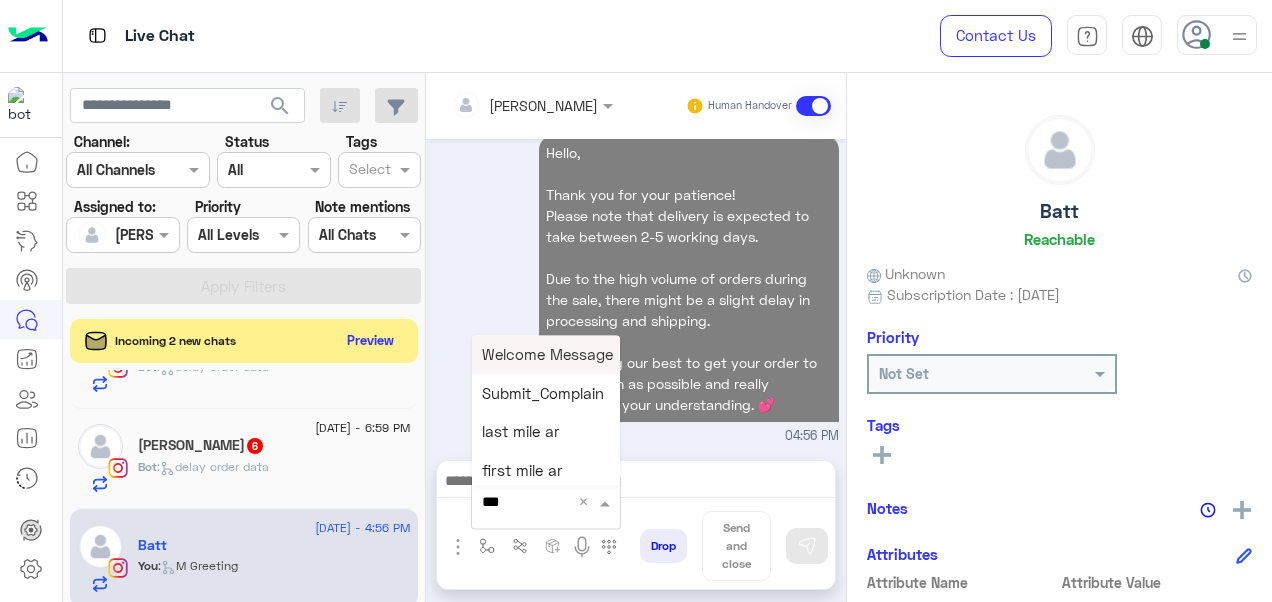 type on "****" 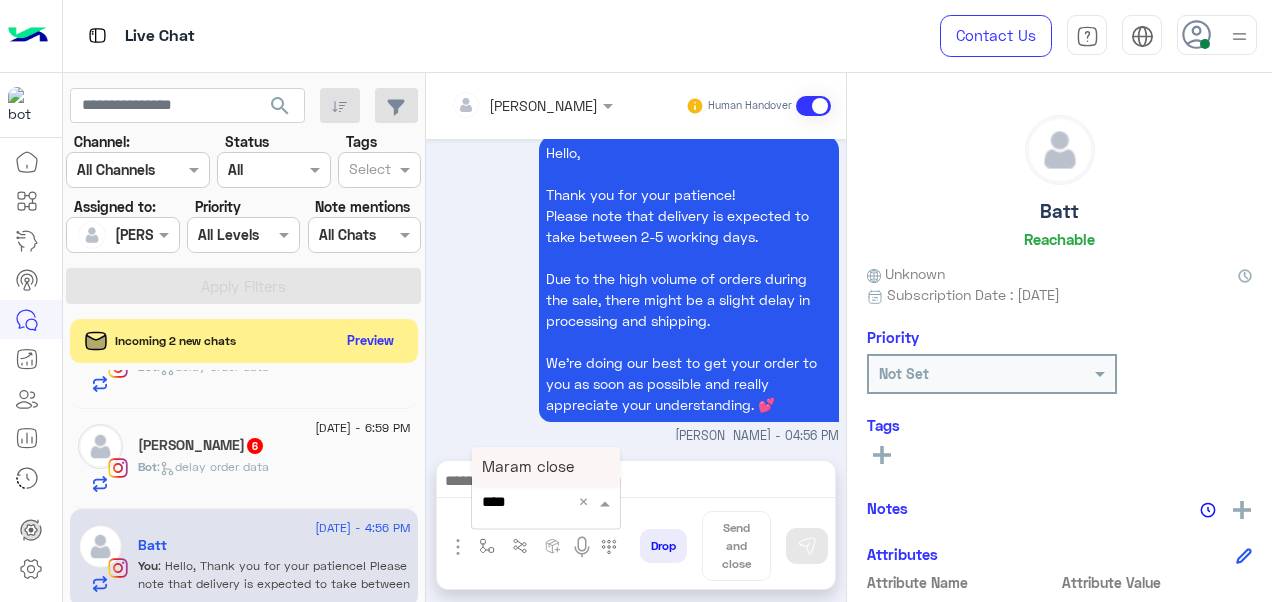 click on "Maram close" at bounding box center (528, 466) 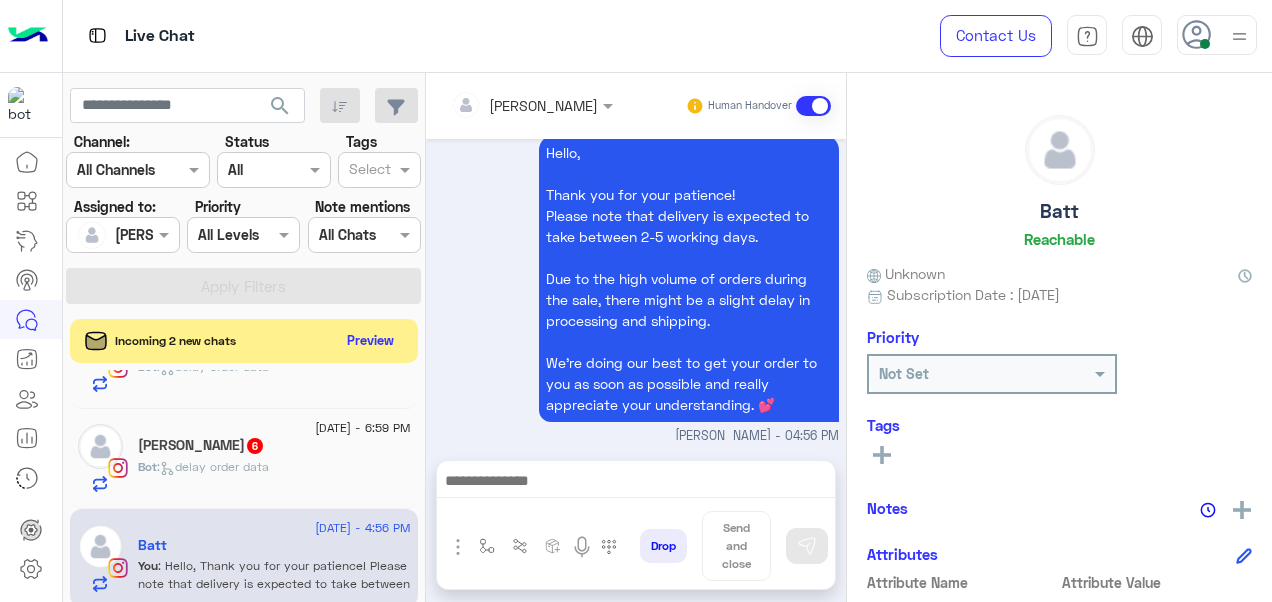 type on "**********" 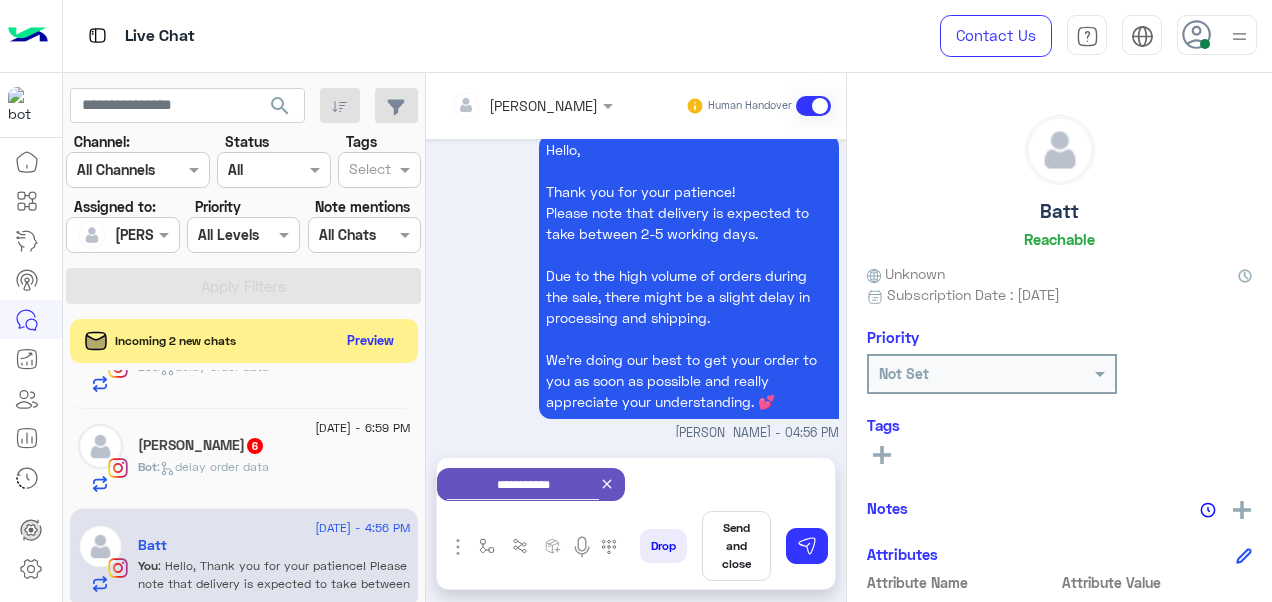 click on "Send and close" at bounding box center (736, 546) 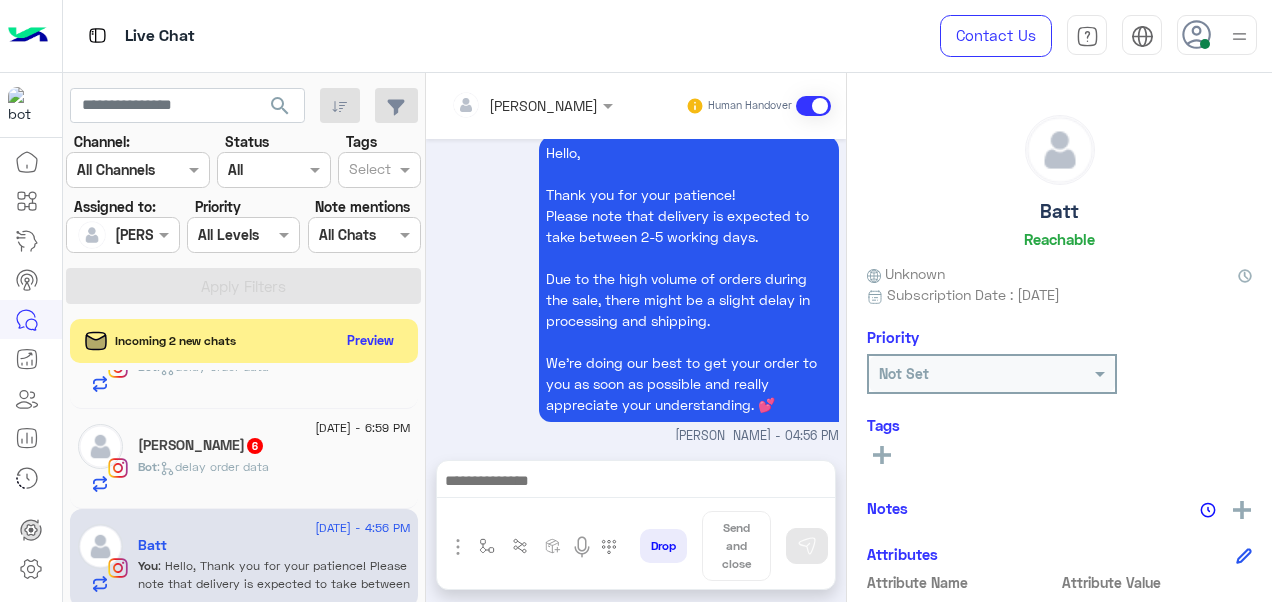 scroll, scrollTop: 1416, scrollLeft: 0, axis: vertical 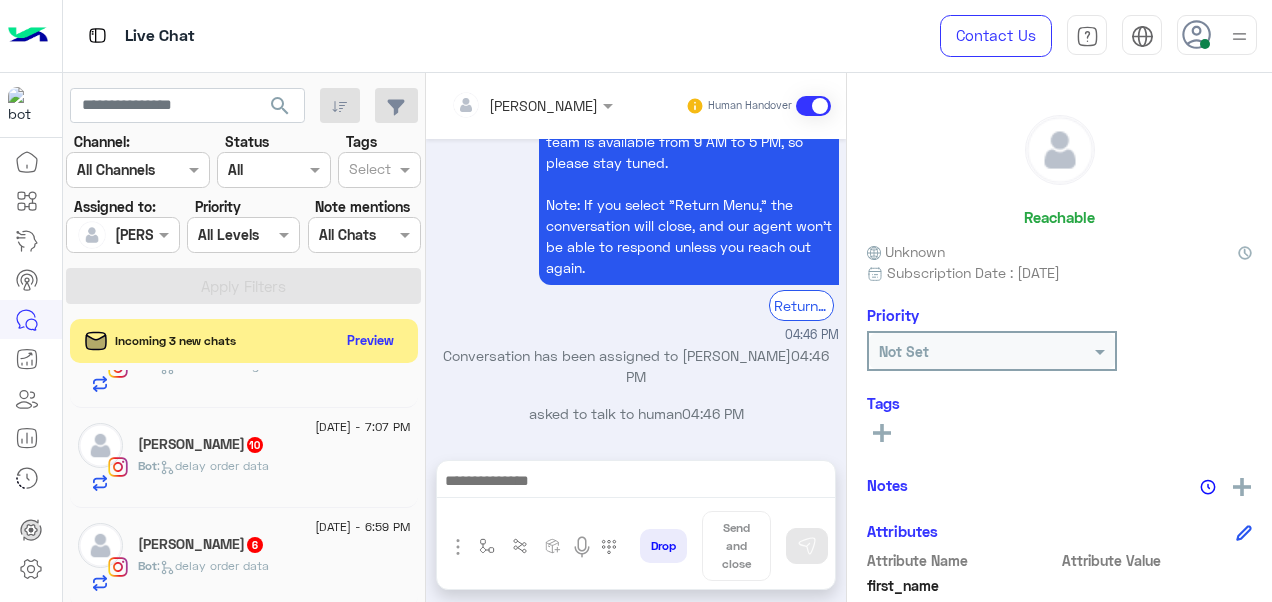 click on "6" 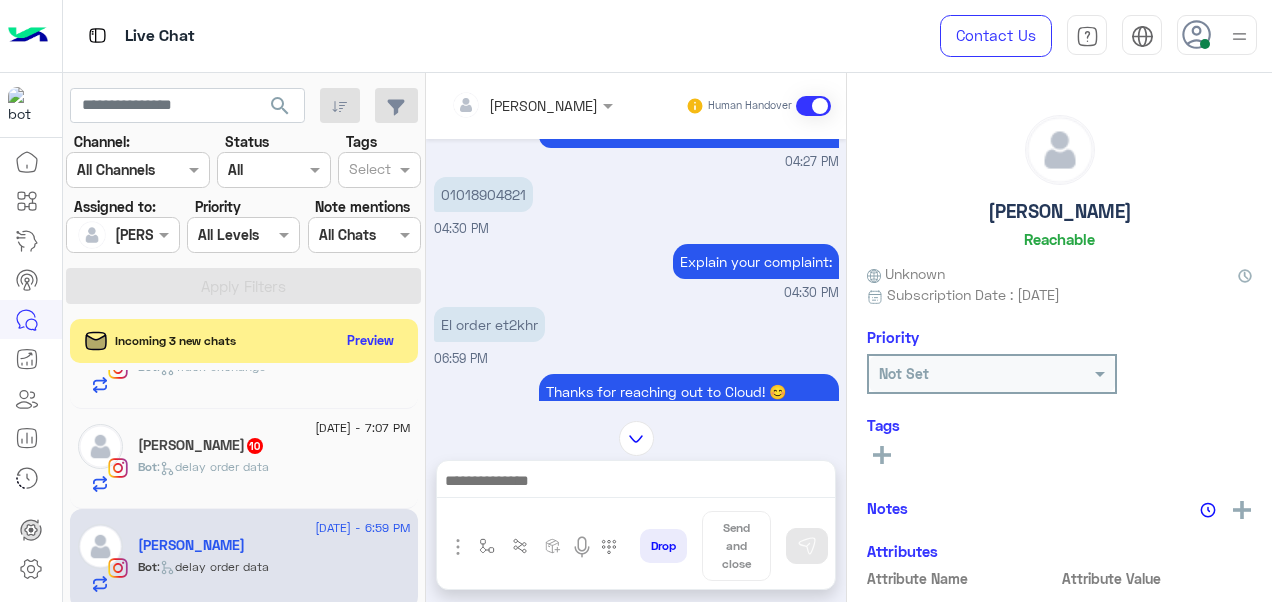scroll, scrollTop: 570, scrollLeft: 0, axis: vertical 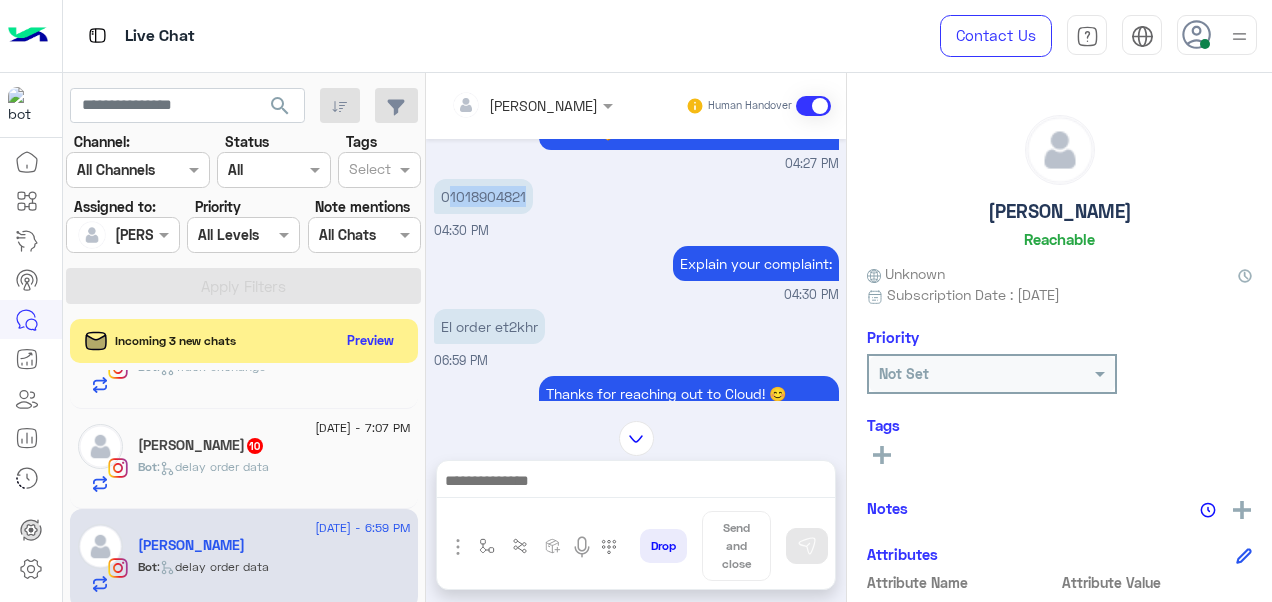 drag, startPoint x: 530, startPoint y: 219, endPoint x: 450, endPoint y: 218, distance: 80.00625 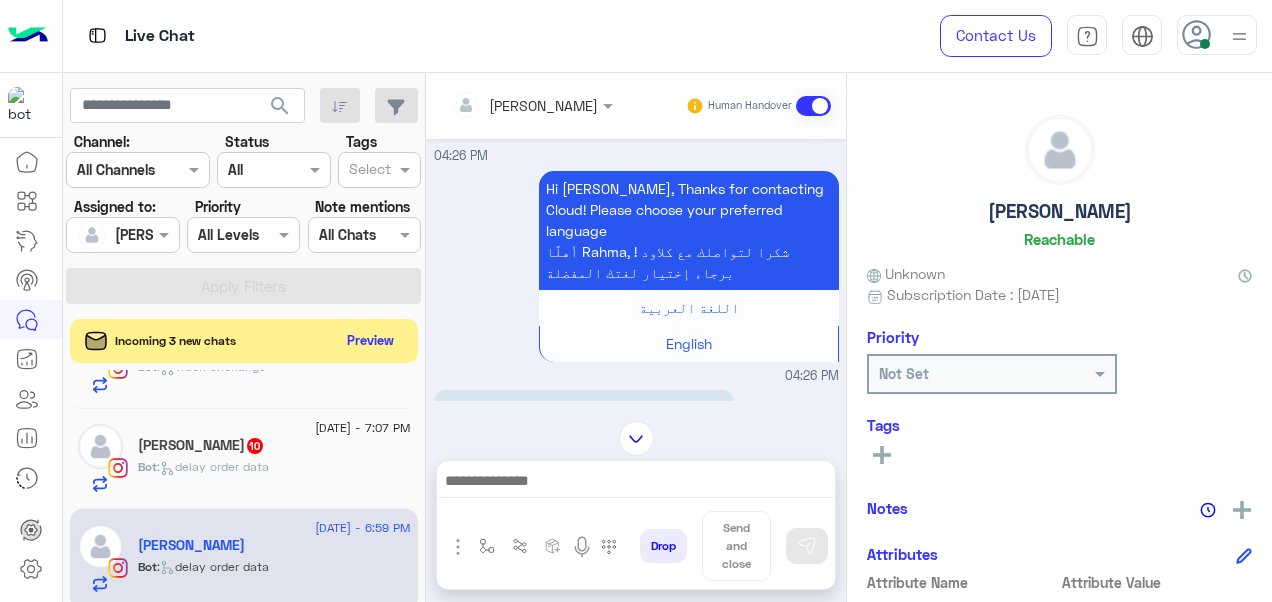 scroll, scrollTop: 0, scrollLeft: 0, axis: both 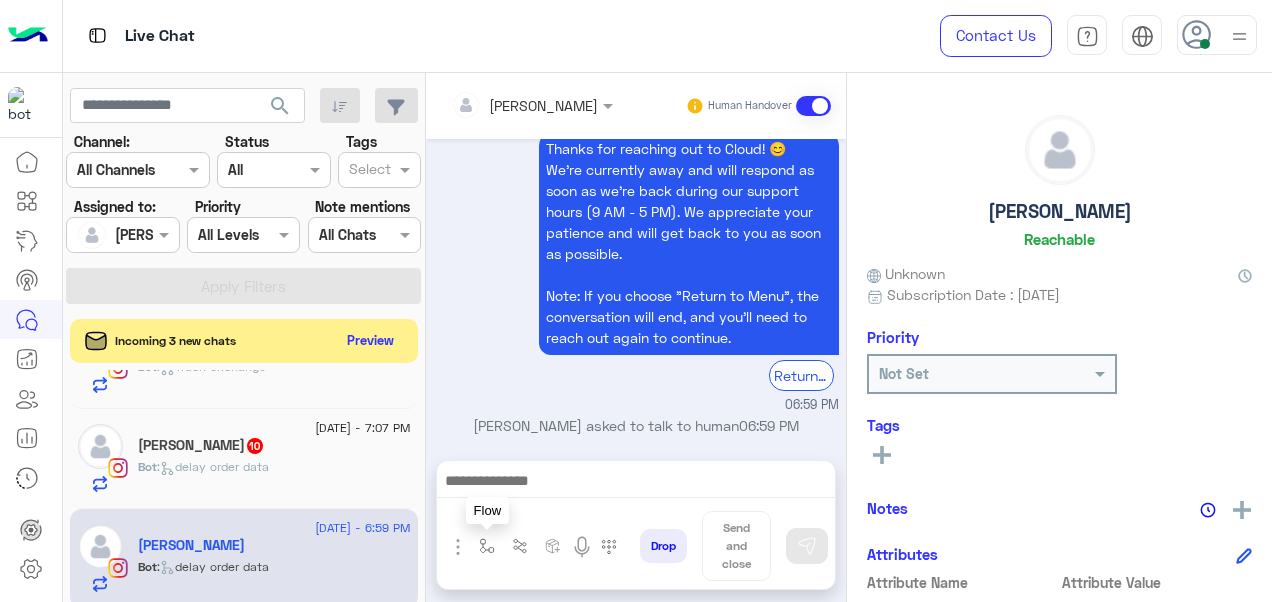 click at bounding box center (487, 546) 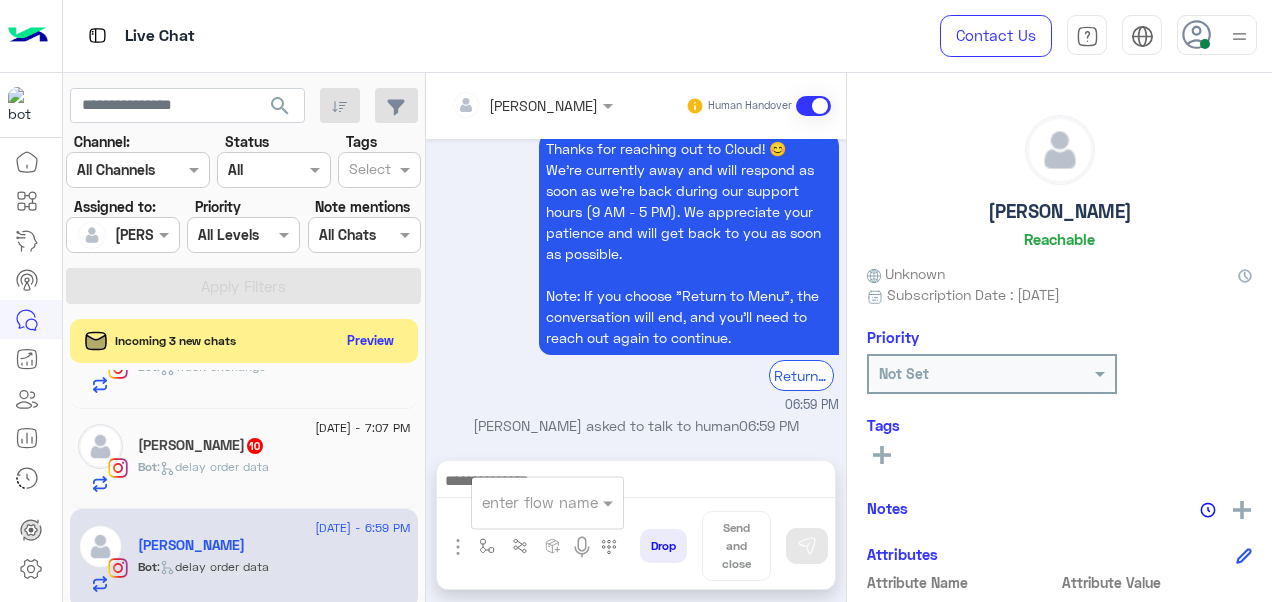 click at bounding box center [547, 501] 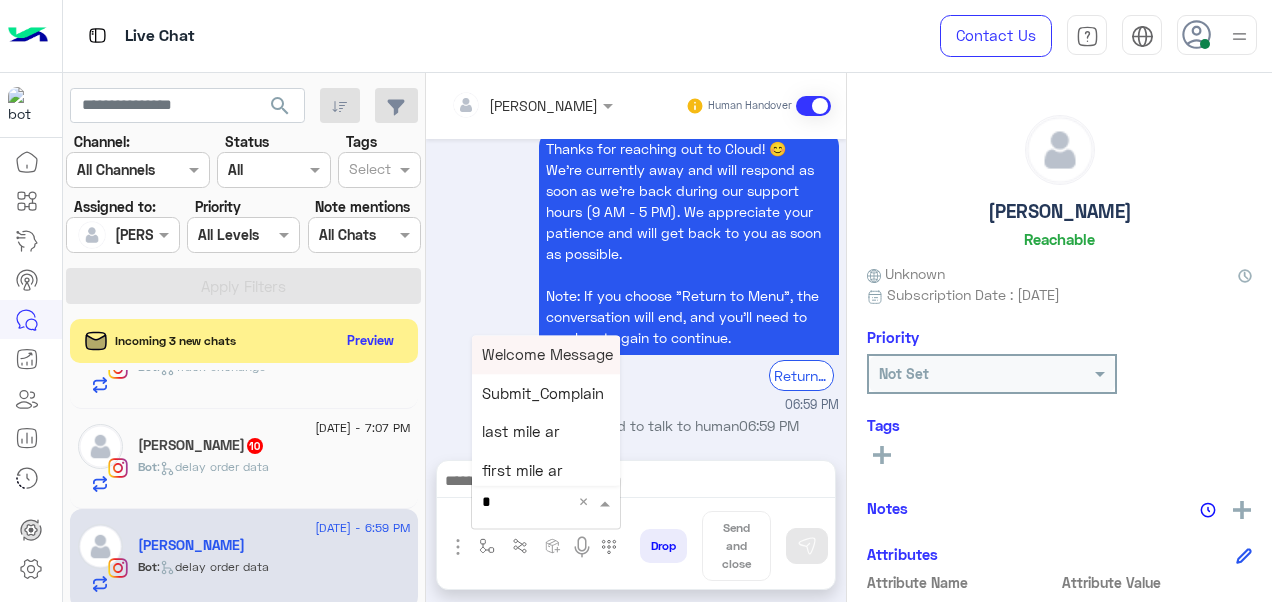 type on "*" 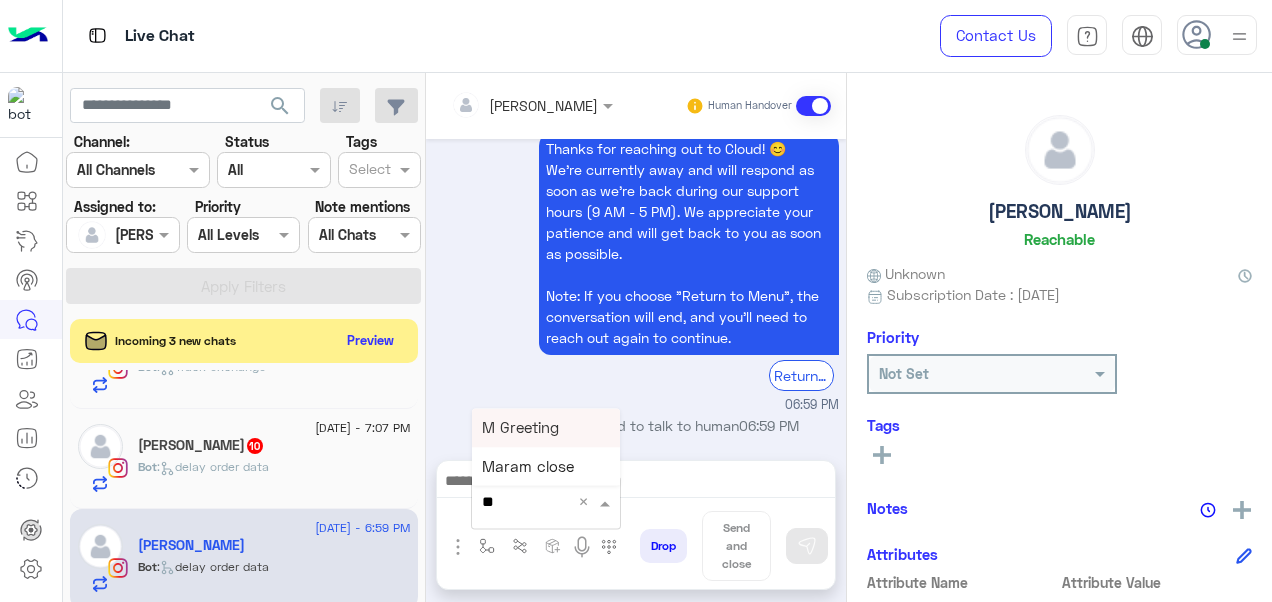 click on "M Greeting" at bounding box center (520, 427) 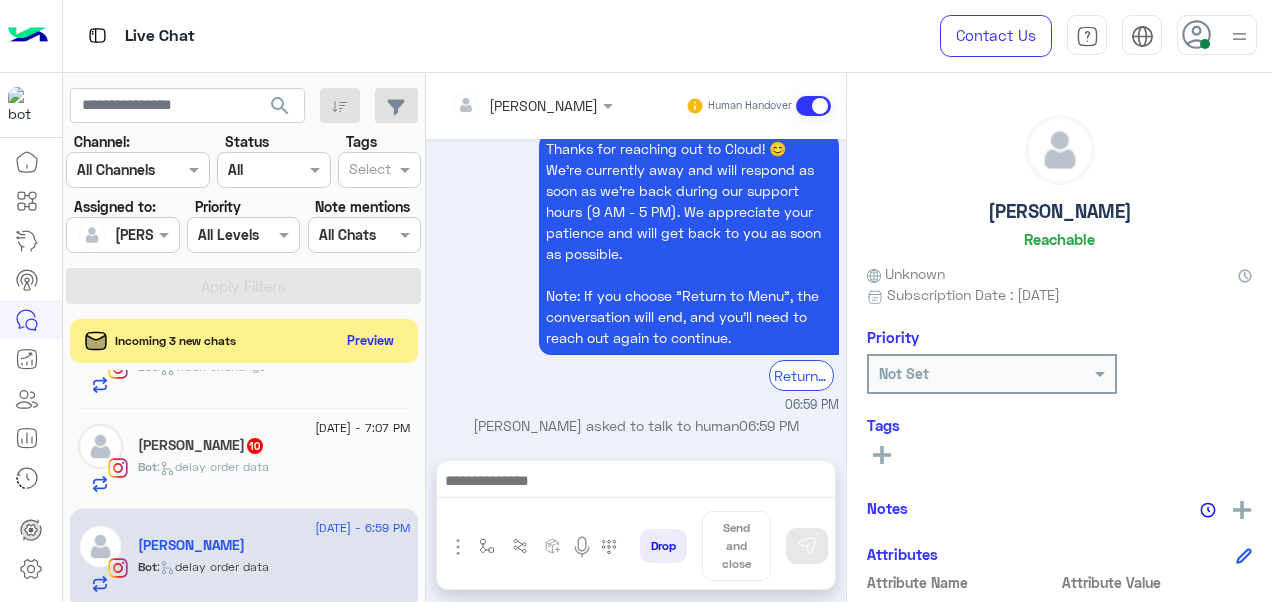 type on "**********" 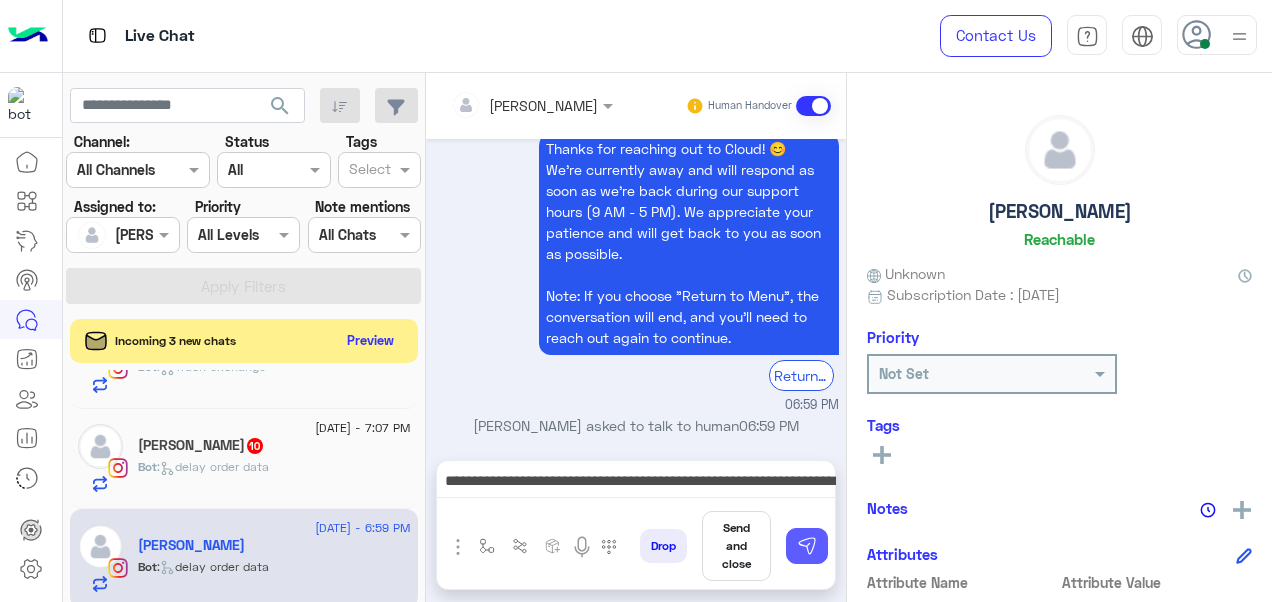 click at bounding box center (807, 546) 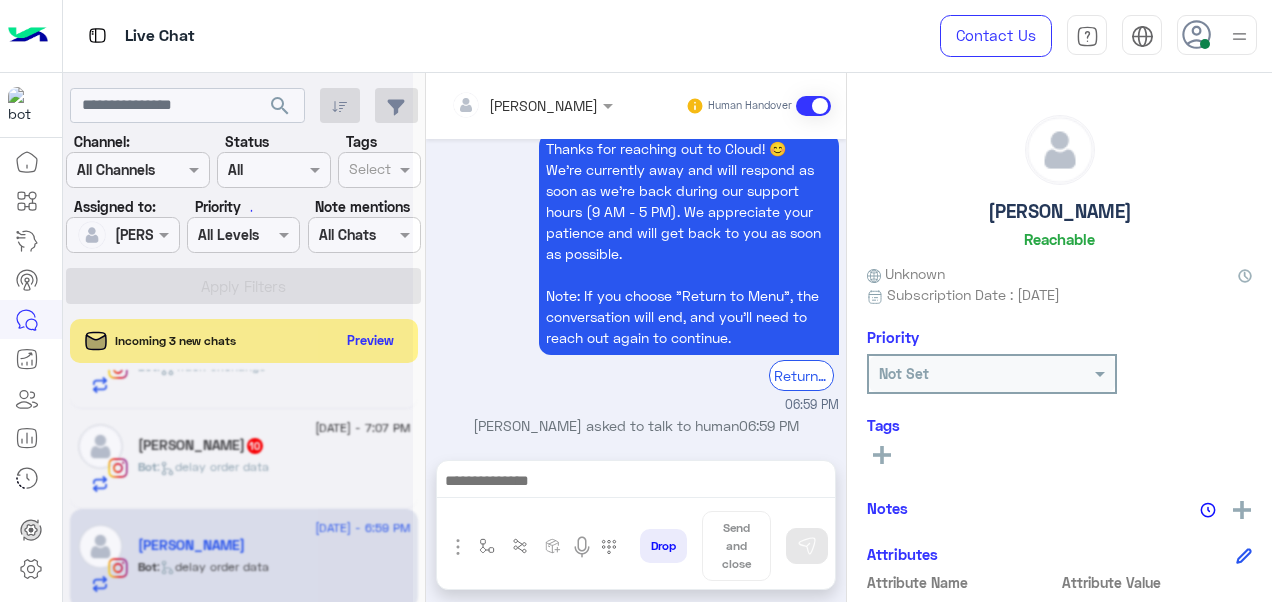 click at bounding box center (636, 483) 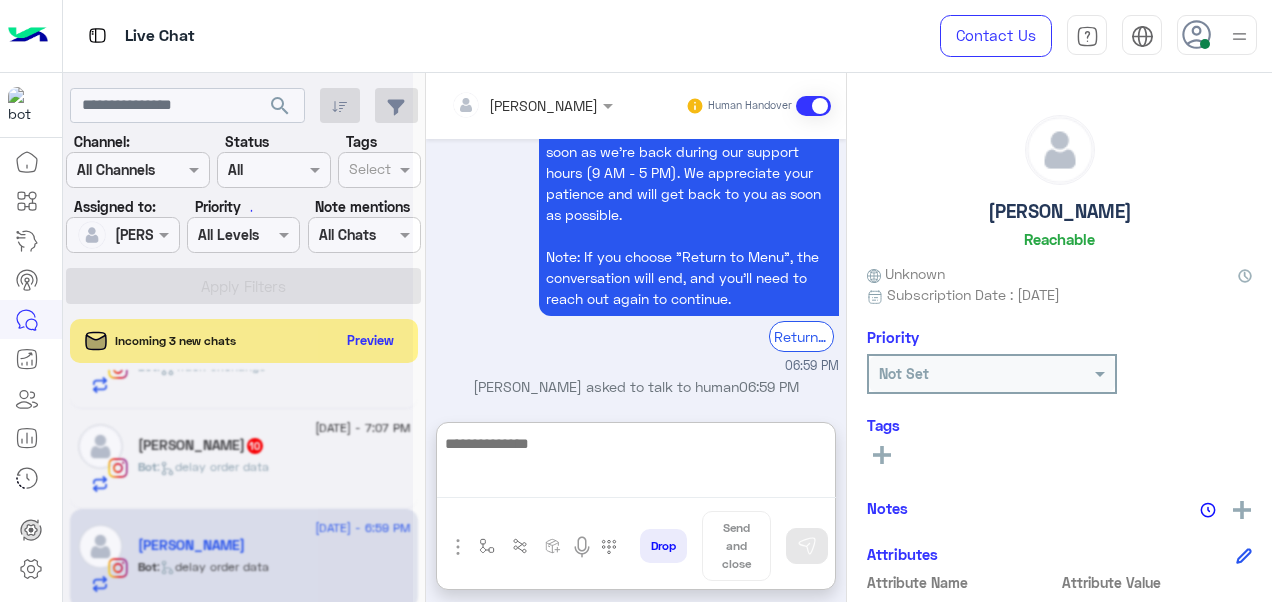 scroll, scrollTop: 0, scrollLeft: 0, axis: both 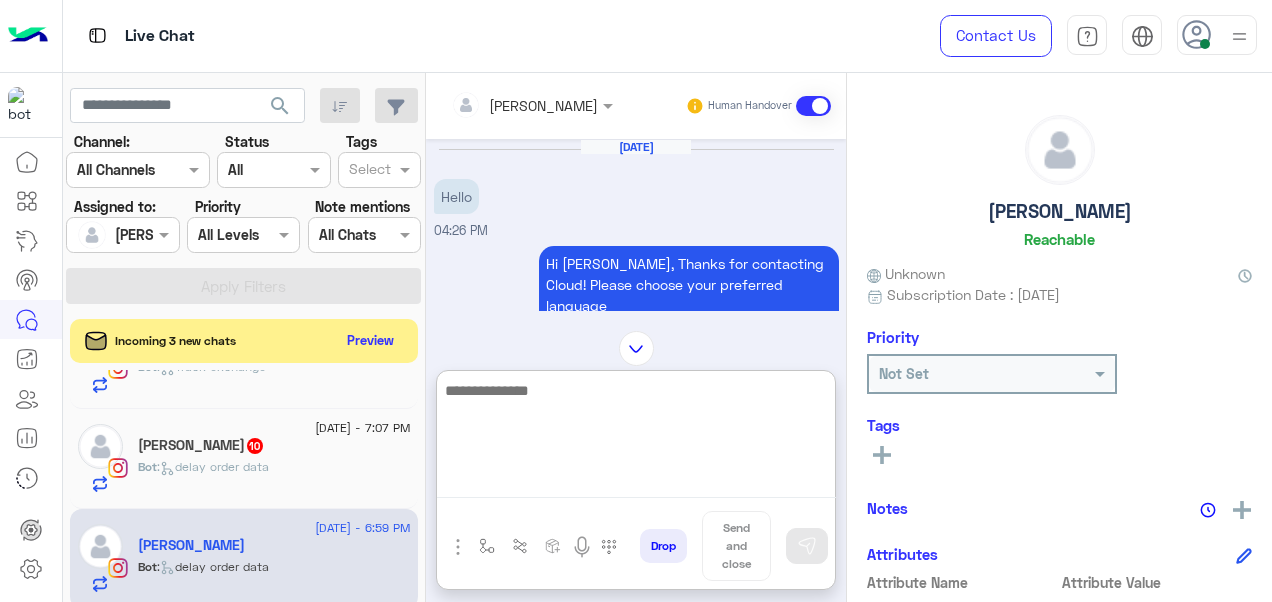 paste on "**********" 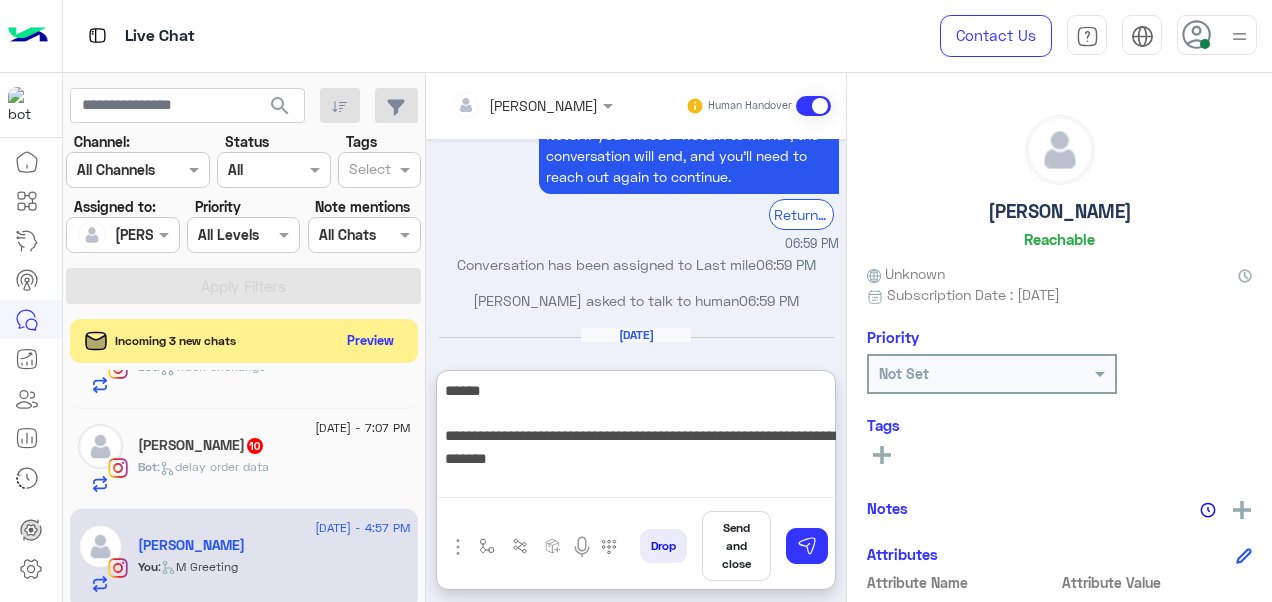 scroll, scrollTop: 1691, scrollLeft: 0, axis: vertical 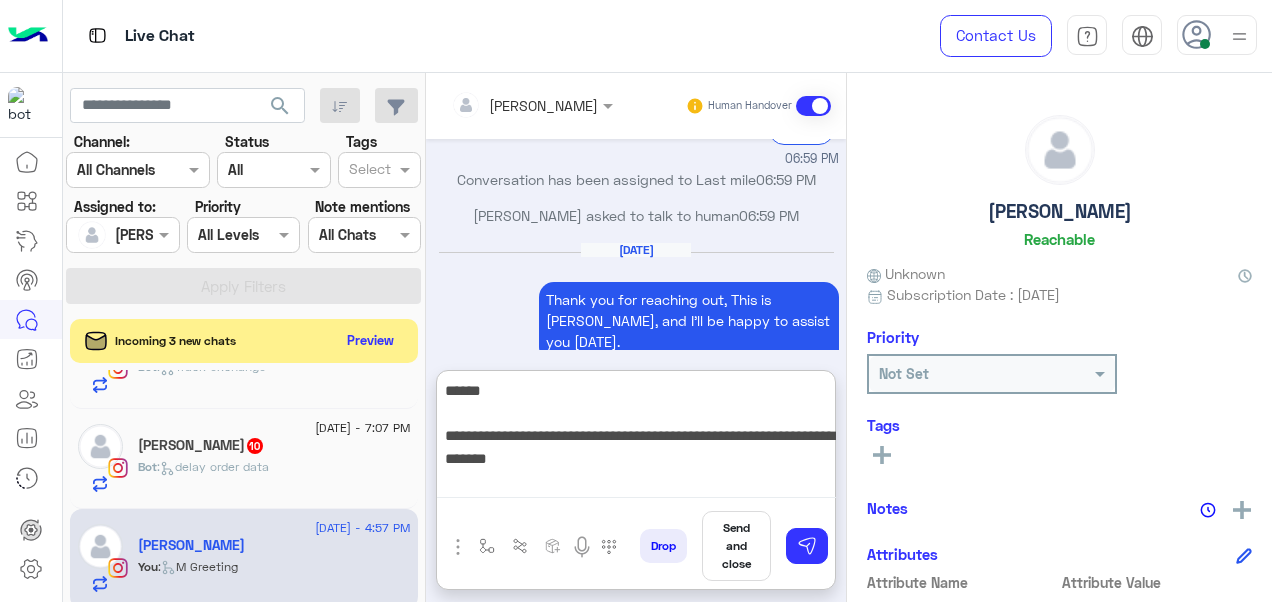 type 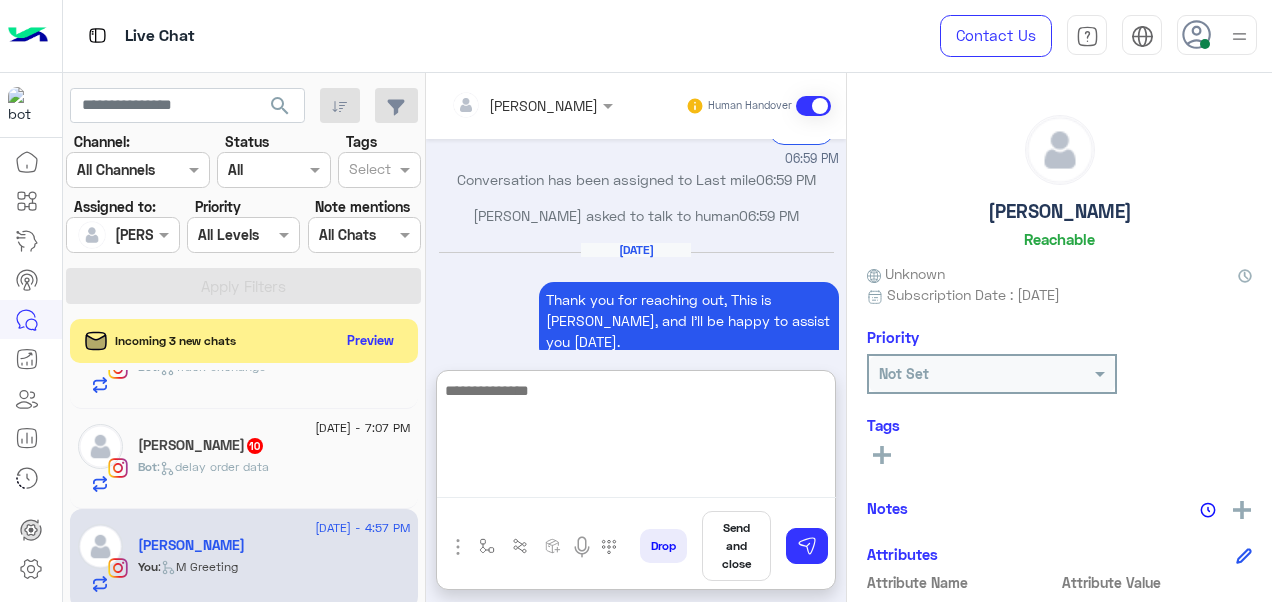 scroll, scrollTop: 1818, scrollLeft: 0, axis: vertical 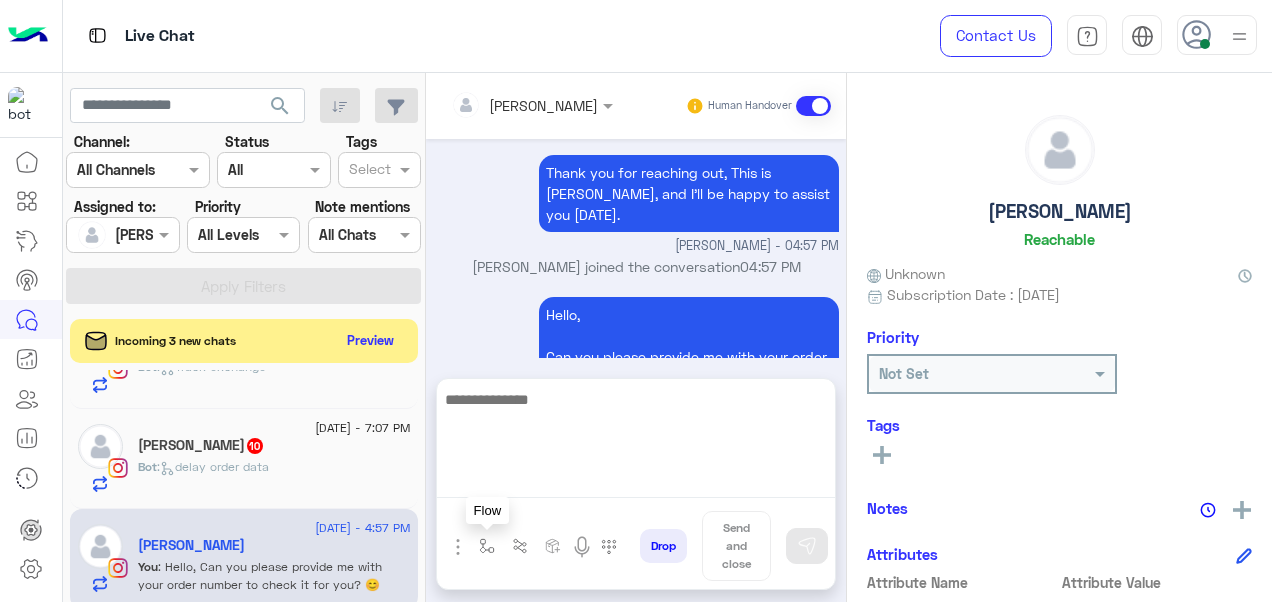 click at bounding box center [487, 546] 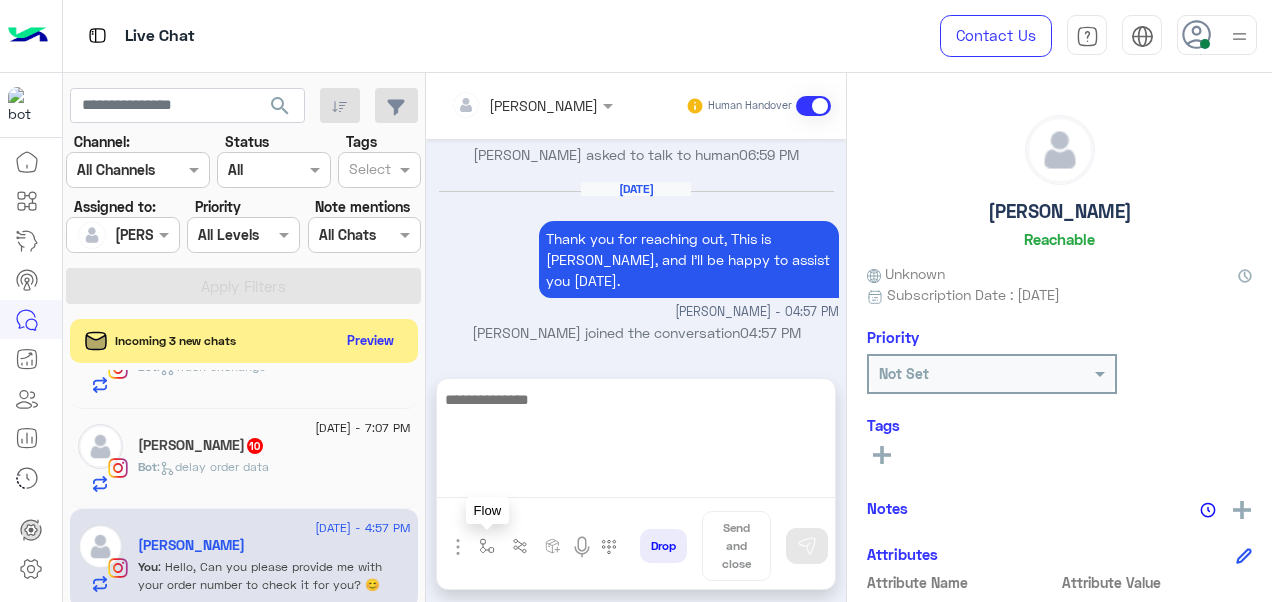 scroll, scrollTop: 1728, scrollLeft: 0, axis: vertical 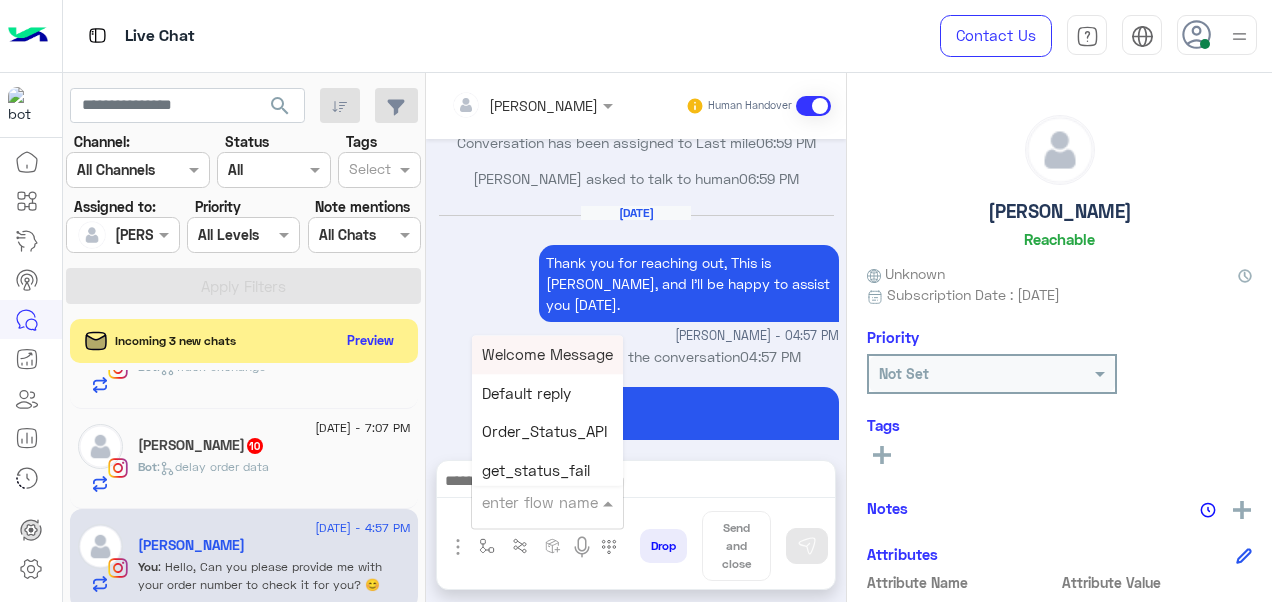 click at bounding box center [523, 502] 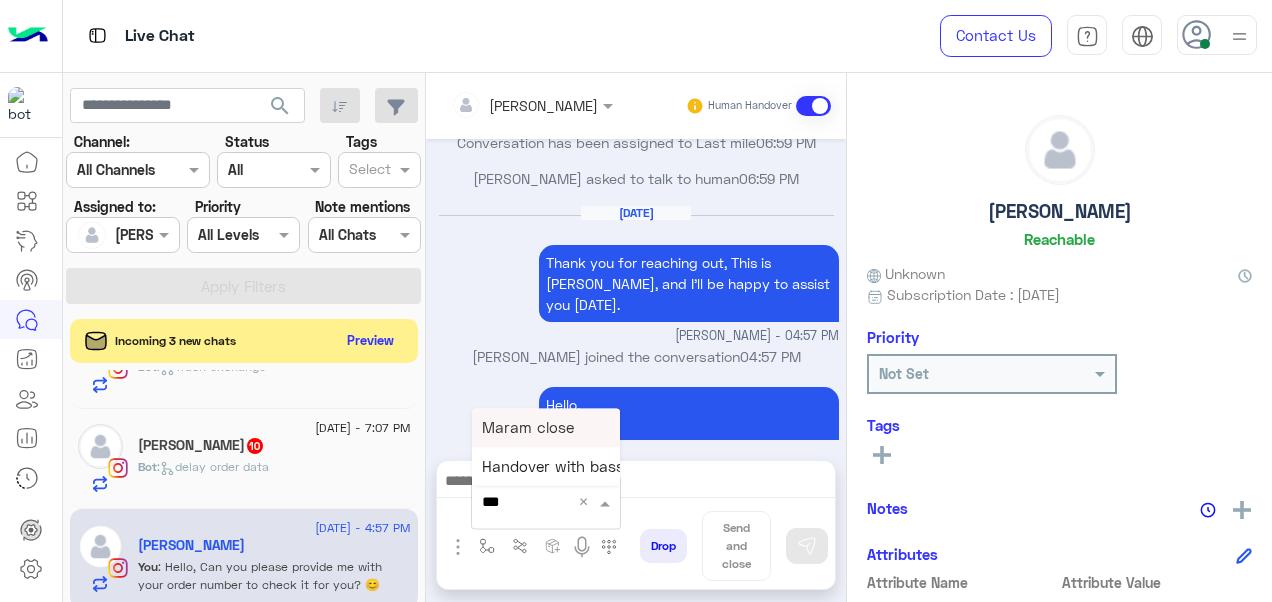 type on "****" 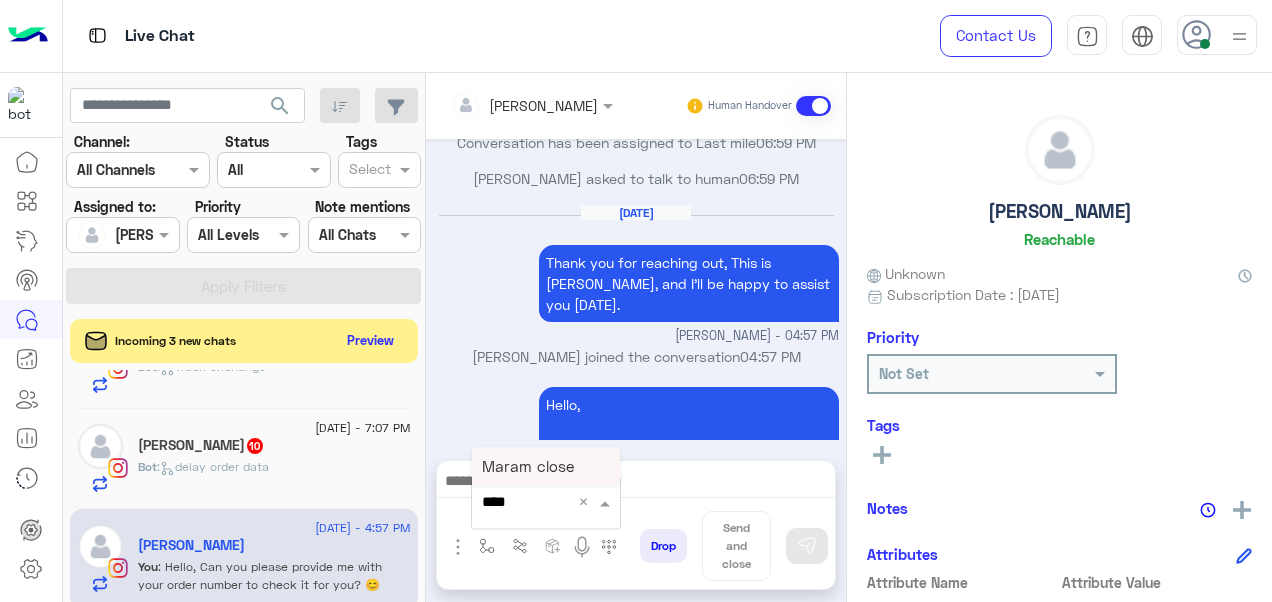 click on "Maram close" at bounding box center [528, 466] 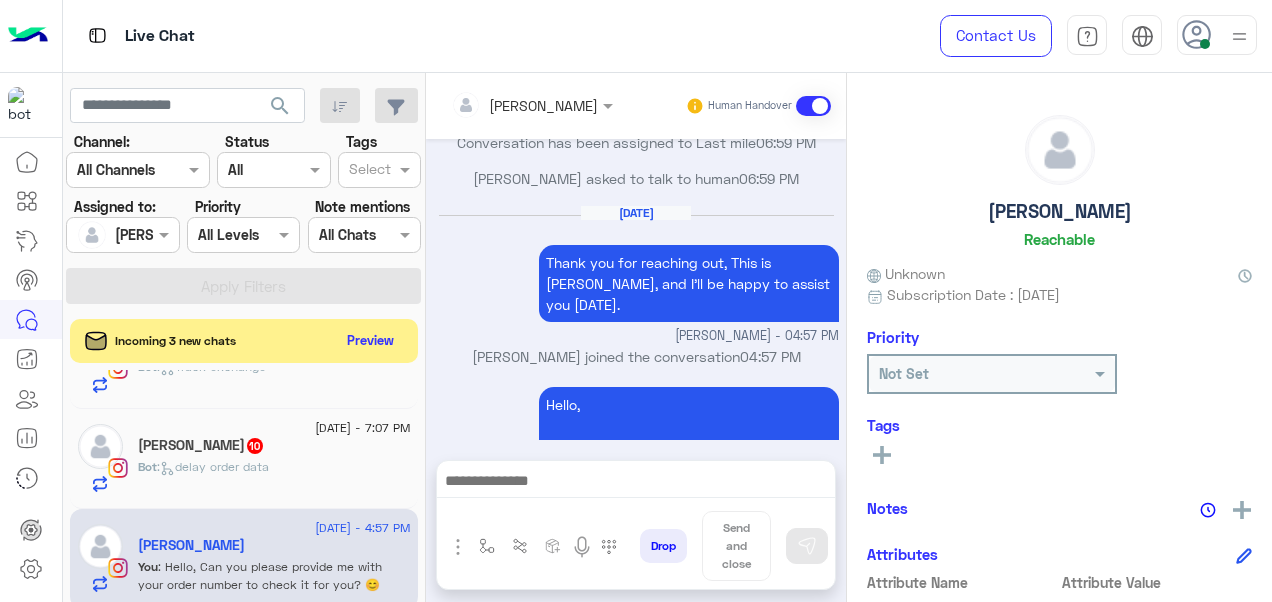 type on "**********" 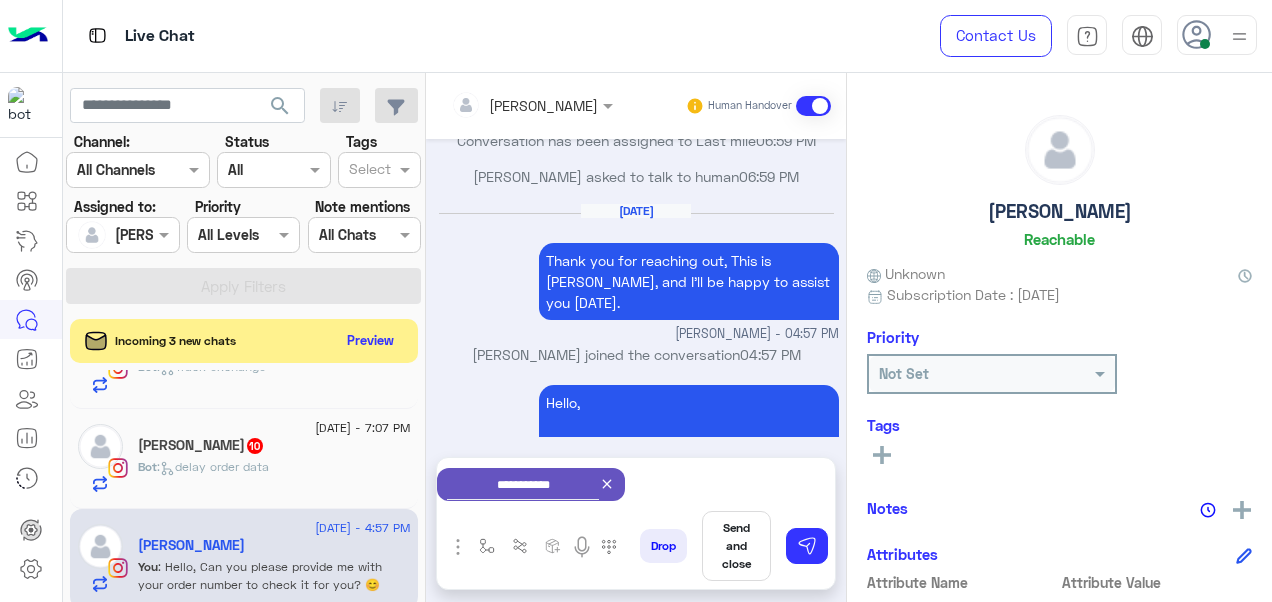 click on "Send and close" at bounding box center [736, 546] 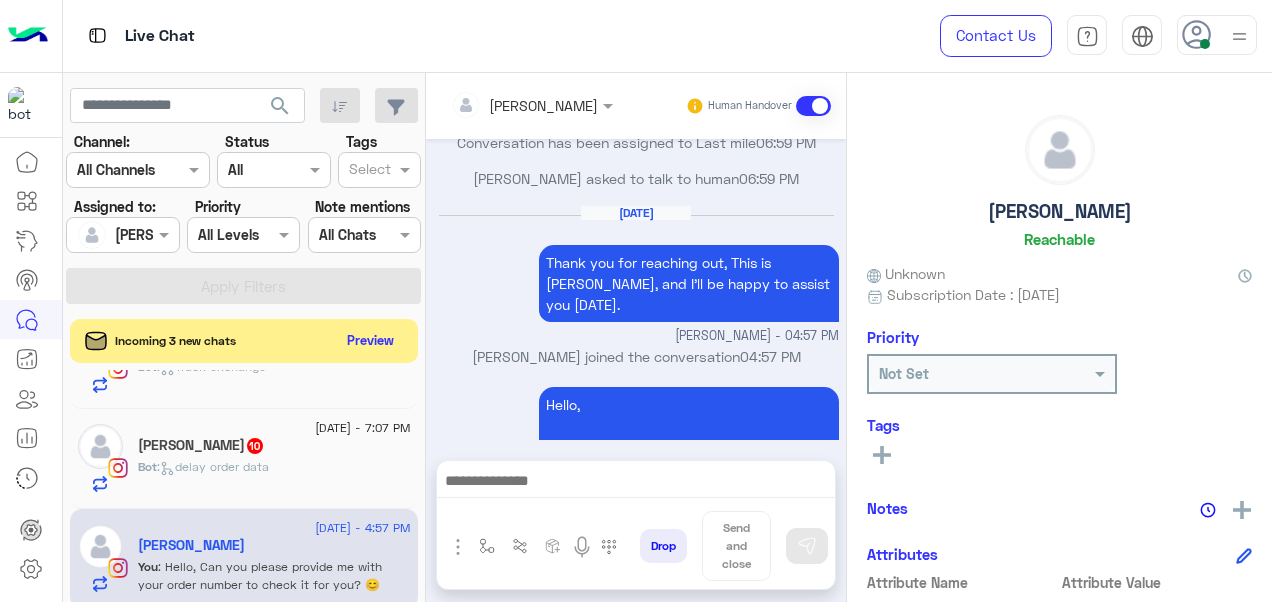 scroll, scrollTop: 1730, scrollLeft: 0, axis: vertical 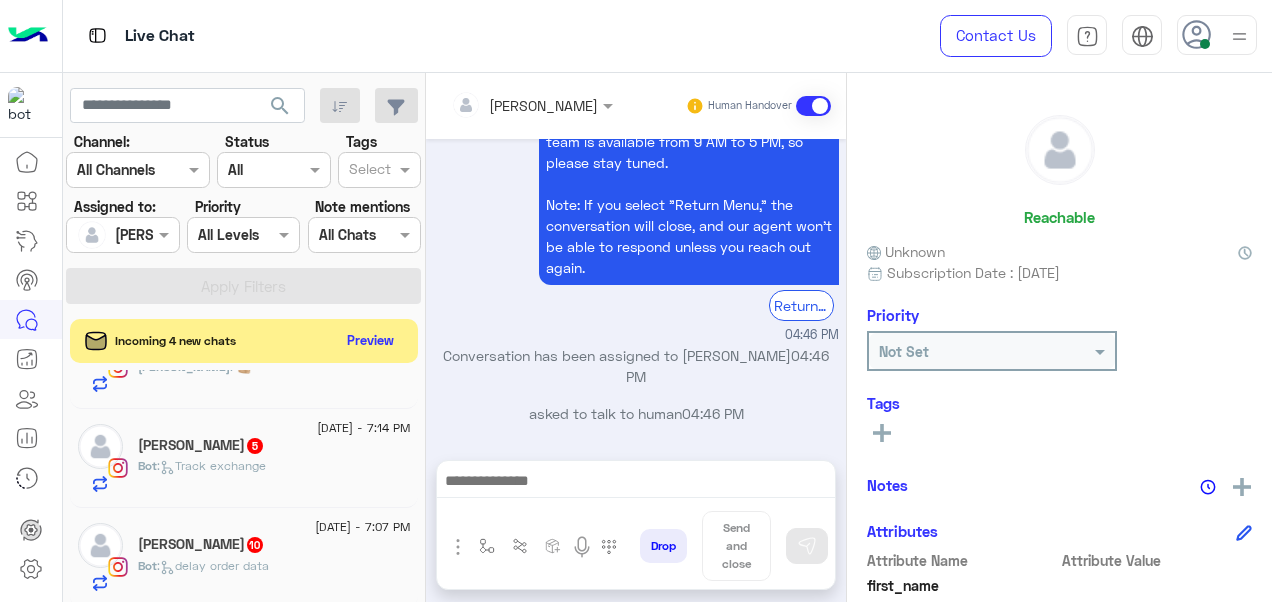 click on "[PERSON_NAME]  10" 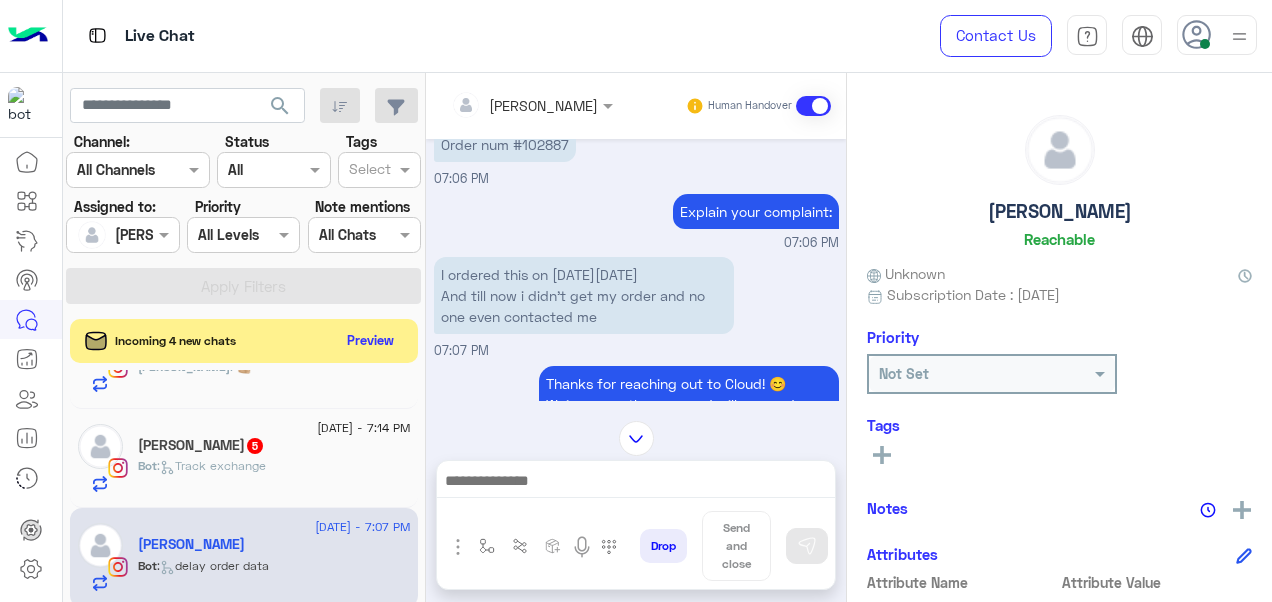 scroll, scrollTop: 664, scrollLeft: 0, axis: vertical 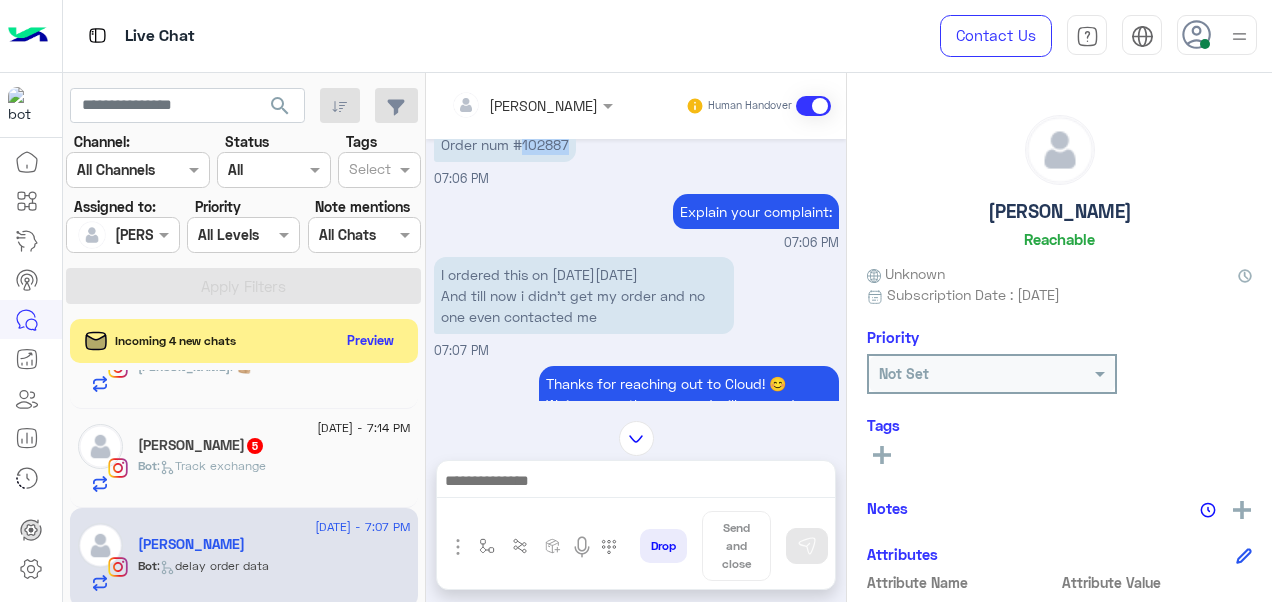 click on "01061048100 Order num #102887" at bounding box center [505, 123] 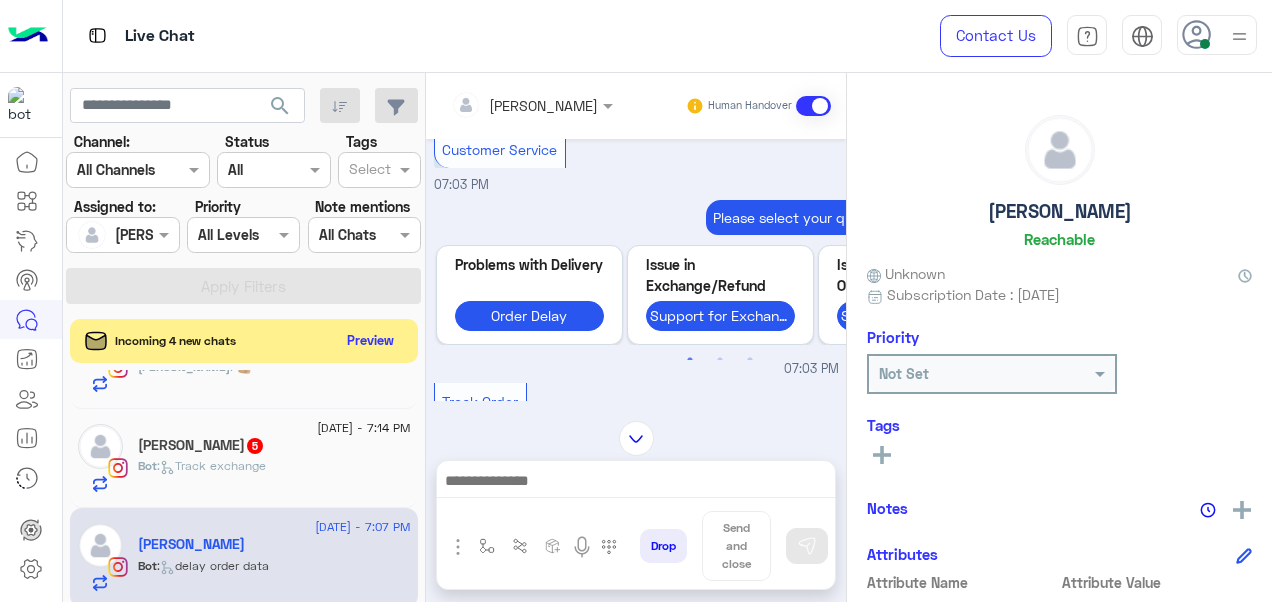scroll, scrollTop: 1627, scrollLeft: 0, axis: vertical 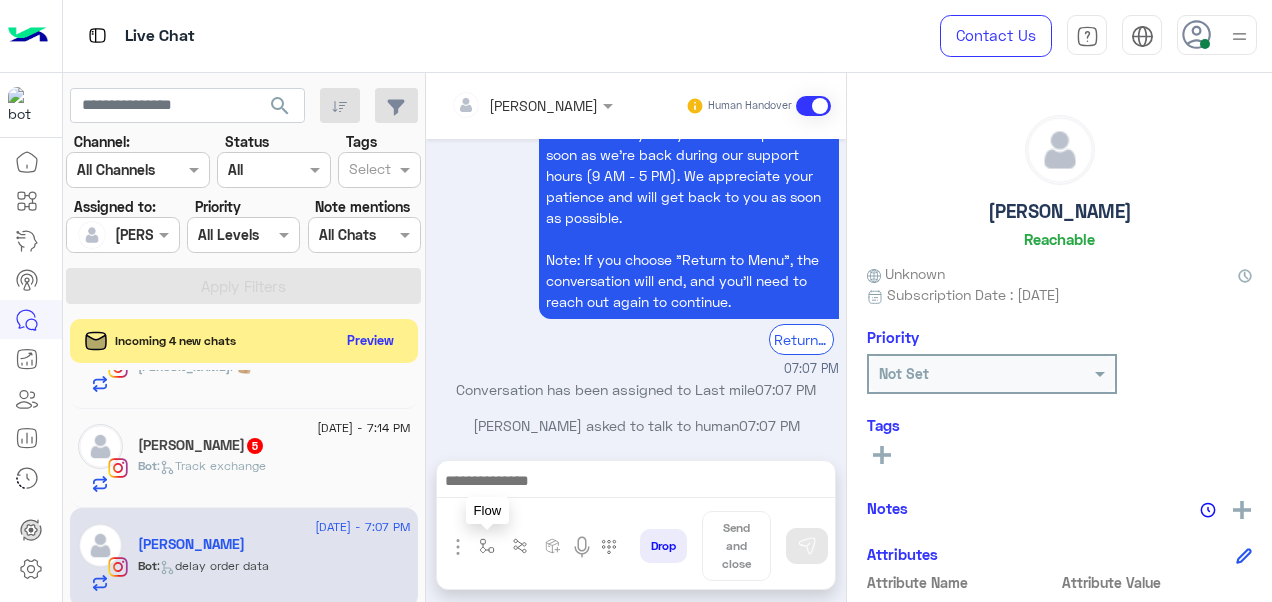 click at bounding box center (487, 546) 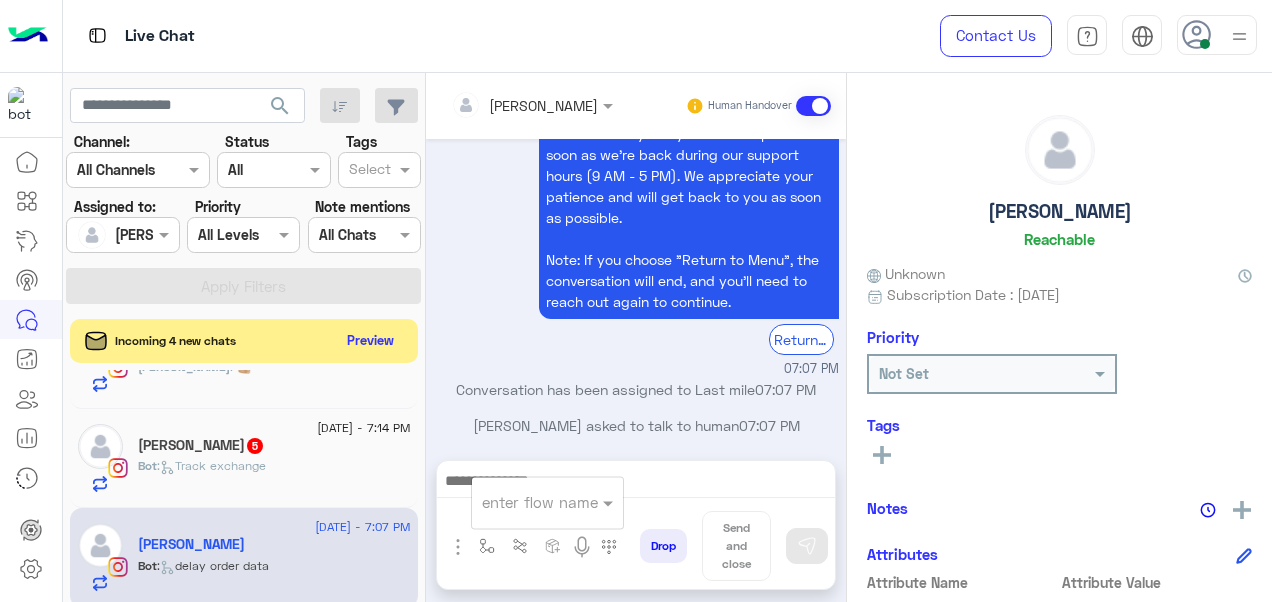click at bounding box center [547, 501] 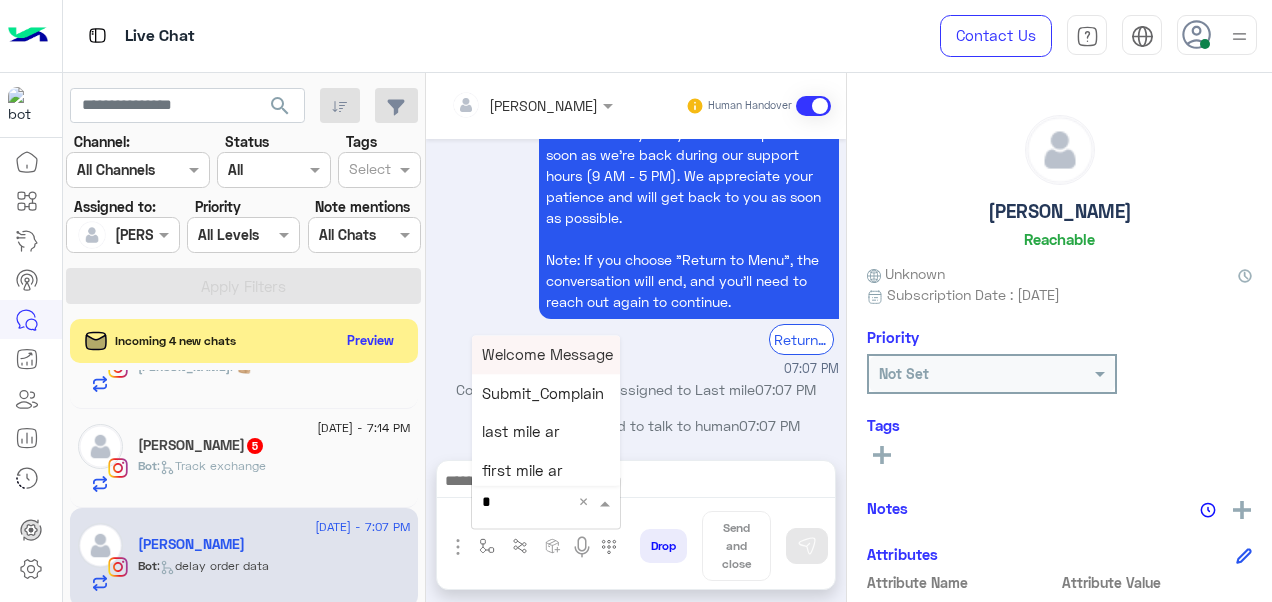 type on "*" 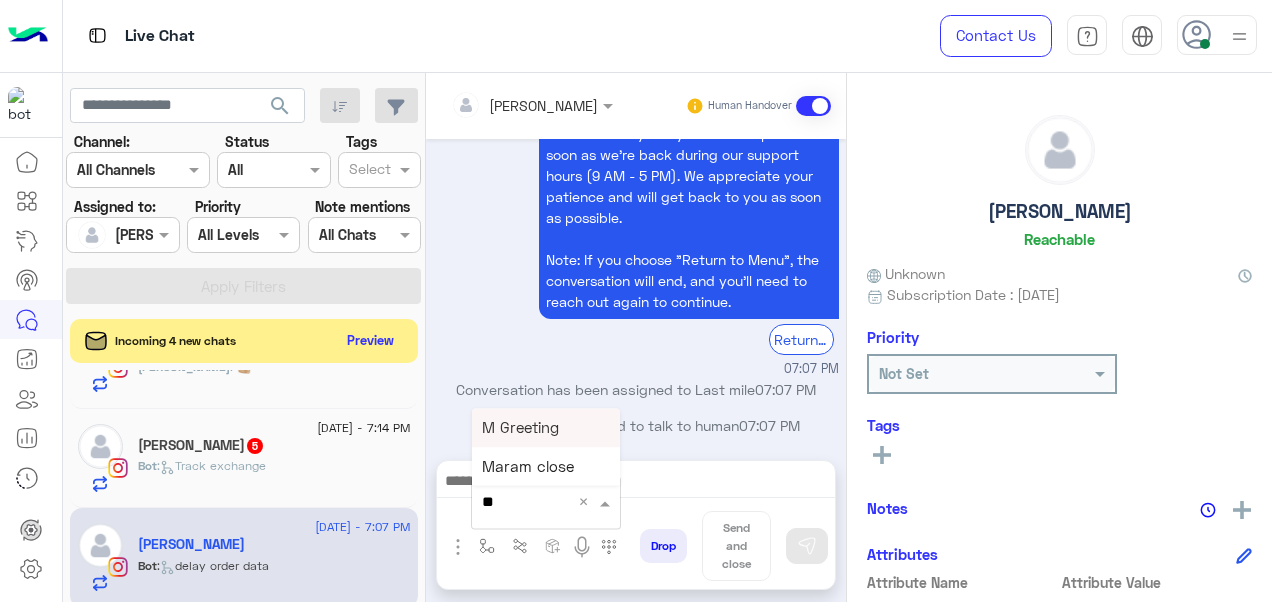 click on "M Greeting" at bounding box center (520, 427) 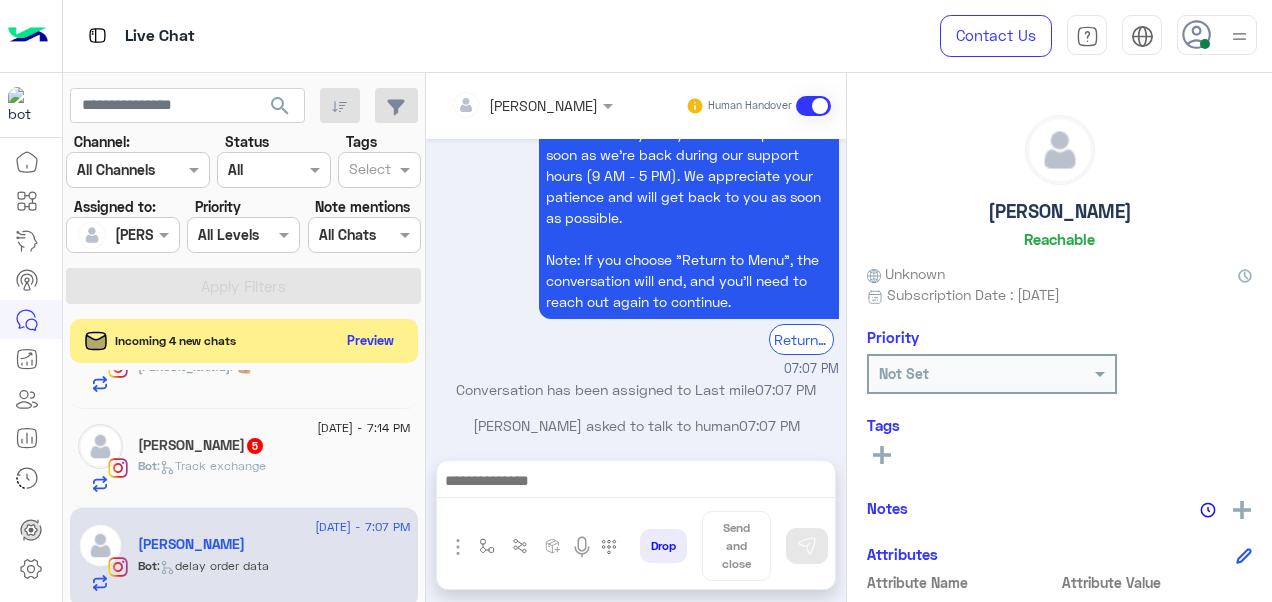 type on "**********" 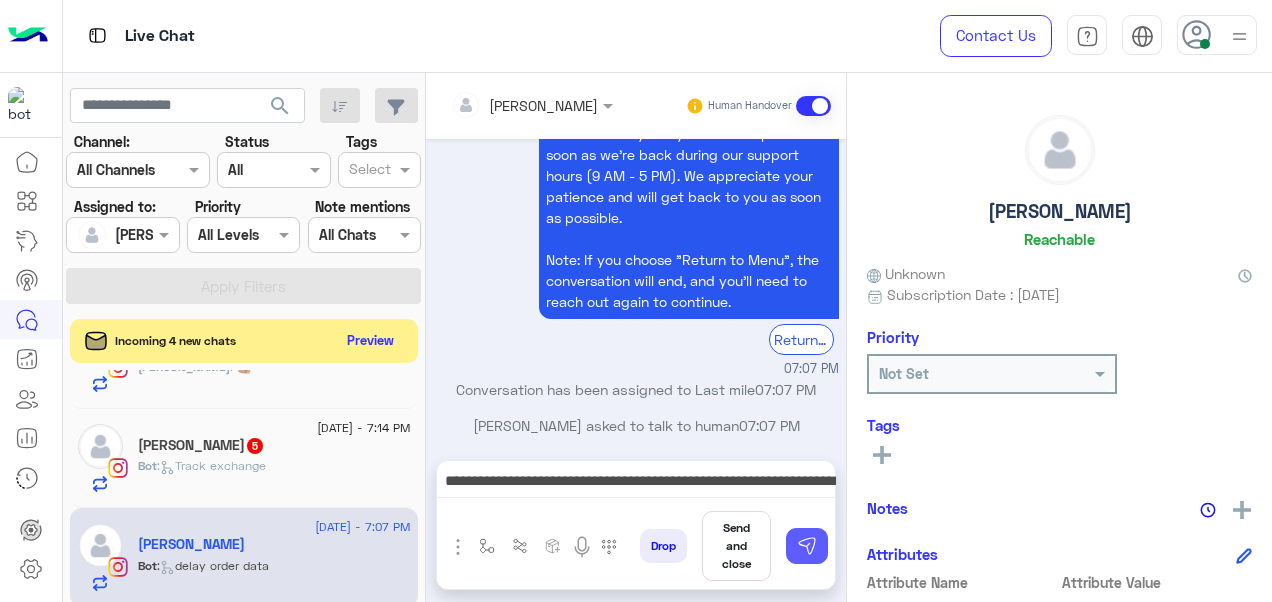 click at bounding box center [807, 546] 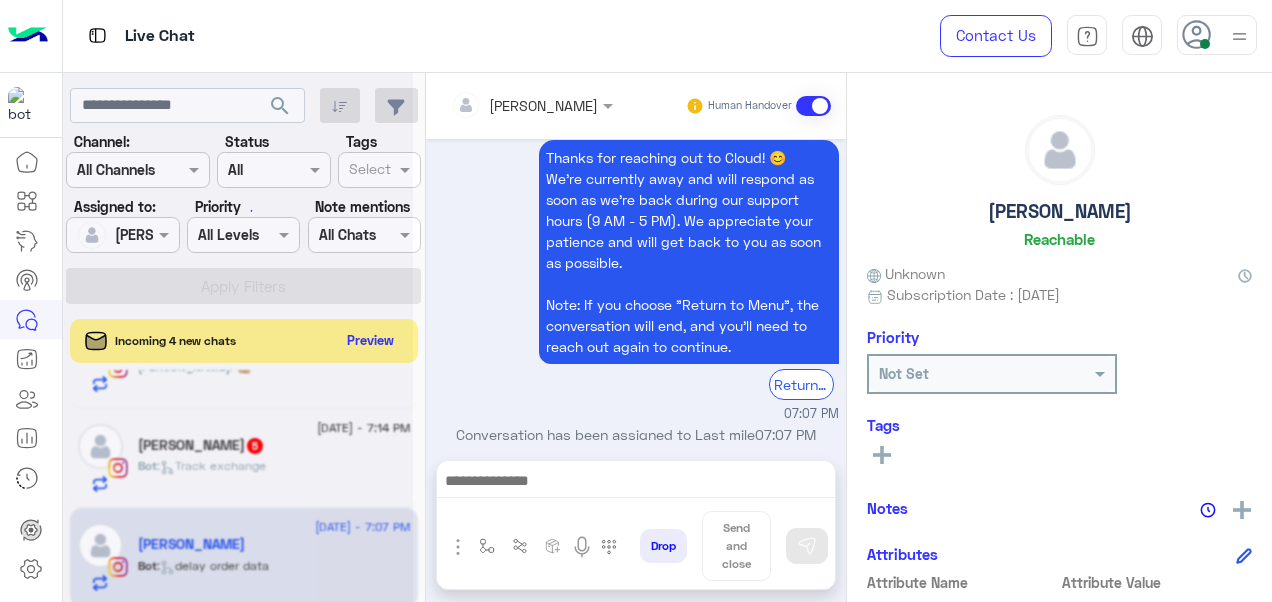 click at bounding box center [636, 483] 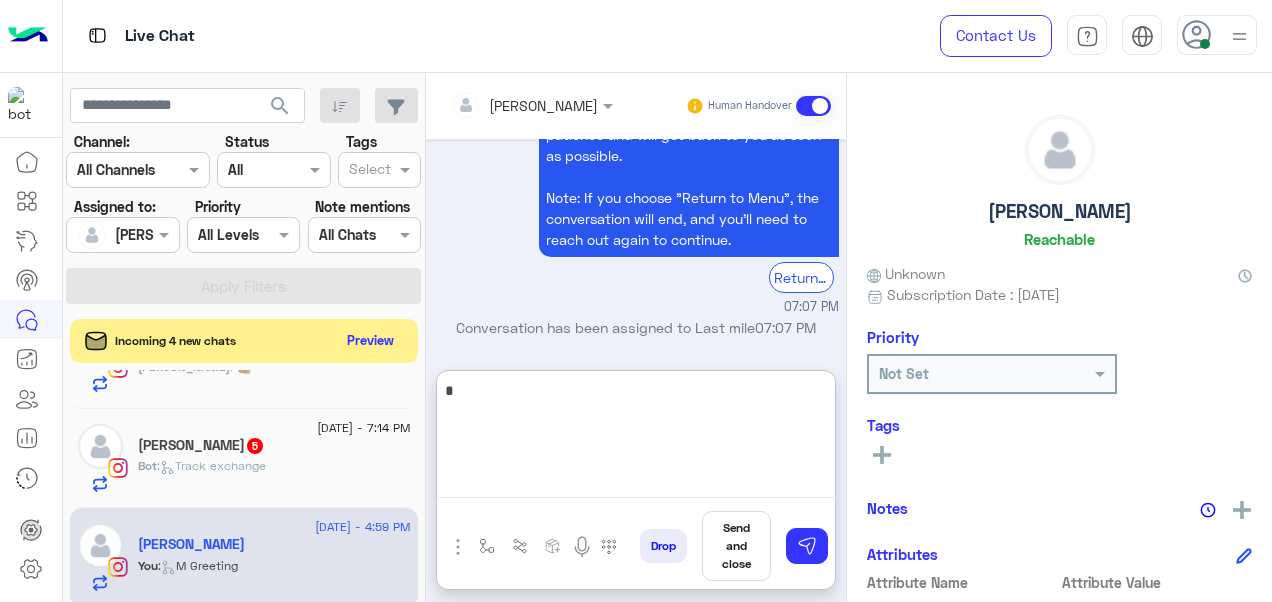 scroll, scrollTop: 3569, scrollLeft: 0, axis: vertical 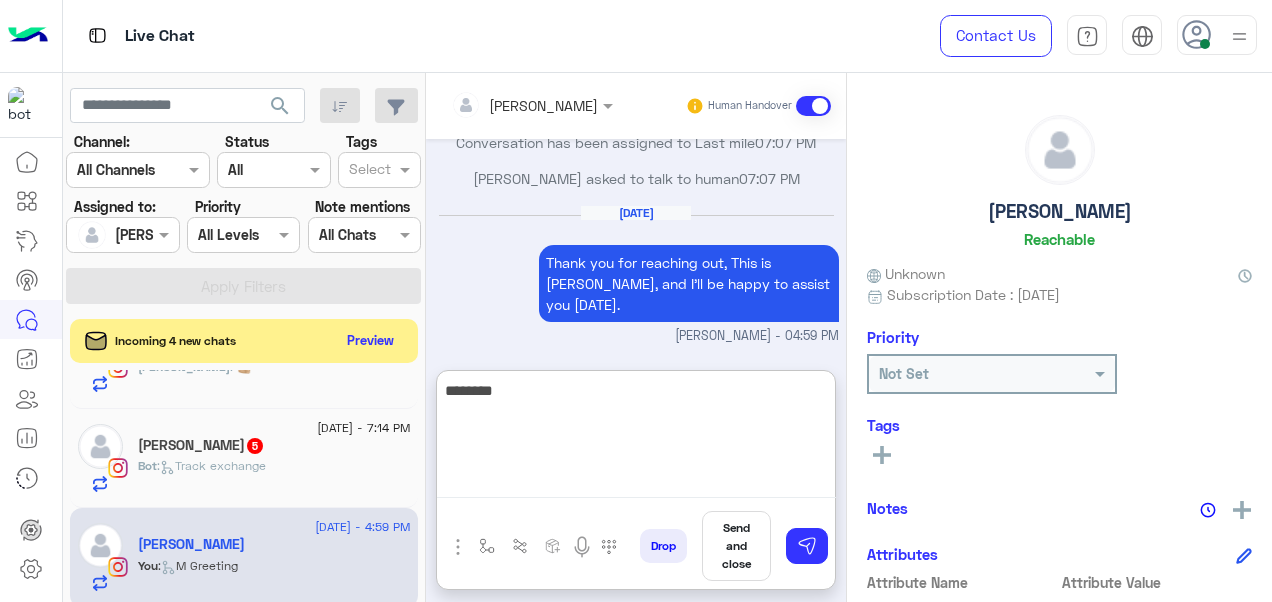 paste on "**********" 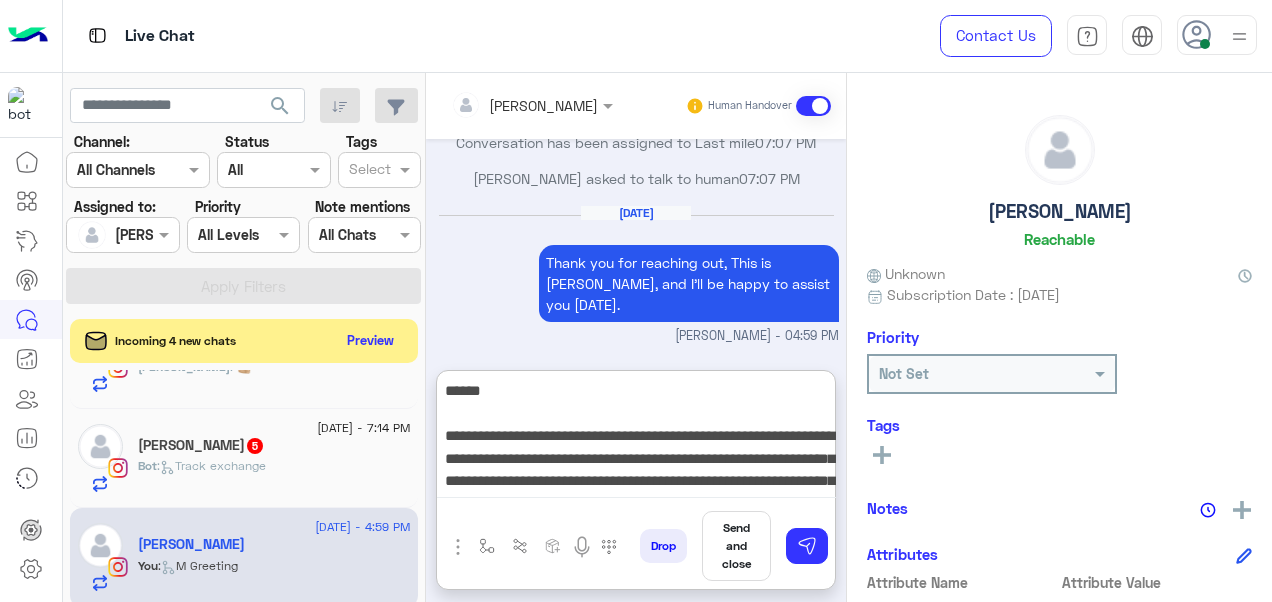 scroll, scrollTop: 60, scrollLeft: 0, axis: vertical 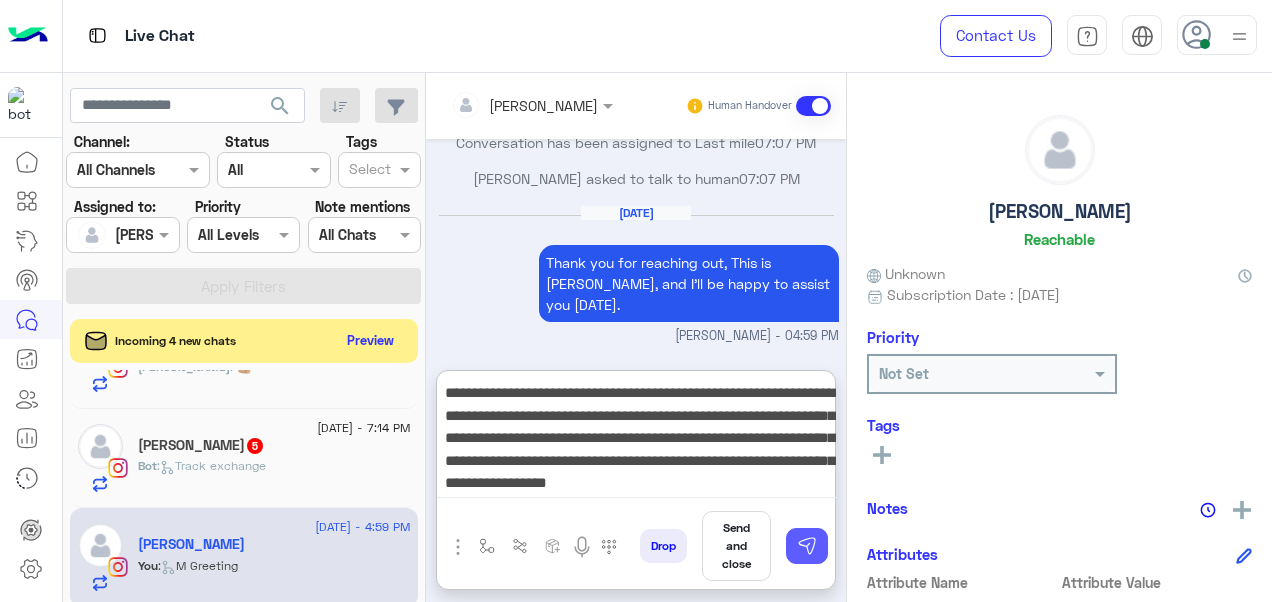 type on "**********" 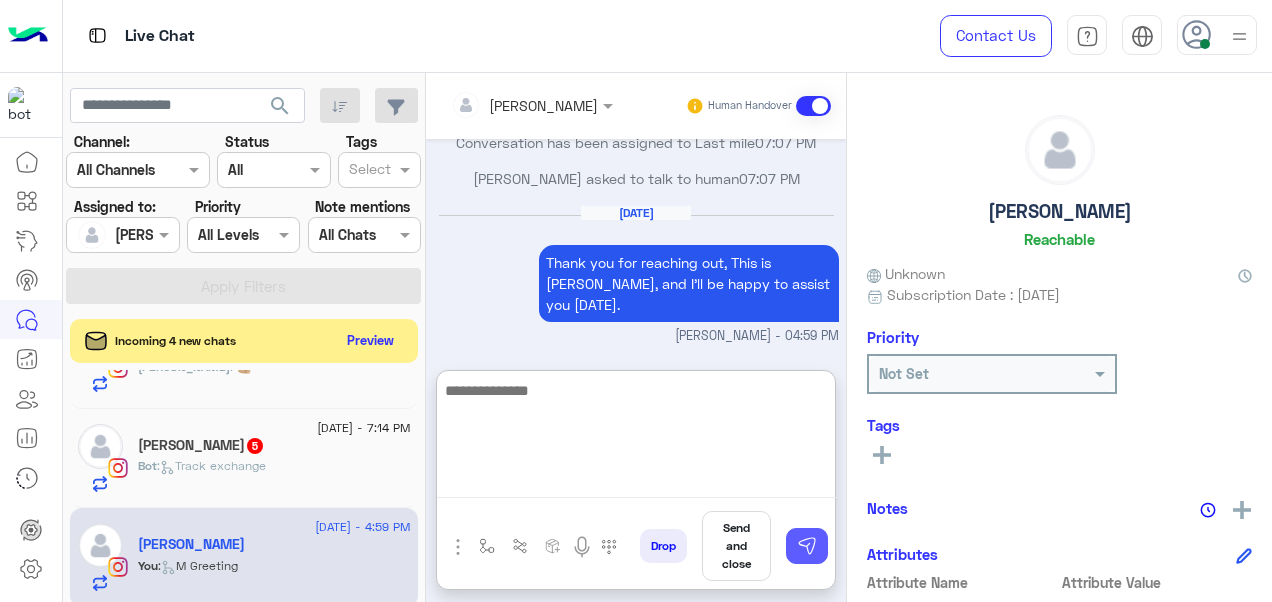 scroll, scrollTop: 3744, scrollLeft: 0, axis: vertical 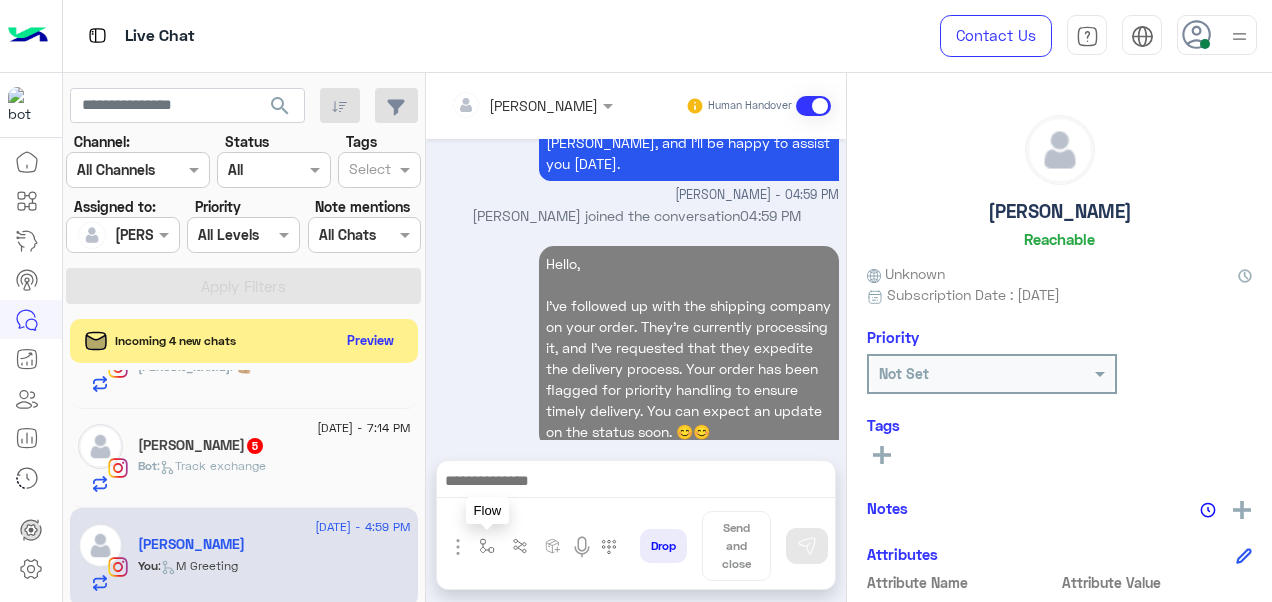 click at bounding box center [487, 546] 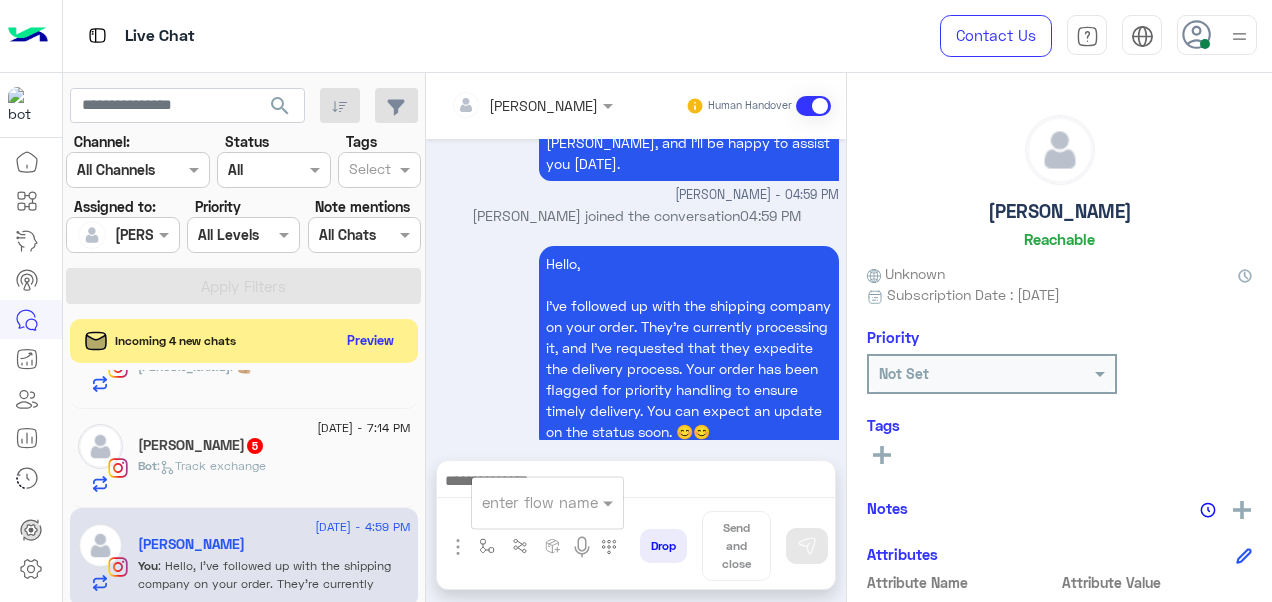 click at bounding box center (523, 502) 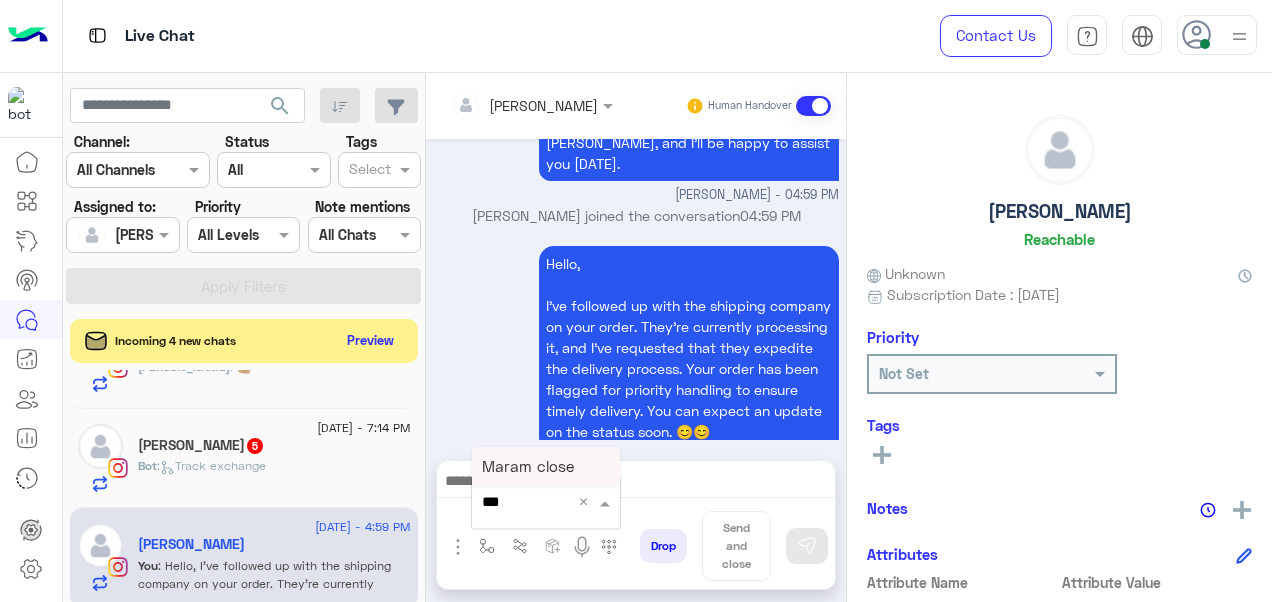 type on "****" 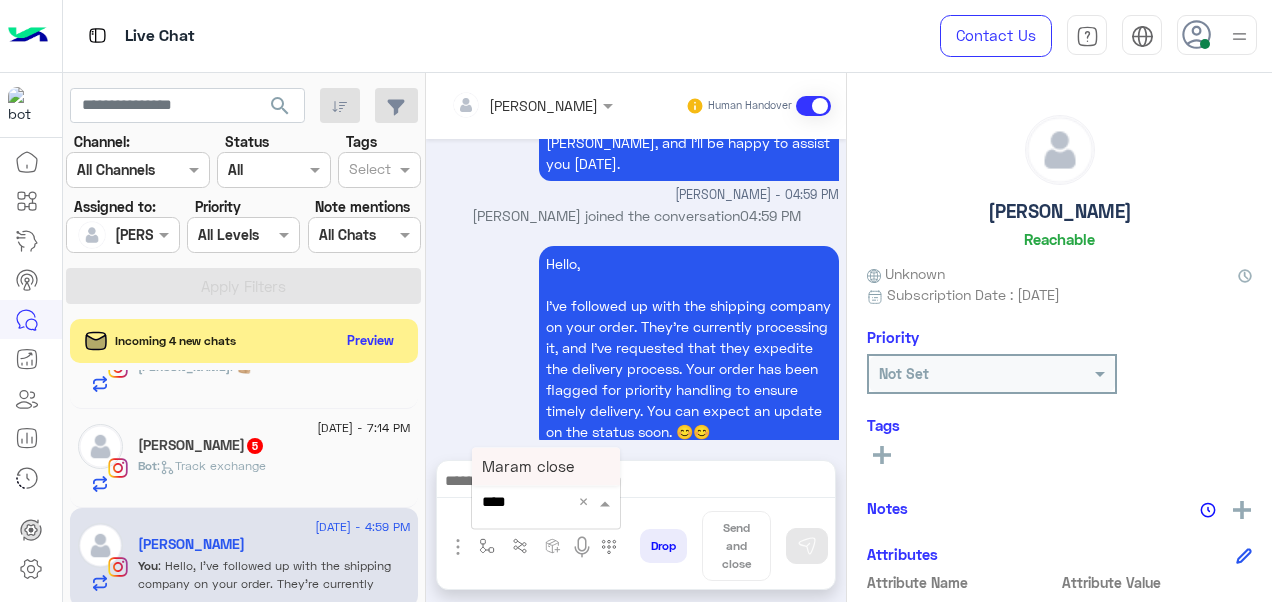 click on "Maram close" at bounding box center [528, 466] 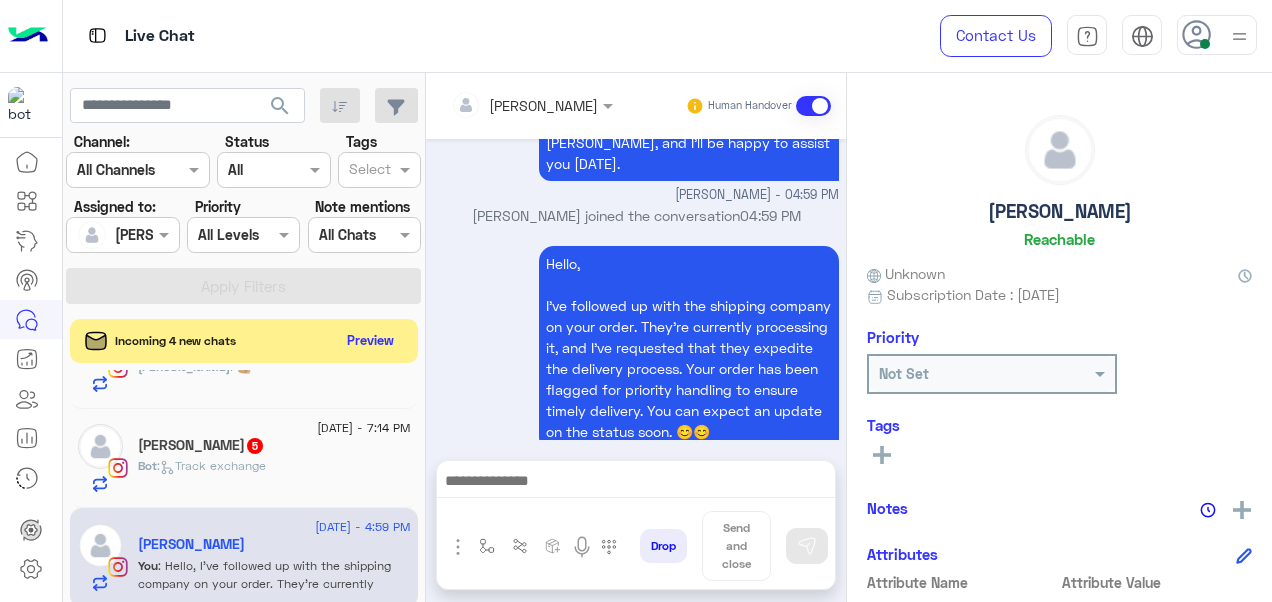 type on "**********" 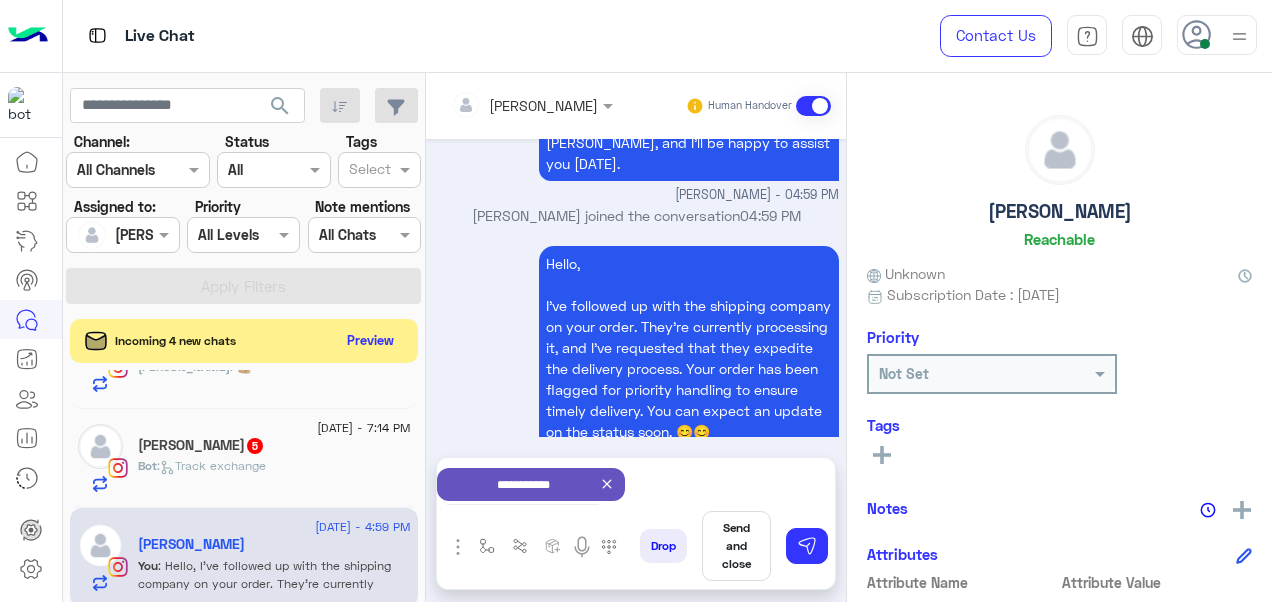 scroll, scrollTop: 3713, scrollLeft: 0, axis: vertical 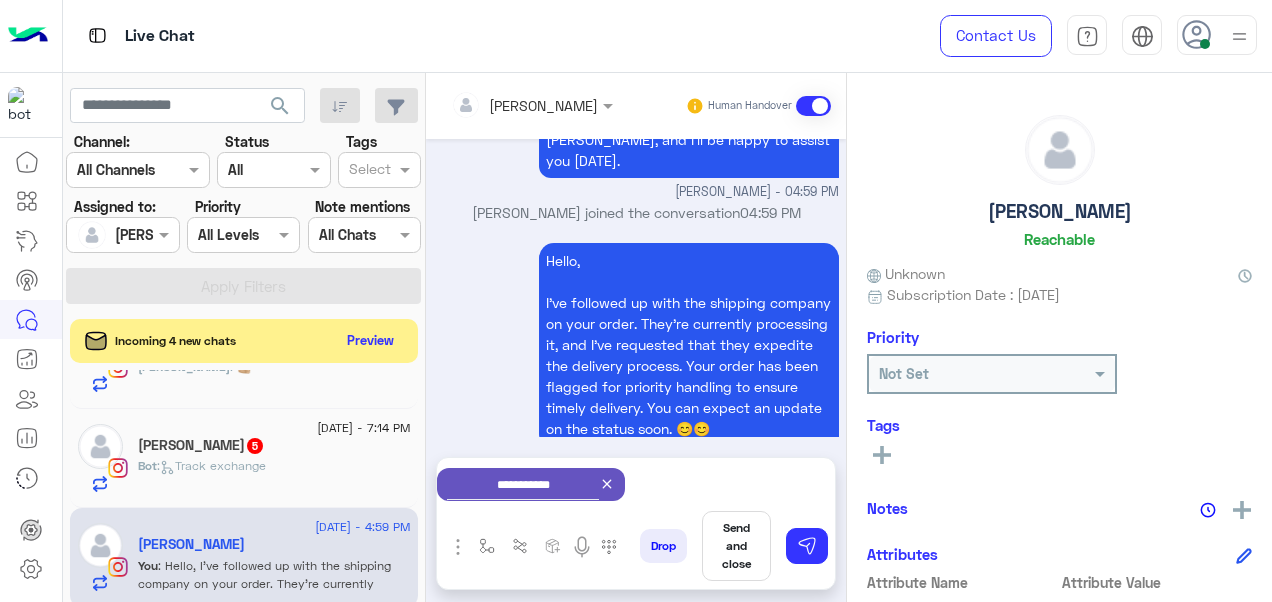 click on "Send and close" at bounding box center (736, 546) 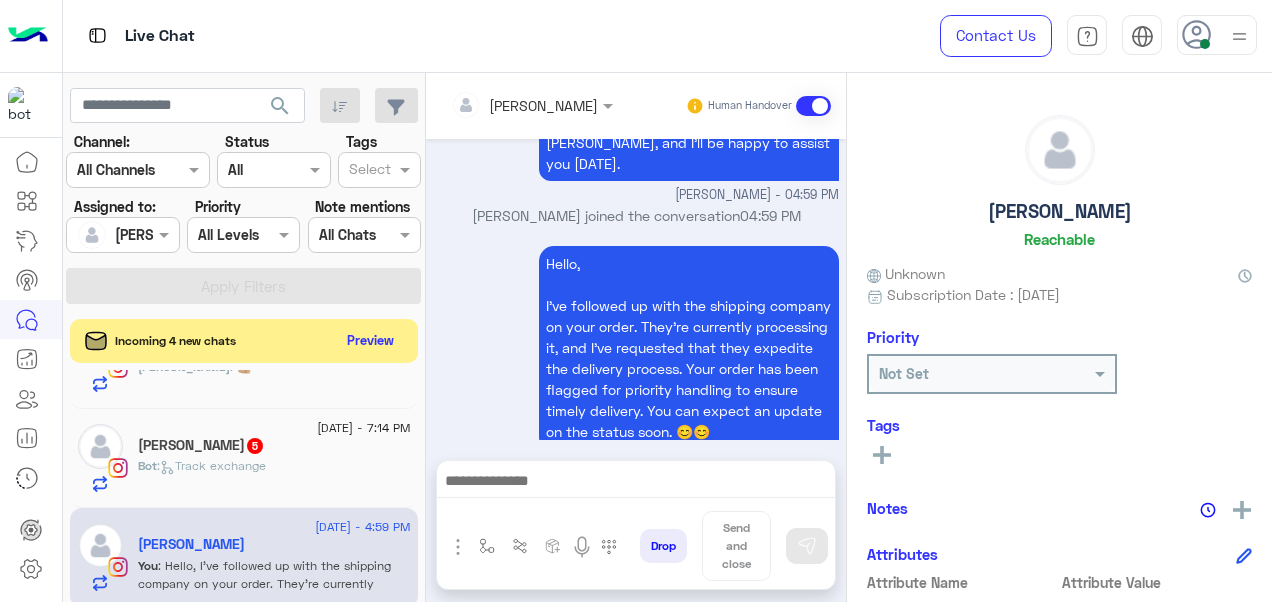 scroll, scrollTop: 3714, scrollLeft: 0, axis: vertical 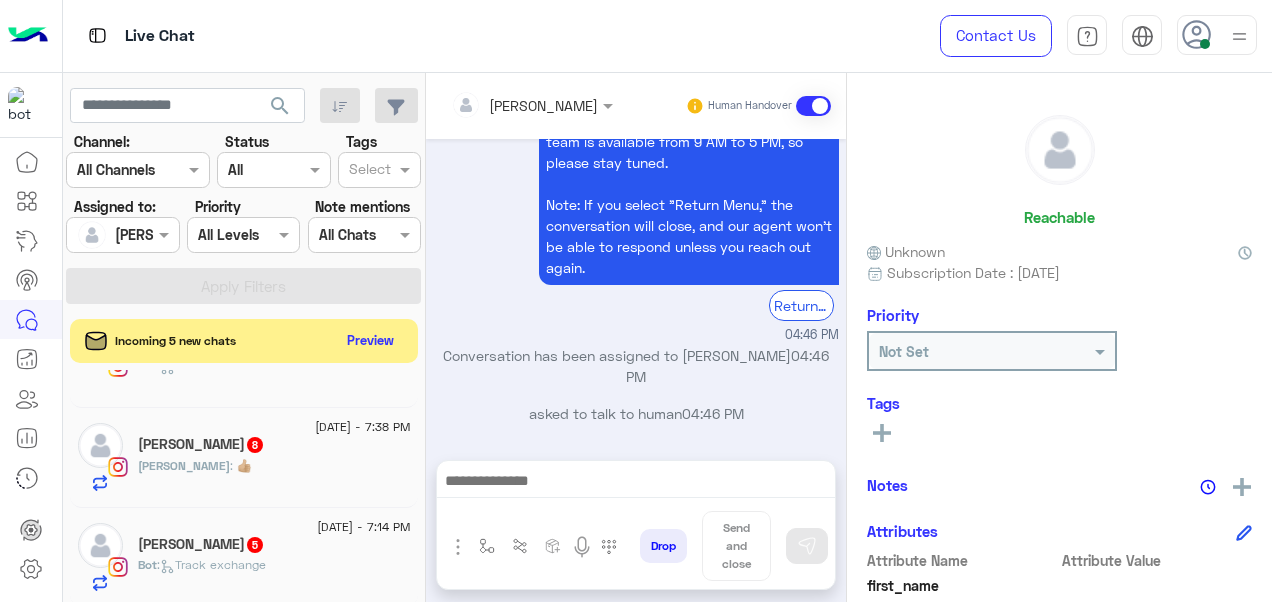 click on "[PERSON_NAME]  5" 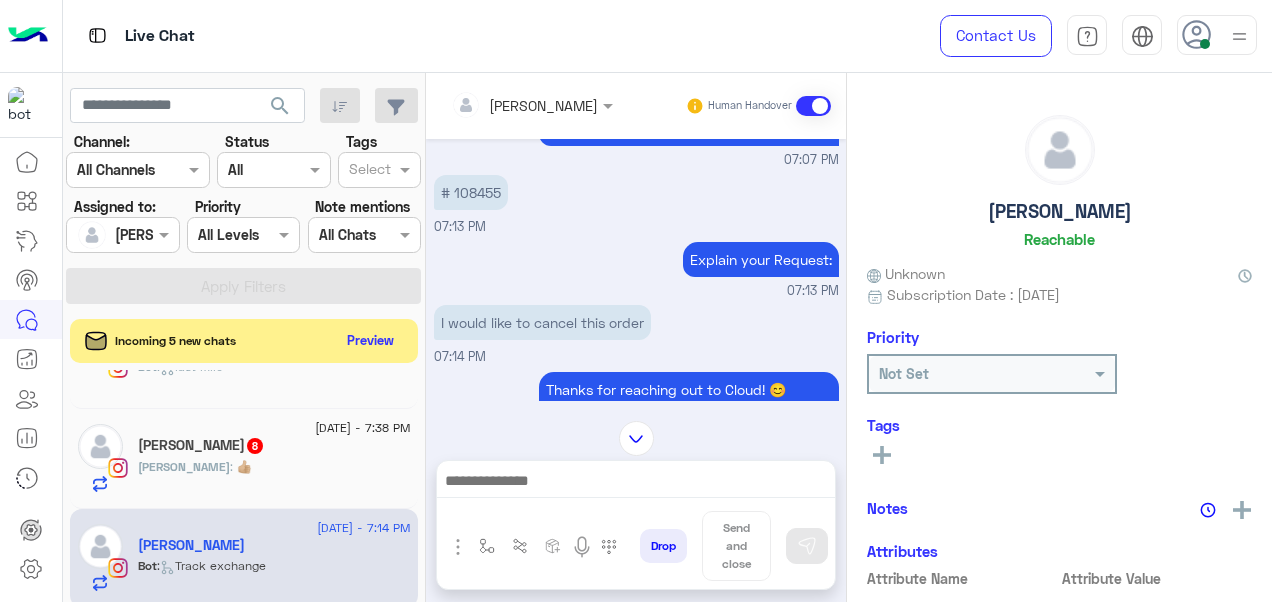 scroll, scrollTop: 488, scrollLeft: 0, axis: vertical 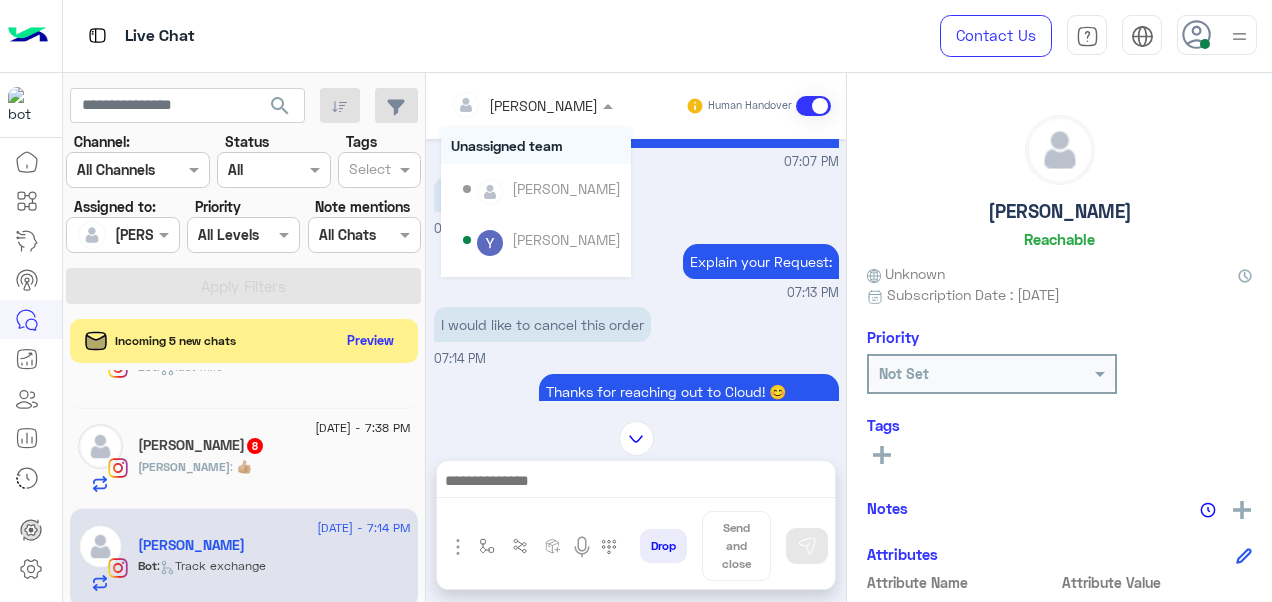 drag, startPoint x: 532, startPoint y: 103, endPoint x: 531, endPoint y: 126, distance: 23.021729 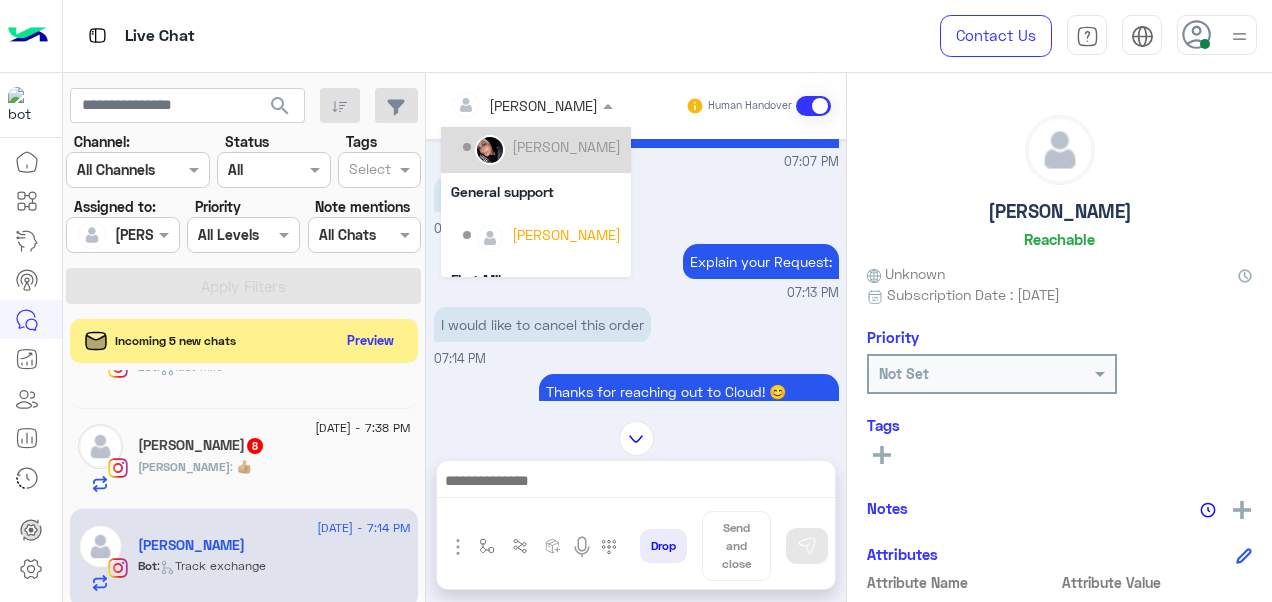 scroll, scrollTop: 254, scrollLeft: 0, axis: vertical 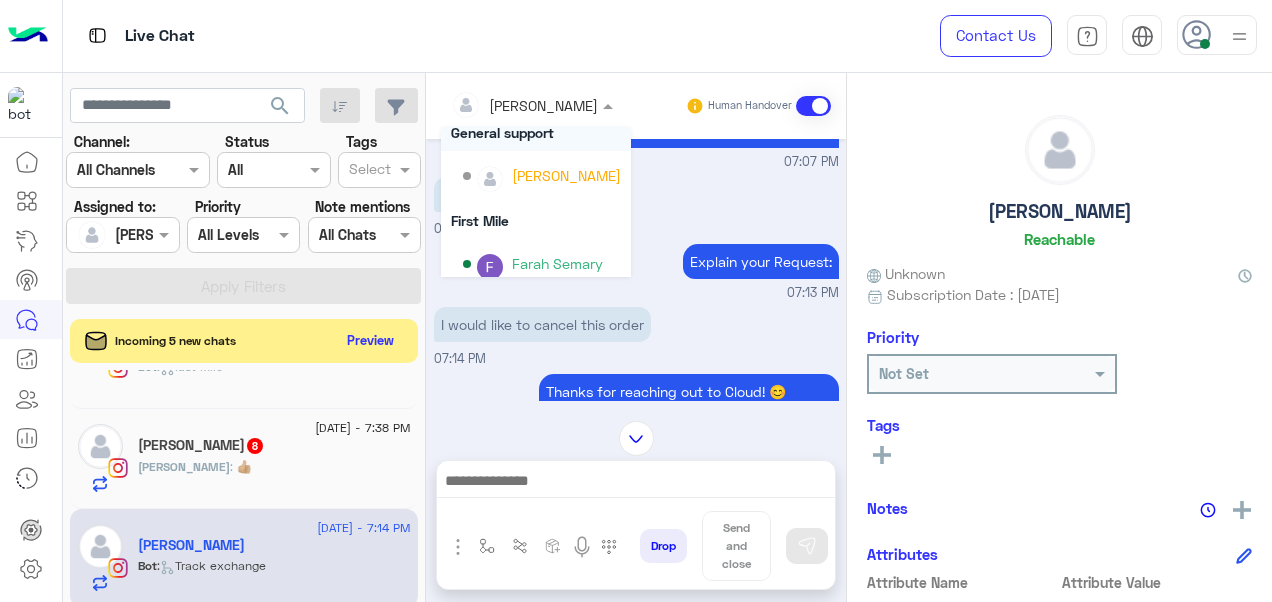 click on "General support" at bounding box center [536, 132] 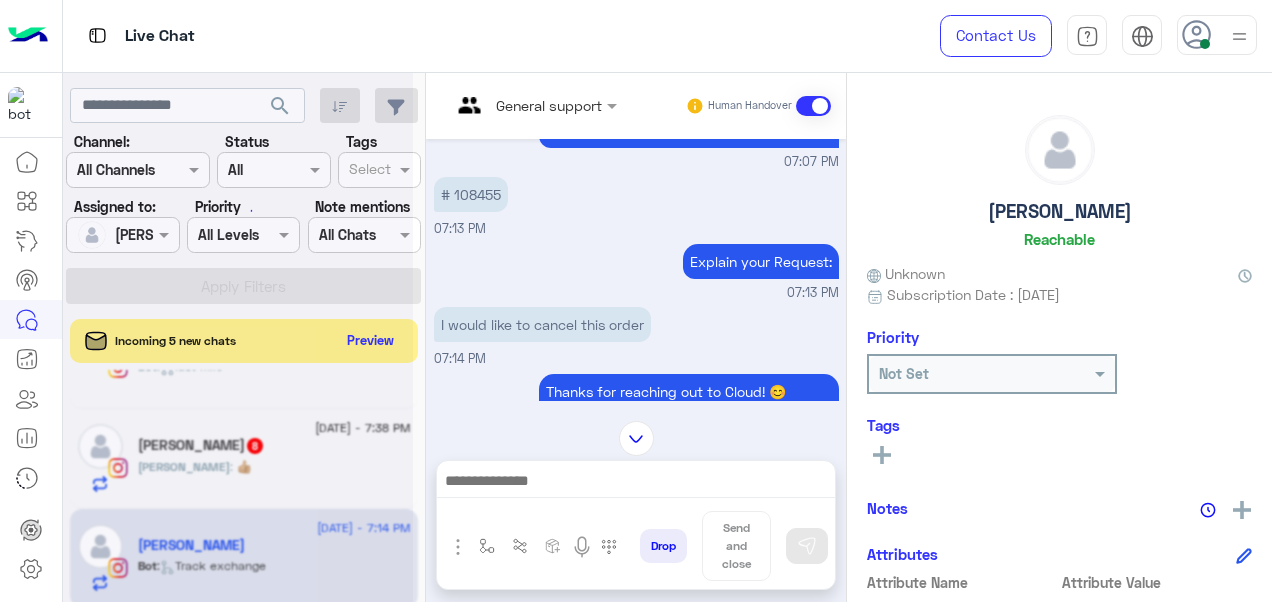 scroll, scrollTop: 1012, scrollLeft: 0, axis: vertical 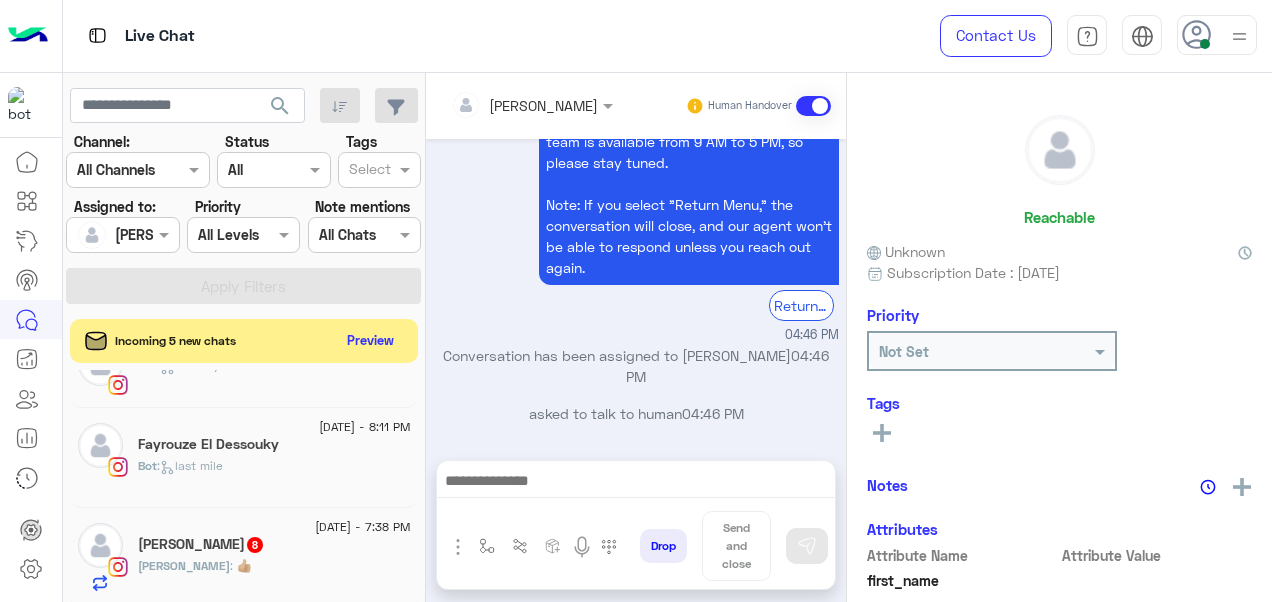 click on "[PERSON_NAME]   8" 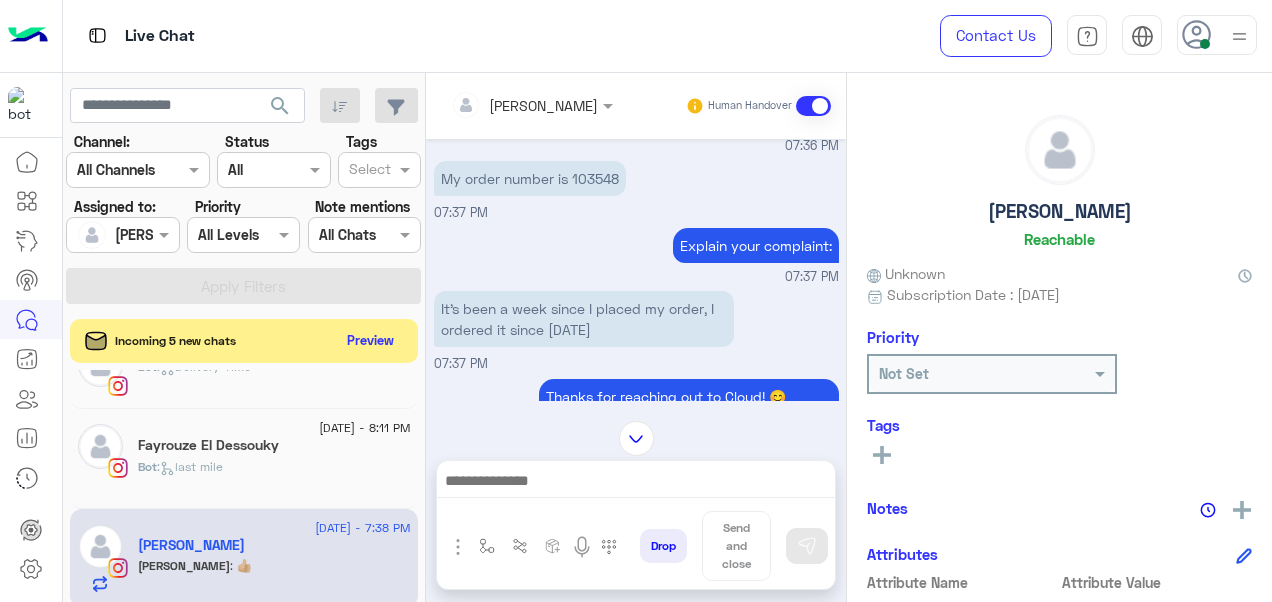 scroll, scrollTop: 533, scrollLeft: 0, axis: vertical 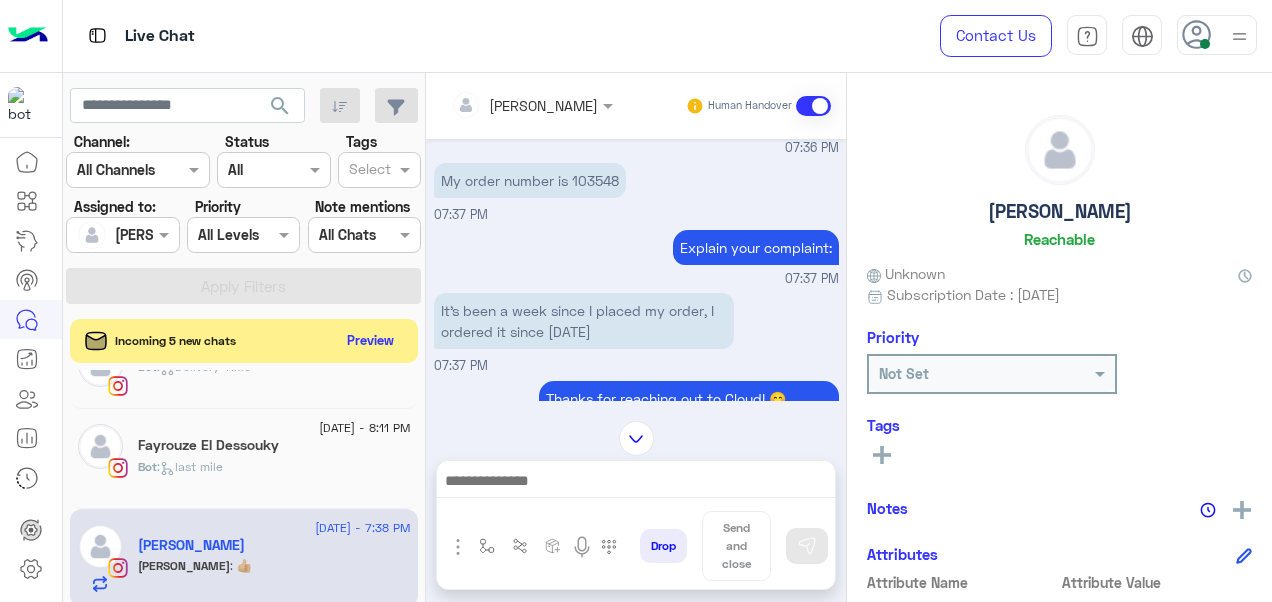 click on "My order number is 103548" at bounding box center (530, 180) 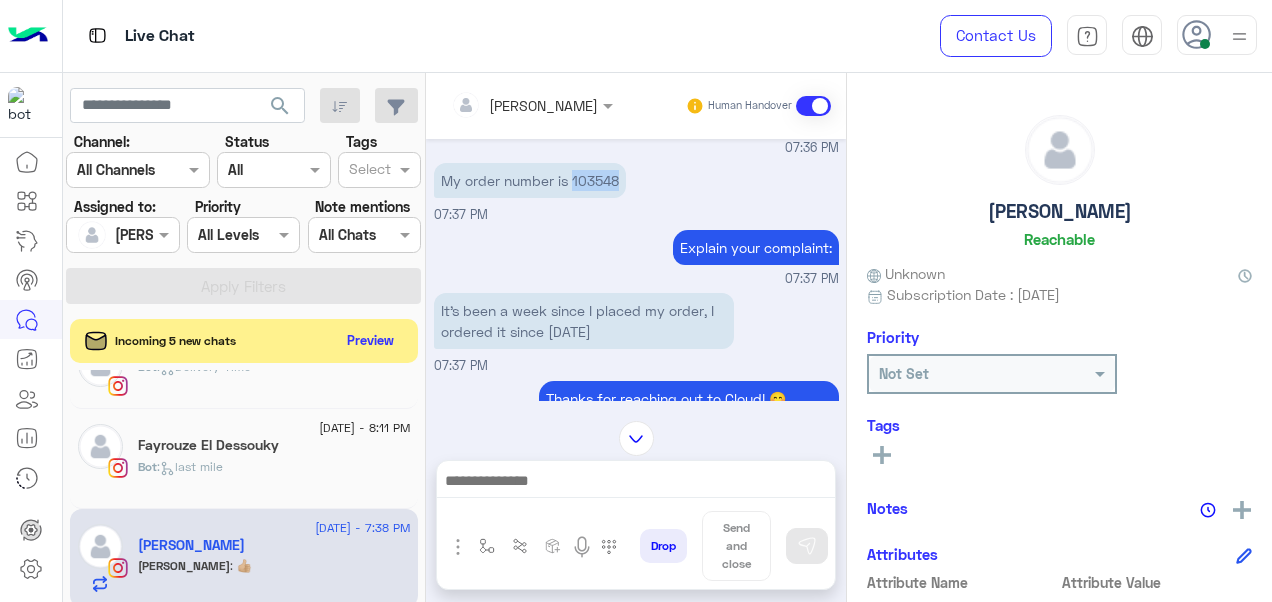 click on "My order number is 103548" at bounding box center (530, 180) 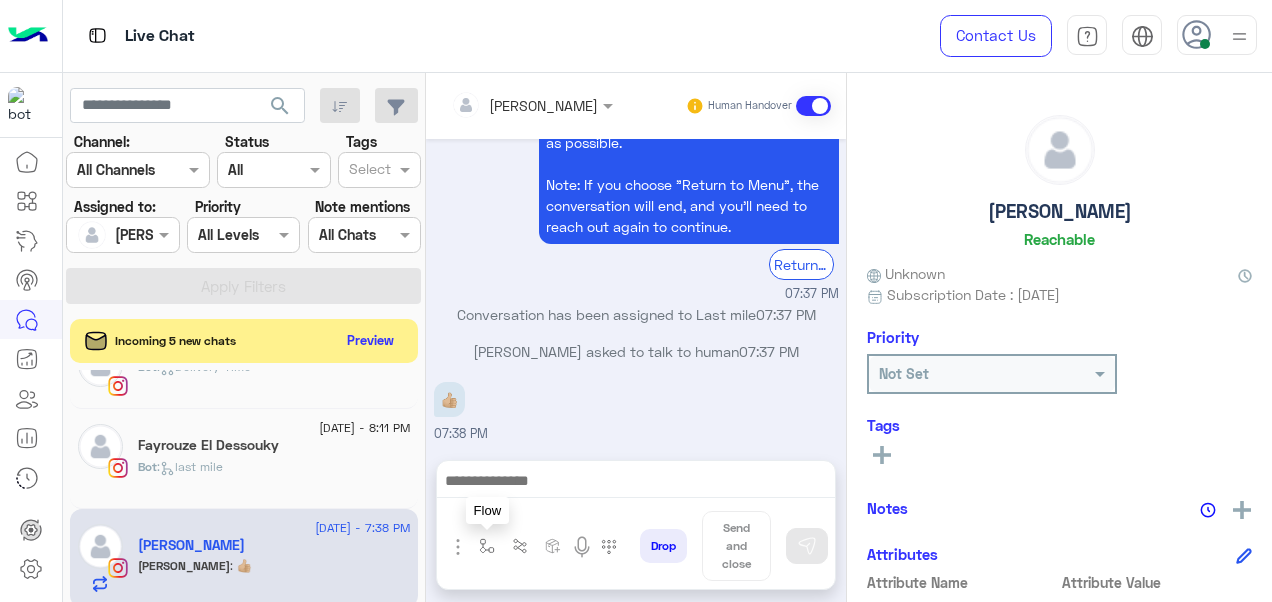 click at bounding box center (487, 546) 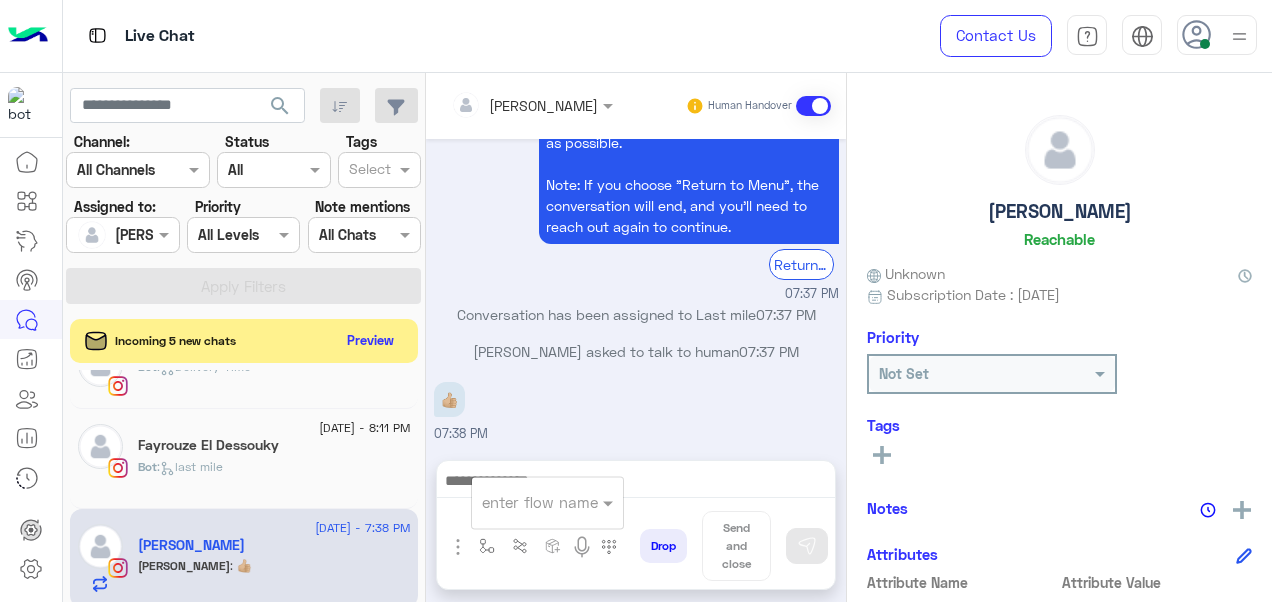 click at bounding box center (523, 502) 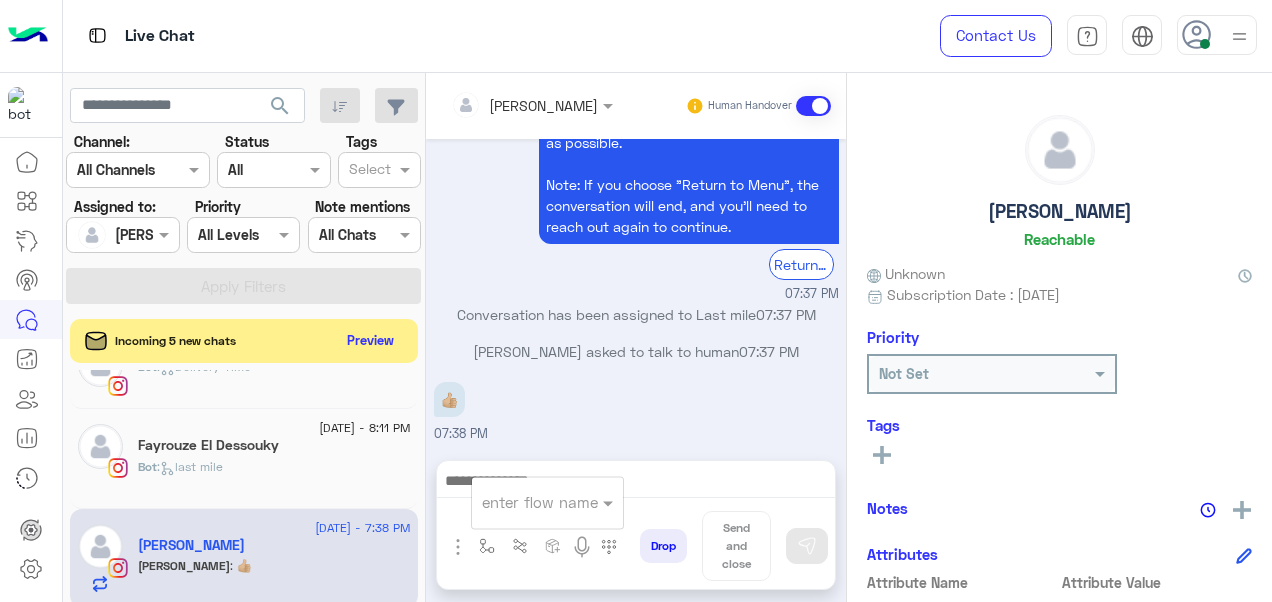 click on "👍🏼   07:38 PM" at bounding box center (636, 410) 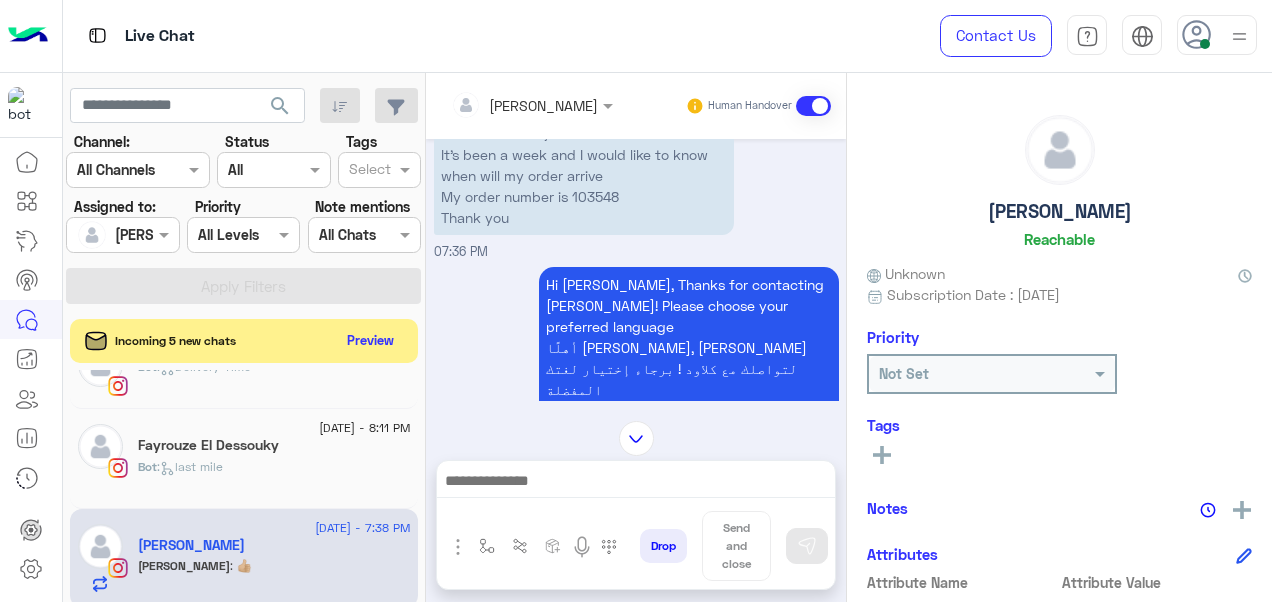 scroll, scrollTop: 0, scrollLeft: 0, axis: both 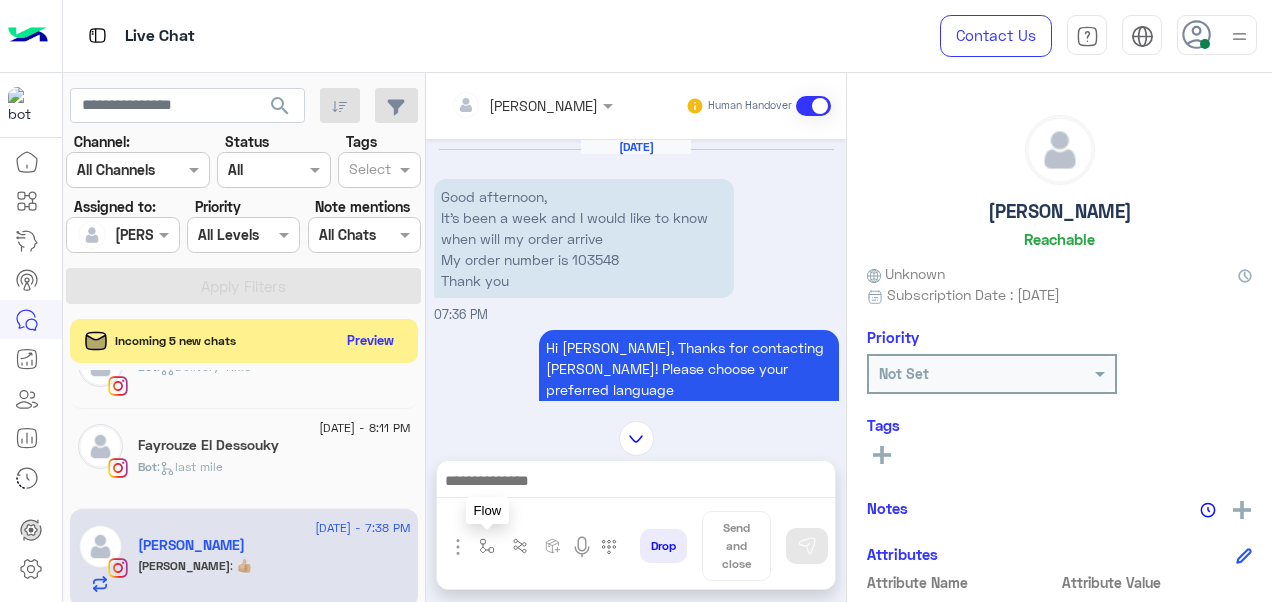 drag, startPoint x: 482, startPoint y: 546, endPoint x: 526, endPoint y: 500, distance: 63.655323 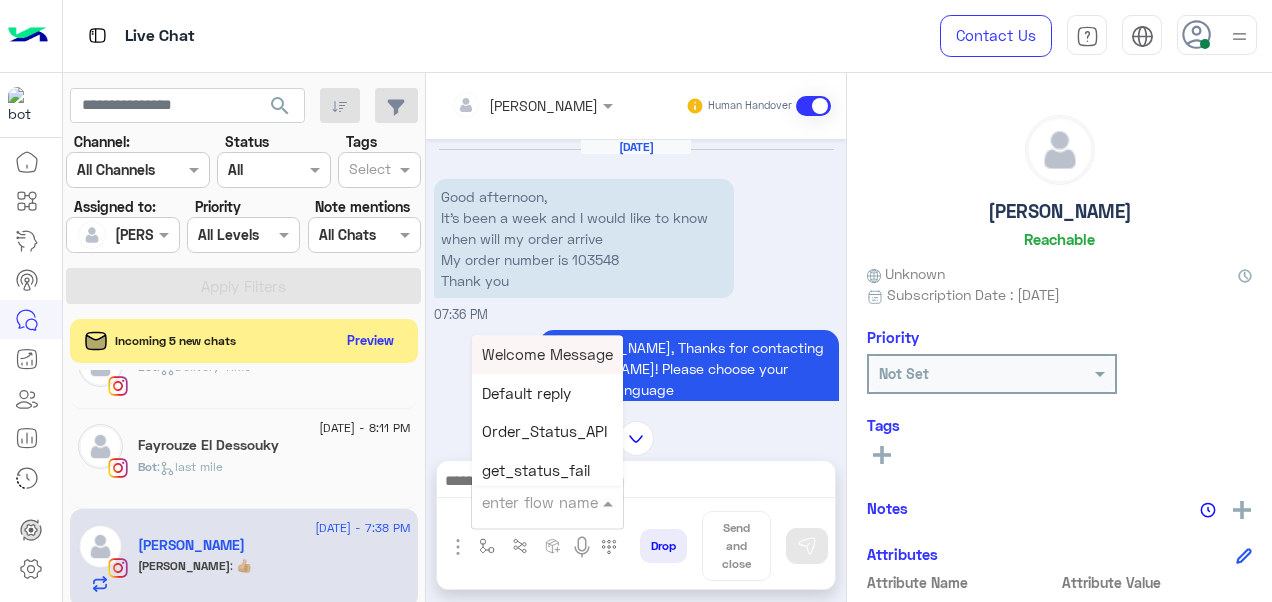 click at bounding box center (523, 502) 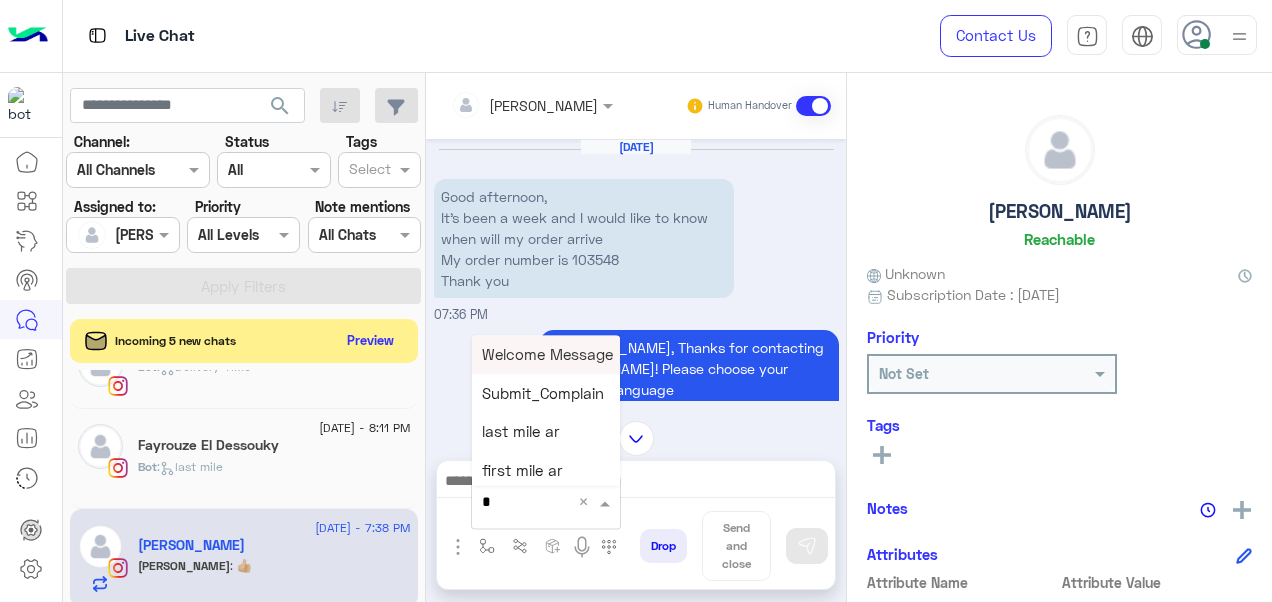 type on "*" 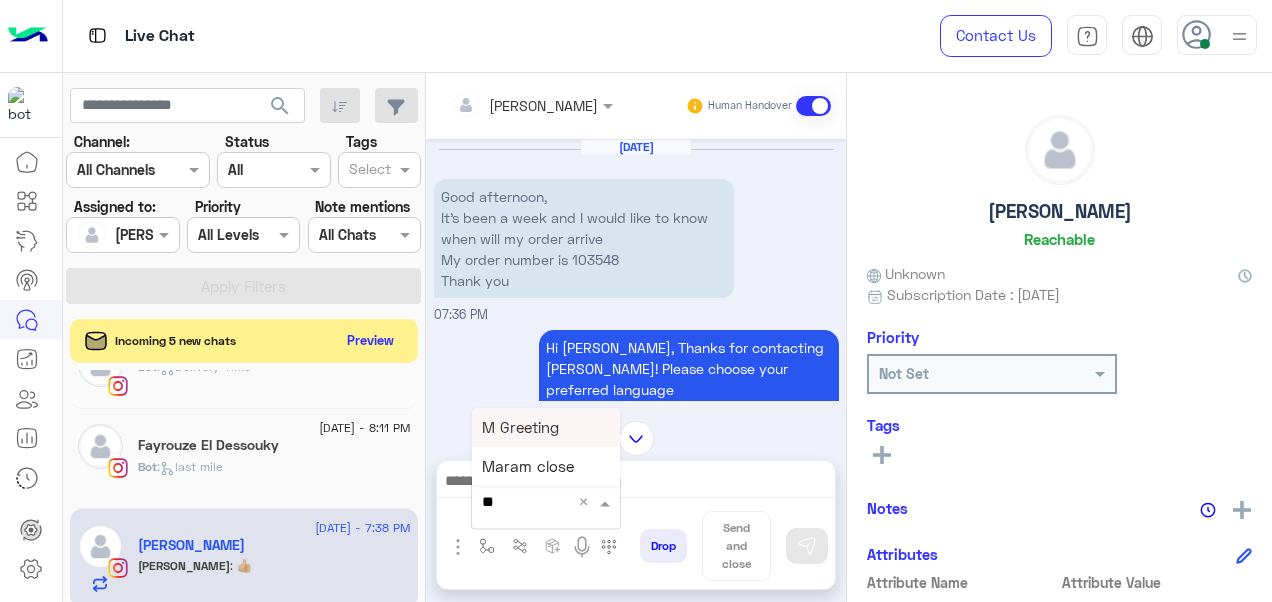 click on "M Greeting" at bounding box center (520, 427) 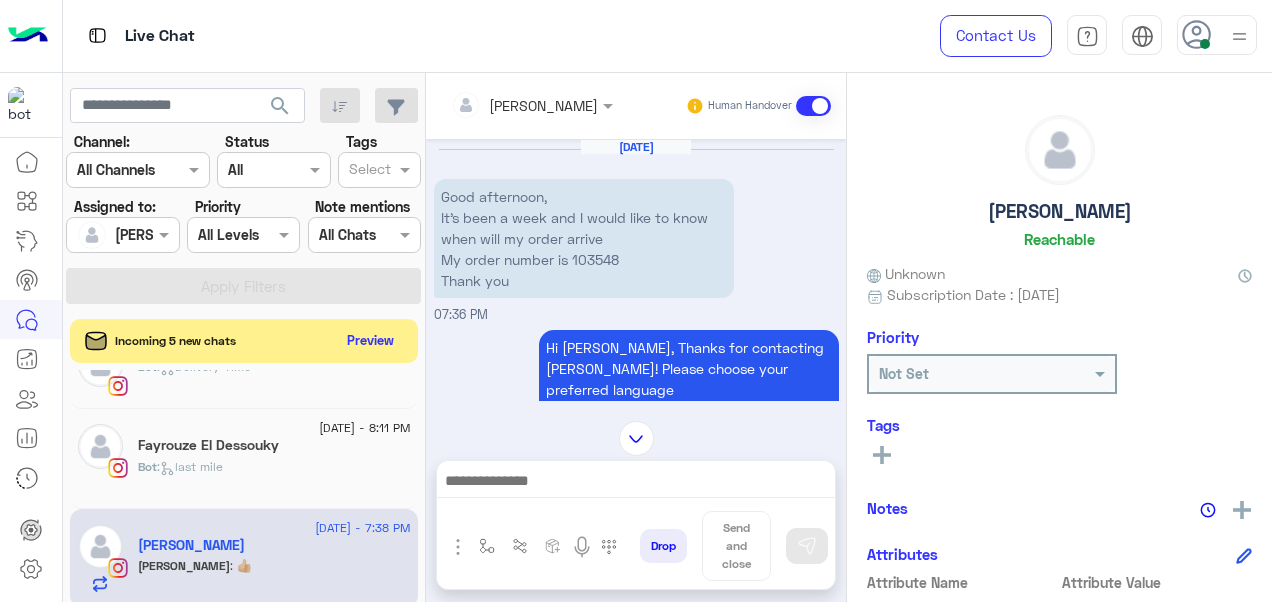 type on "**********" 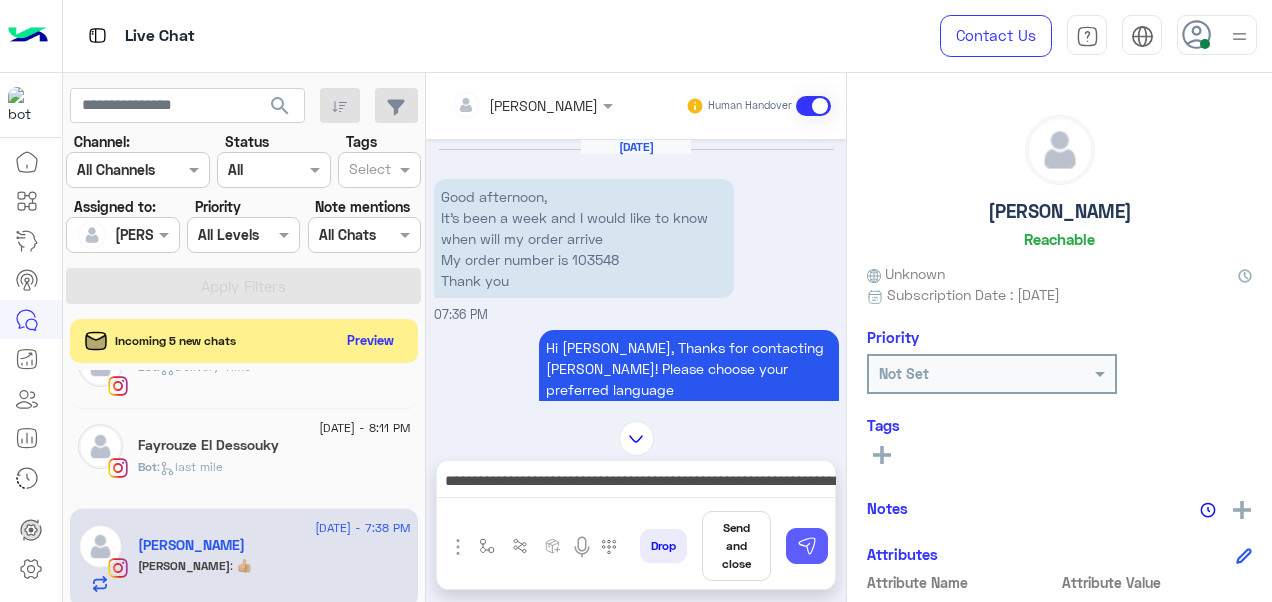 click at bounding box center [807, 546] 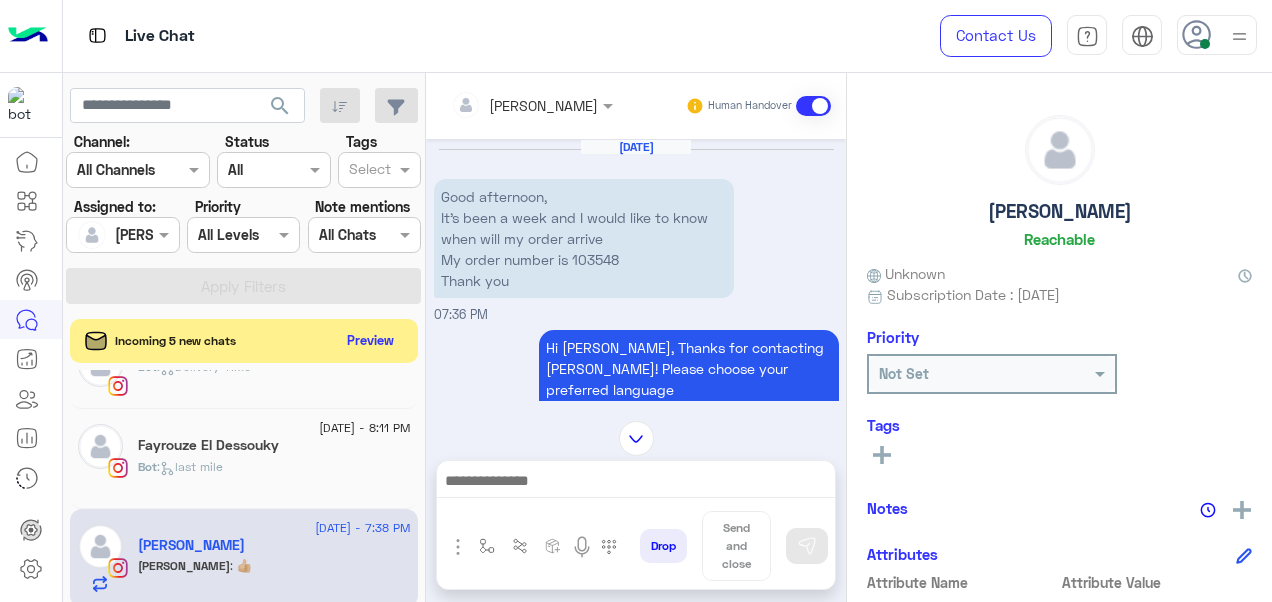click at bounding box center [636, 483] 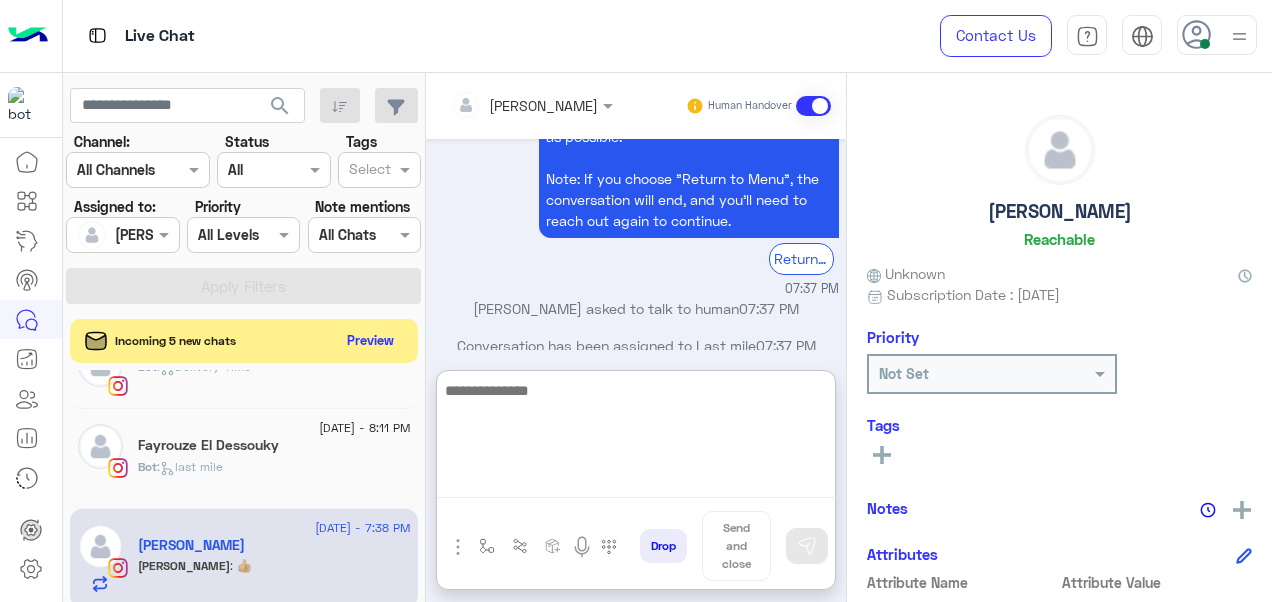 scroll, scrollTop: 2136, scrollLeft: 0, axis: vertical 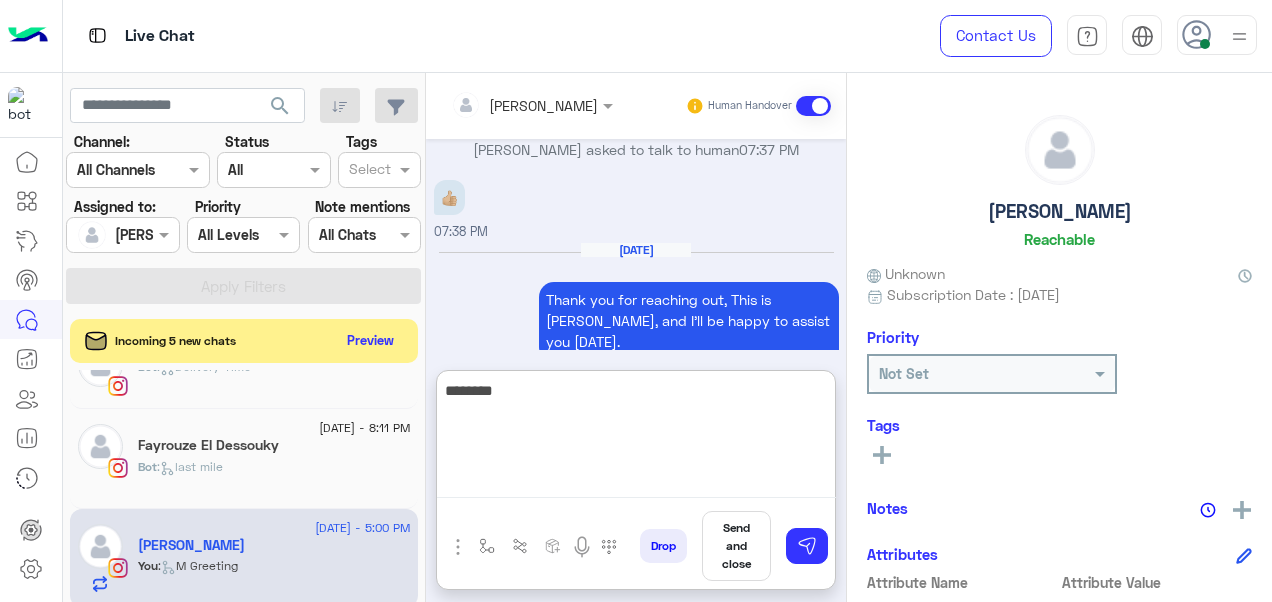 paste on "**********" 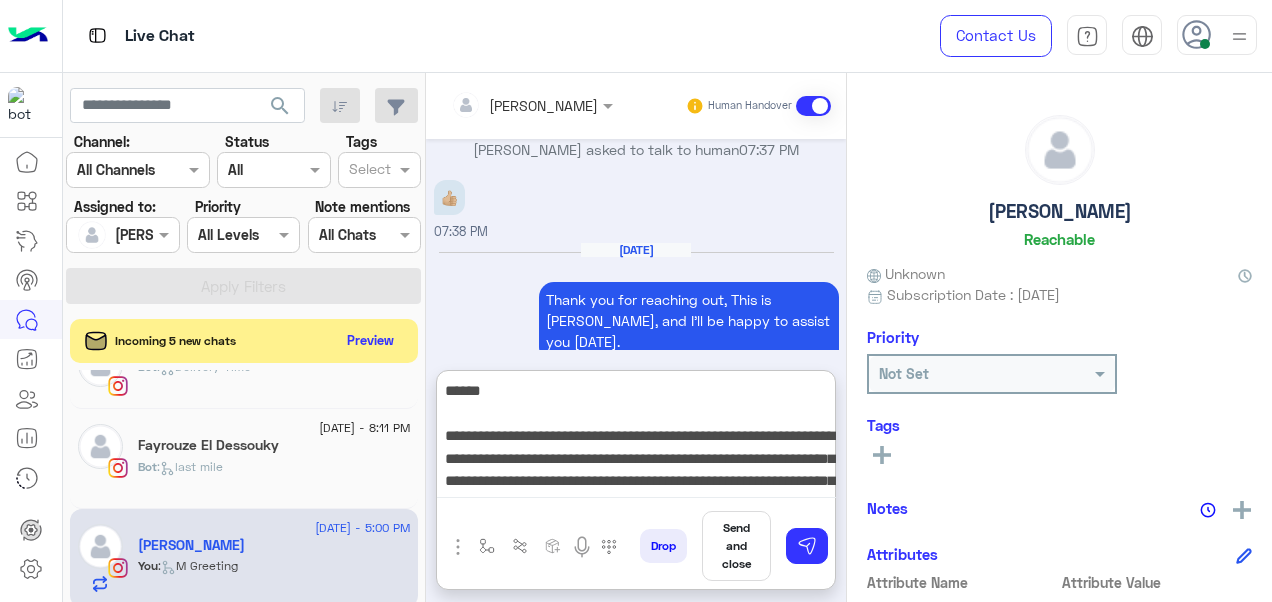 scroll, scrollTop: 60, scrollLeft: 0, axis: vertical 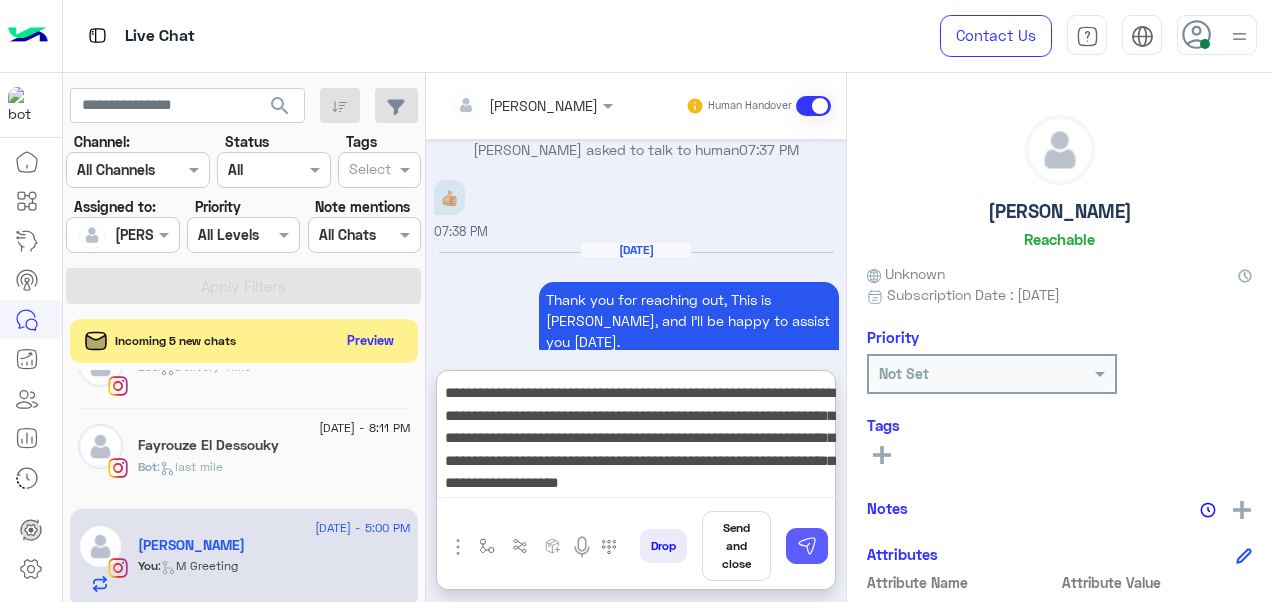 type on "**********" 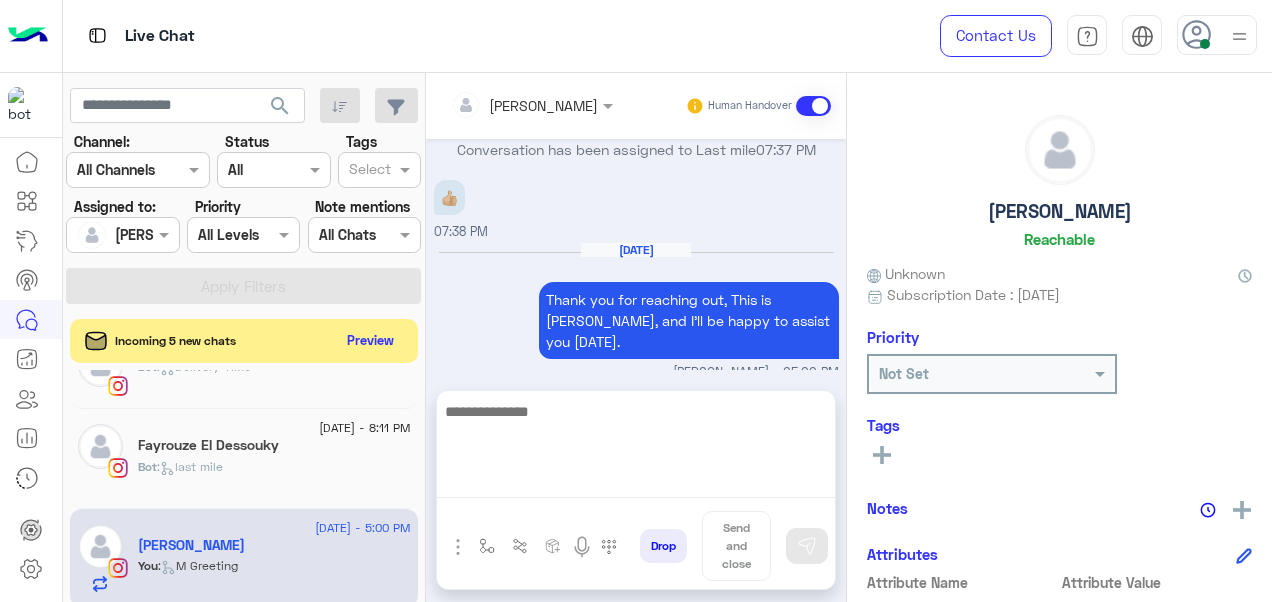 scroll, scrollTop: 2277, scrollLeft: 0, axis: vertical 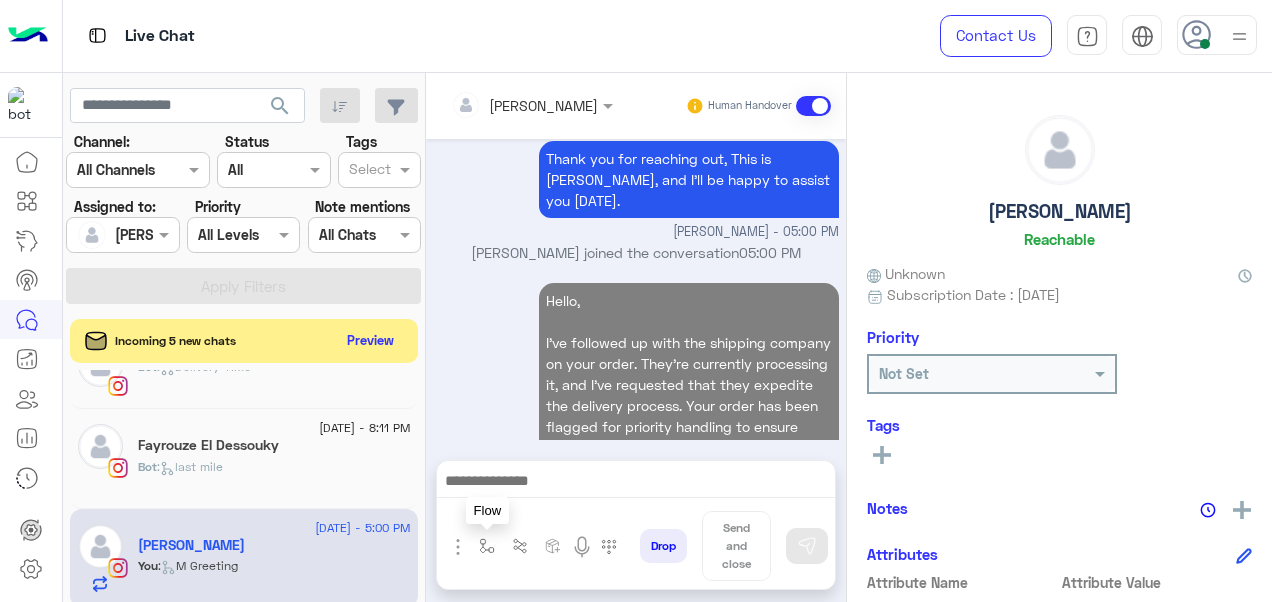 click at bounding box center (487, 546) 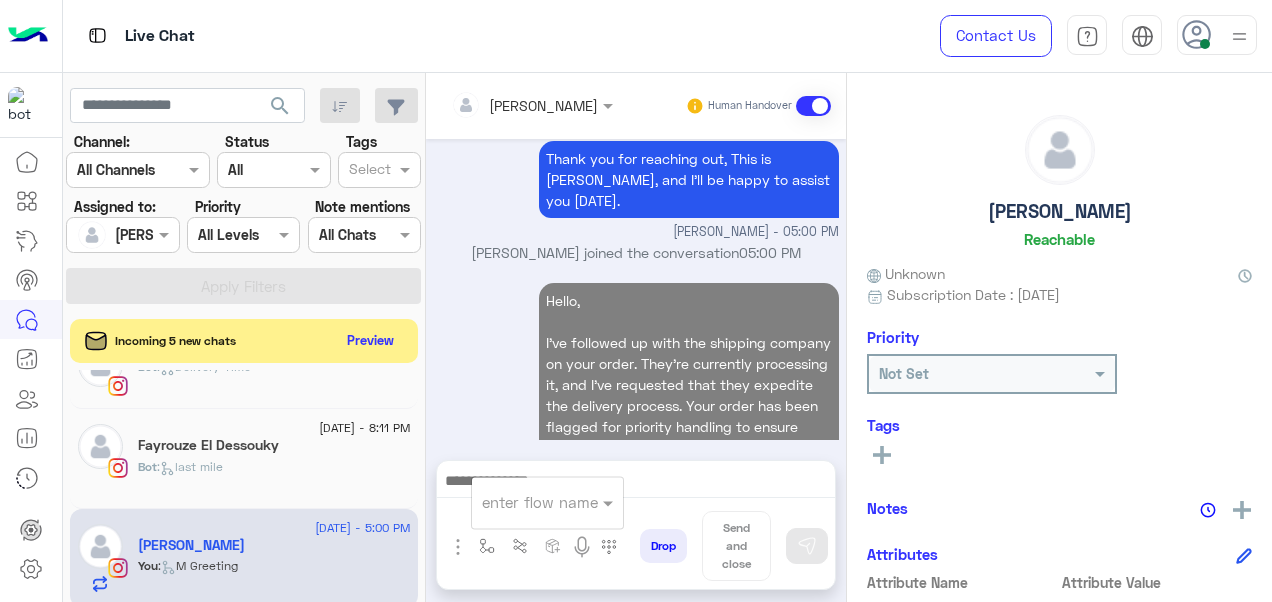 click at bounding box center (523, 502) 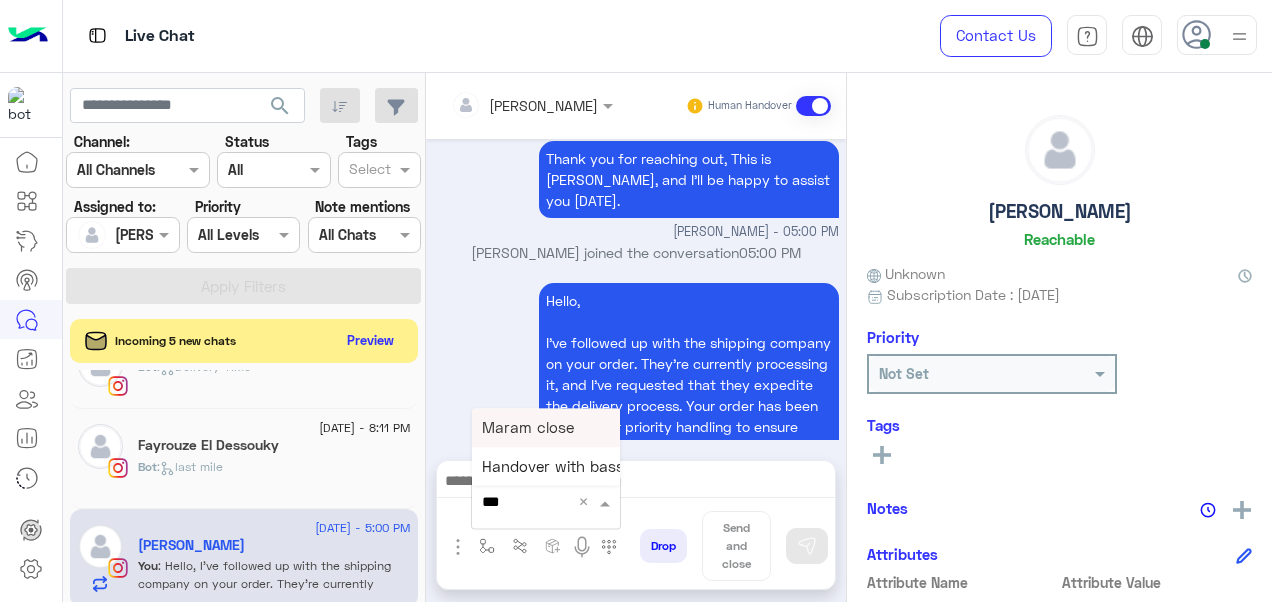 type on "****" 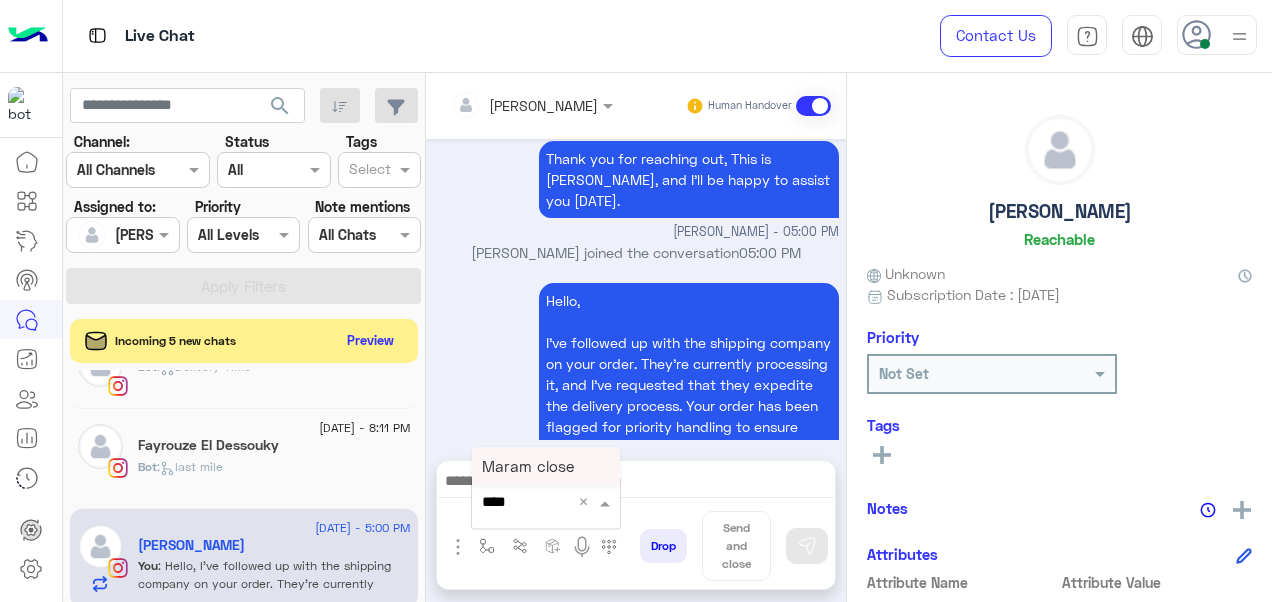 click on "Maram close" at bounding box center (528, 466) 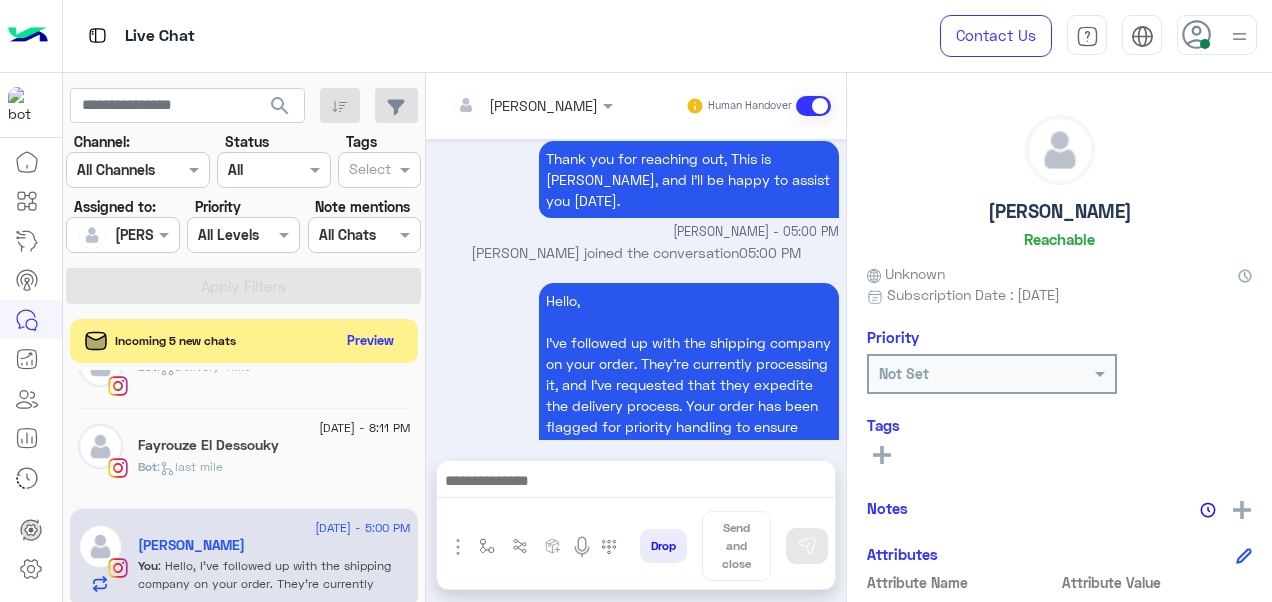 type on "**********" 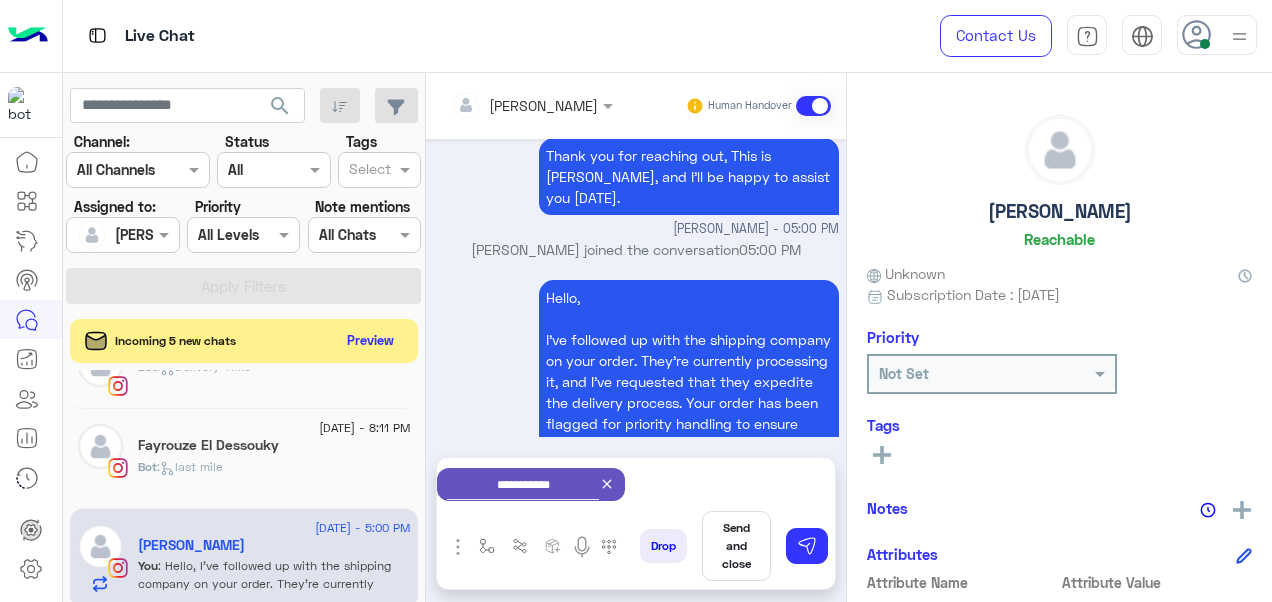 click on "Send and close" at bounding box center (736, 546) 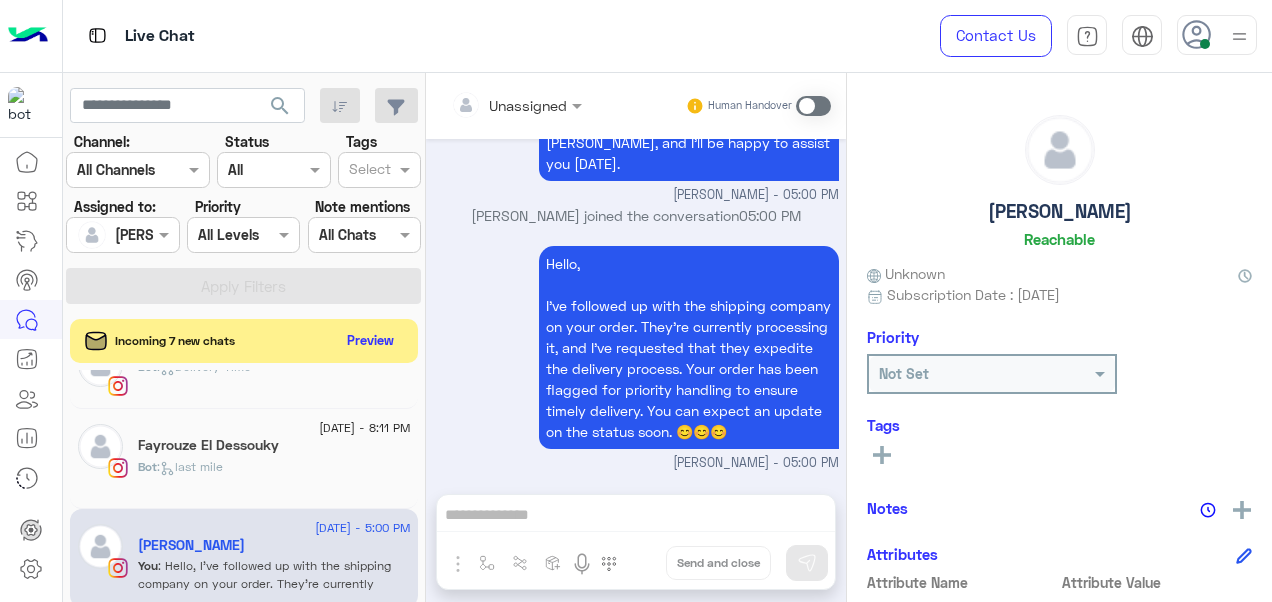 scroll, scrollTop: 2280, scrollLeft: 0, axis: vertical 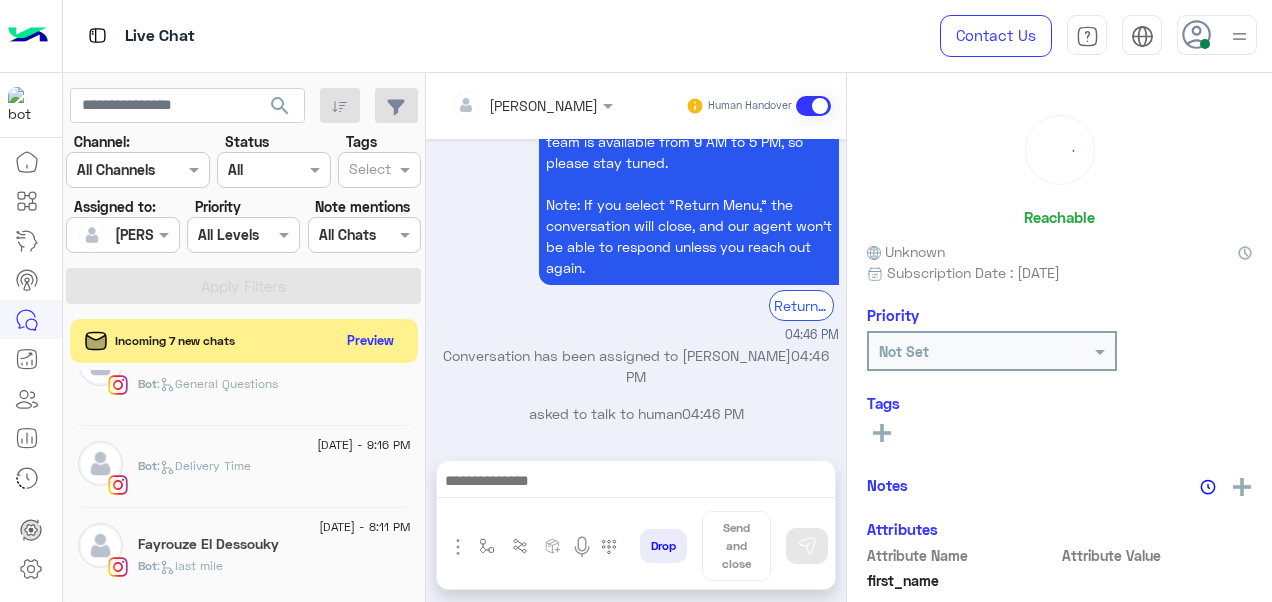click on "Fayrouze El Dessouky" 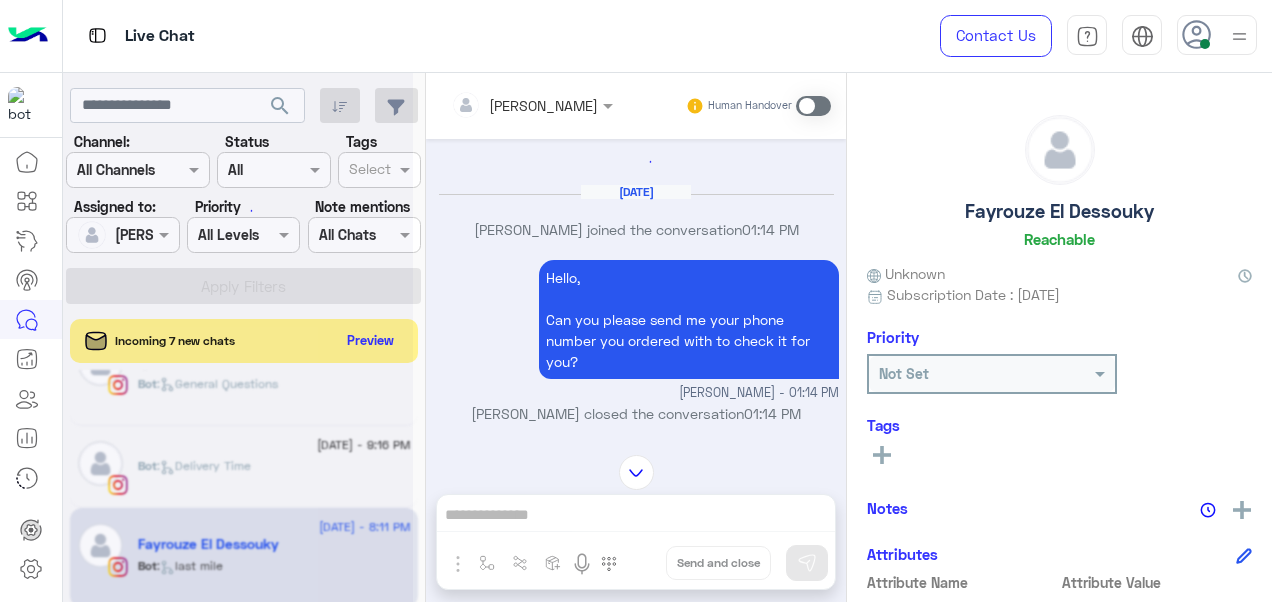 scroll, scrollTop: 1135, scrollLeft: 0, axis: vertical 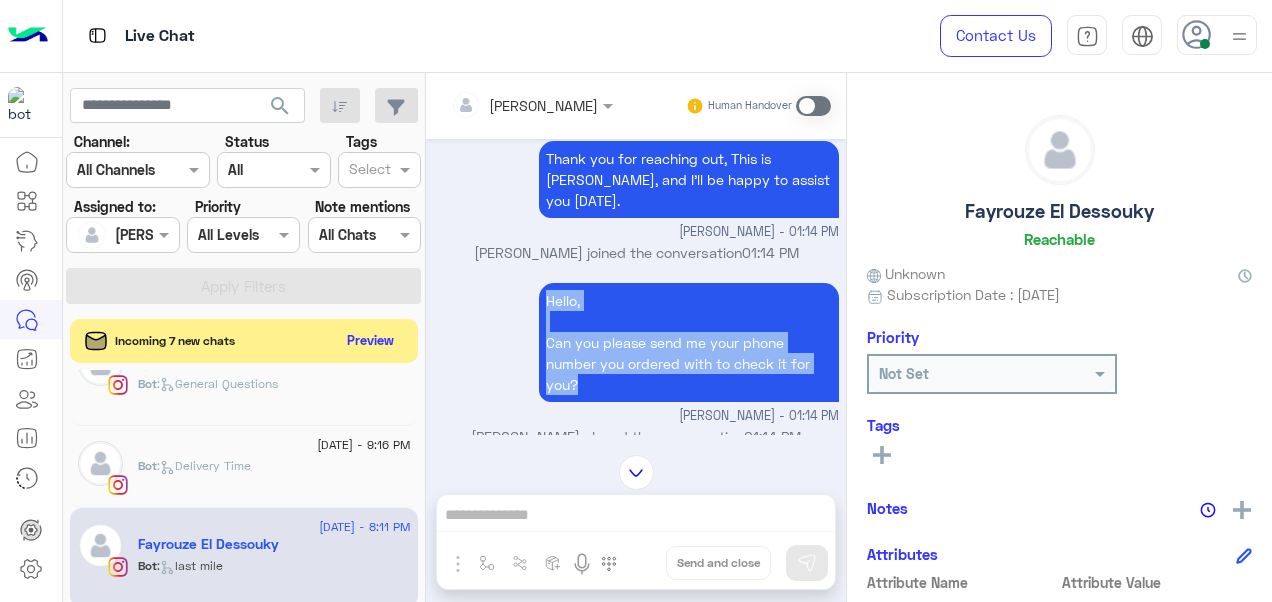drag, startPoint x: 540, startPoint y: 274, endPoint x: 616, endPoint y: 366, distance: 119.331474 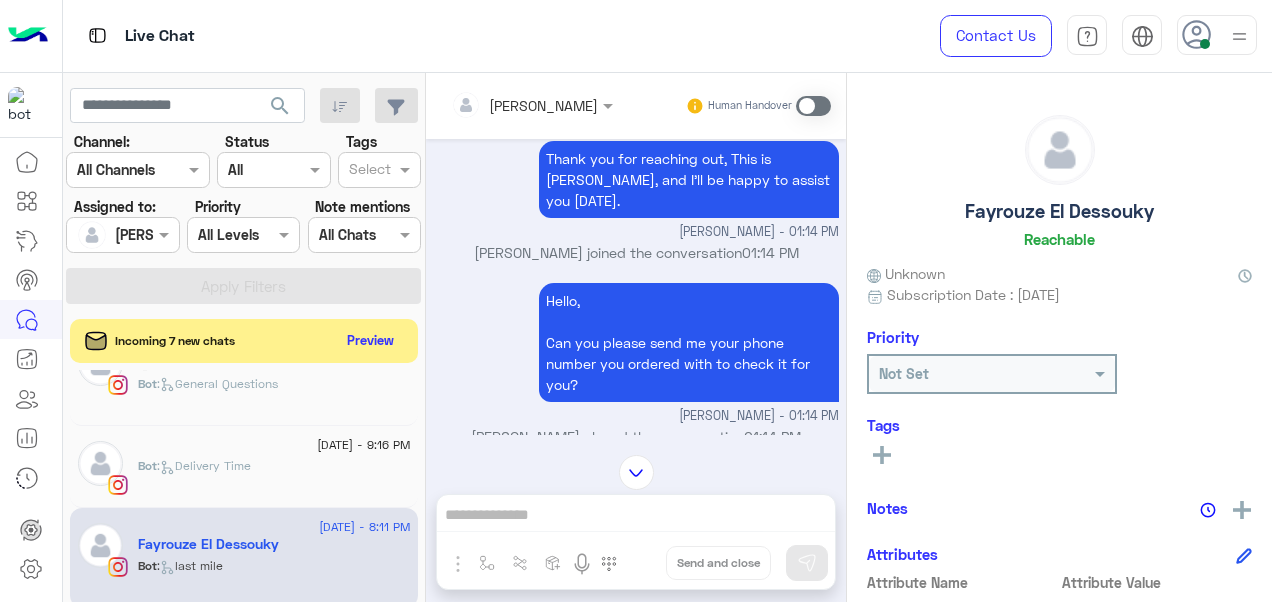 click at bounding box center [813, 106] 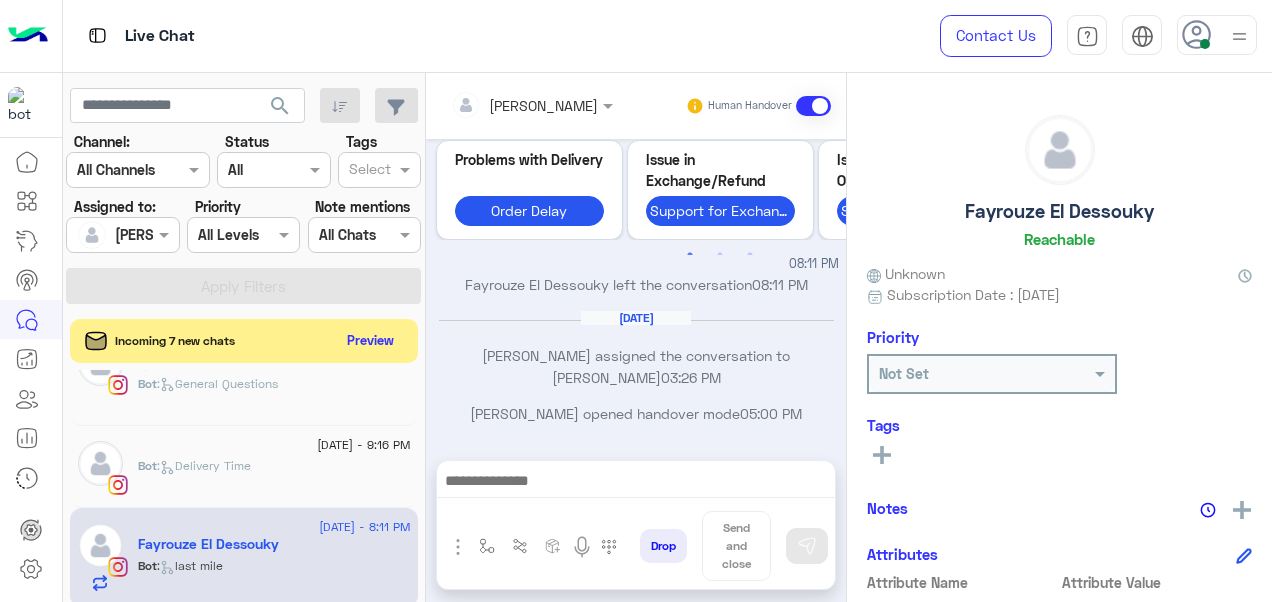 click at bounding box center [636, 483] 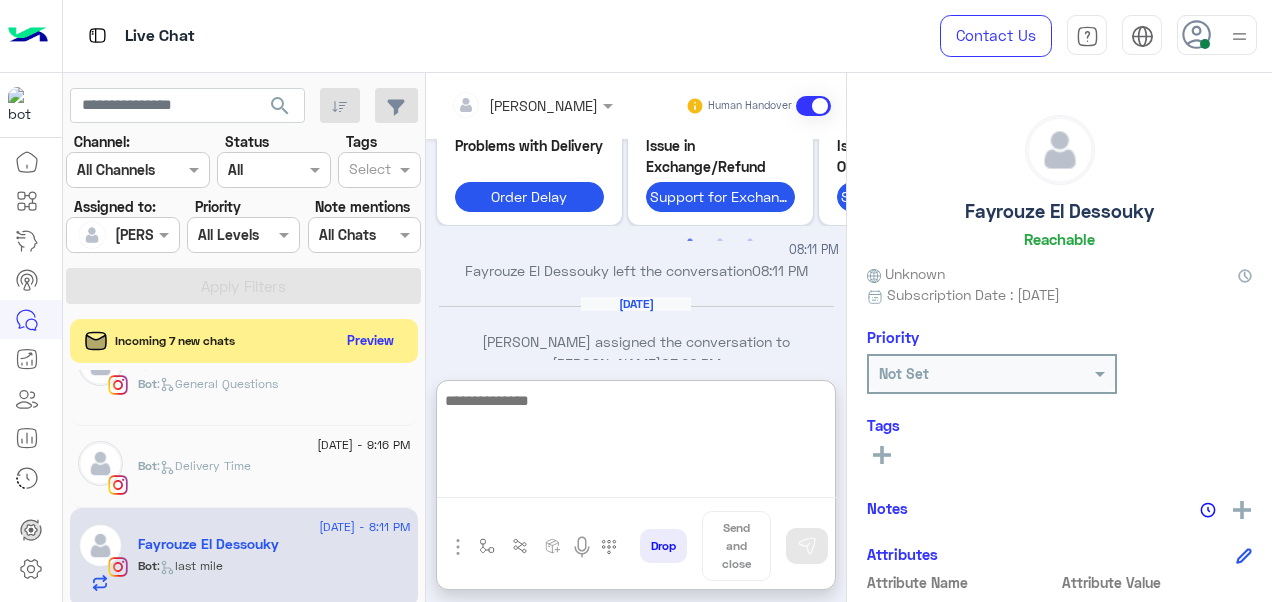 paste on "**********" 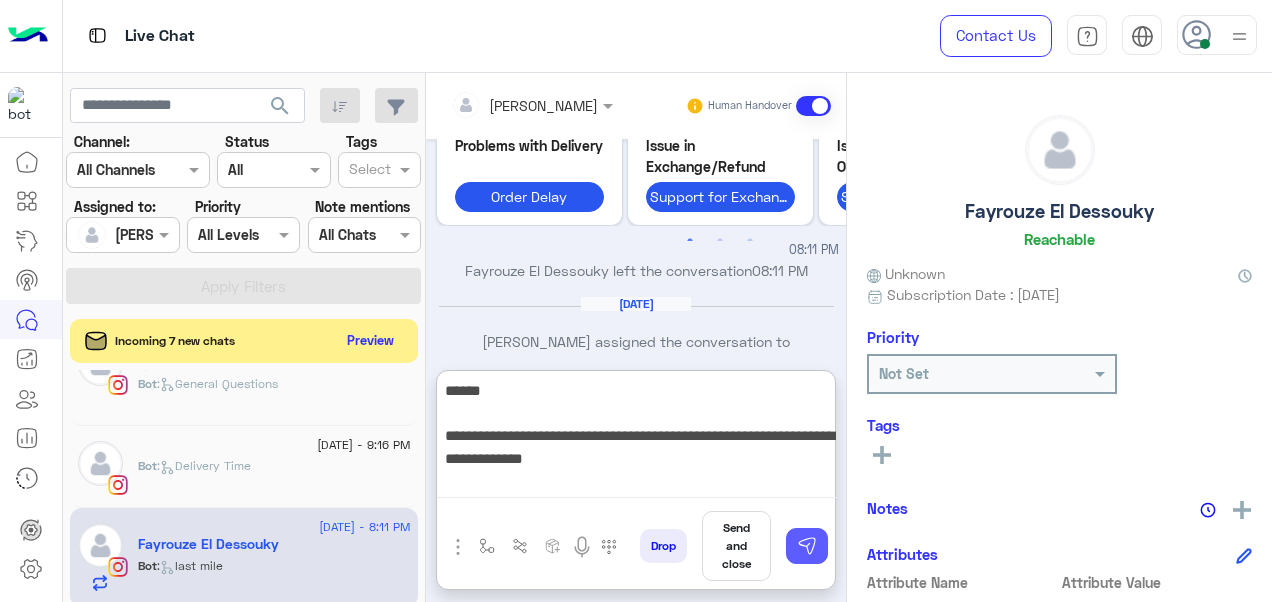 type on "**********" 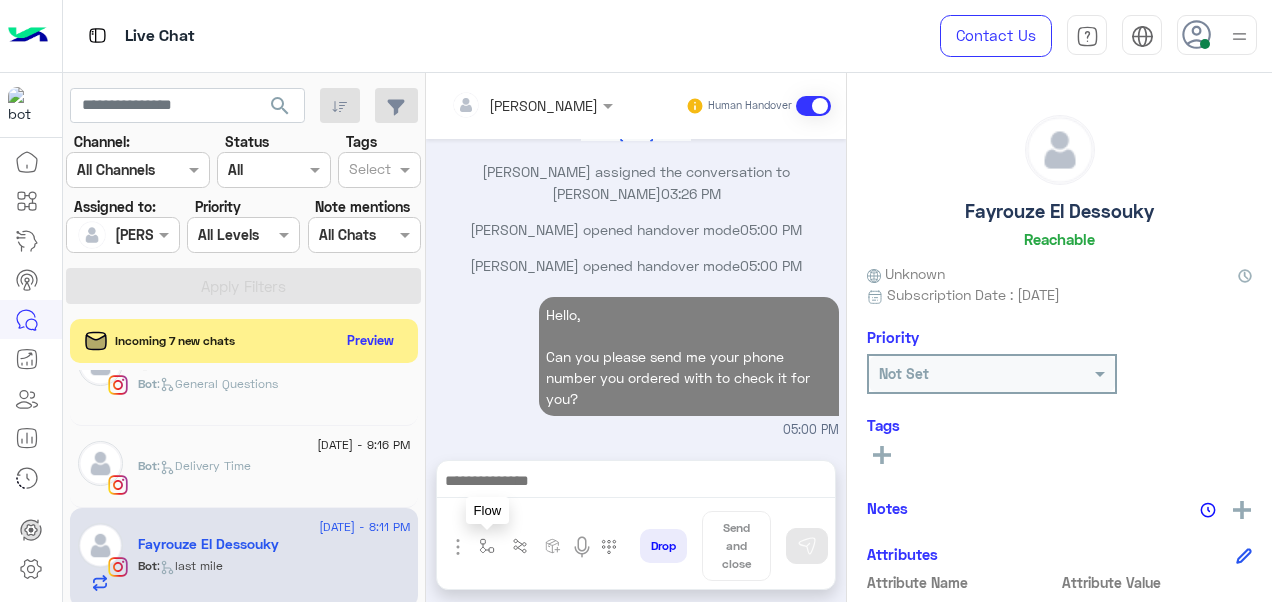 click at bounding box center (487, 546) 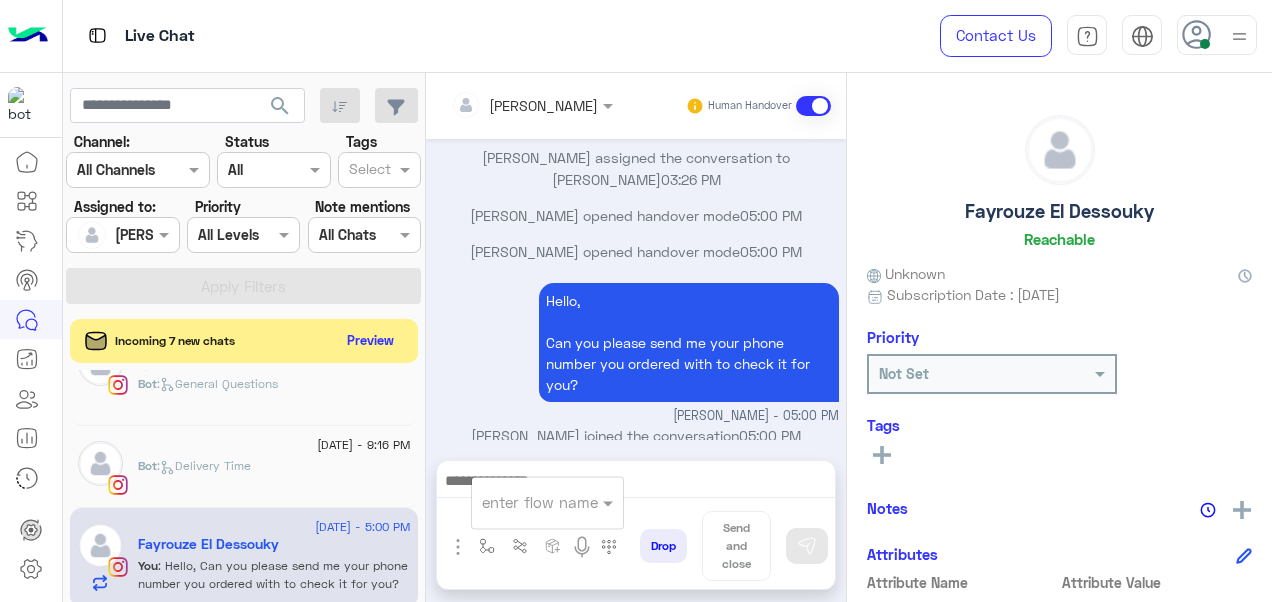 scroll, scrollTop: 2448, scrollLeft: 0, axis: vertical 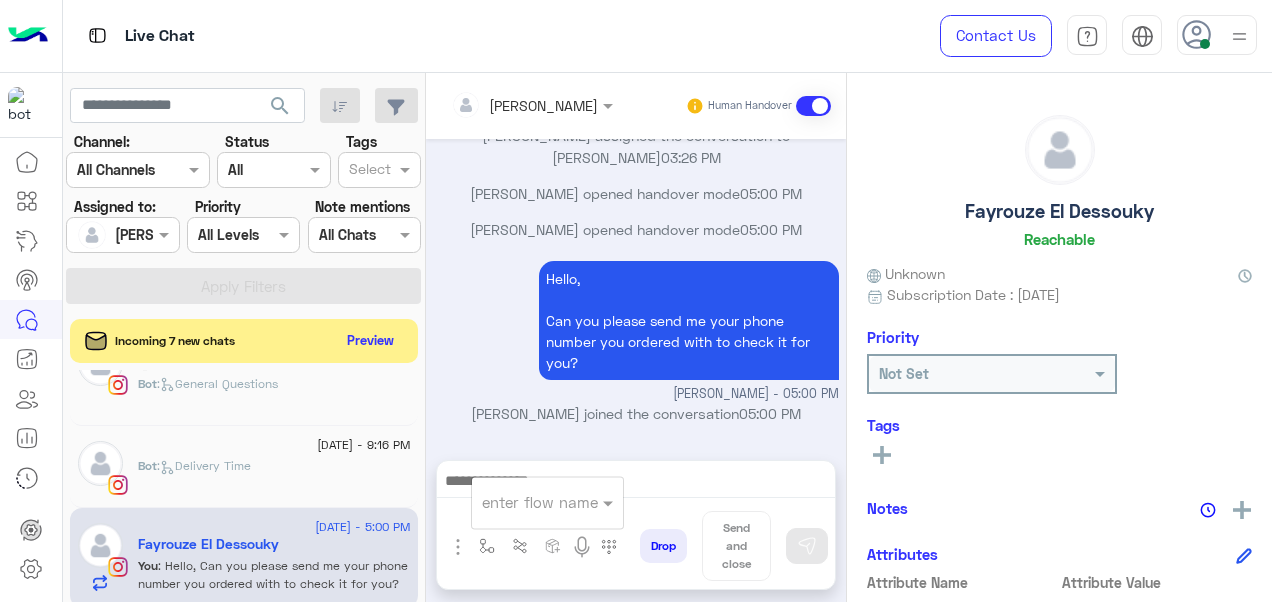 click on "enter flow name" at bounding box center (540, 502) 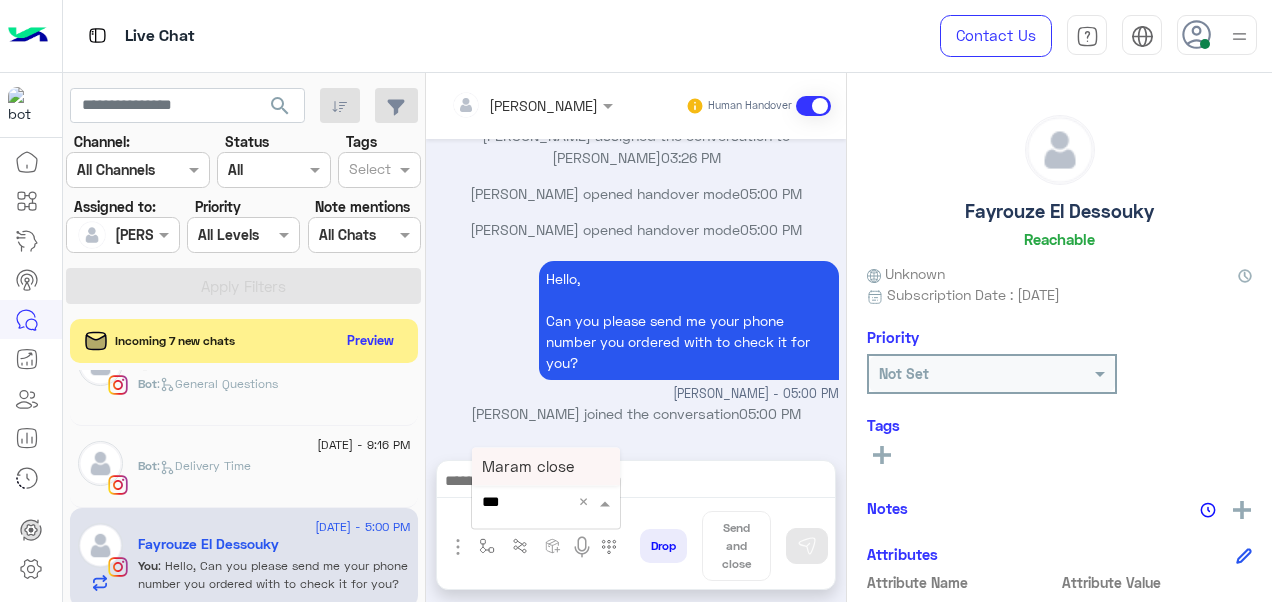 type on "****" 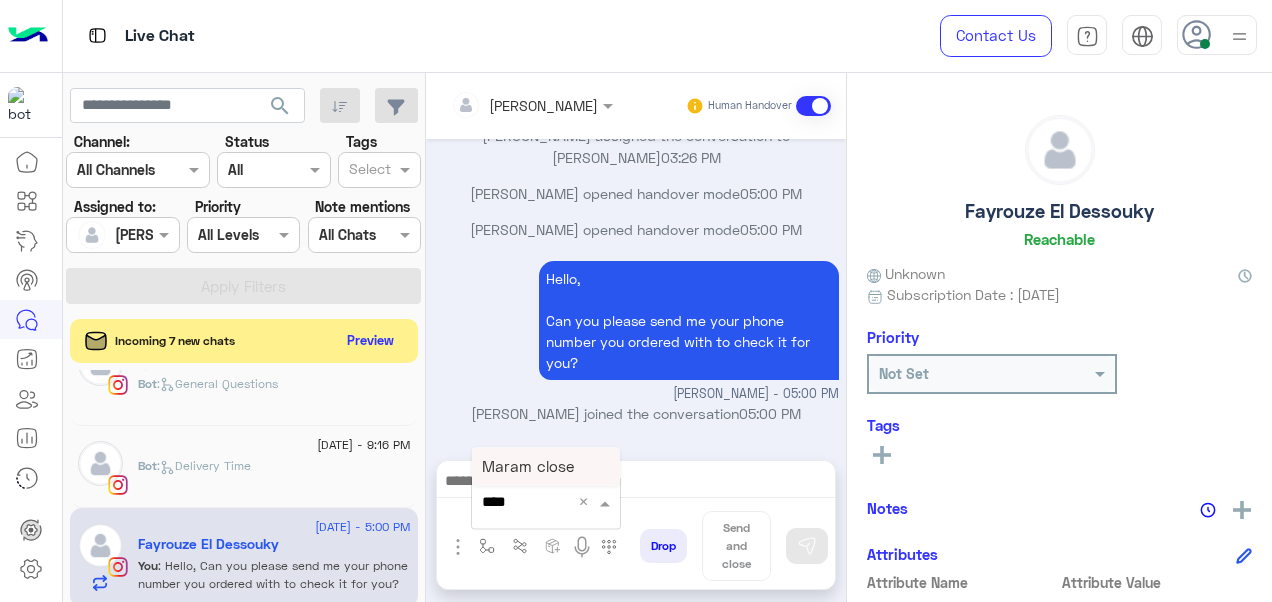 click on "Maram close" at bounding box center (546, 466) 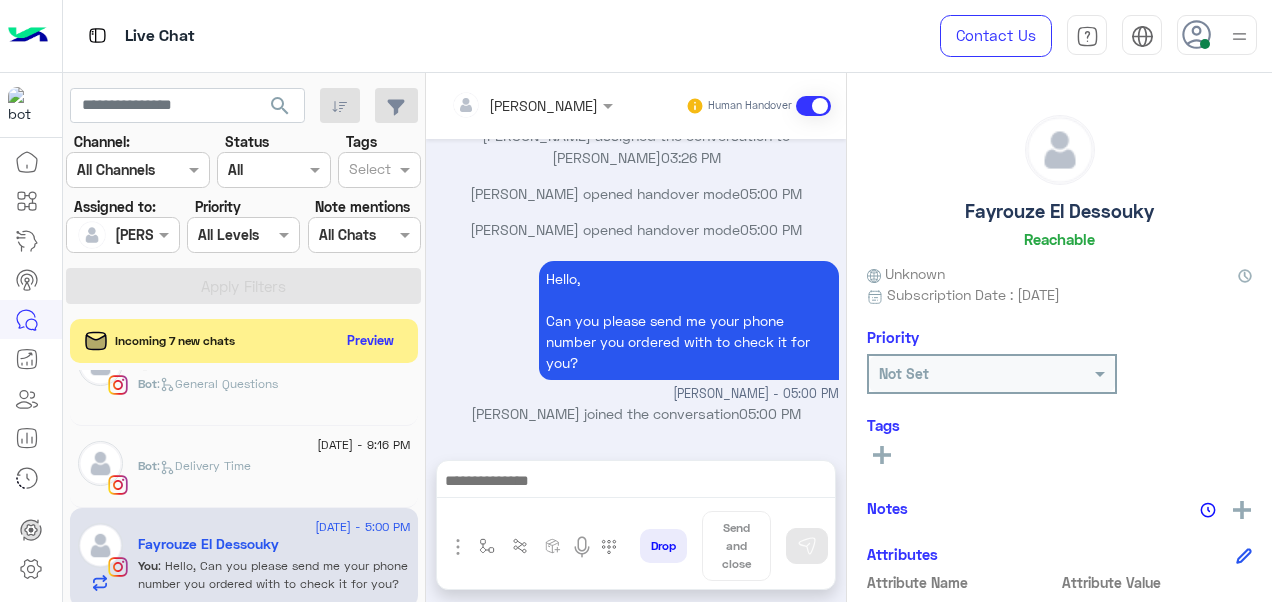 type on "**********" 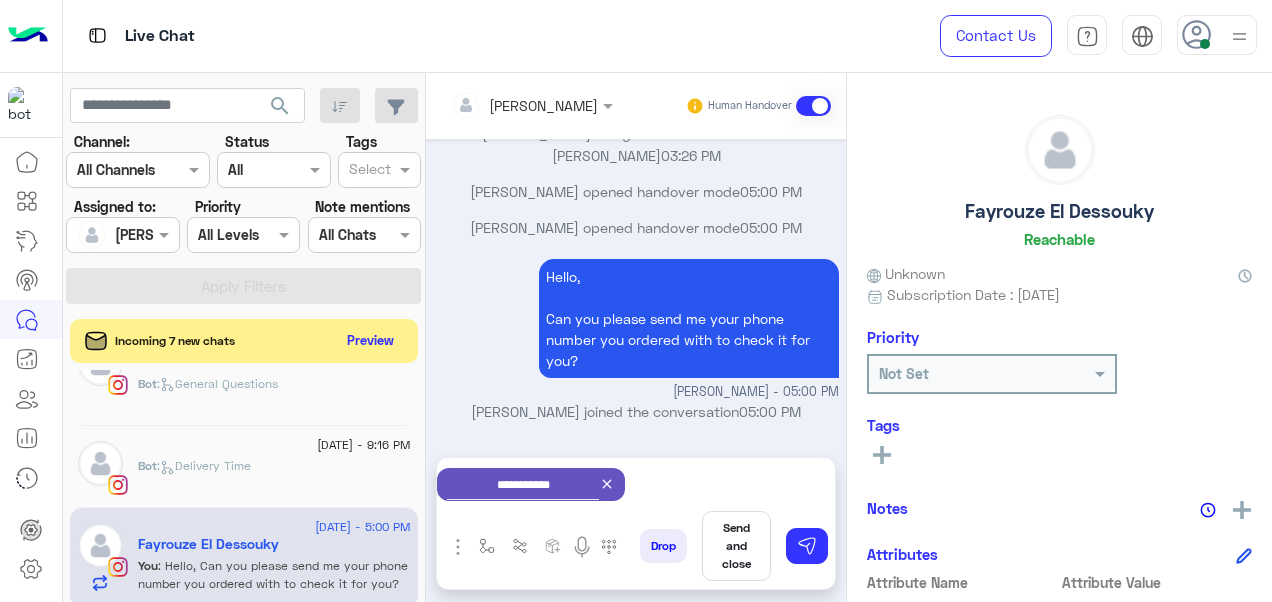 click on "Send and close" at bounding box center (736, 546) 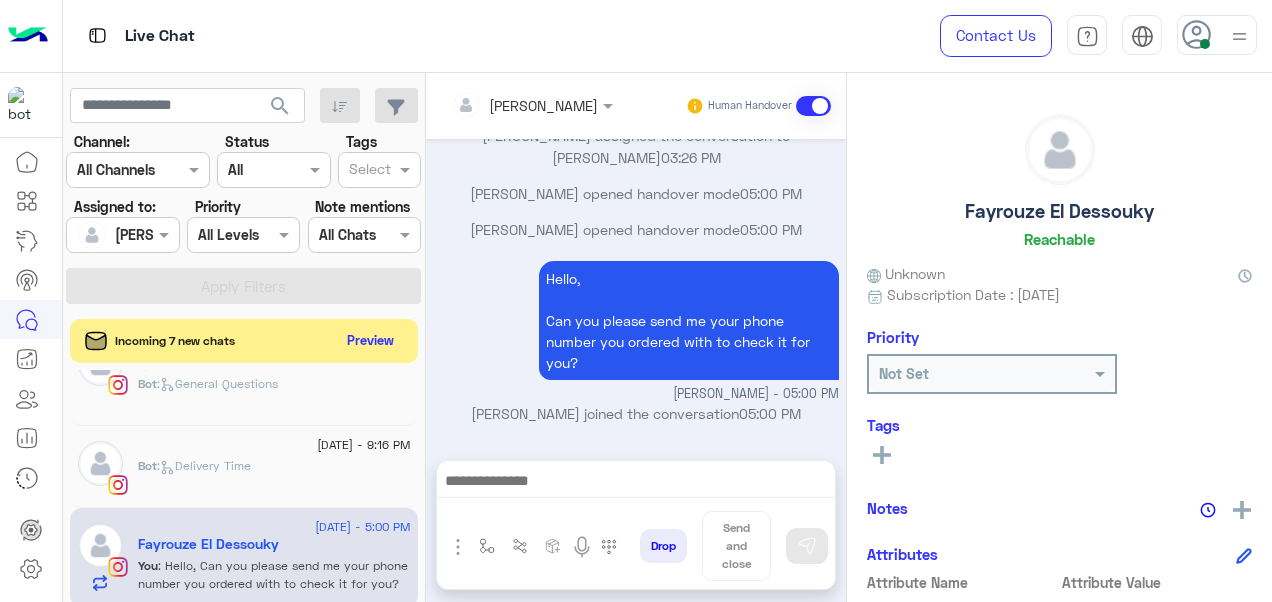 scroll, scrollTop: 2451, scrollLeft: 0, axis: vertical 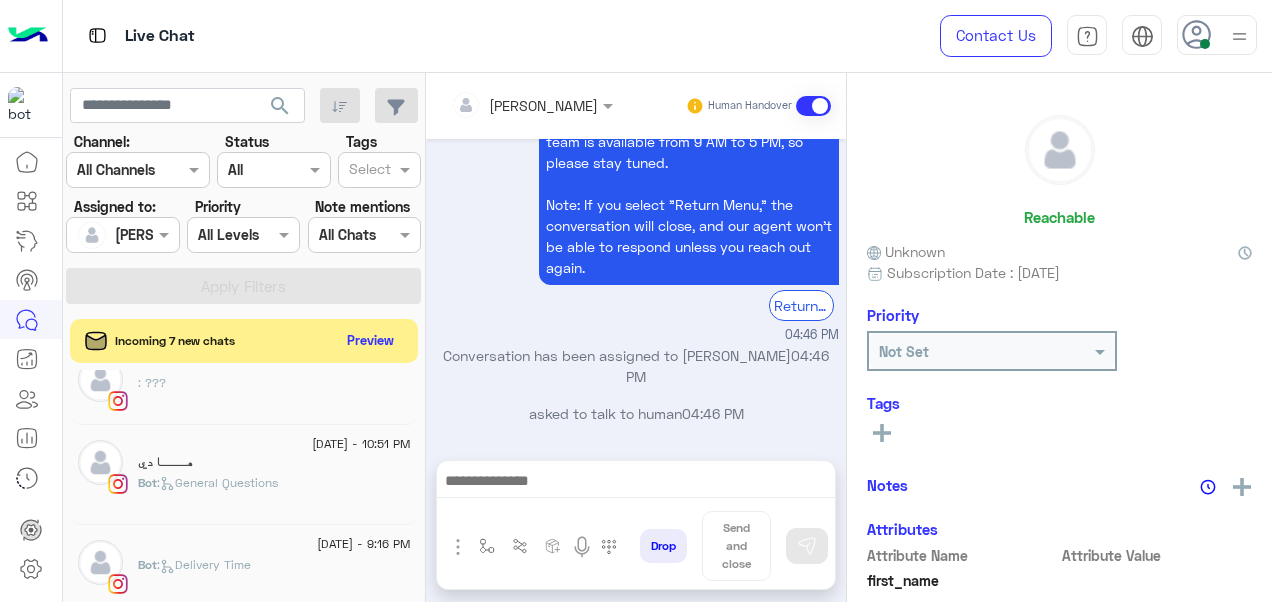 click 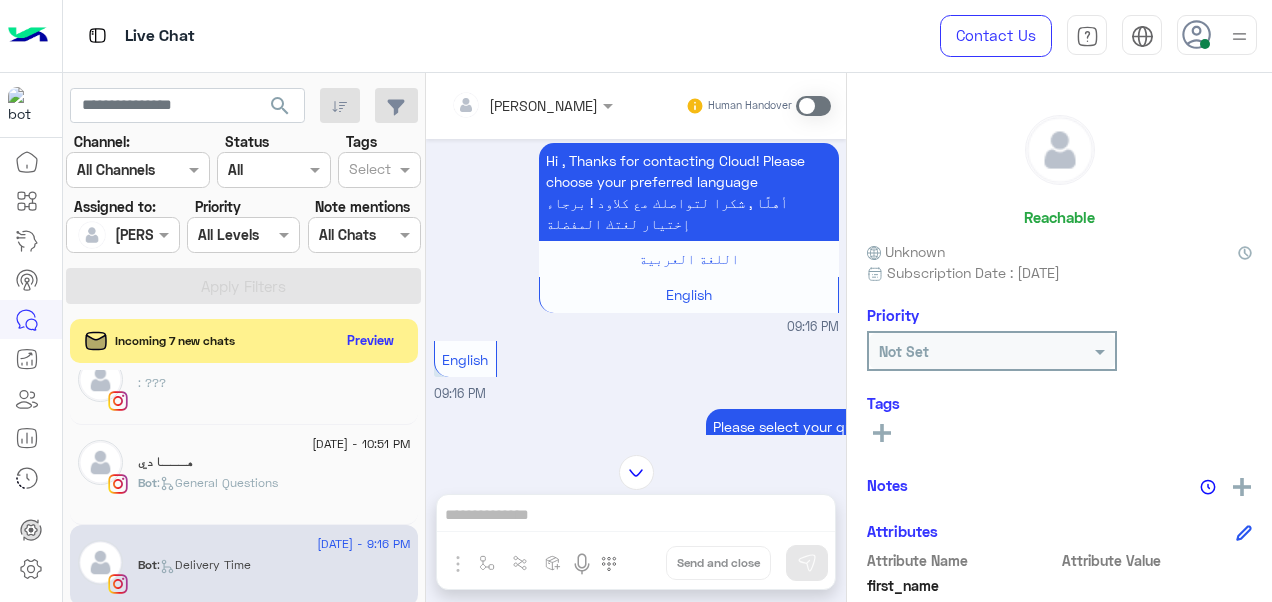 scroll, scrollTop: 0, scrollLeft: 0, axis: both 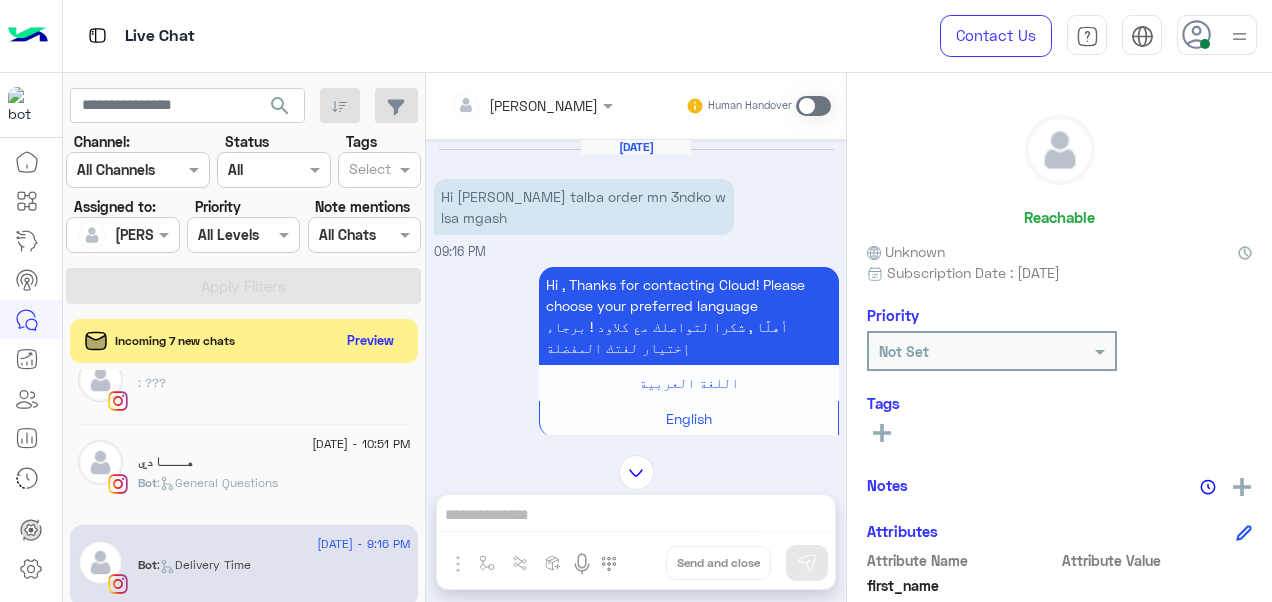 click at bounding box center [813, 106] 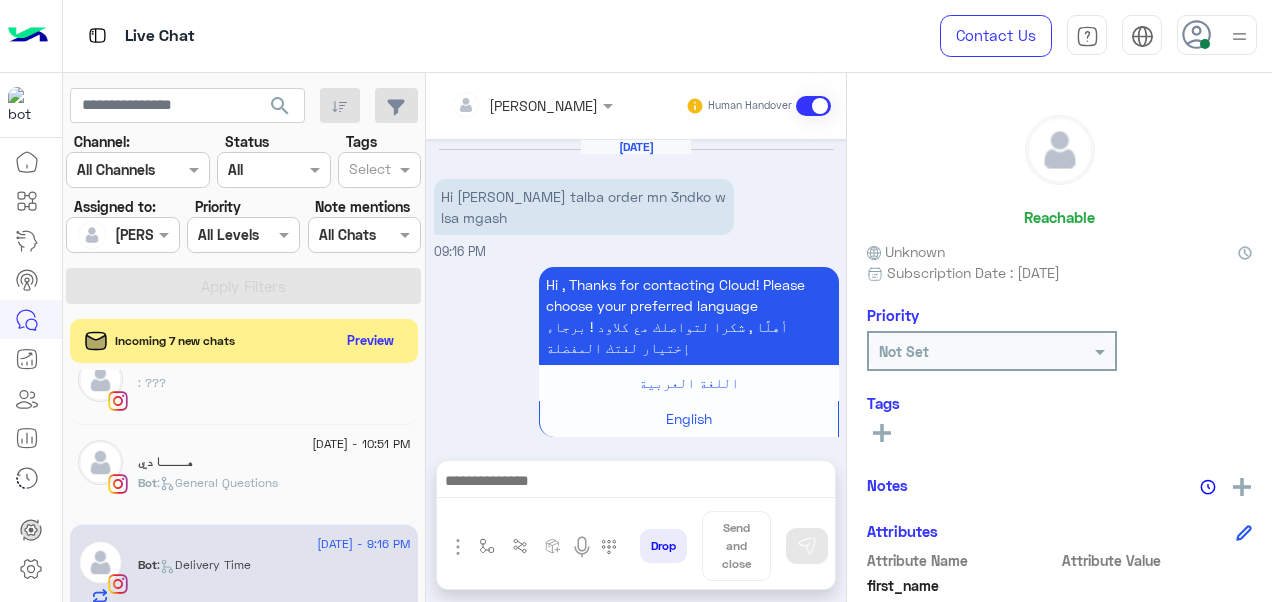scroll, scrollTop: 828, scrollLeft: 0, axis: vertical 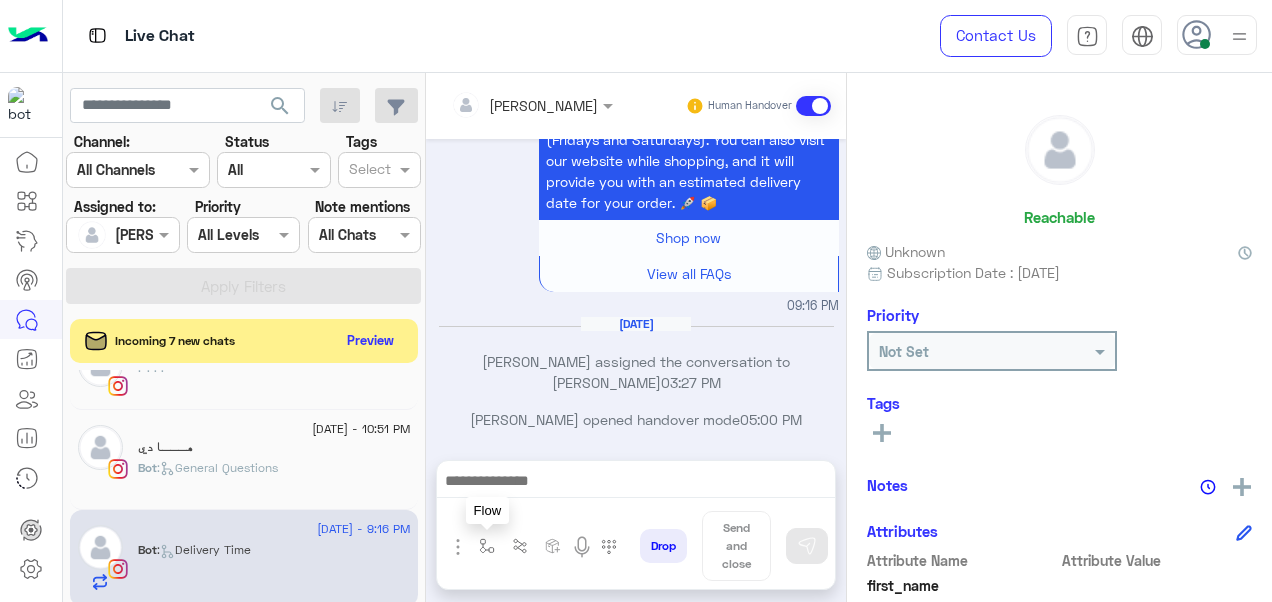 click at bounding box center [487, 546] 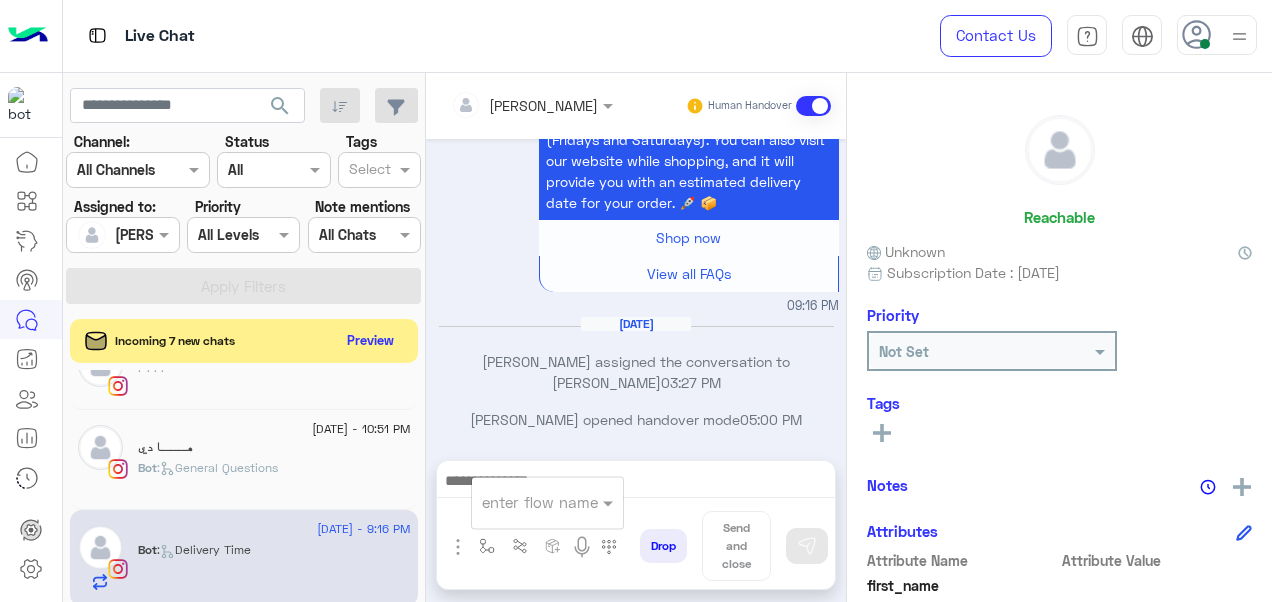 click at bounding box center (523, 502) 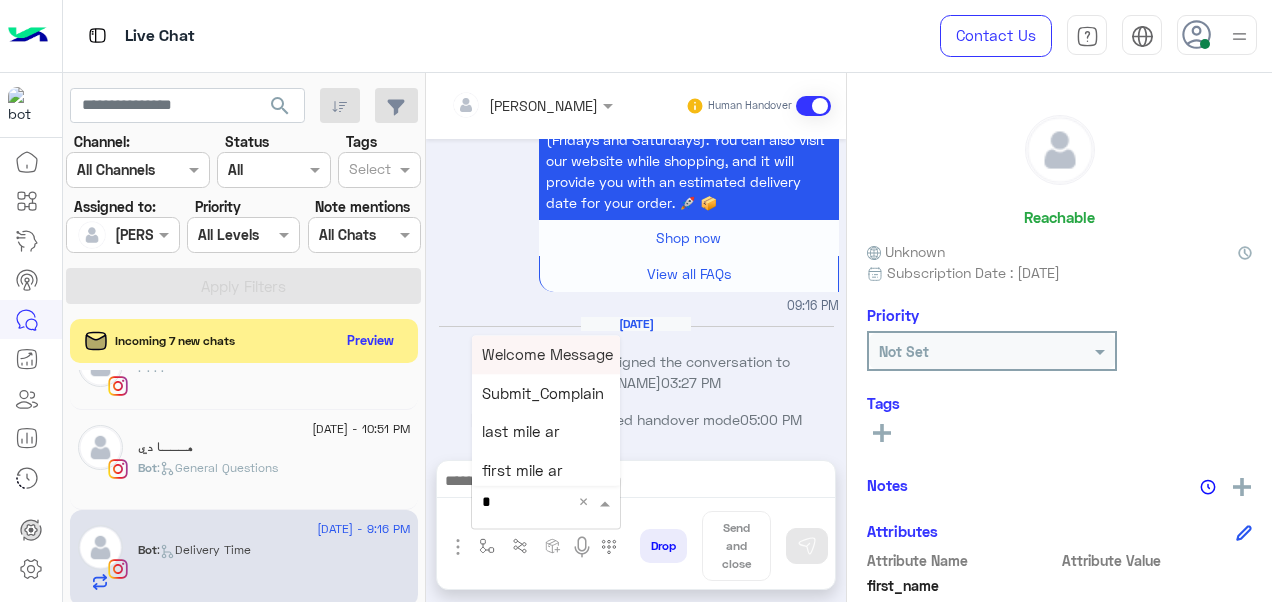 type on "*" 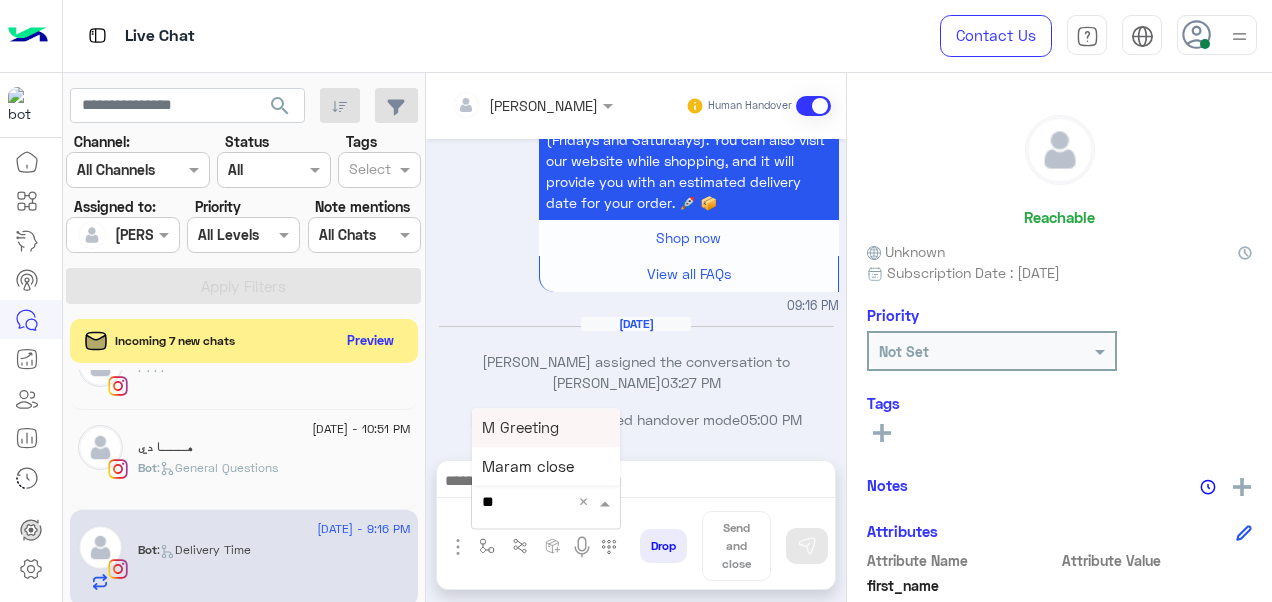 click on "M Greeting" at bounding box center [520, 427] 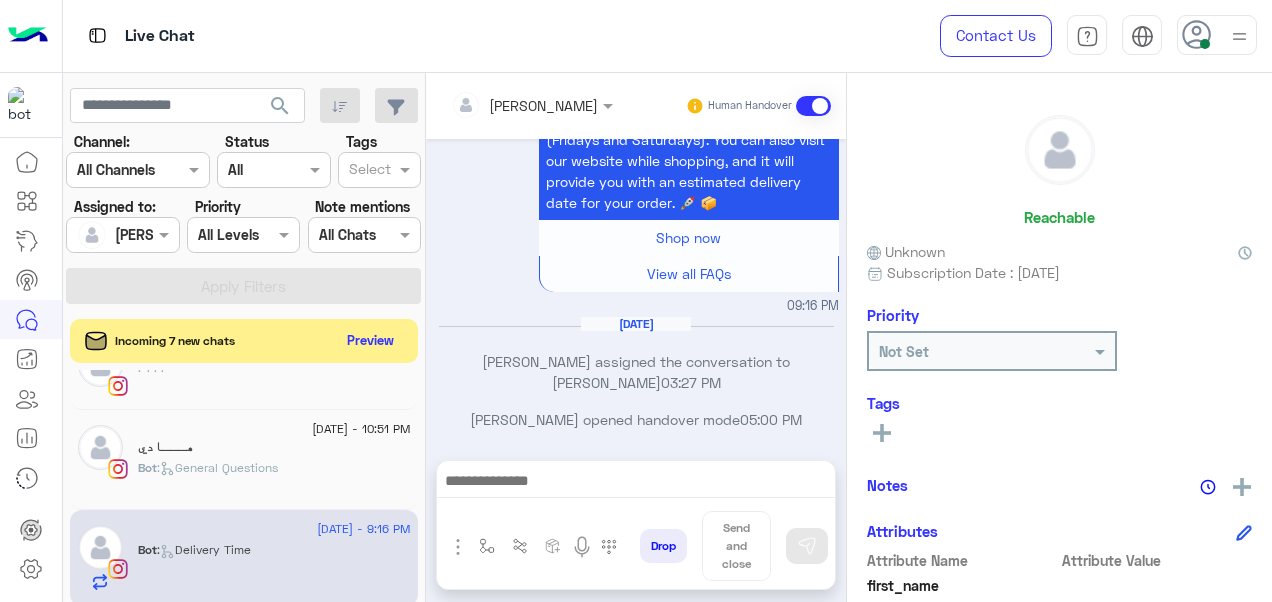 type on "**********" 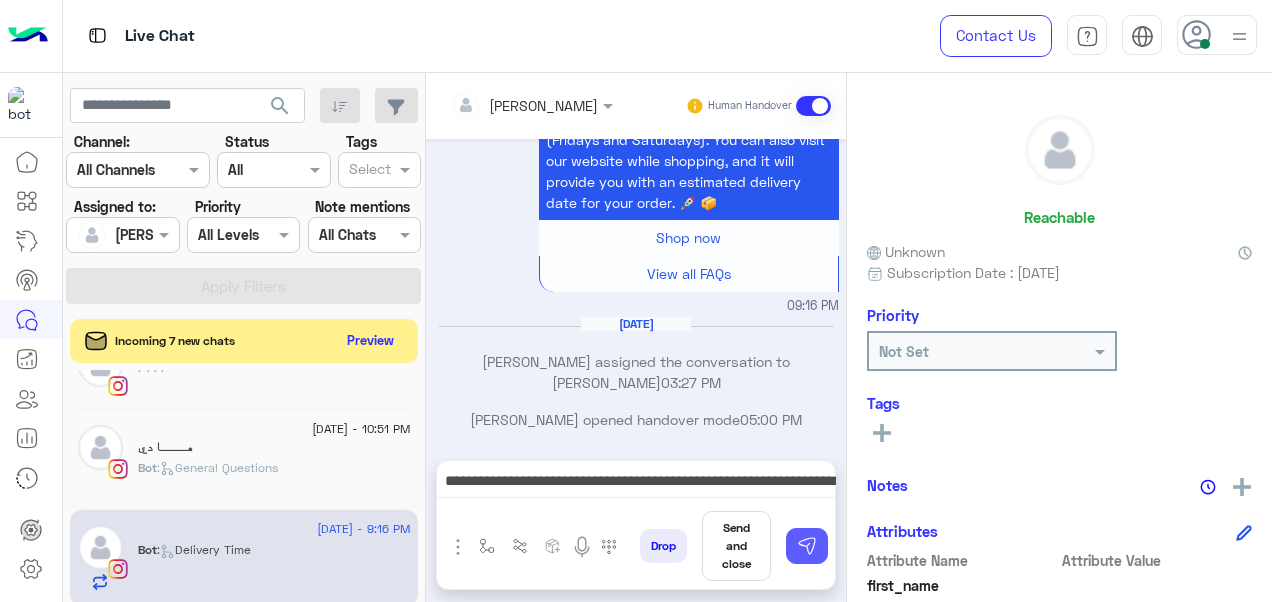 drag, startPoint x: 805, startPoint y: 557, endPoint x: 764, endPoint y: 552, distance: 41.303753 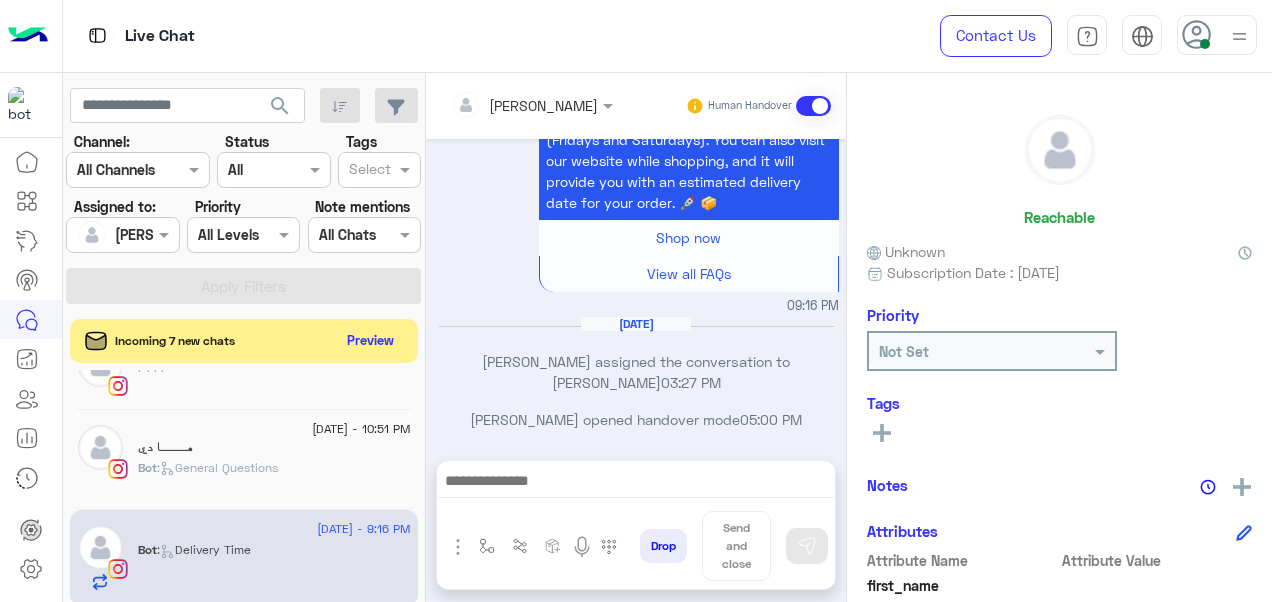 click at bounding box center (636, 483) 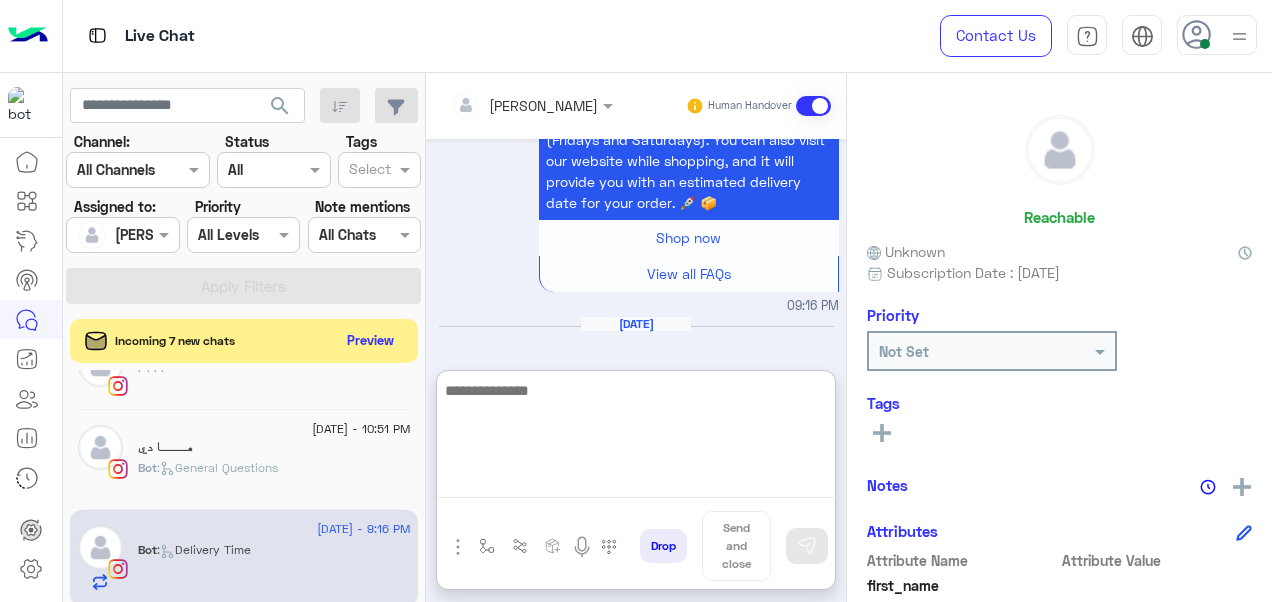 paste on "**********" 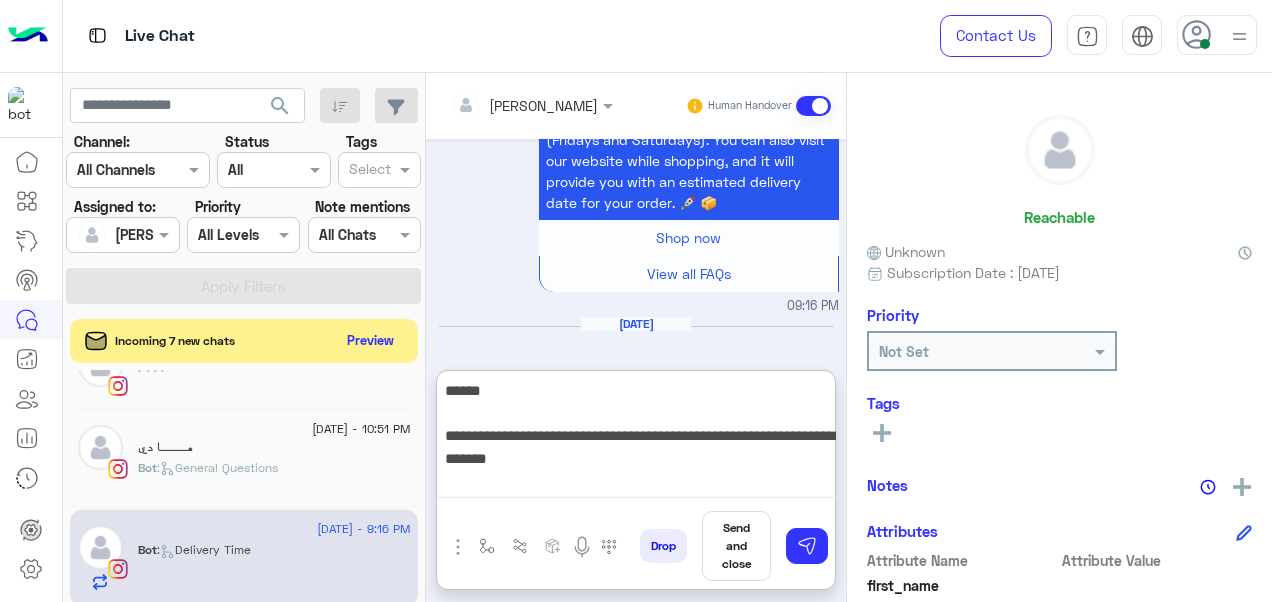 scroll, scrollTop: 1204, scrollLeft: 0, axis: vertical 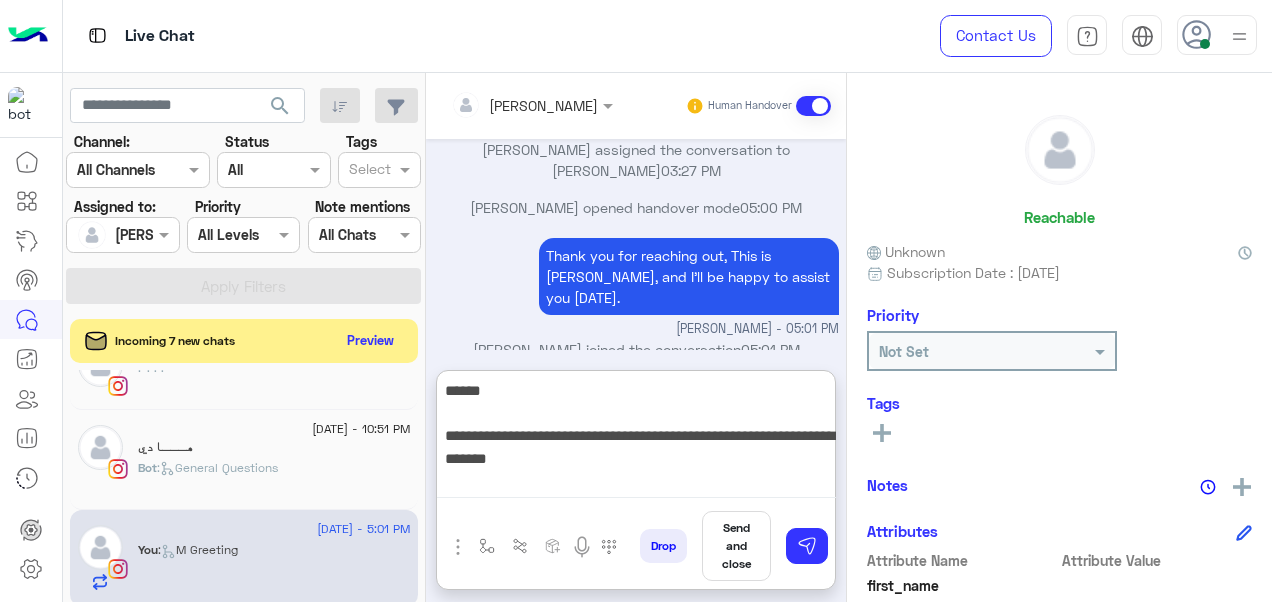 type 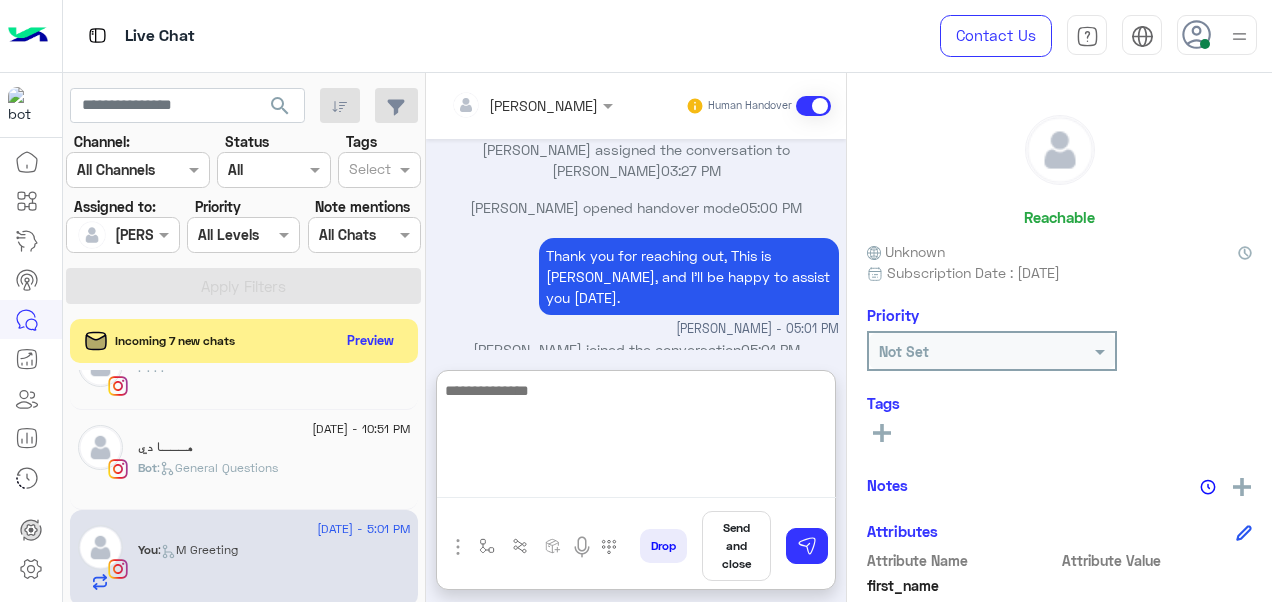 scroll, scrollTop: 1330, scrollLeft: 0, axis: vertical 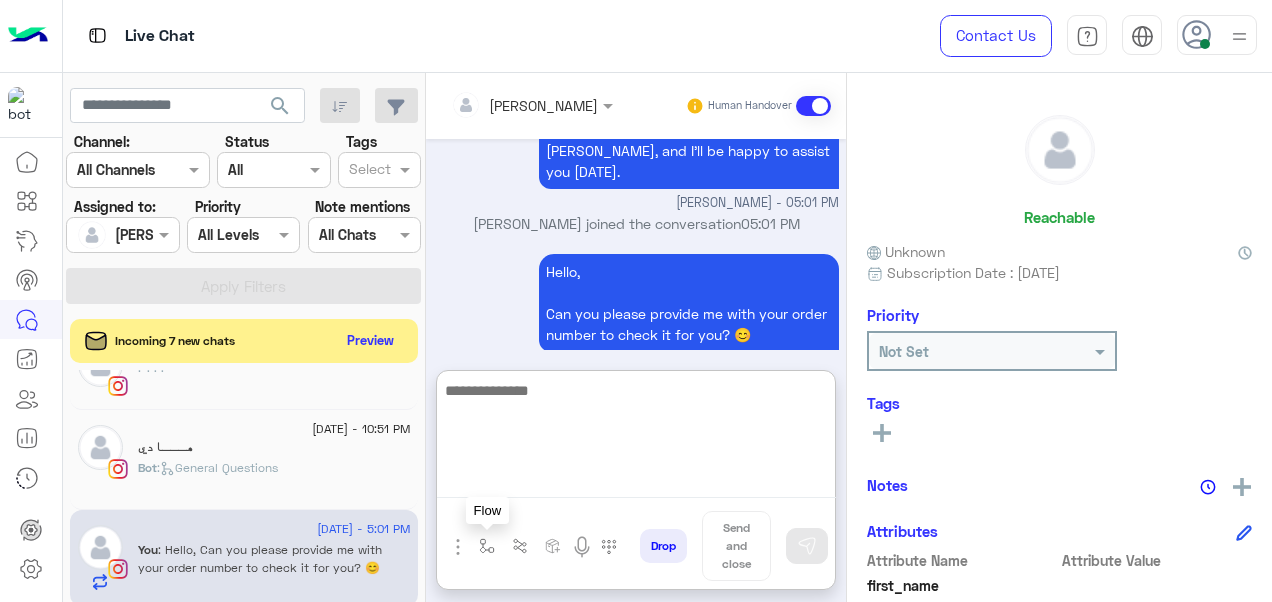 click at bounding box center (487, 546) 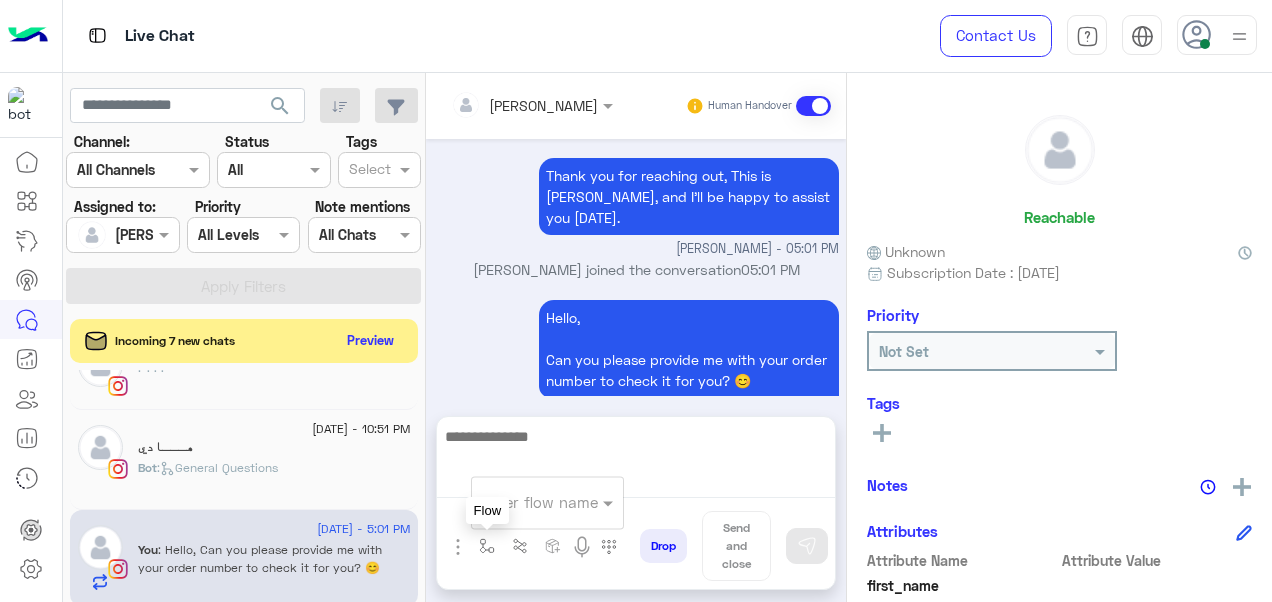 scroll, scrollTop: 1240, scrollLeft: 0, axis: vertical 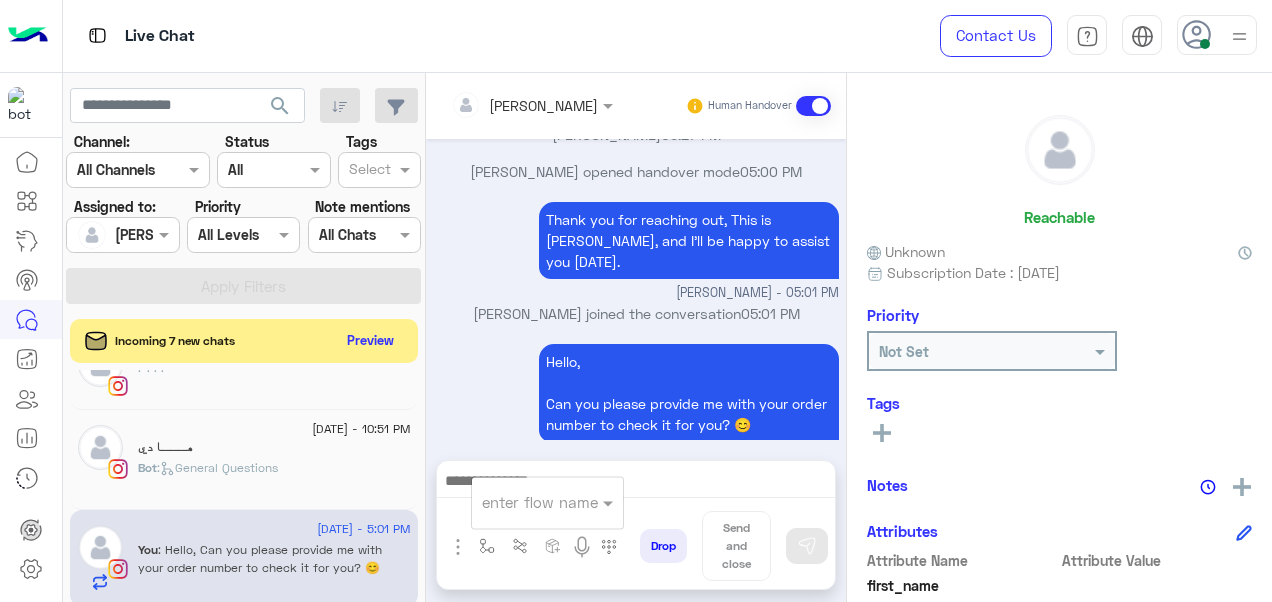 click at bounding box center [547, 501] 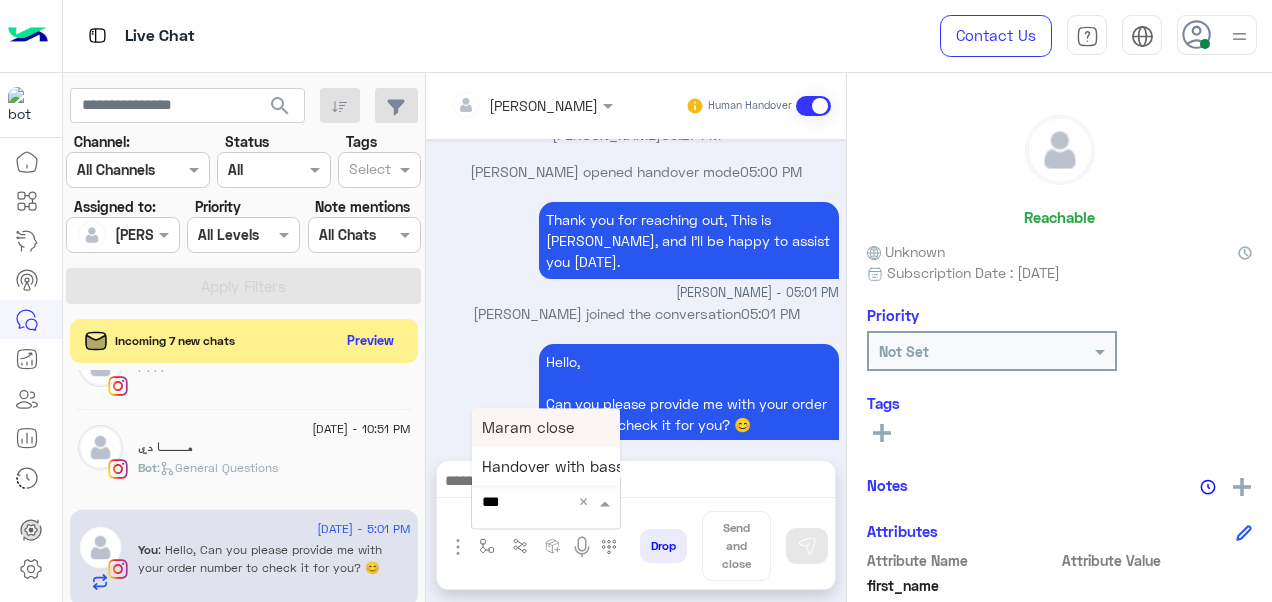 type on "****" 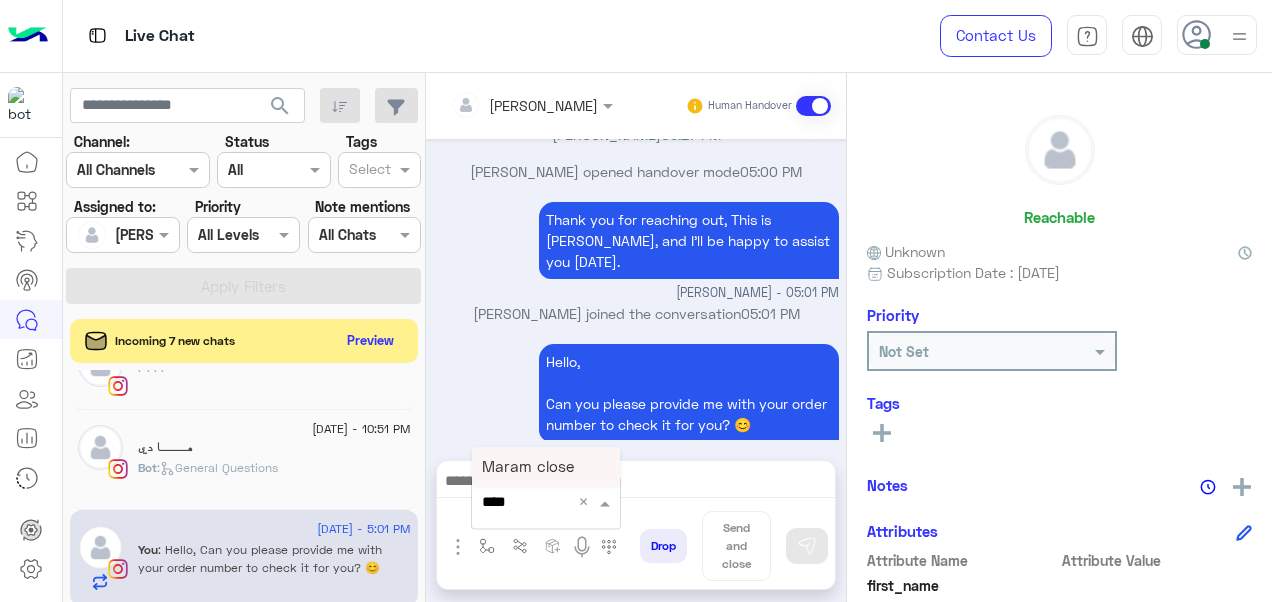 click on "Maram close" at bounding box center [528, 466] 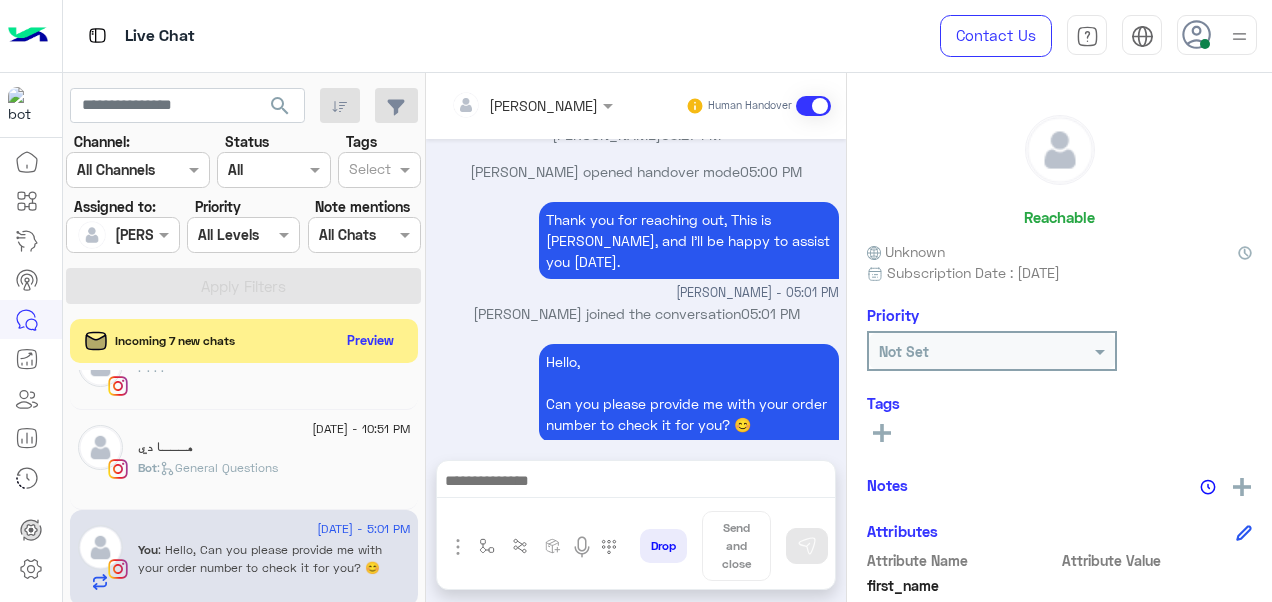 type on "**********" 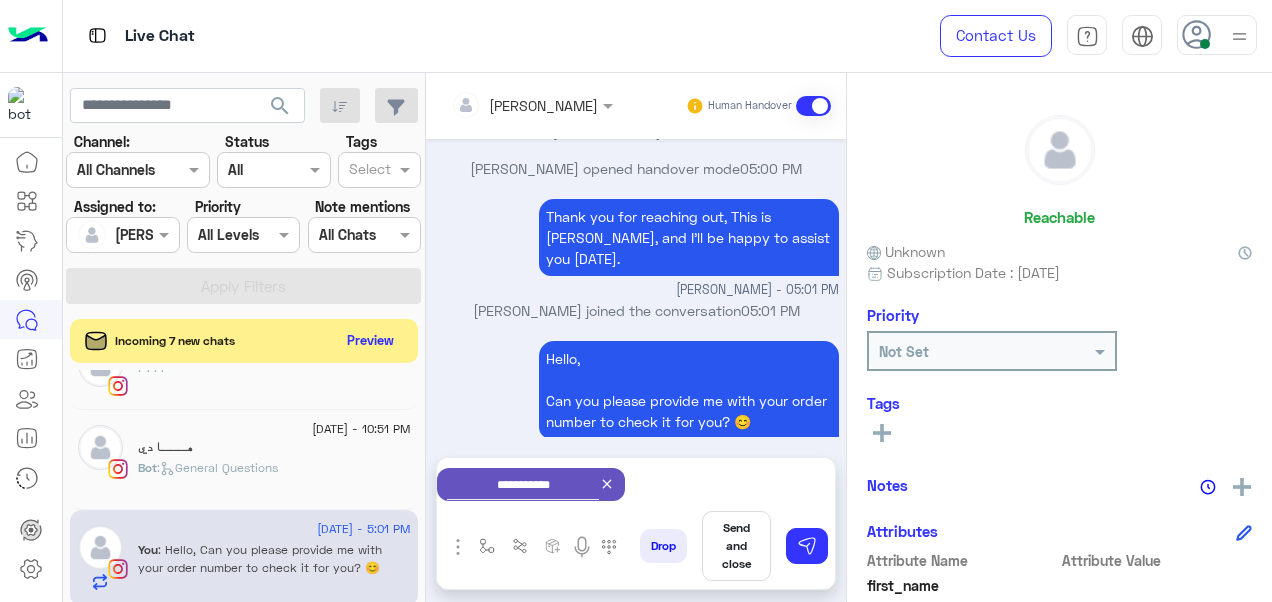 click on "Send and close" at bounding box center [736, 546] 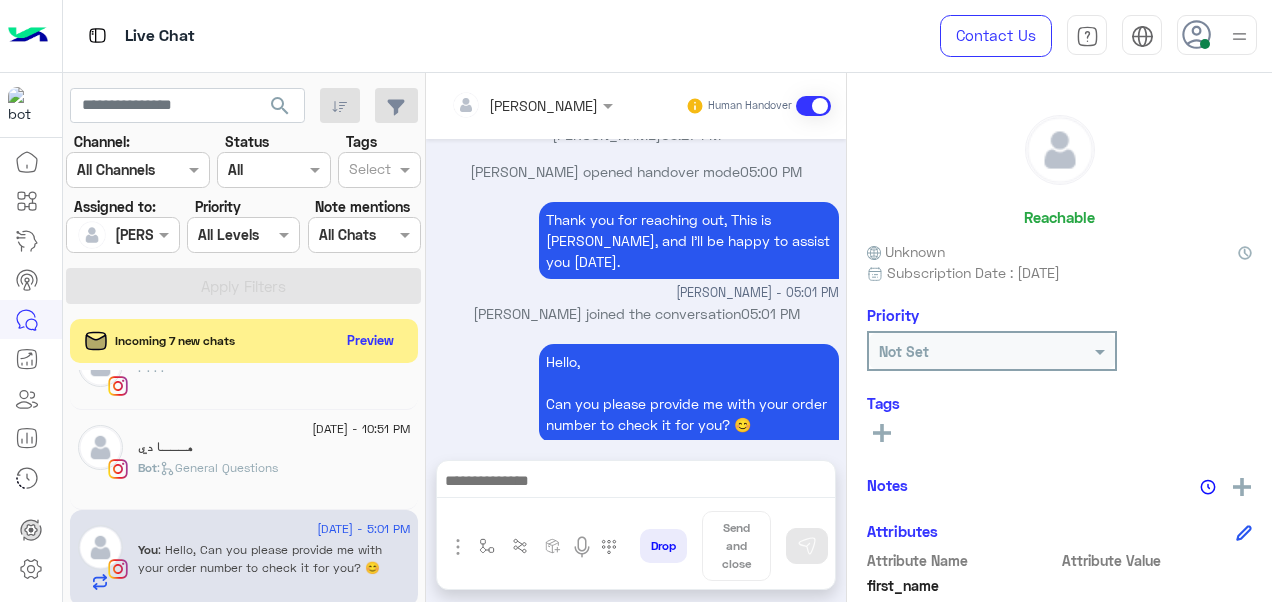 scroll, scrollTop: 1276, scrollLeft: 0, axis: vertical 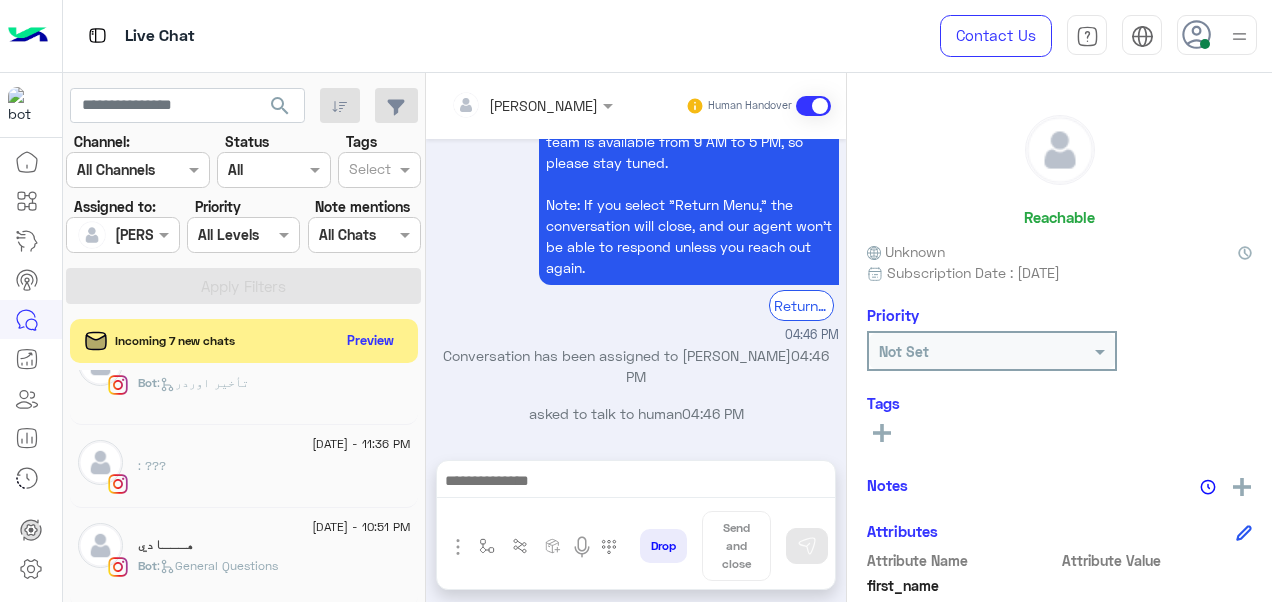 click on "هـــادي" 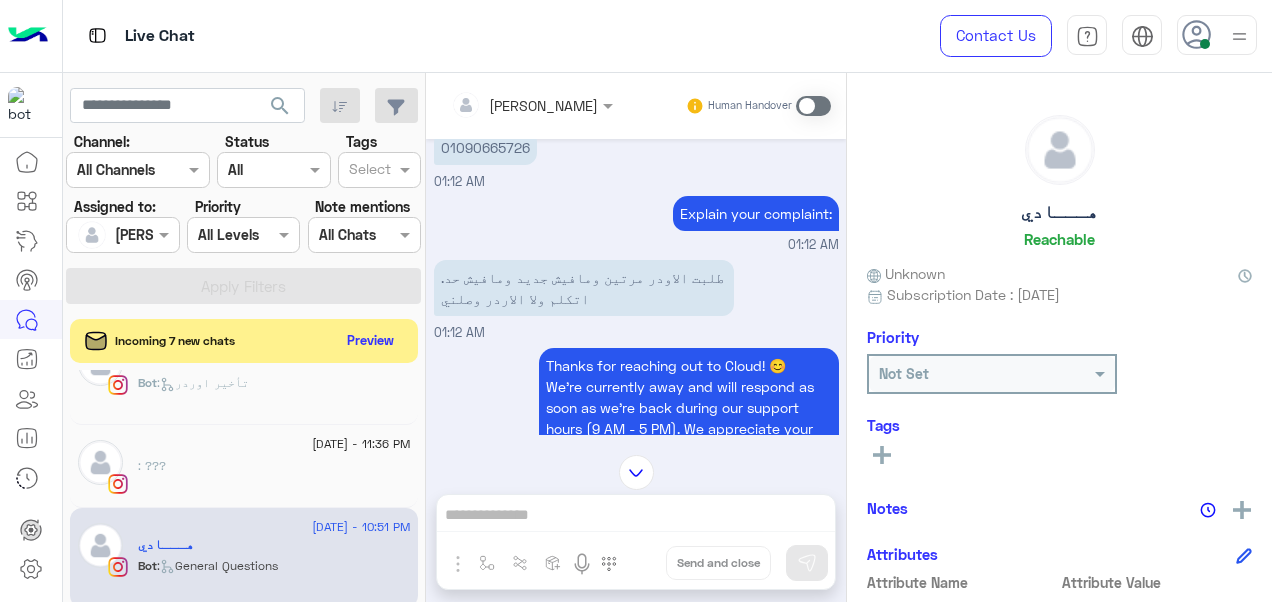 scroll, scrollTop: 2044, scrollLeft: 0, axis: vertical 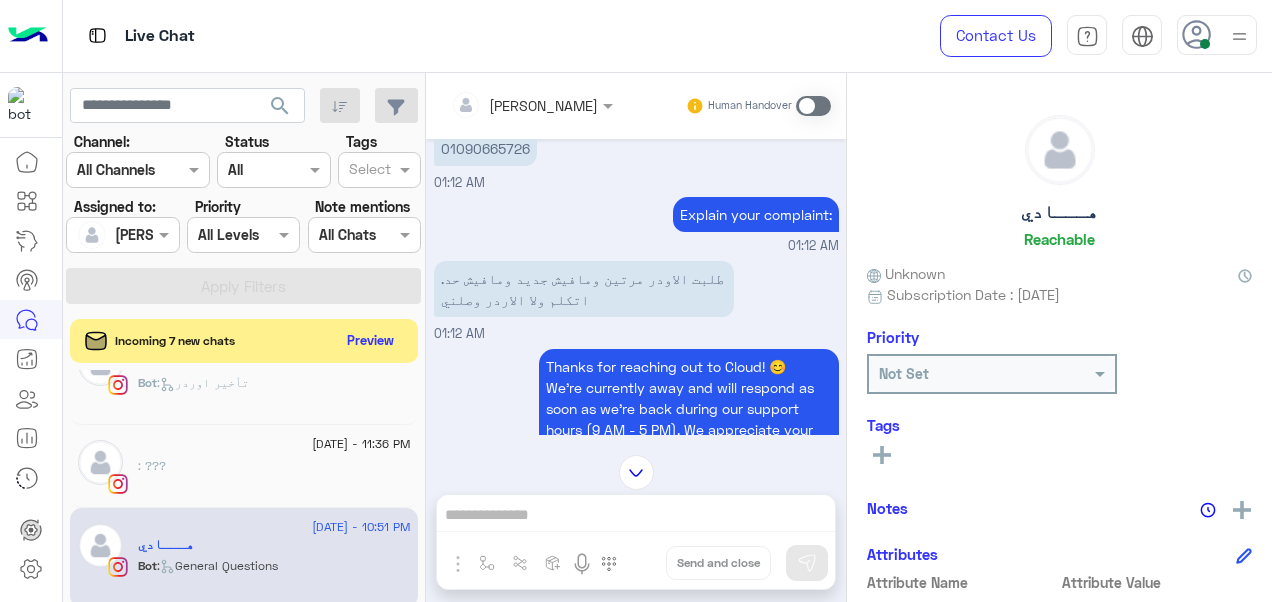 click on ": ???" 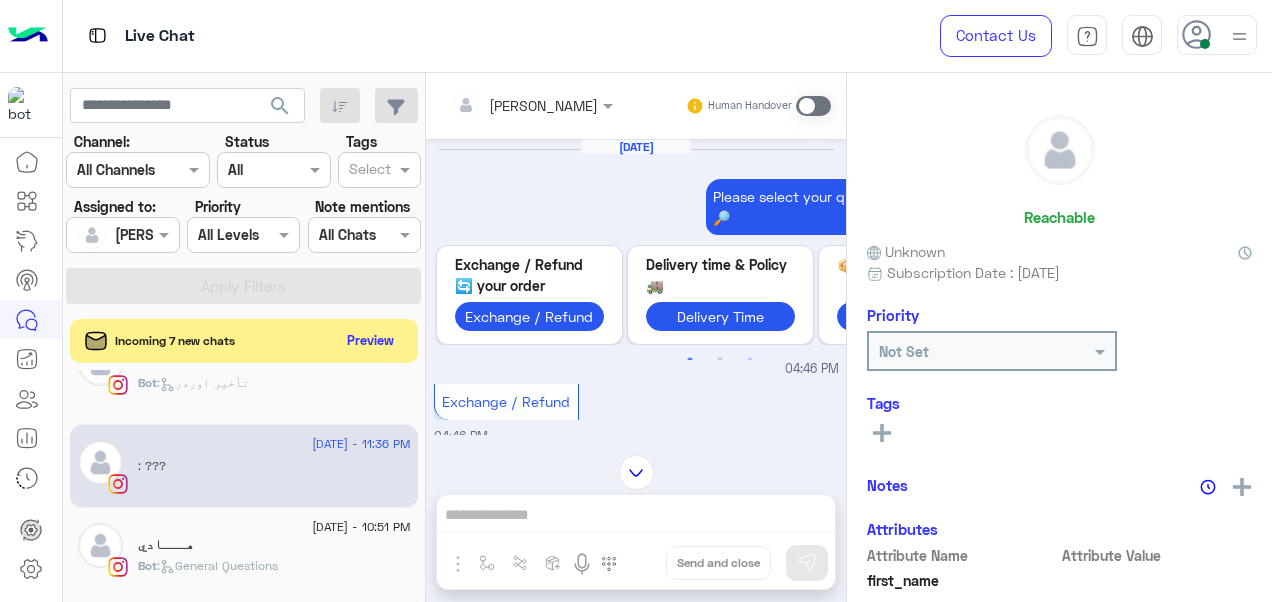 scroll, scrollTop: 1684, scrollLeft: 0, axis: vertical 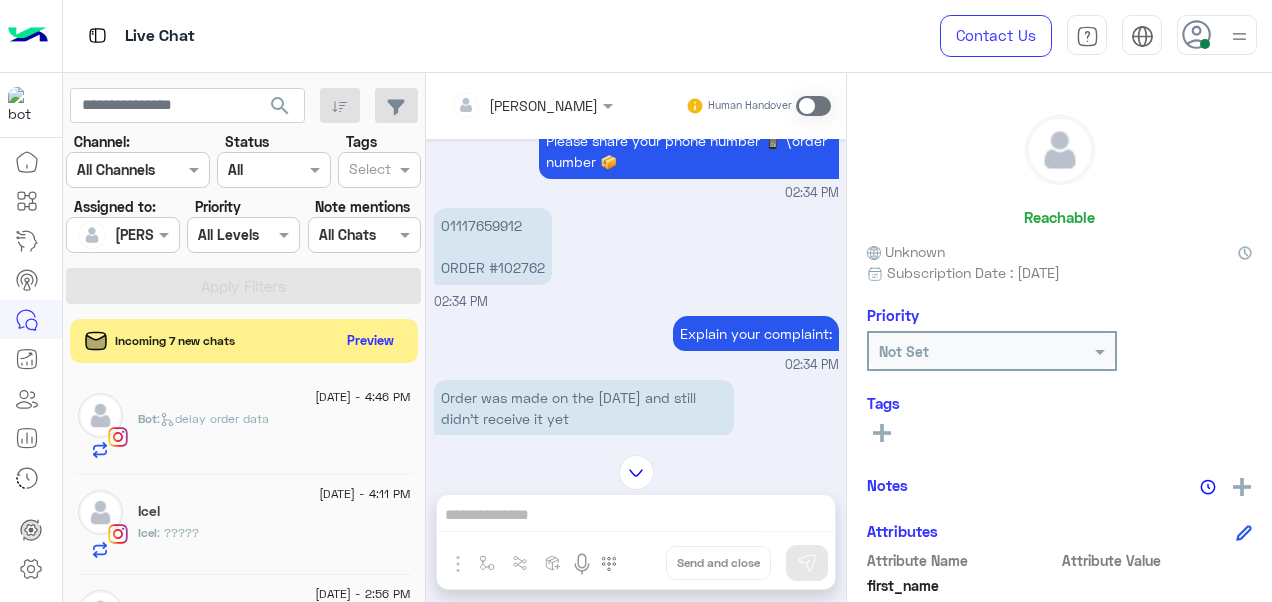 click at bounding box center [1239, 36] 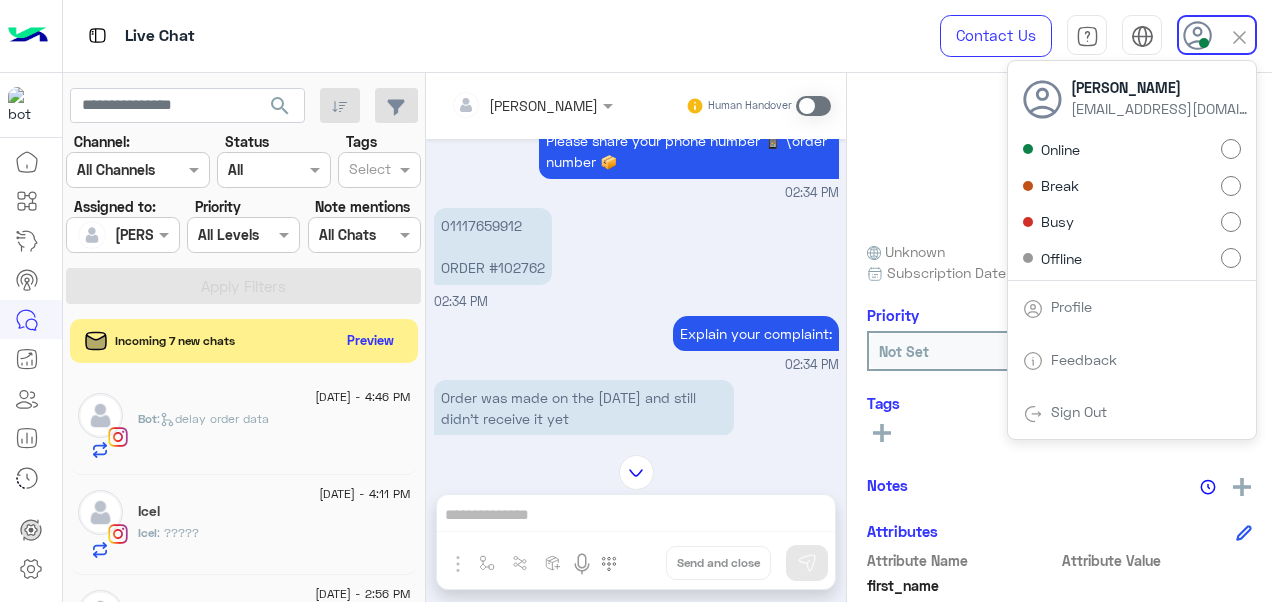 click on "Offline" at bounding box center [1132, 258] 